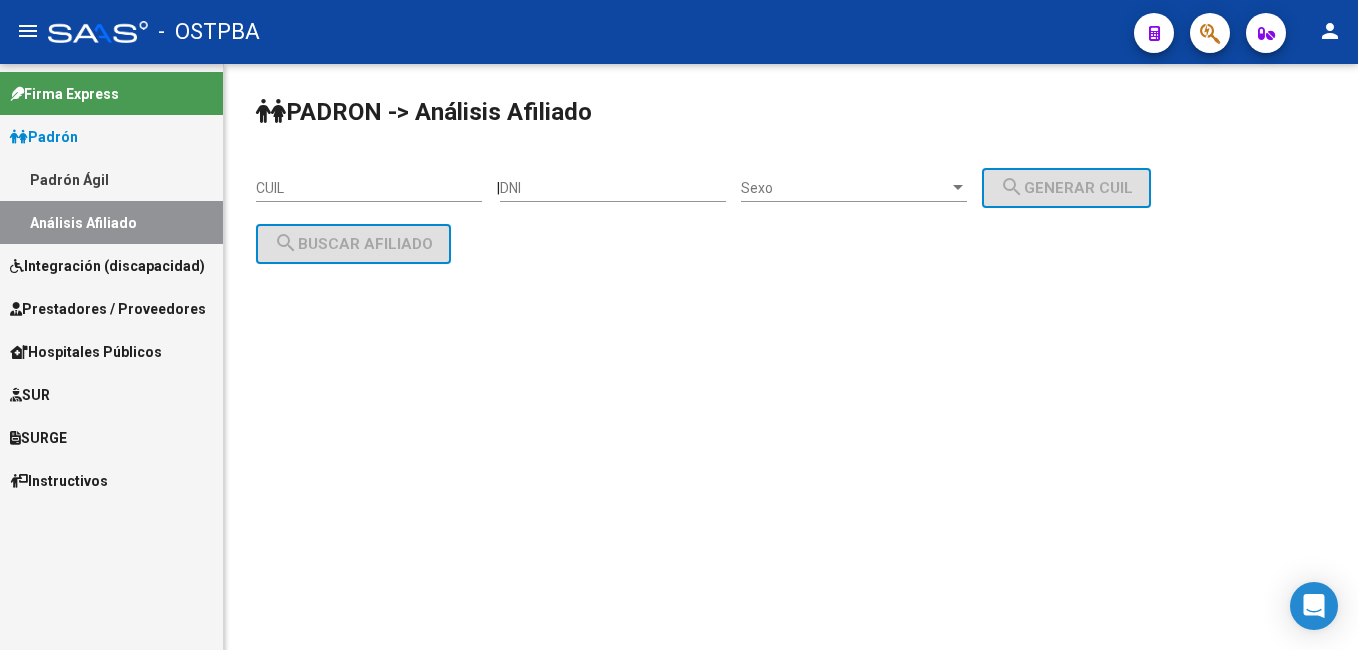 scroll, scrollTop: 0, scrollLeft: 0, axis: both 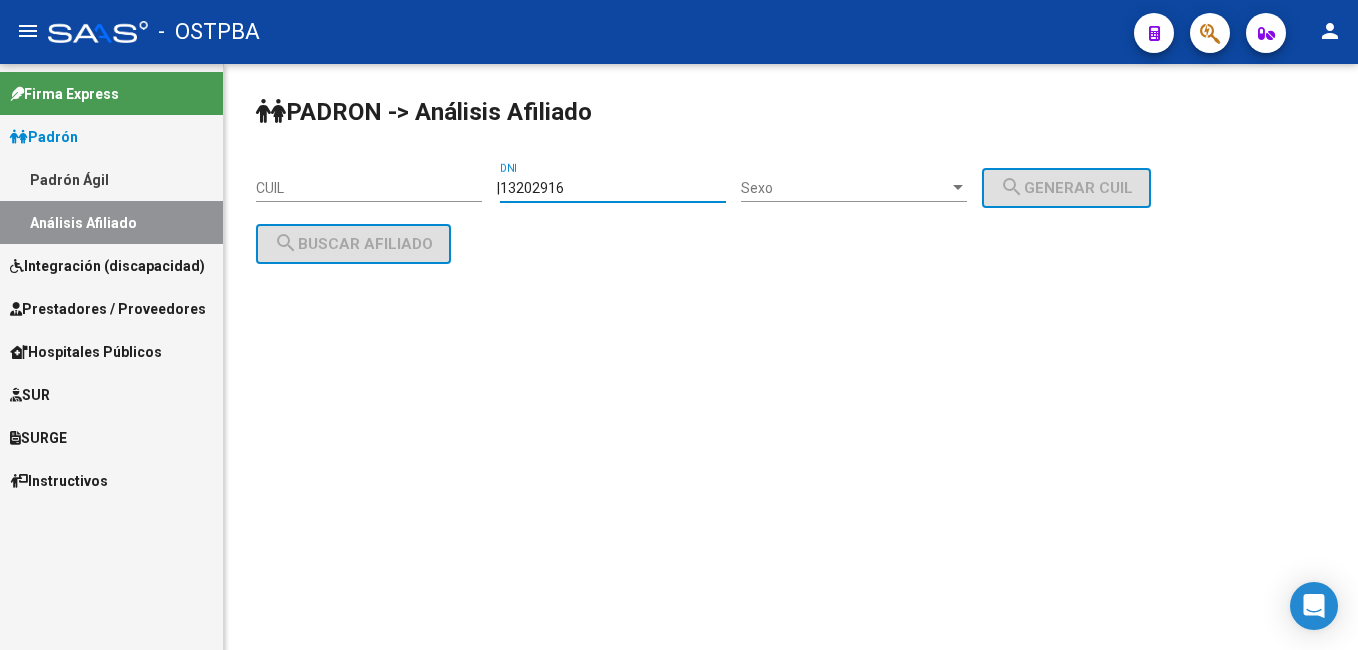 type on "13202916" 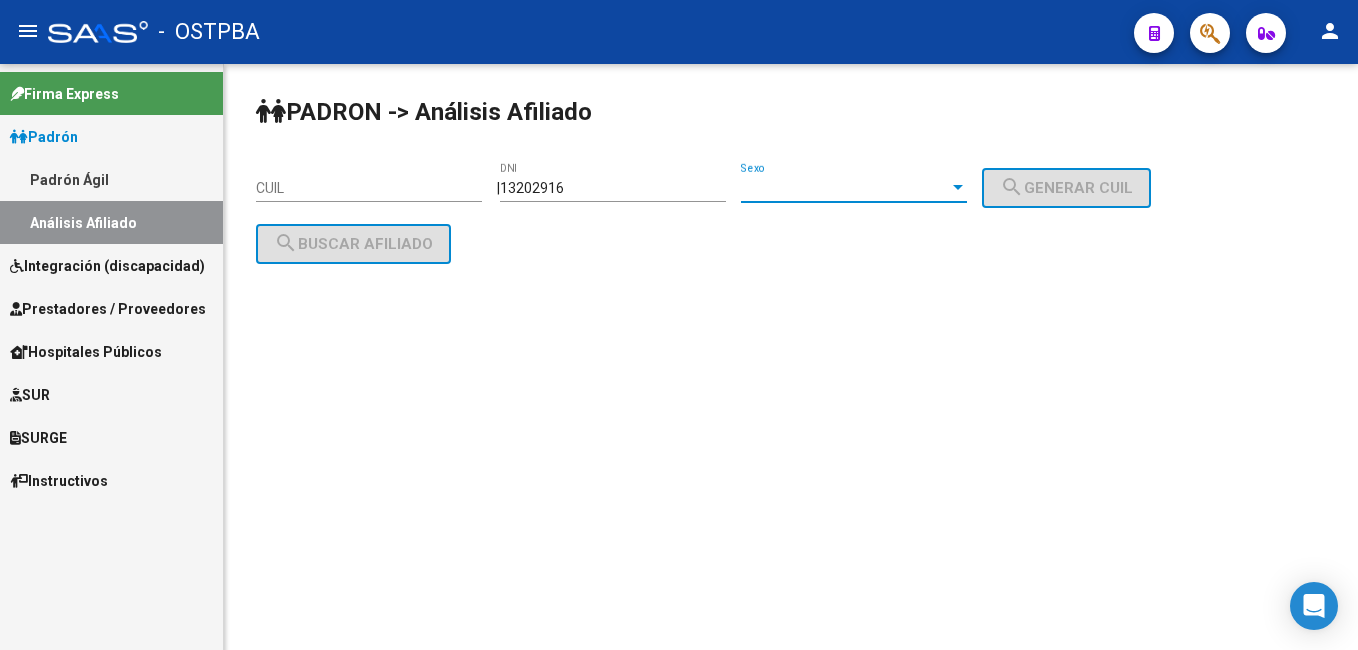click at bounding box center (958, 188) 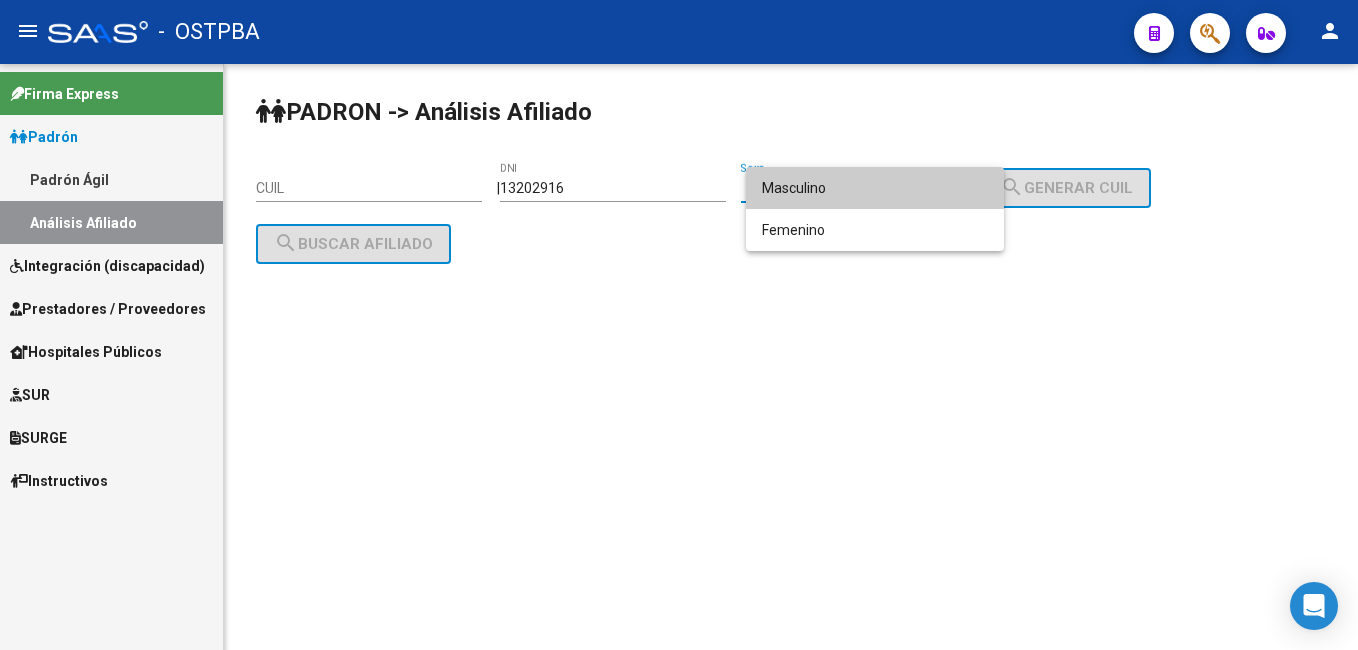 click on "Masculino" at bounding box center (875, 188) 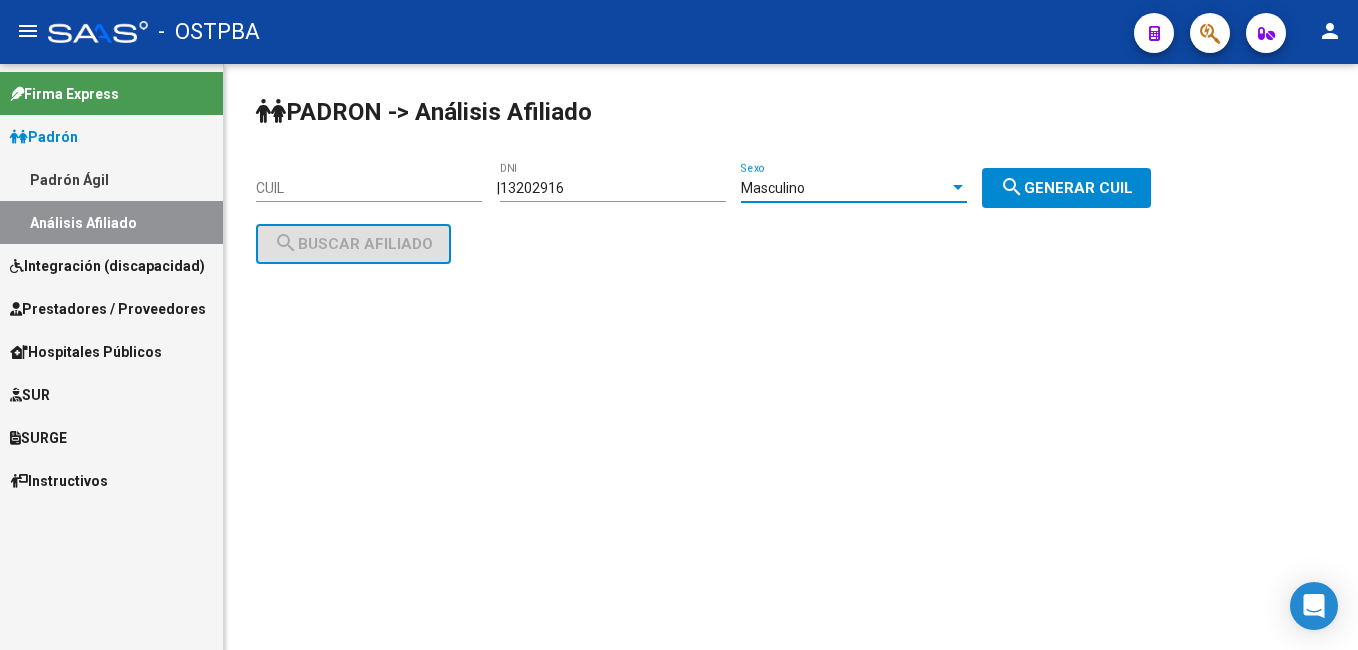 click on "search  Generar CUIL" 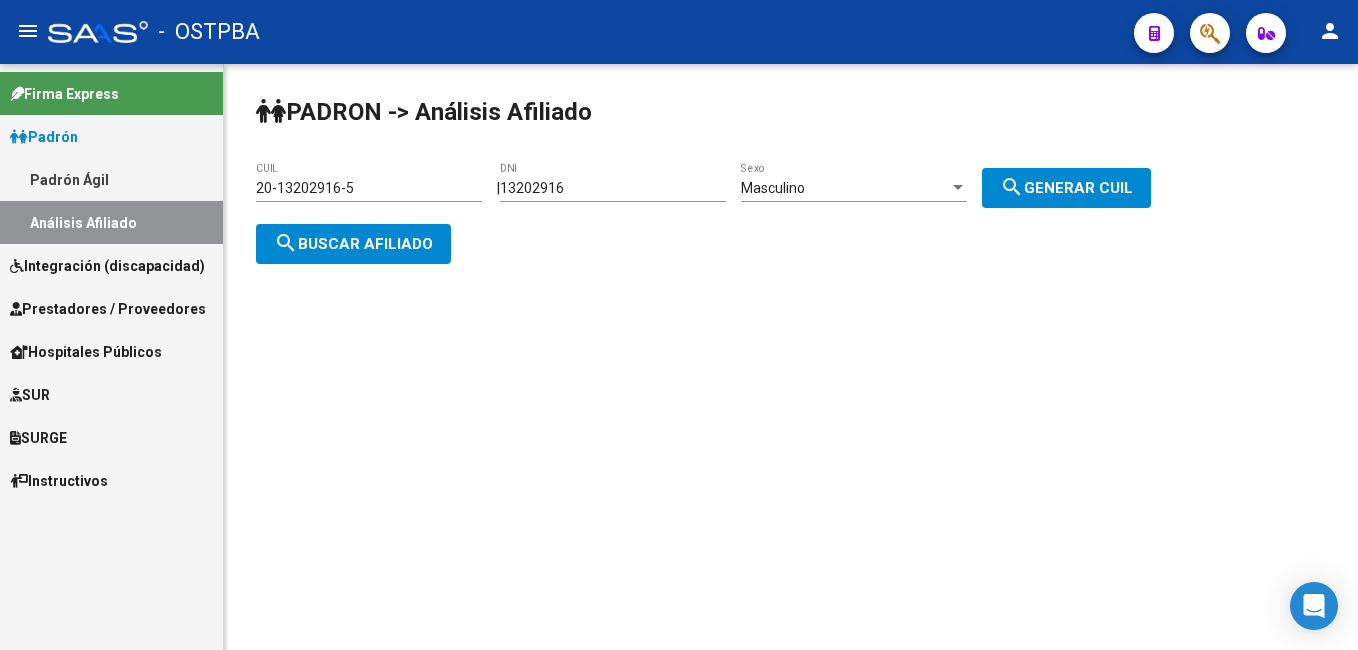 click on "search  Buscar afiliado" 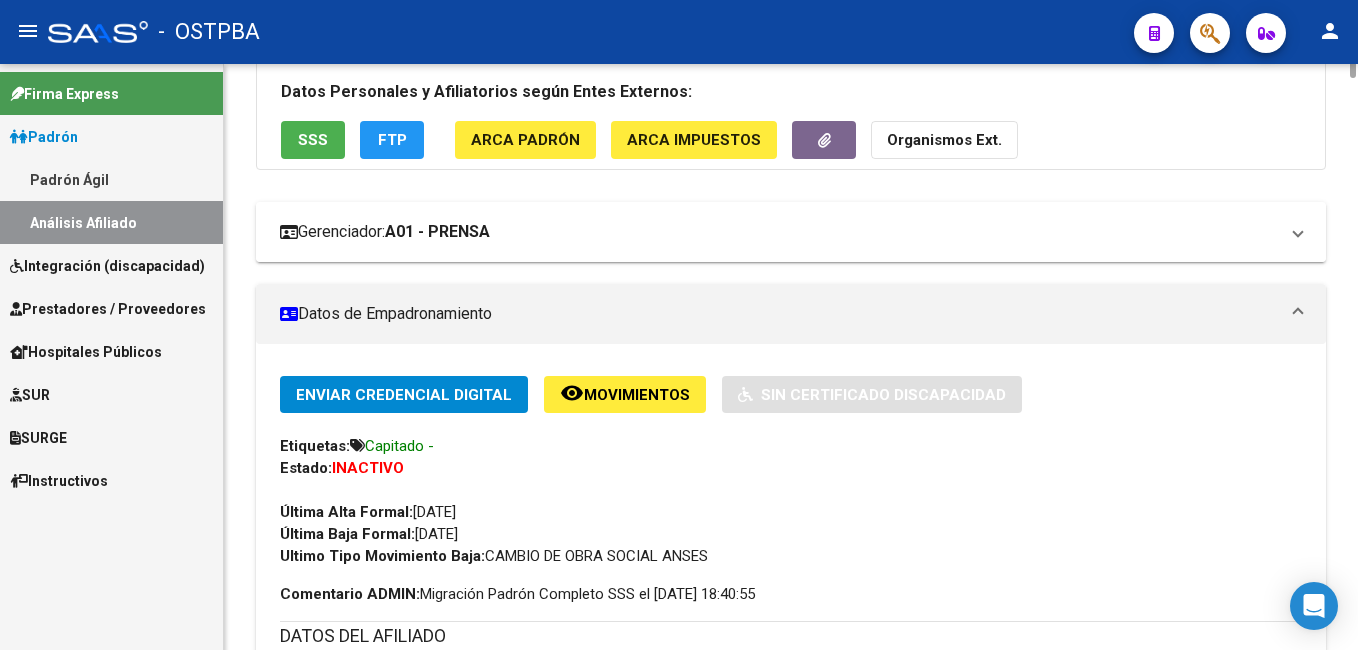 scroll, scrollTop: 0, scrollLeft: 0, axis: both 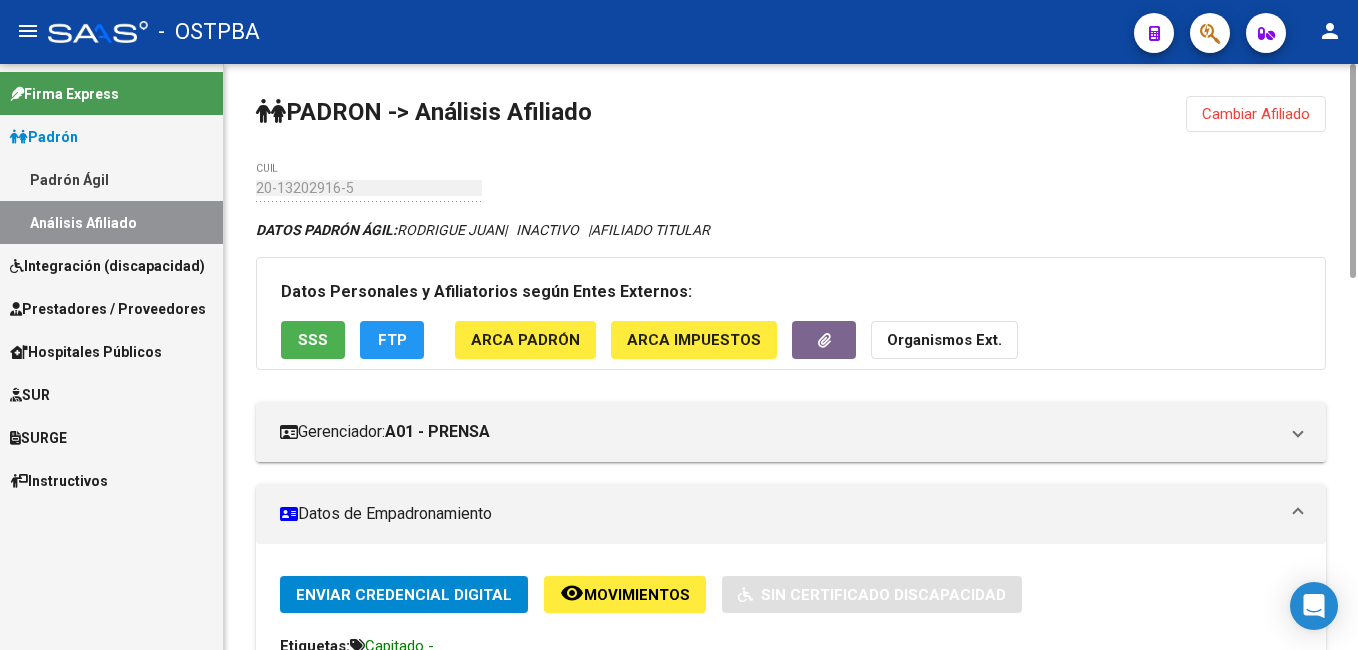 click on "Cambiar Afiliado" 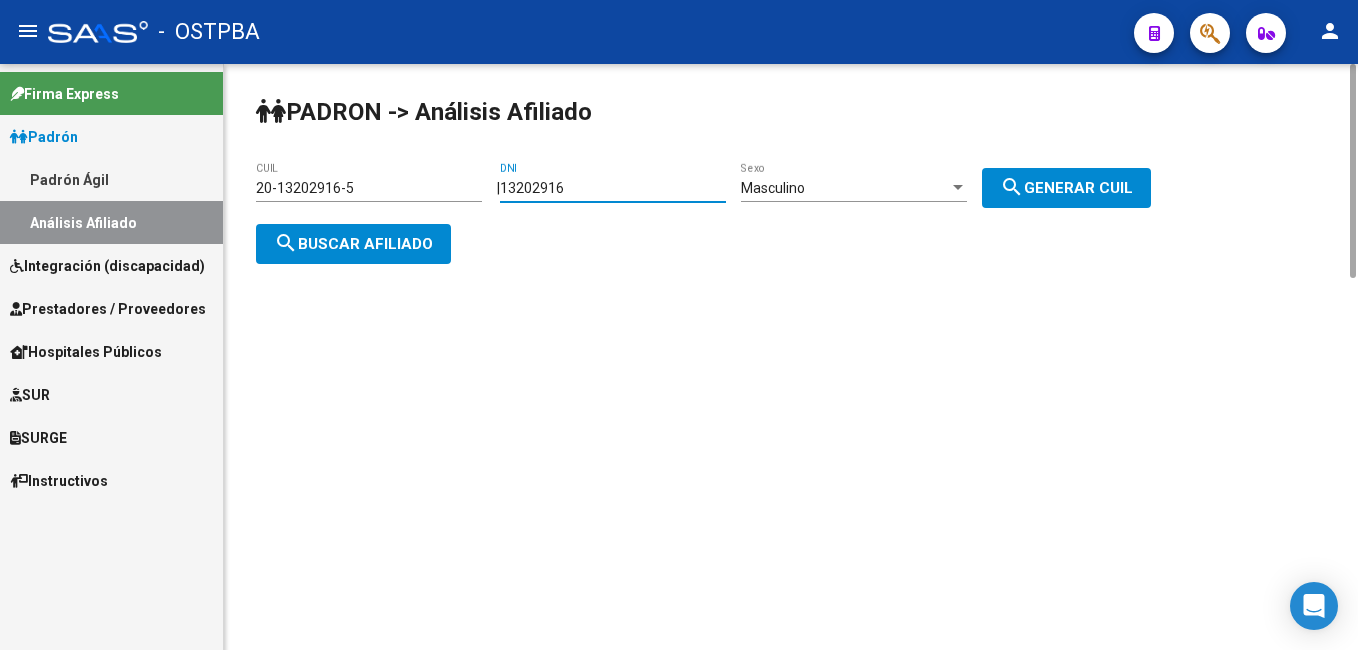 drag, startPoint x: 605, startPoint y: 194, endPoint x: 470, endPoint y: 195, distance: 135.00371 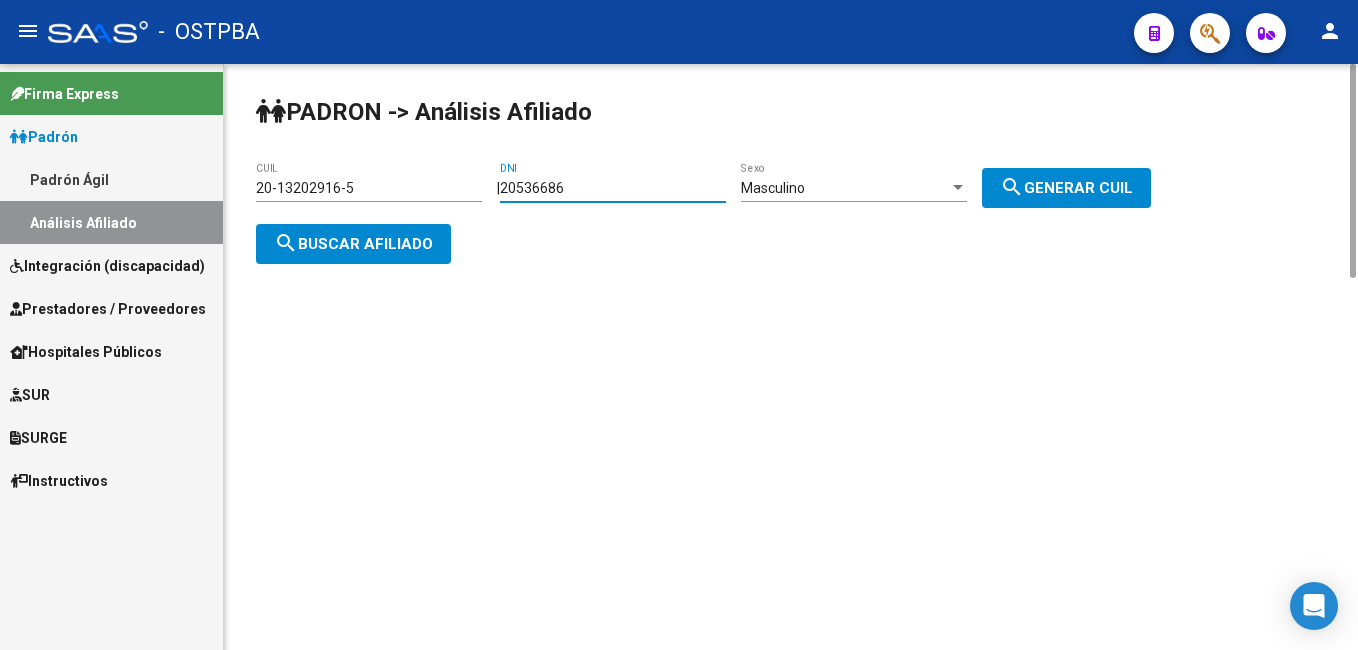 type on "20536686" 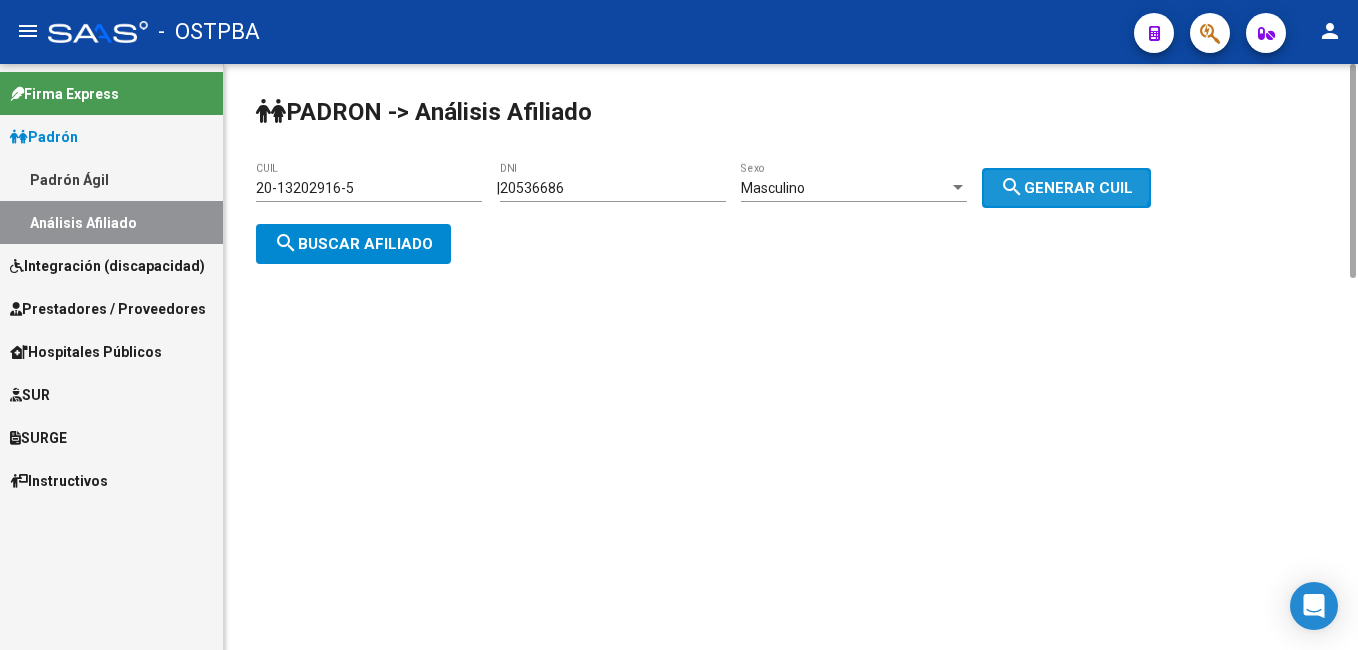 click on "search  Generar CUIL" 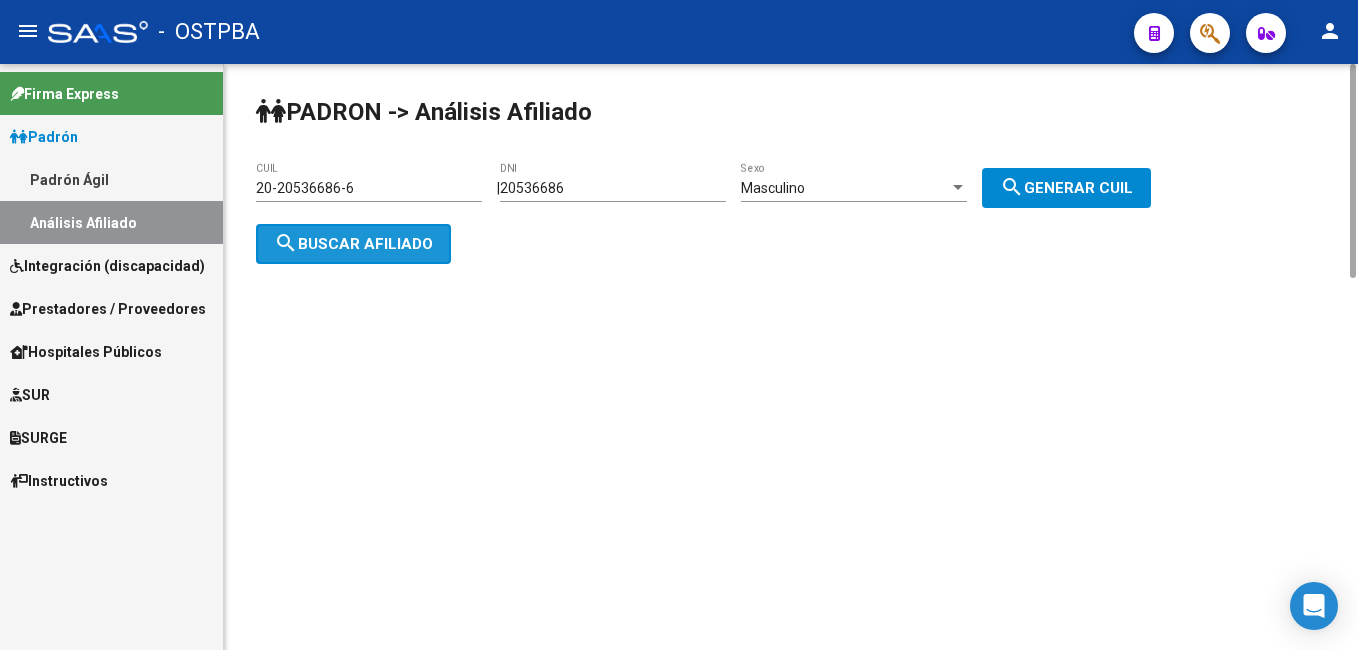 click on "search  Buscar afiliado" 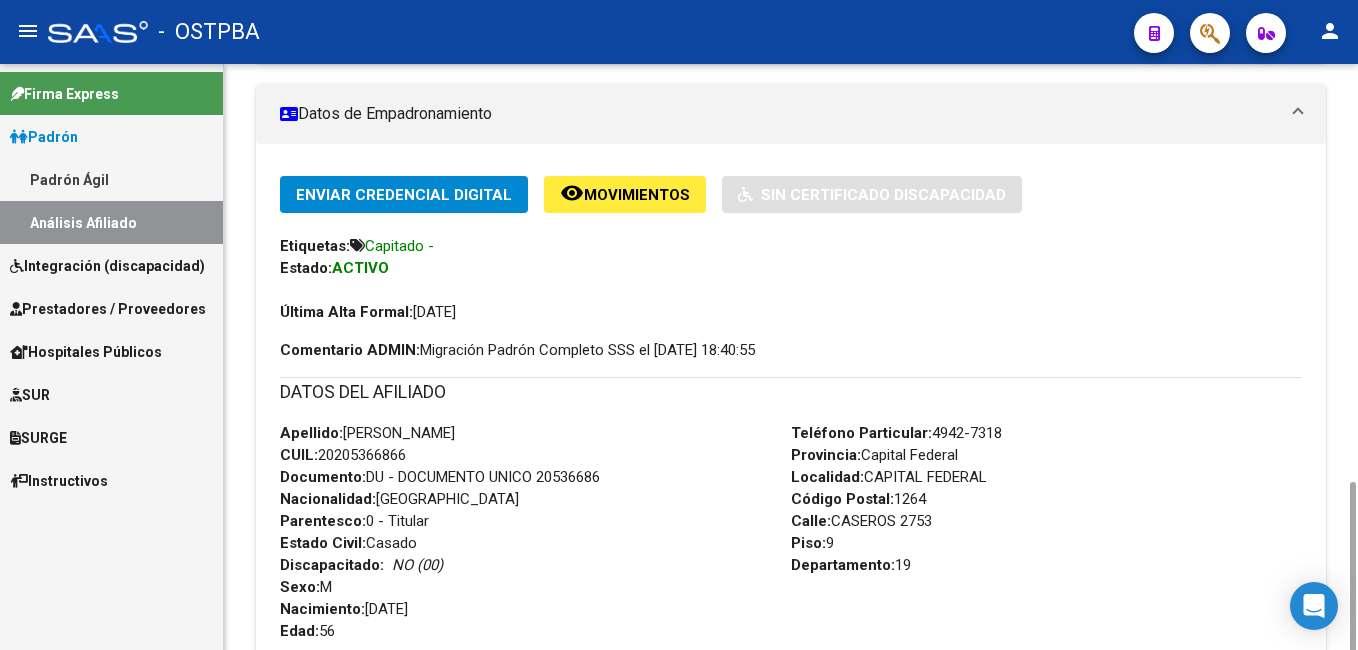 scroll, scrollTop: 0, scrollLeft: 0, axis: both 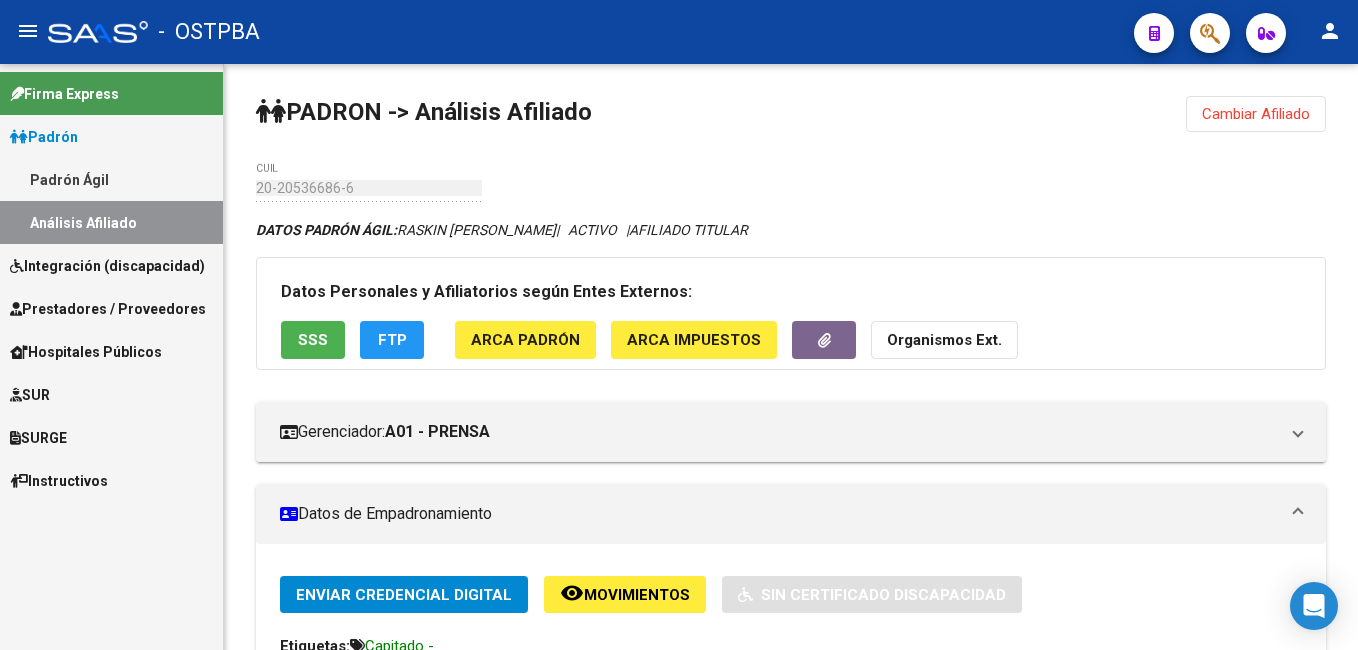 click on "Padrón Ágil" at bounding box center [111, 179] 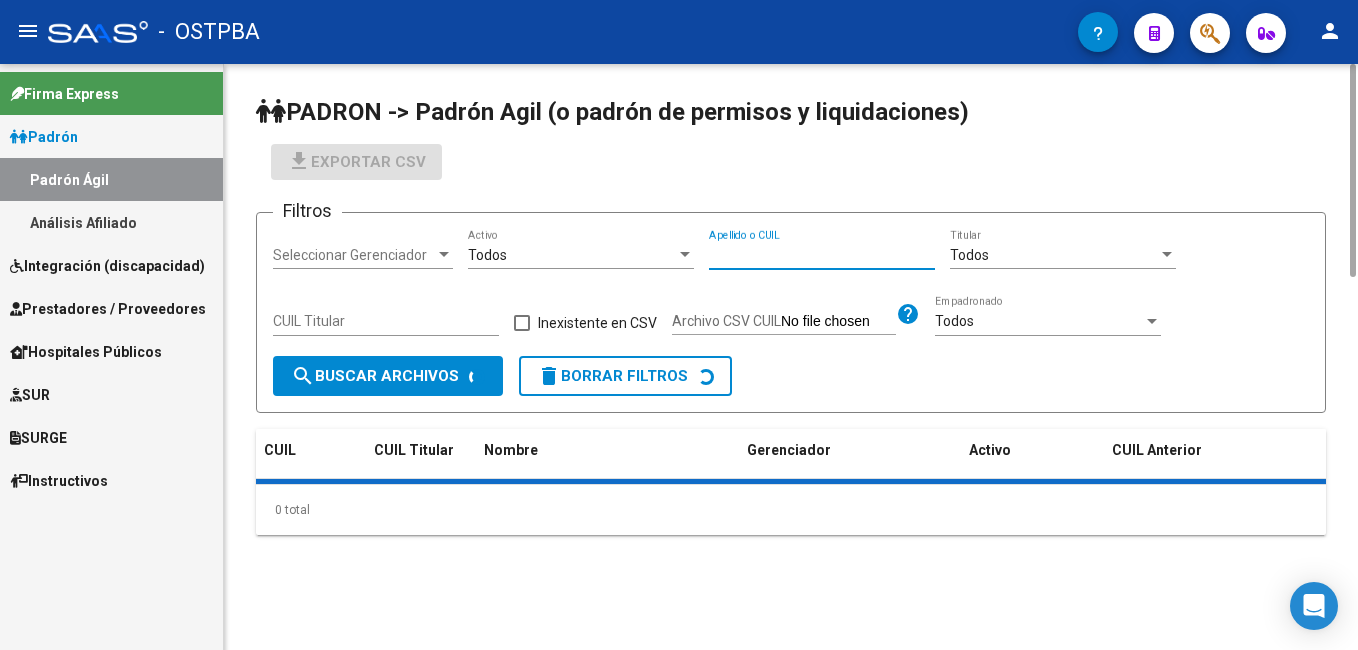 click on "Apellido o CUIL" at bounding box center [822, 255] 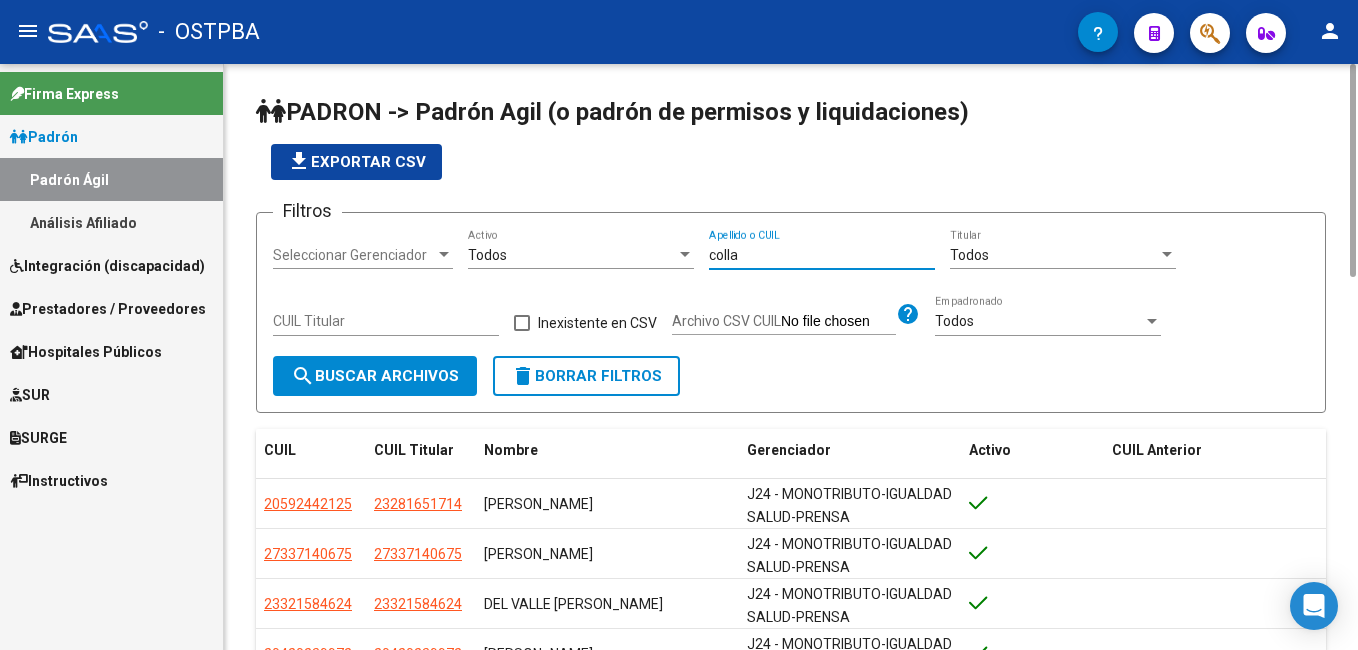 click at bounding box center [444, 254] 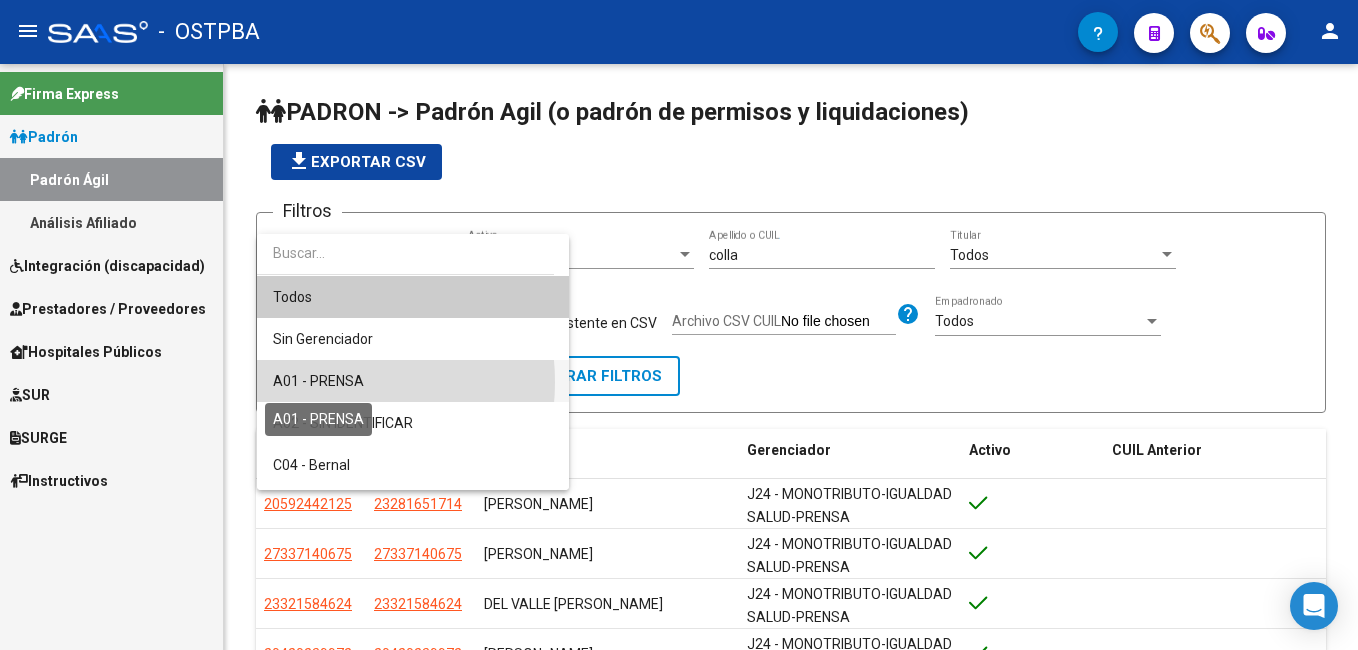 click on "A01 - PRENSA" at bounding box center [318, 381] 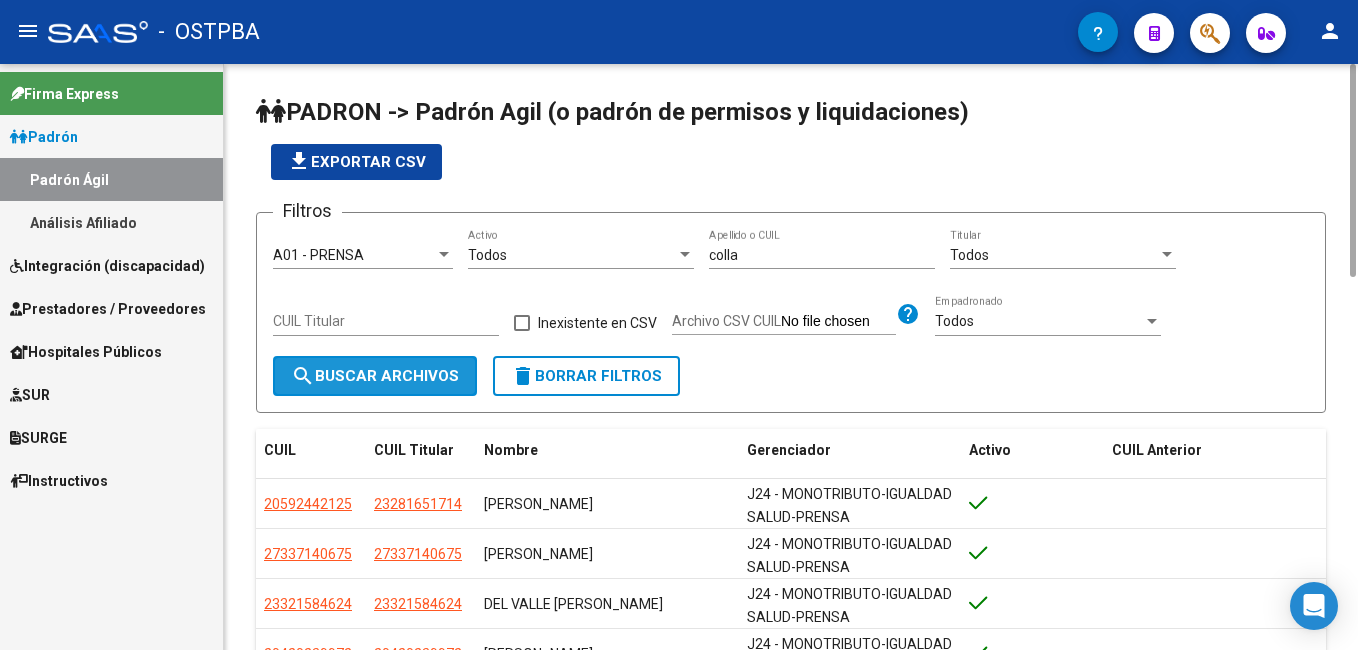 click on "search  Buscar Archivos" 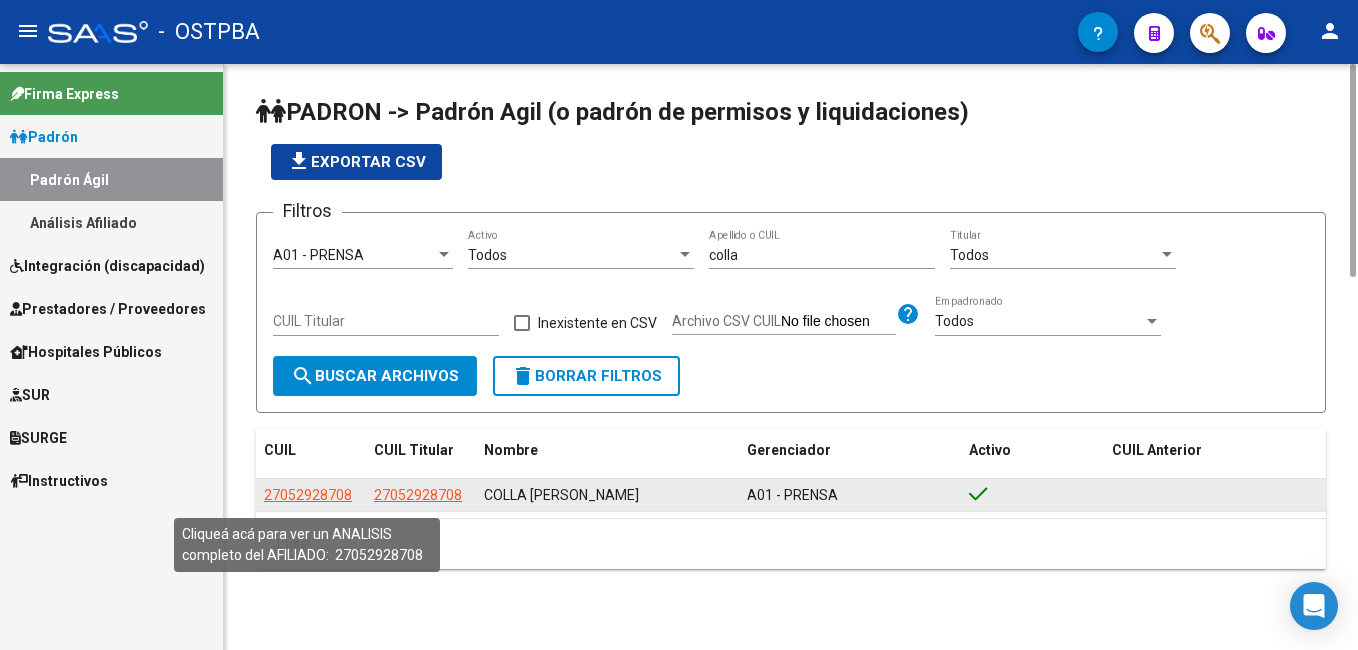 click on "27052928708" 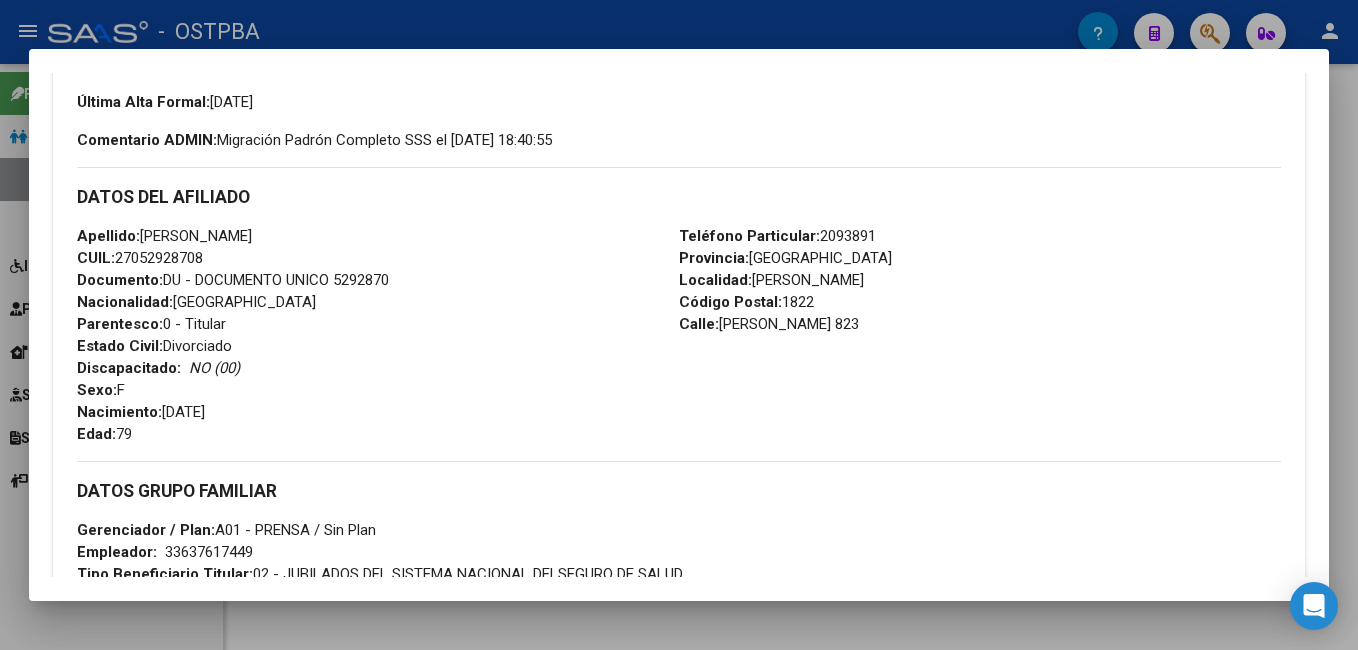 scroll, scrollTop: 600, scrollLeft: 0, axis: vertical 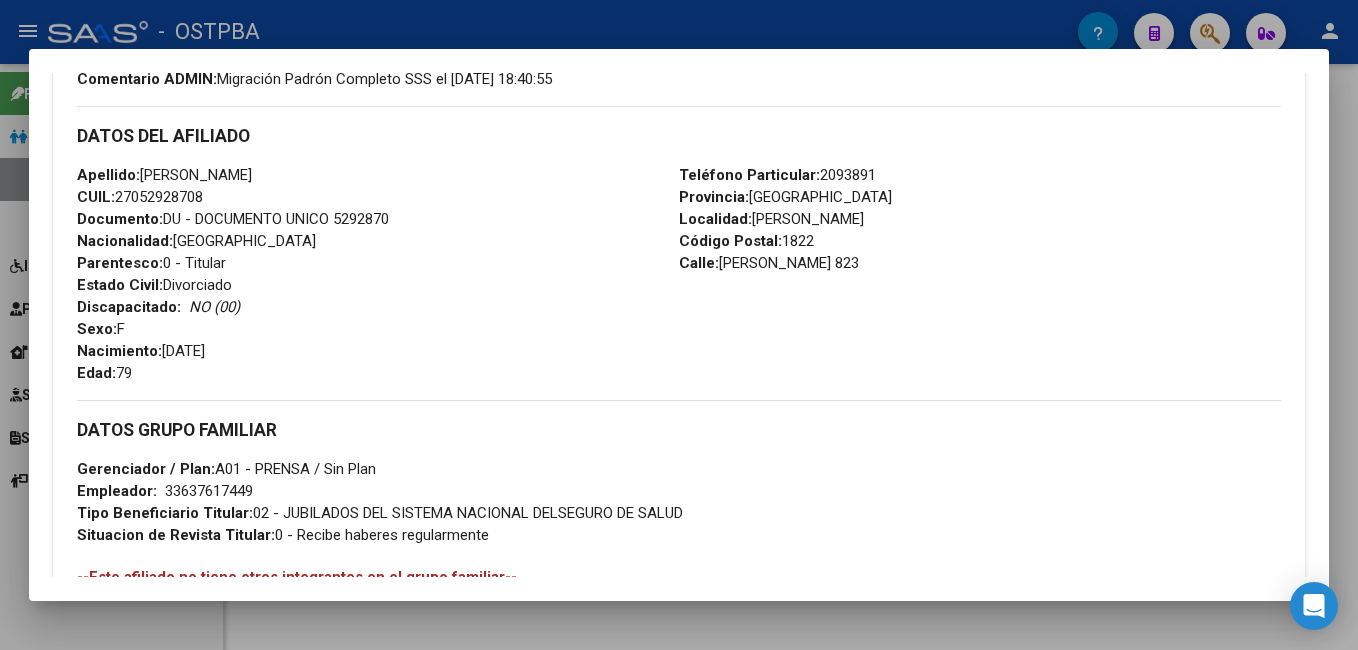 click at bounding box center [679, 325] 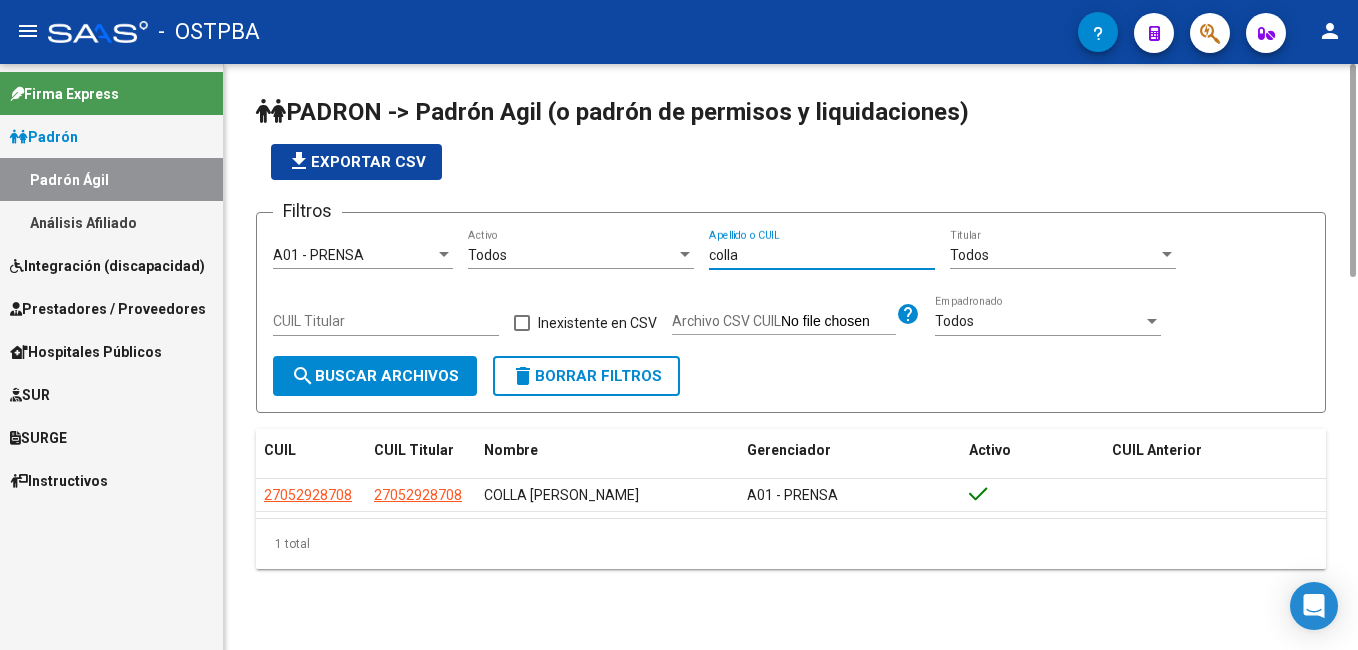 drag, startPoint x: 773, startPoint y: 261, endPoint x: 703, endPoint y: 266, distance: 70.178345 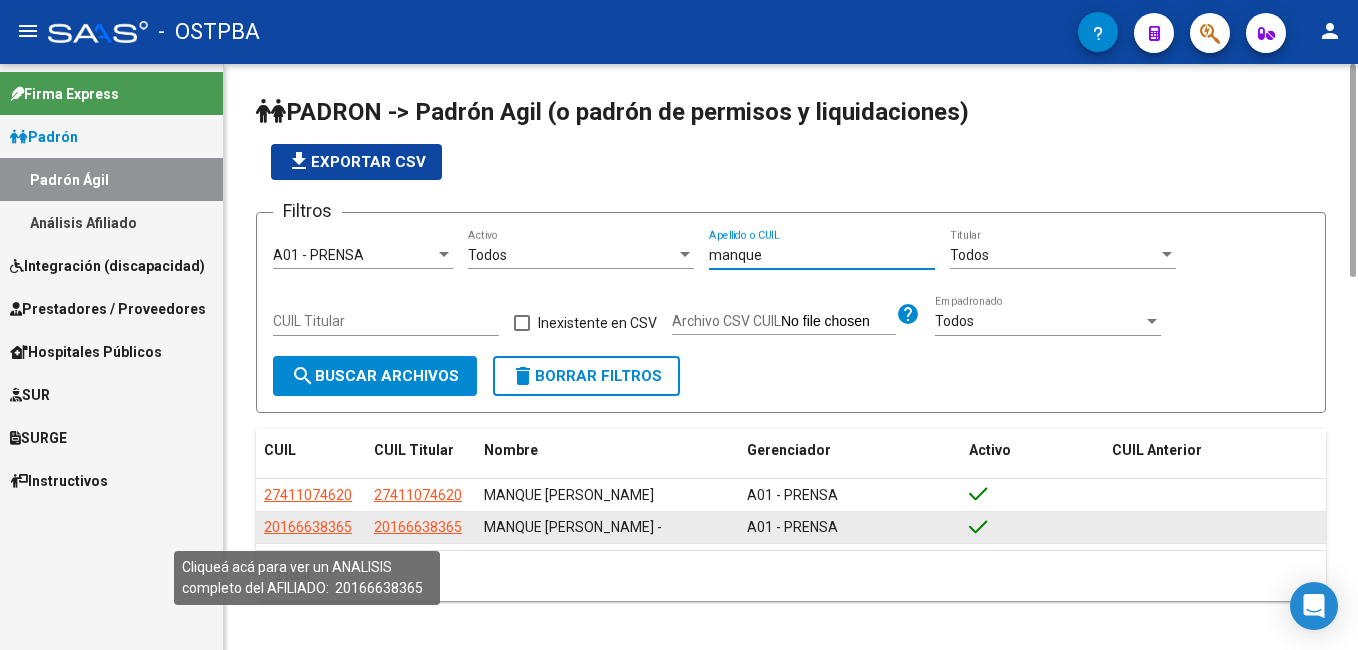 type on "manque" 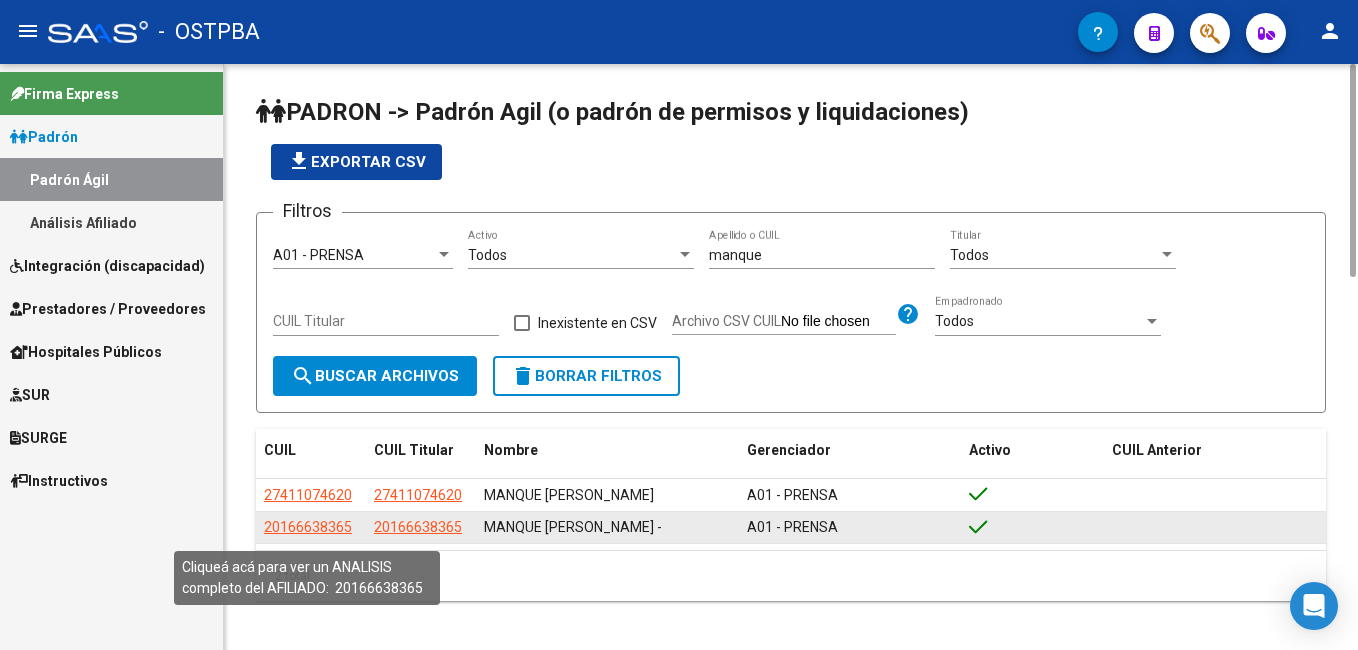 click on "20166638365" 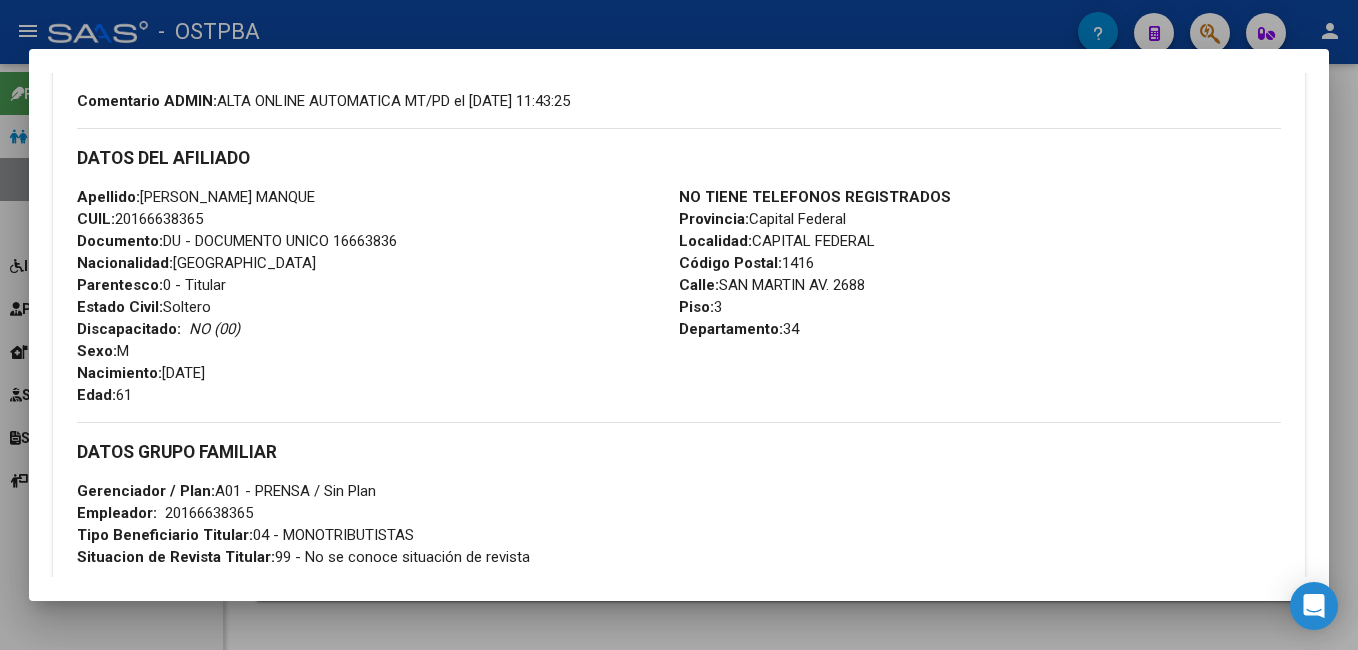 scroll, scrollTop: 700, scrollLeft: 0, axis: vertical 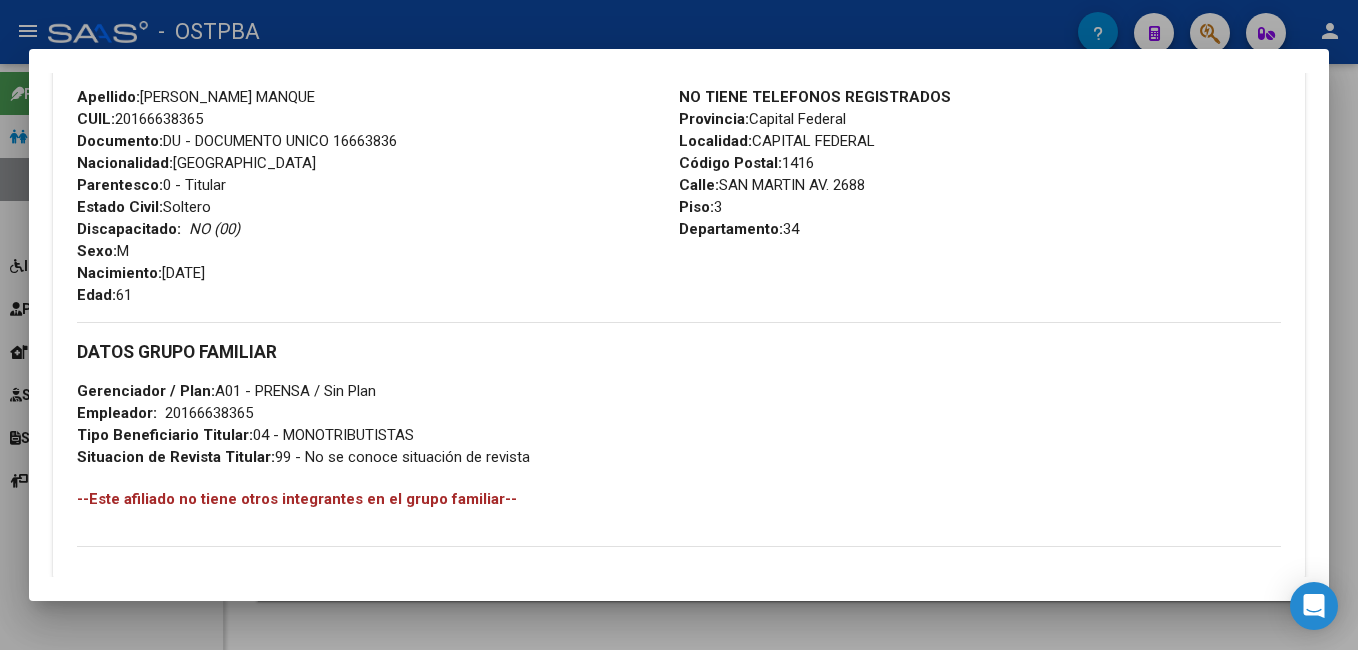 click at bounding box center [679, 325] 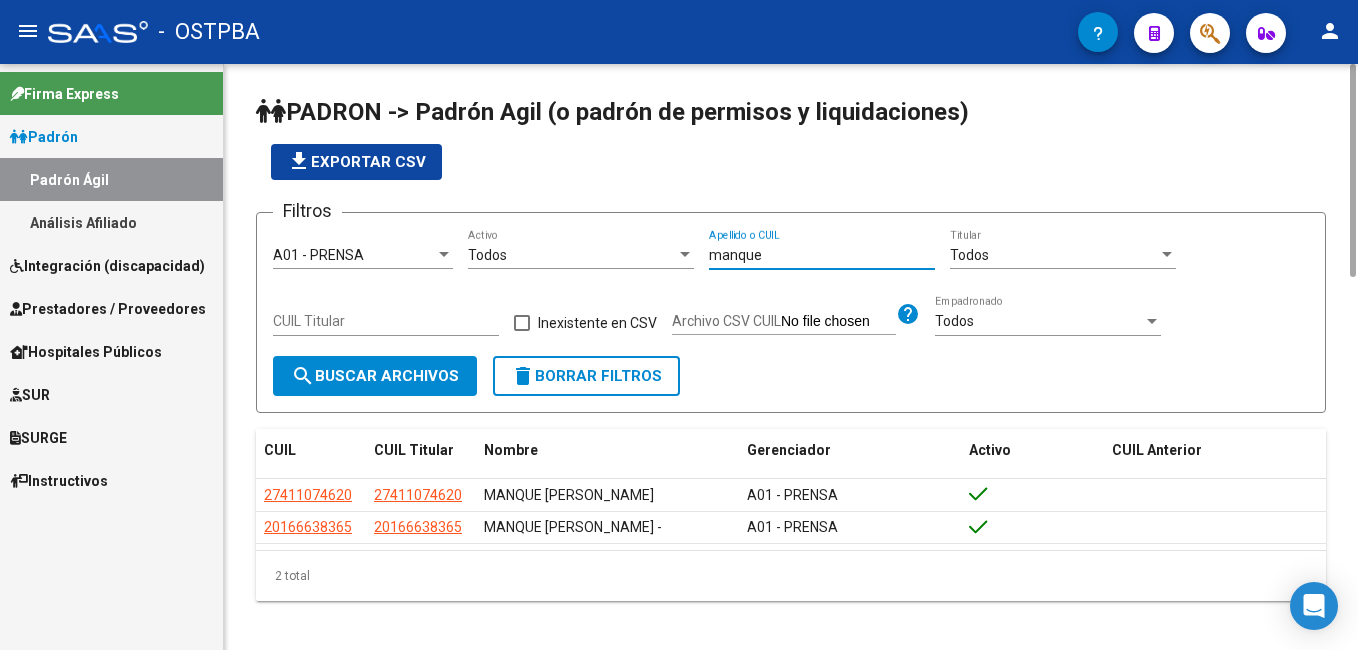 drag, startPoint x: 789, startPoint y: 254, endPoint x: 682, endPoint y: 254, distance: 107 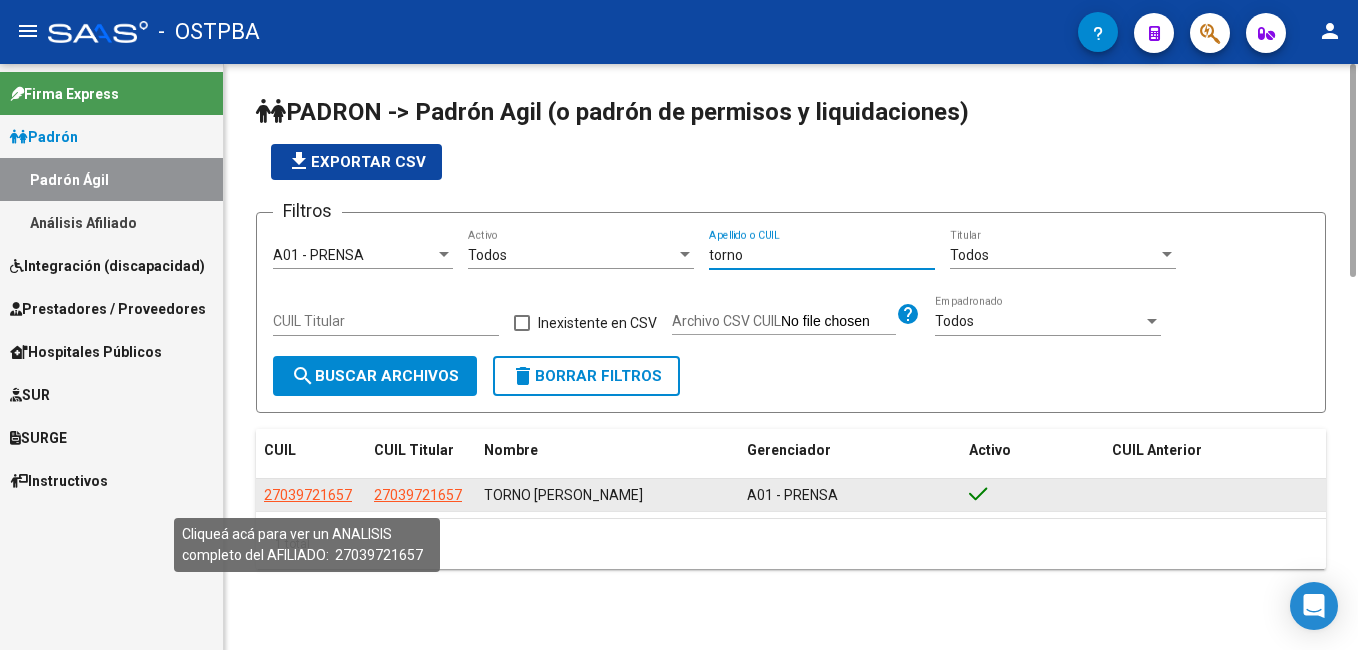 type on "torno" 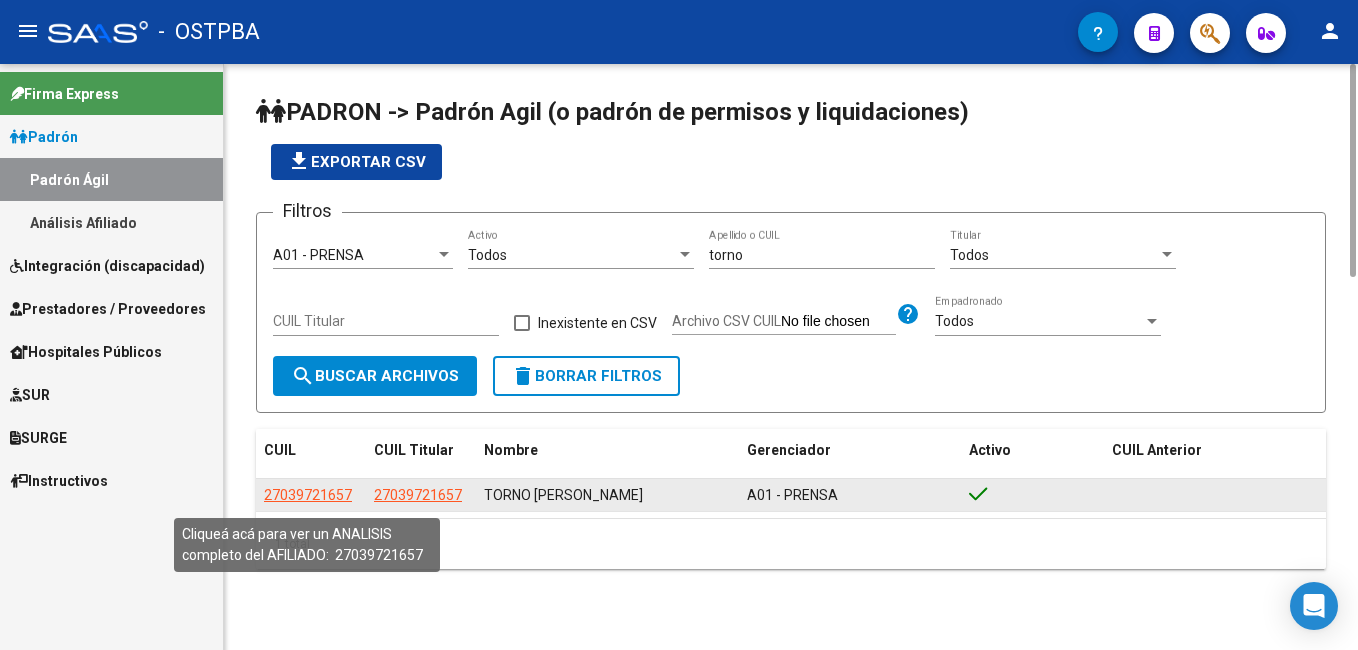 click on "27039721657" 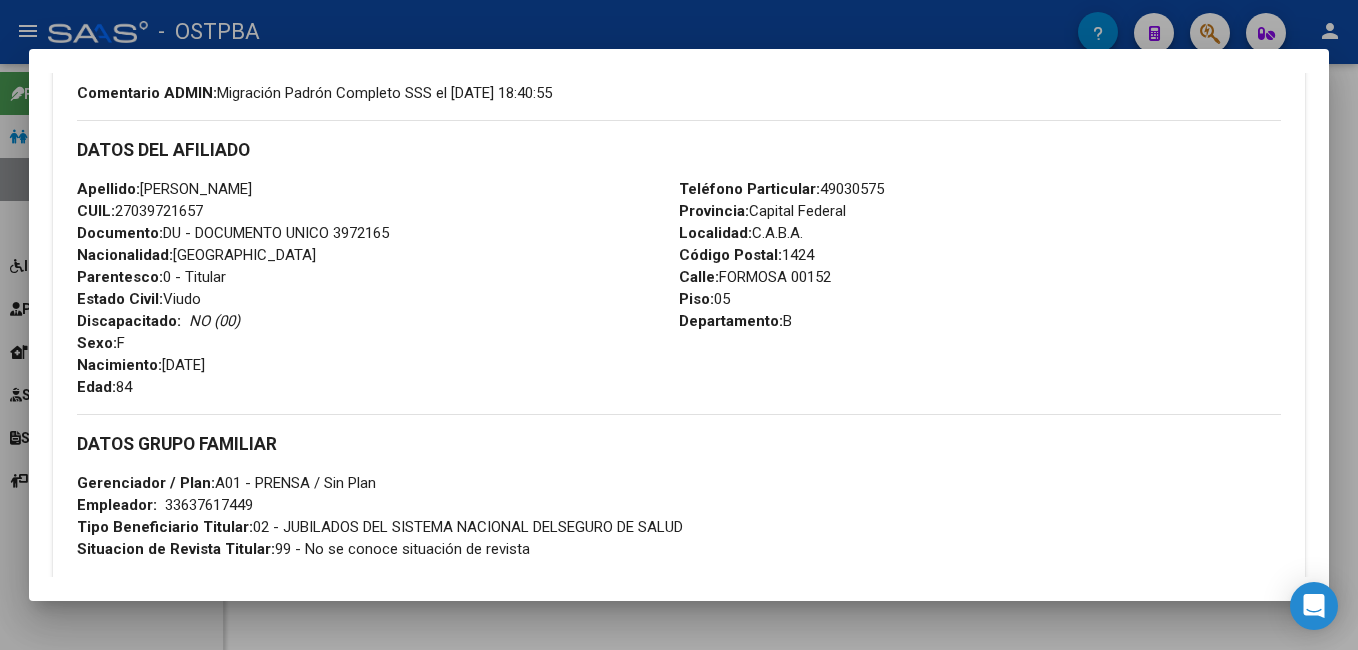 scroll, scrollTop: 600, scrollLeft: 0, axis: vertical 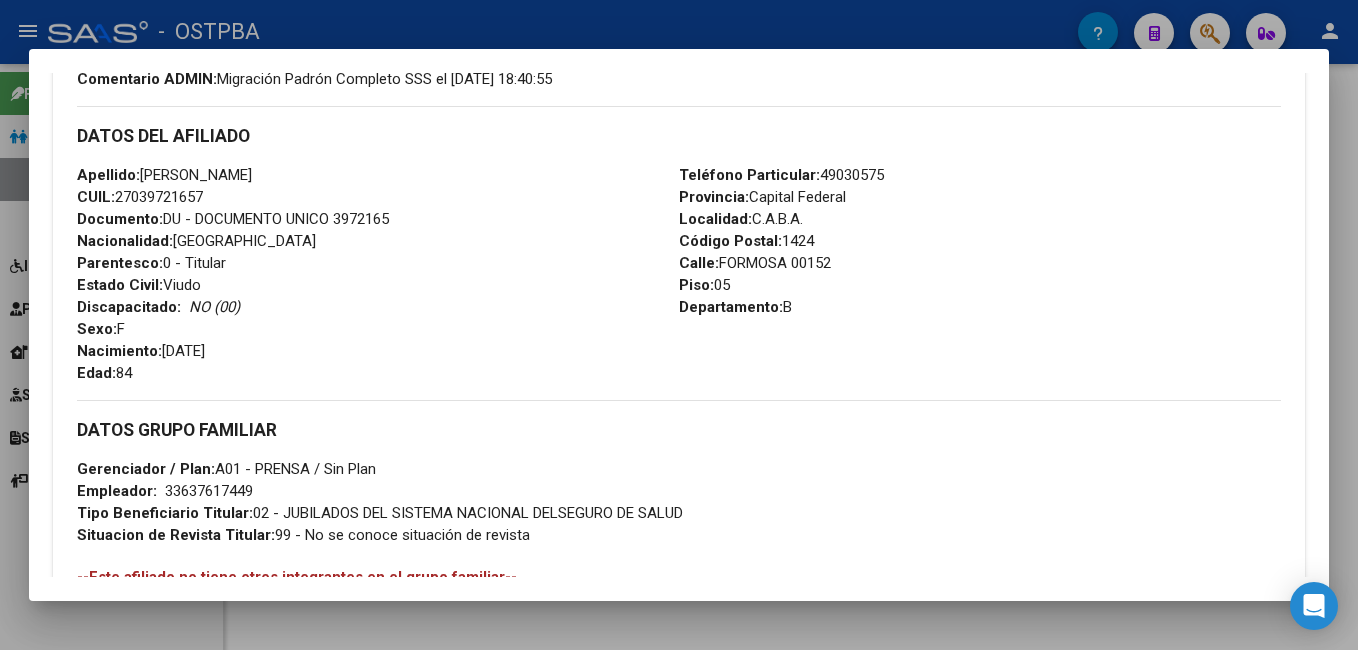 click at bounding box center [679, 325] 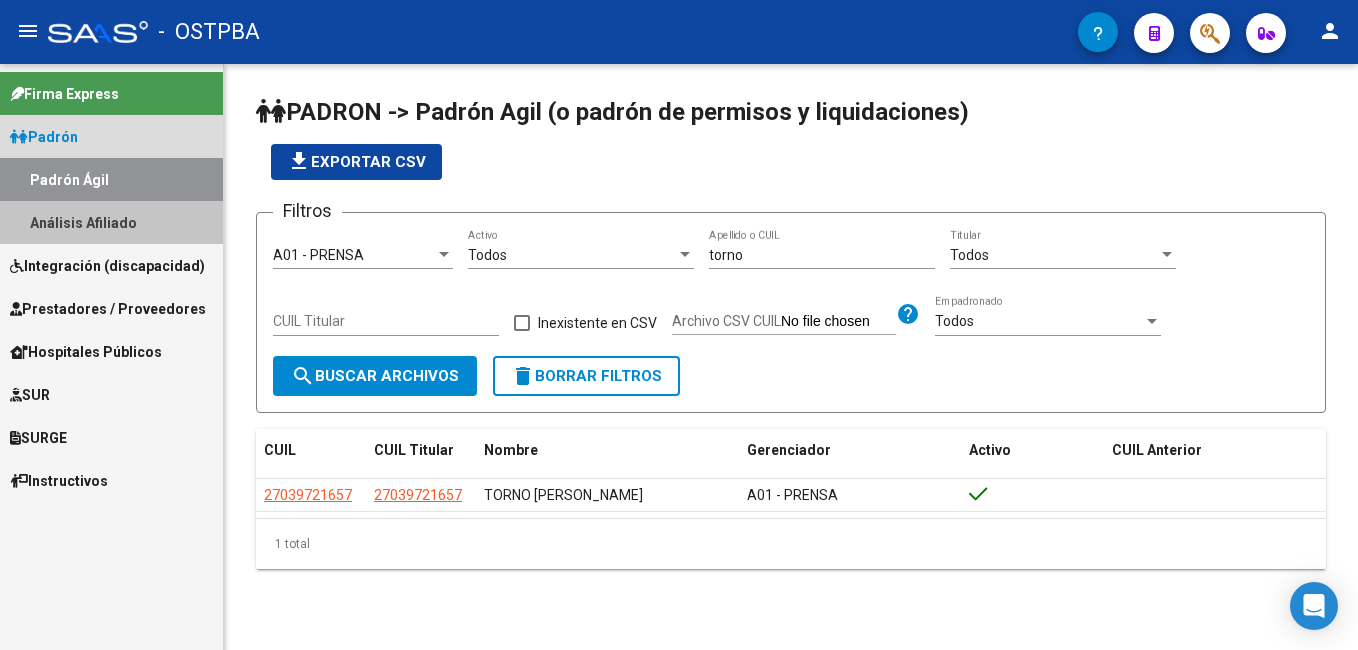 click on "Análisis Afiliado" at bounding box center (111, 222) 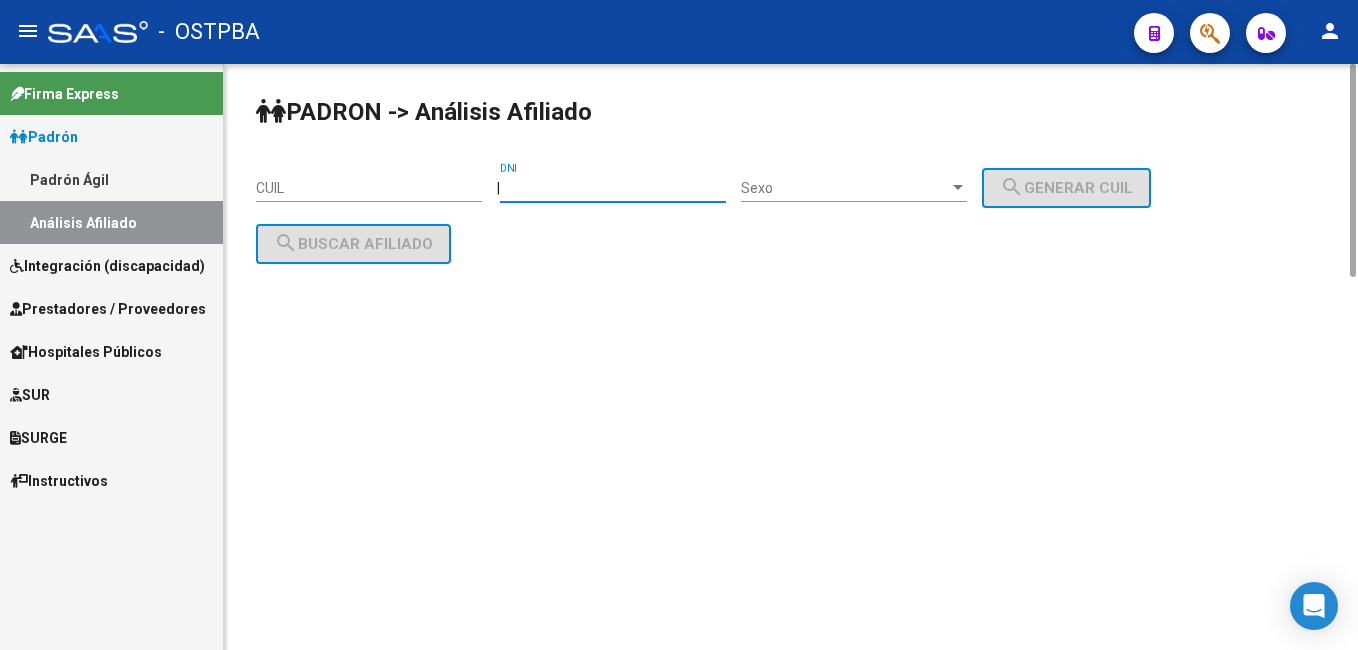click on "DNI" at bounding box center (613, 188) 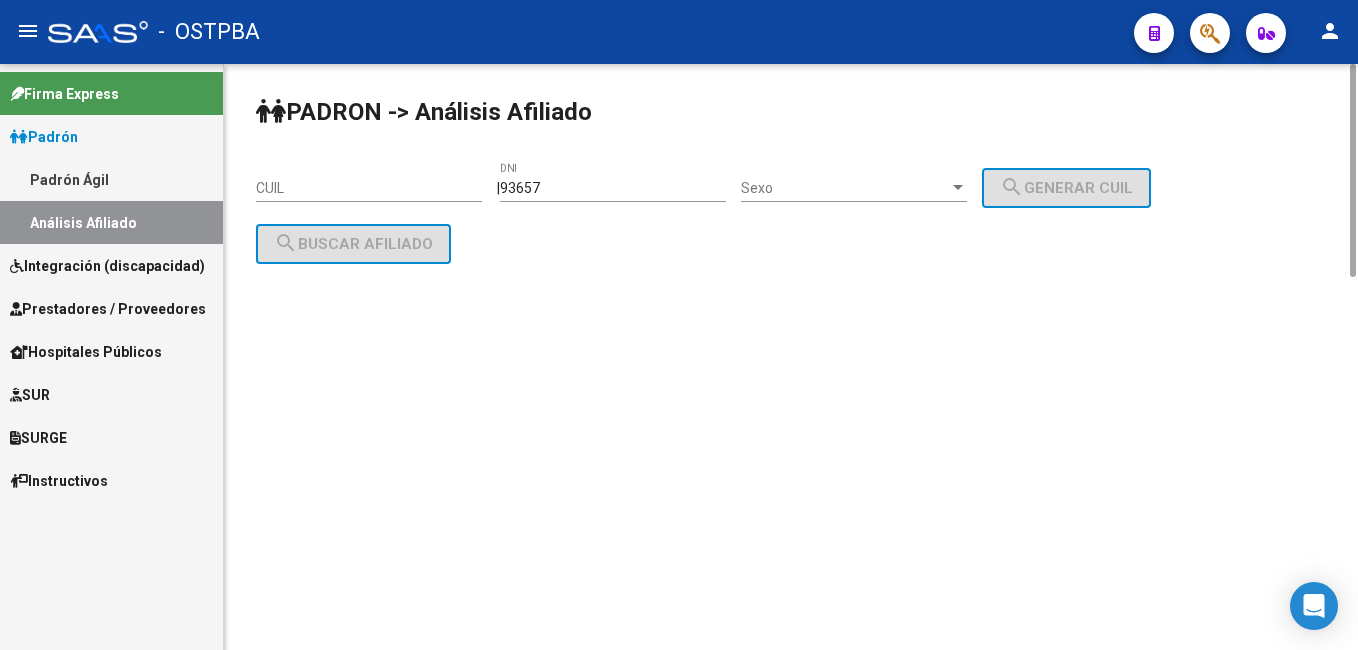 click on "PADRON -> Análisis Afiliado CUIL    |    93657 DNI Sexo Sexo search  Generar CUIL  search  Buscar afiliado" 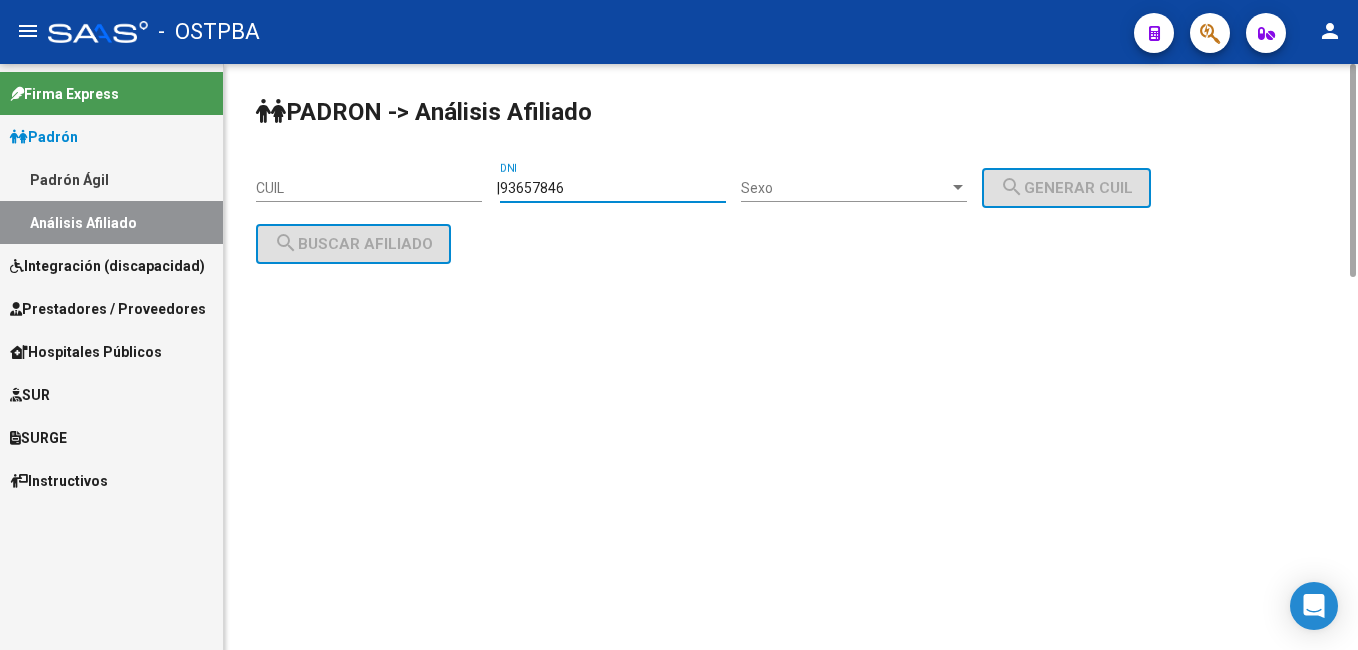 type on "93657846" 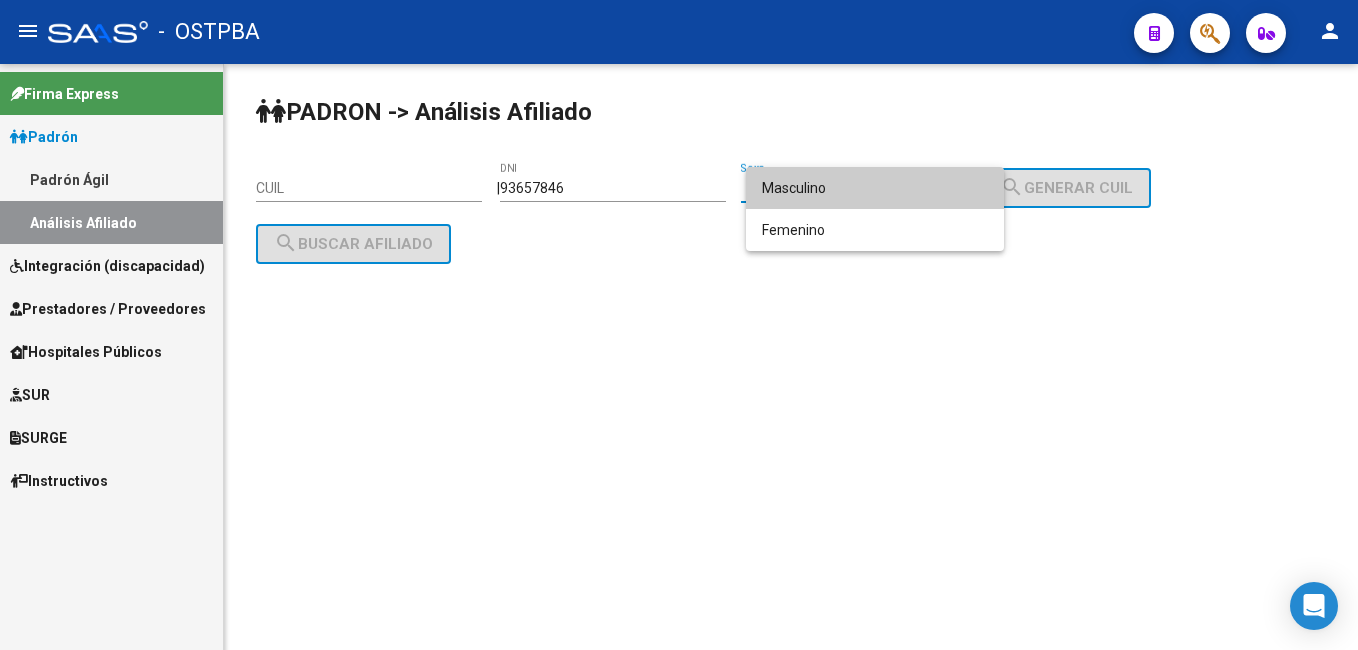 click on "Masculino" at bounding box center [875, 188] 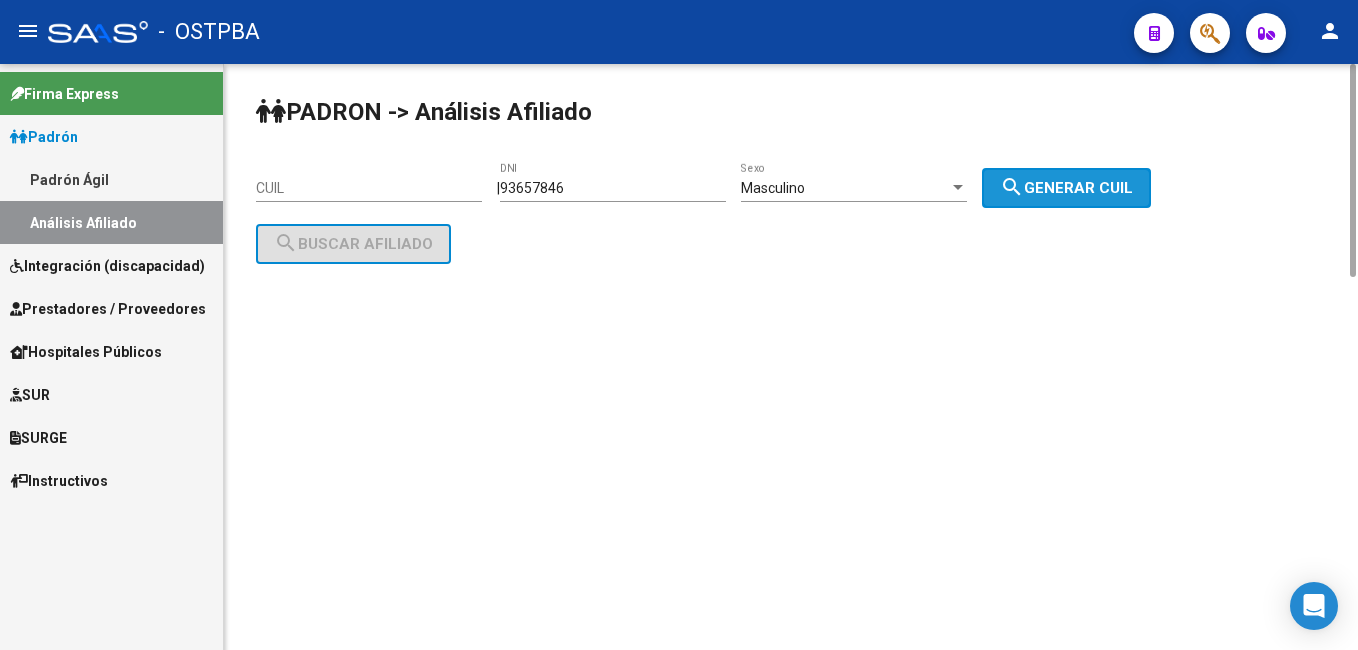 click on "search  Generar CUIL" 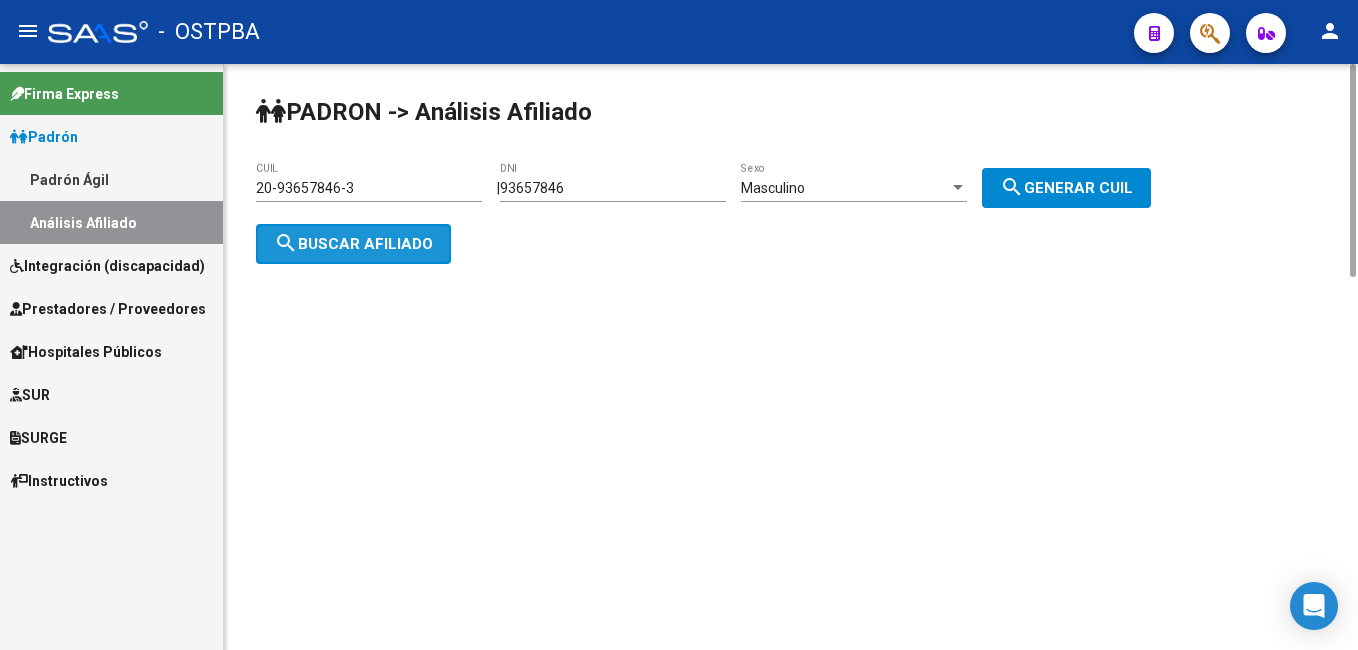 click on "search  Buscar afiliado" 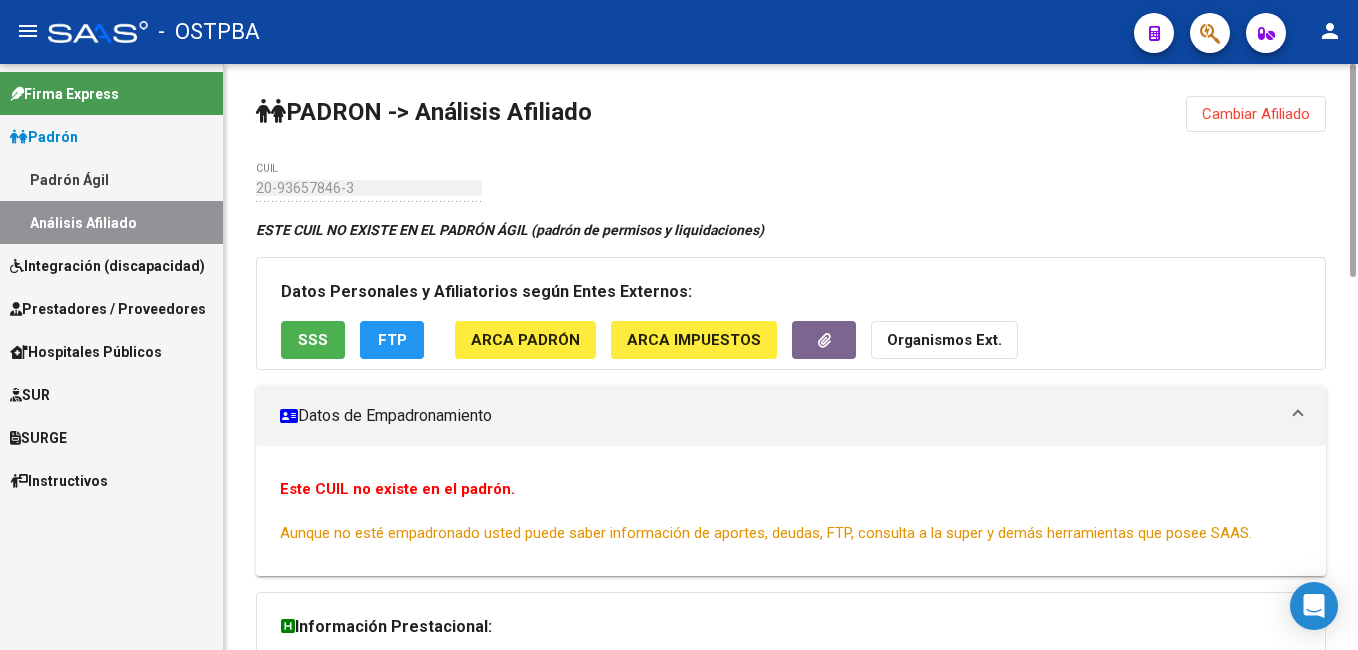 click on "Cambiar Afiliado" 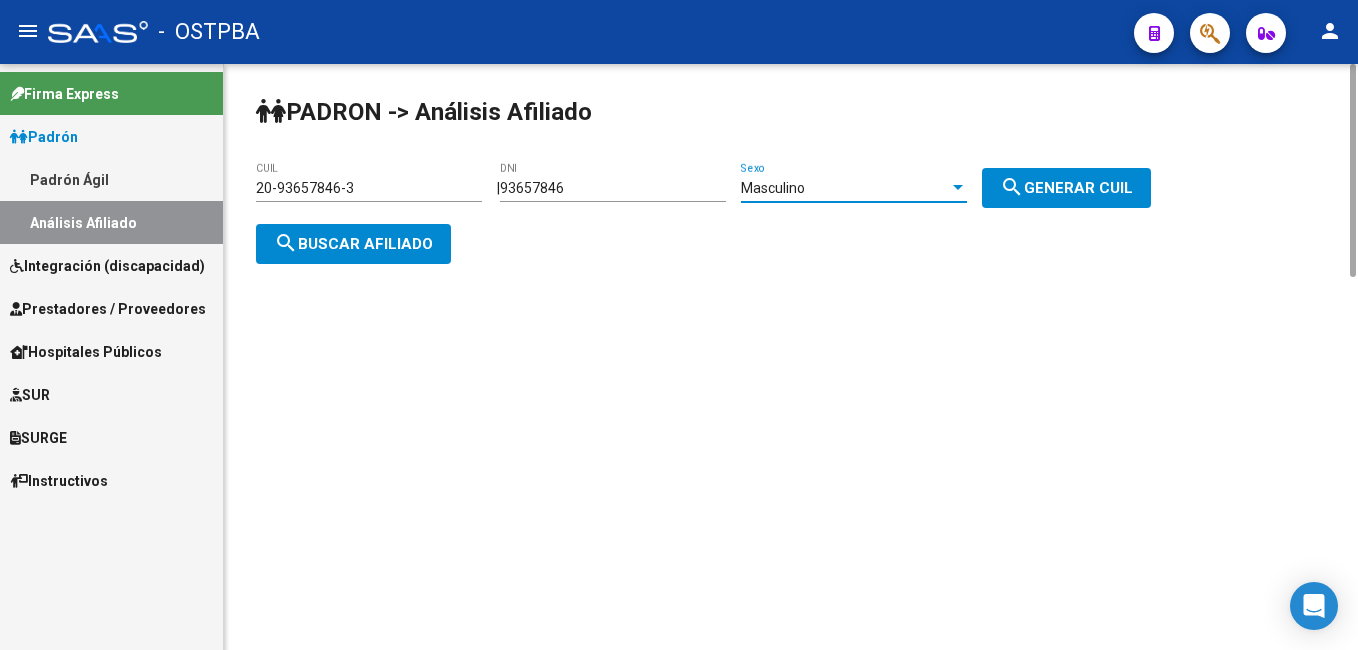click at bounding box center [958, 187] 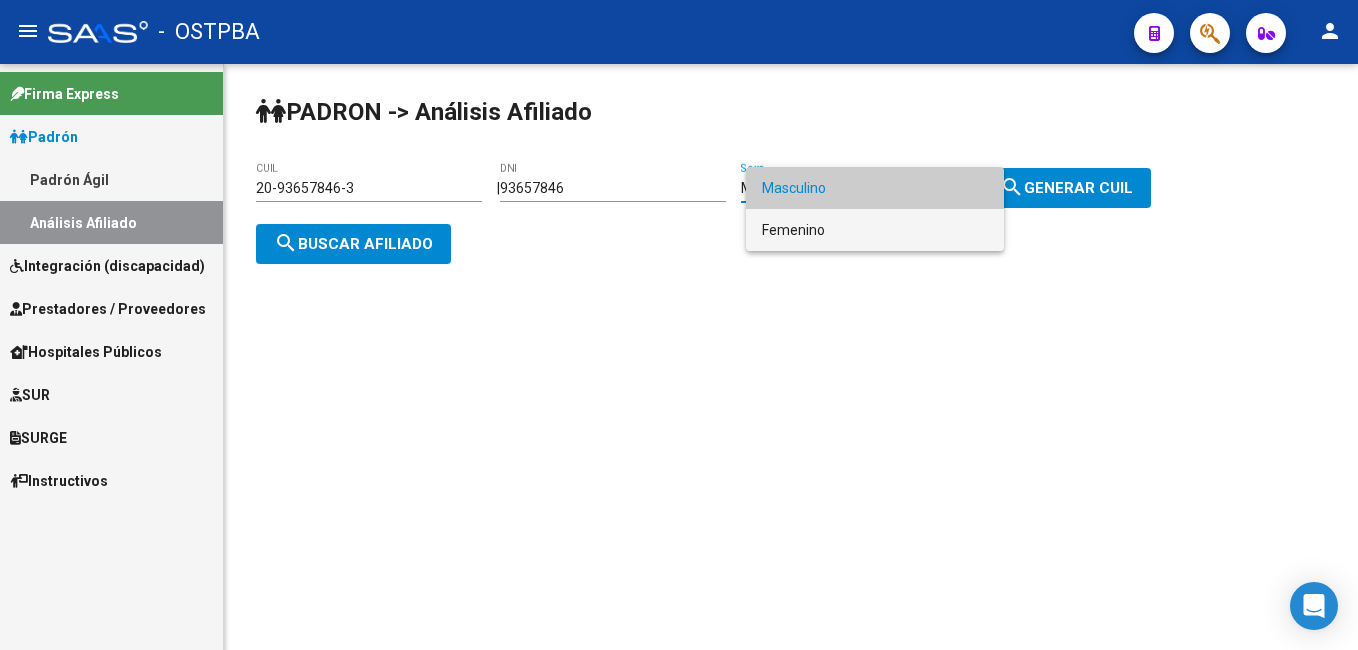 click on "Femenino" at bounding box center (875, 230) 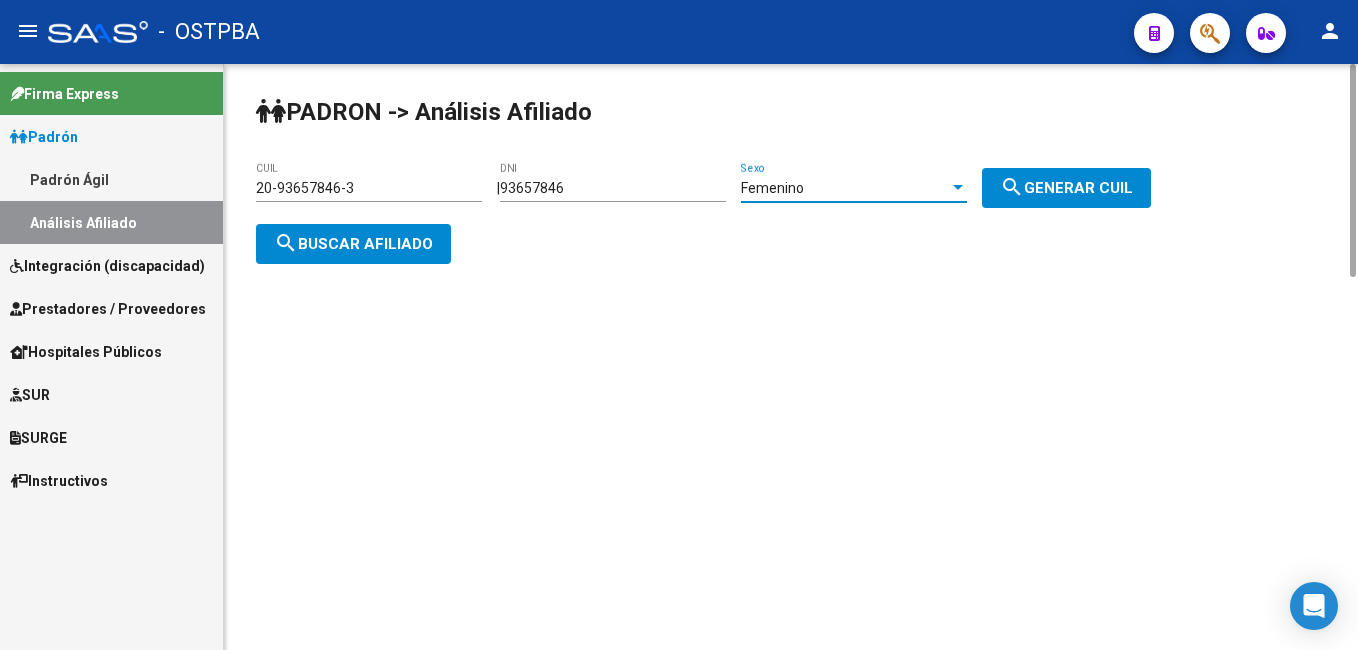 click on "search  Generar CUIL" 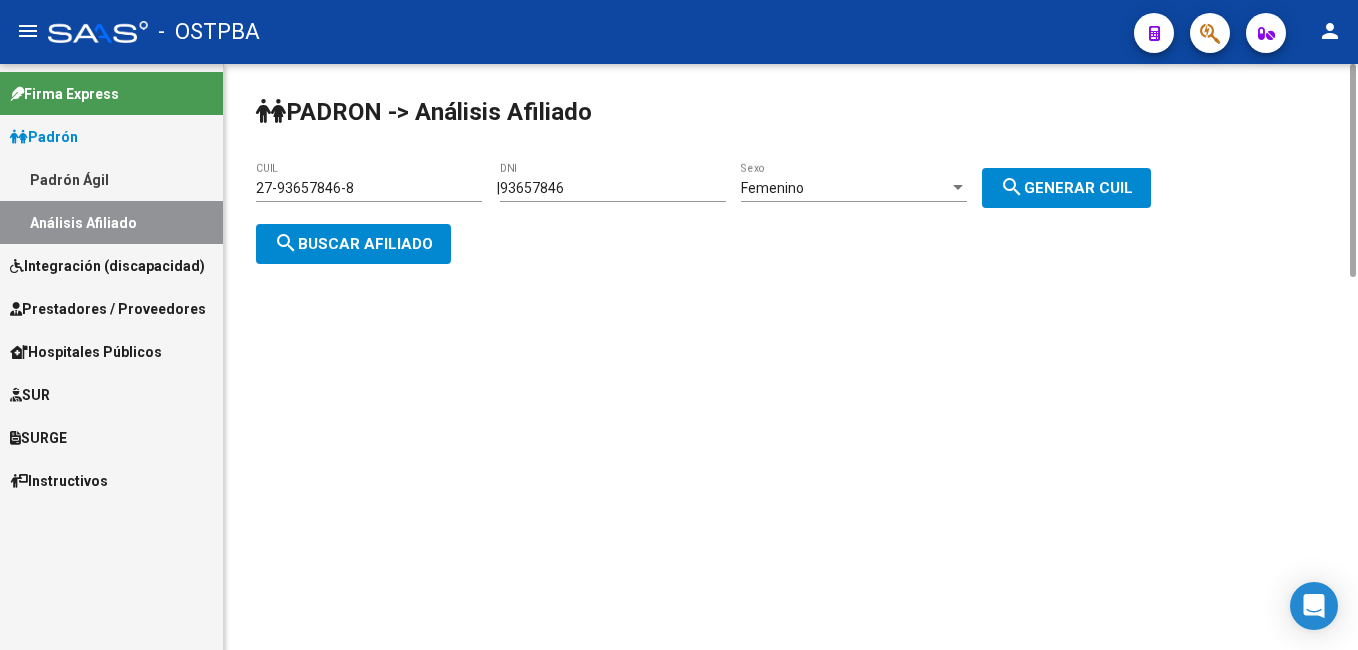 click on "search  Buscar afiliado" 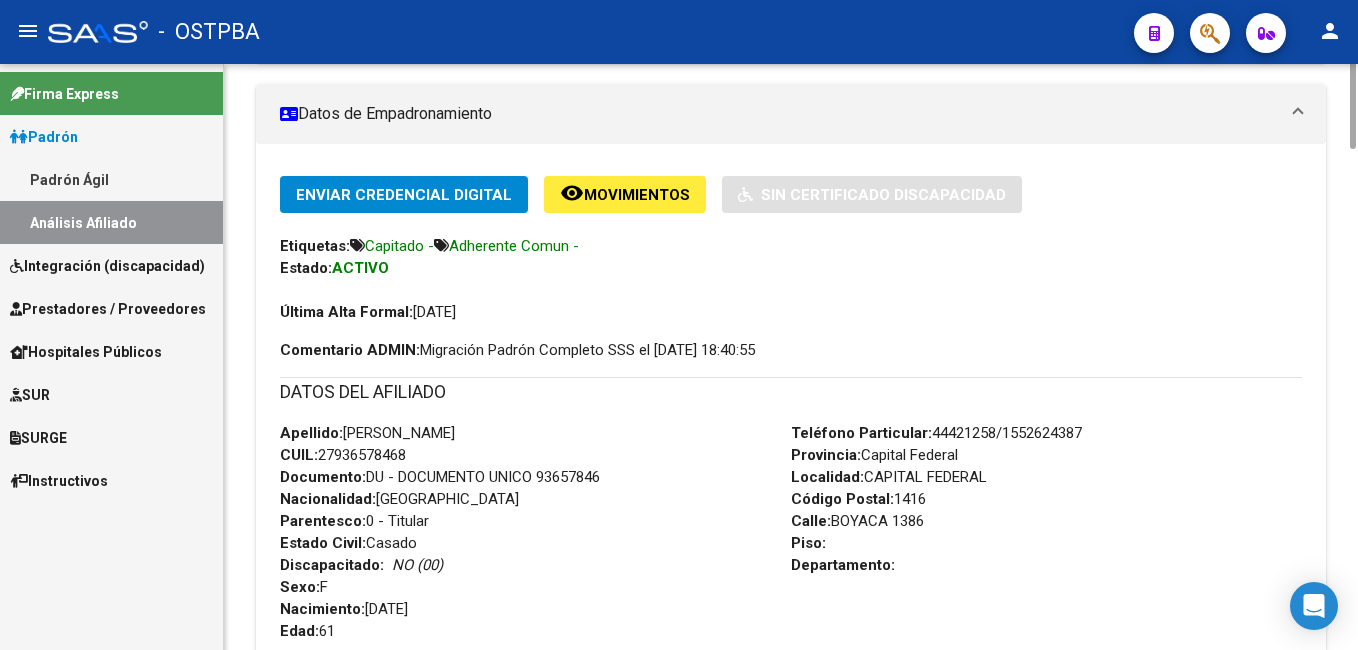 scroll, scrollTop: 0, scrollLeft: 0, axis: both 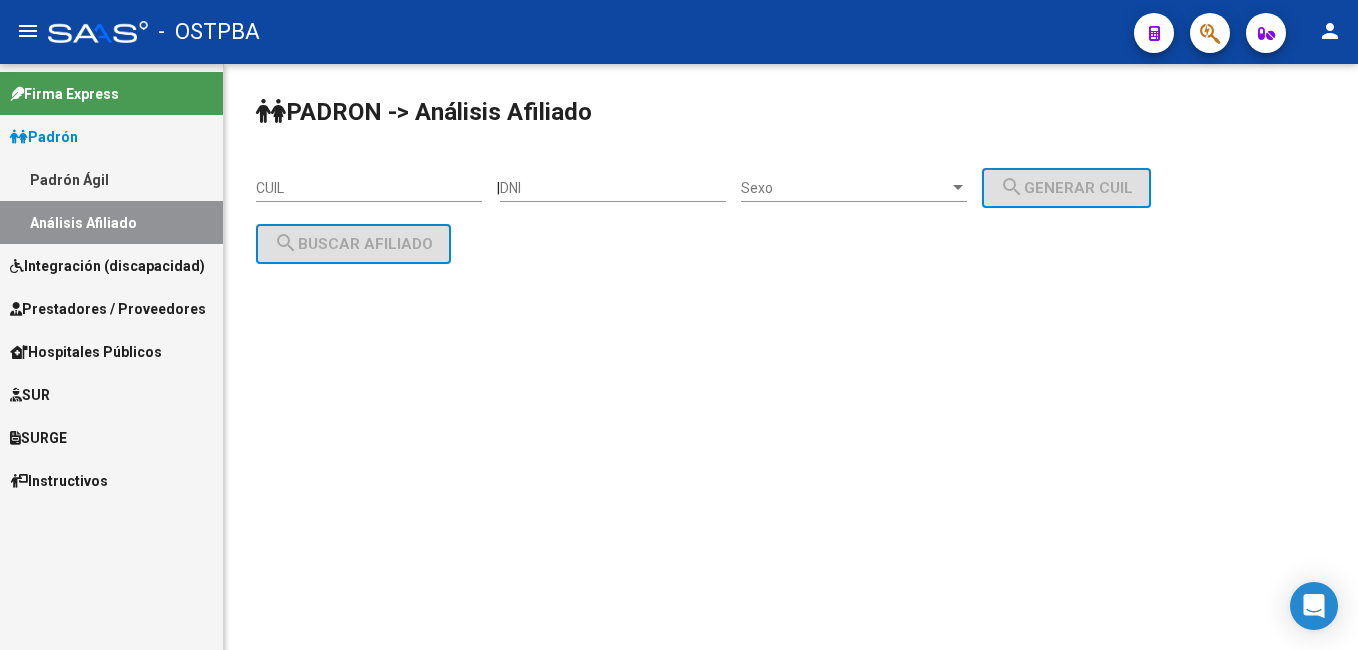 click on "Prestadores / Proveedores" at bounding box center [108, 309] 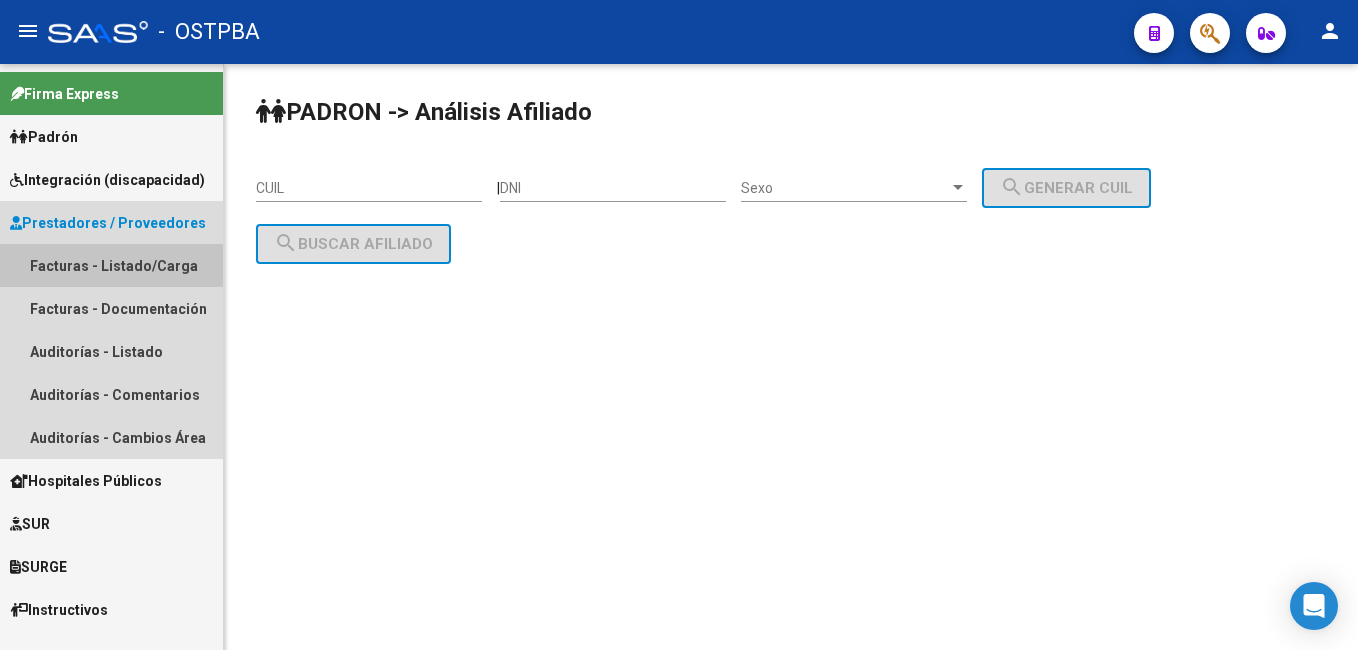 click on "Facturas - Listado/Carga" at bounding box center [111, 265] 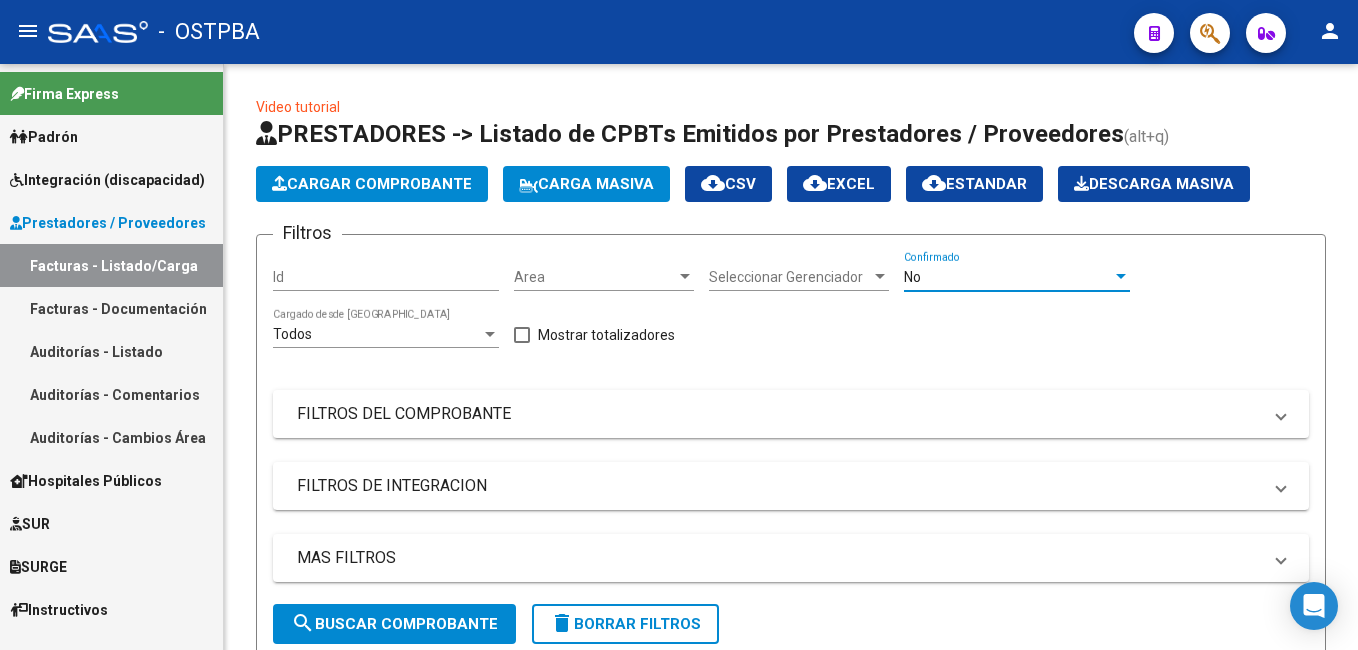 click at bounding box center [1121, 277] 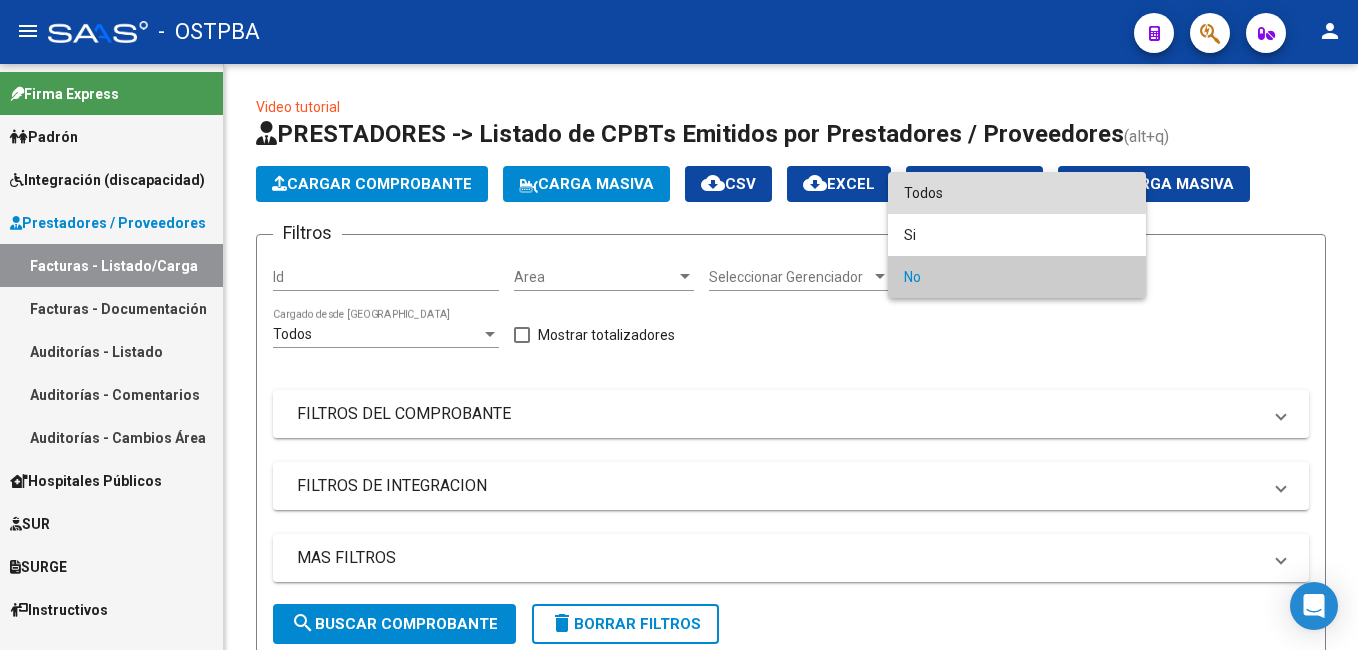 click on "Todos" at bounding box center (1017, 193) 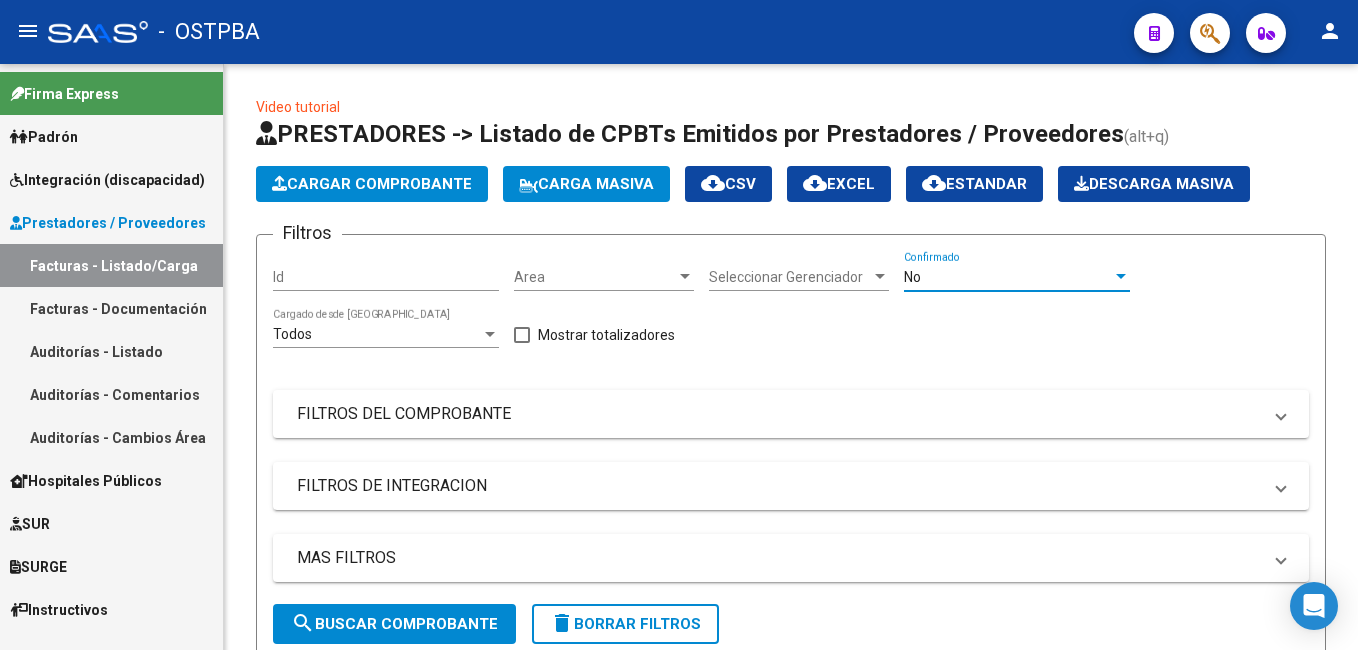 click on "cloud_download  Estandar" 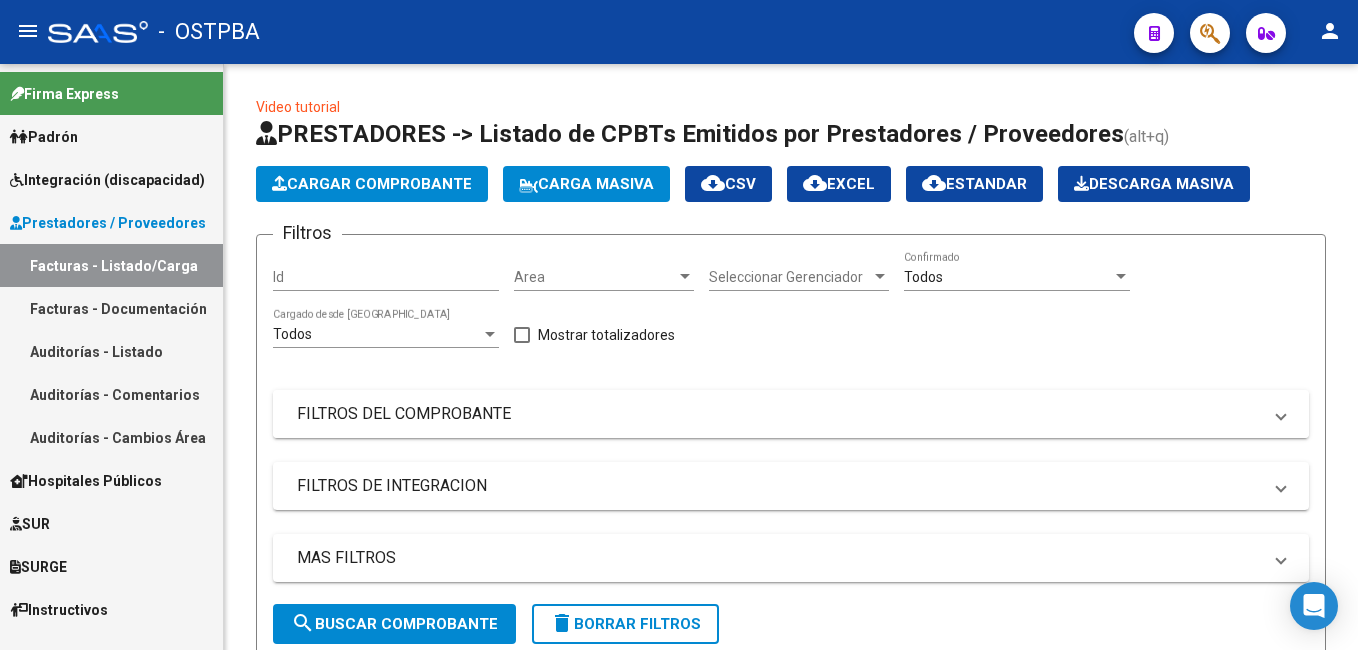 click at bounding box center [1281, 414] 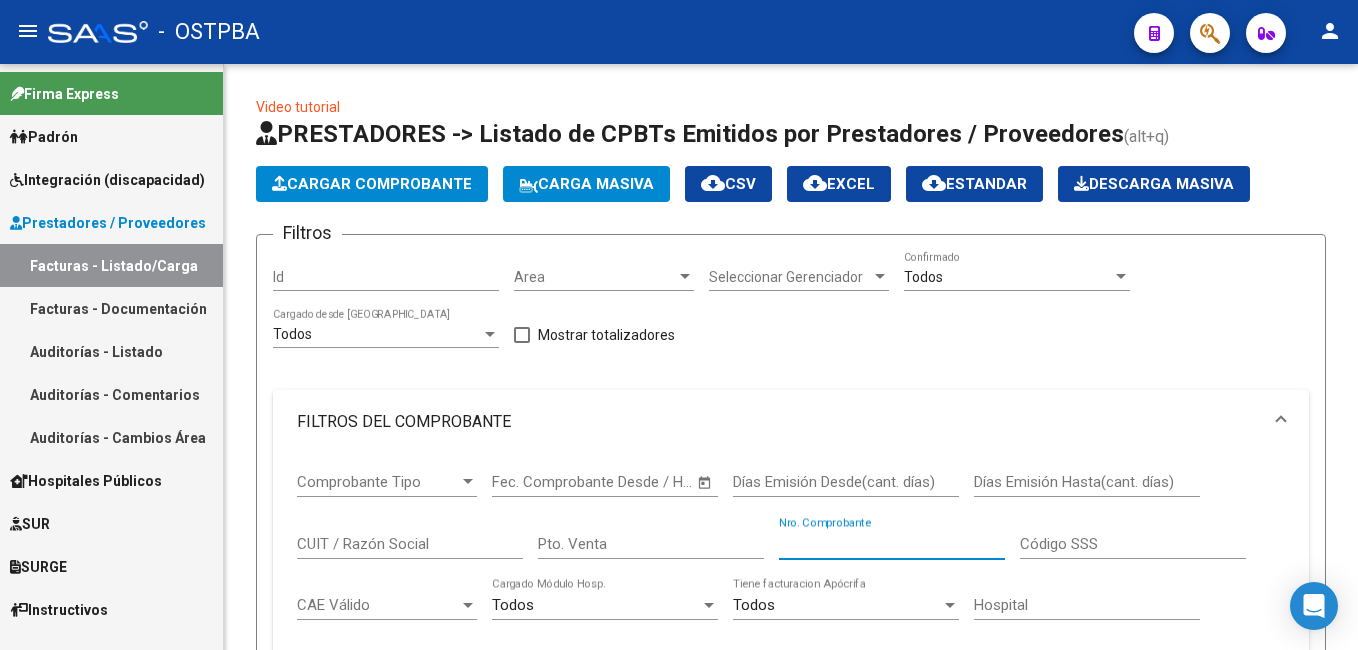 click on "Nro. Comprobante" at bounding box center [892, 544] 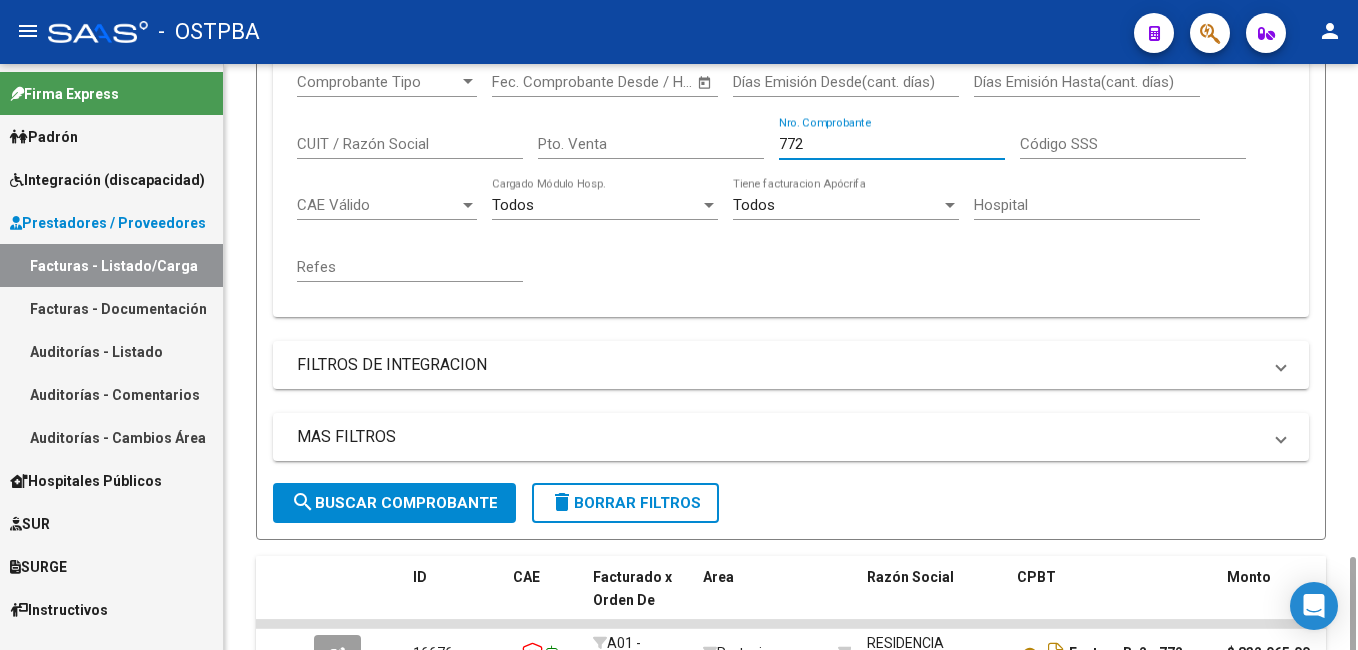 scroll, scrollTop: 600, scrollLeft: 0, axis: vertical 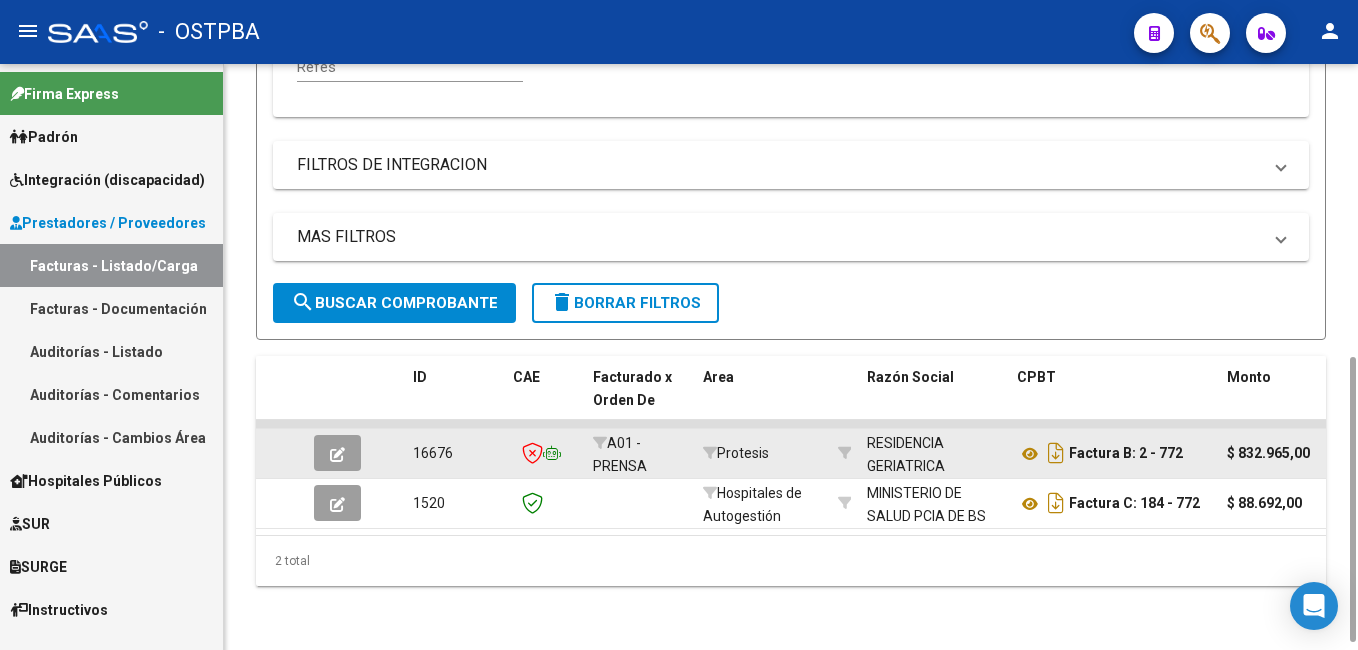 type on "772" 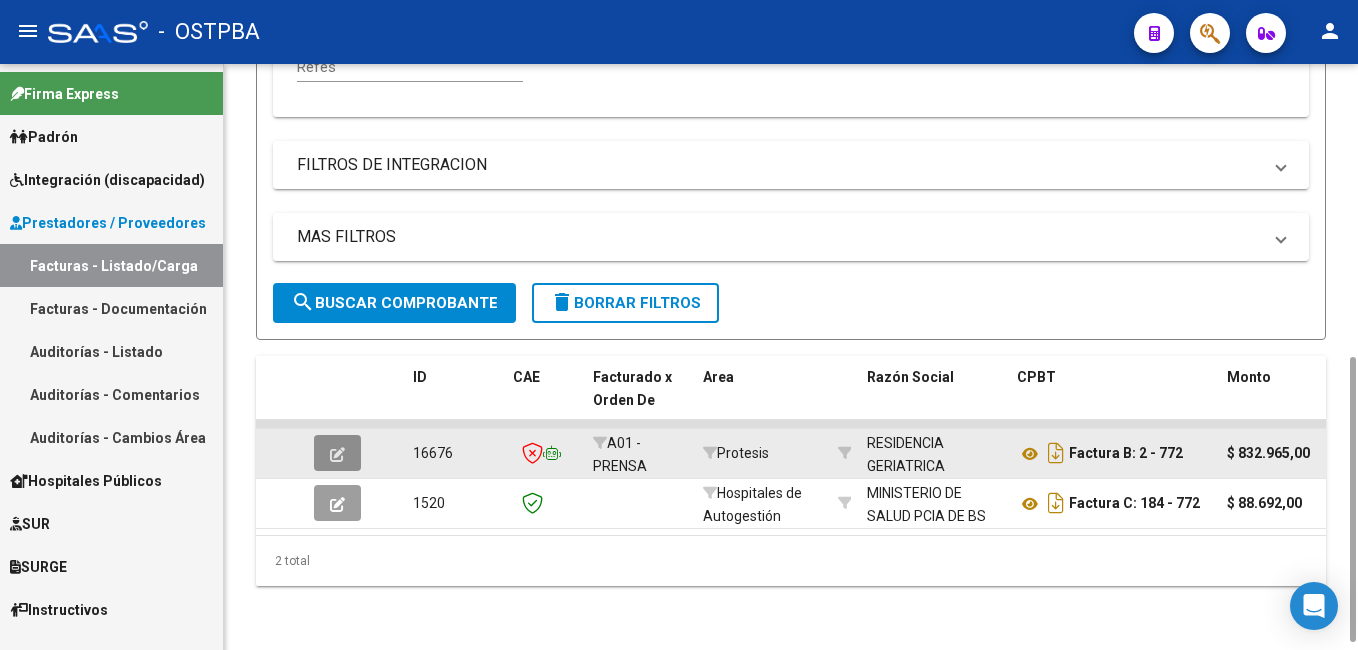 click 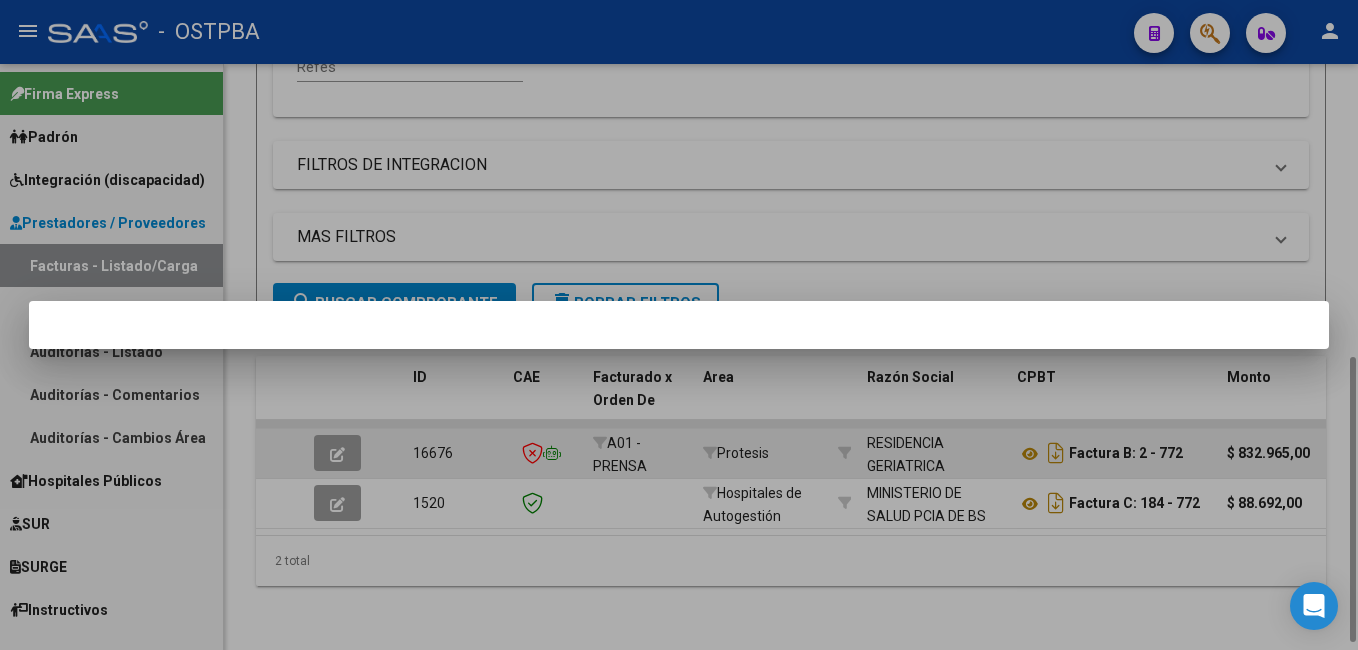 click at bounding box center [679, 325] 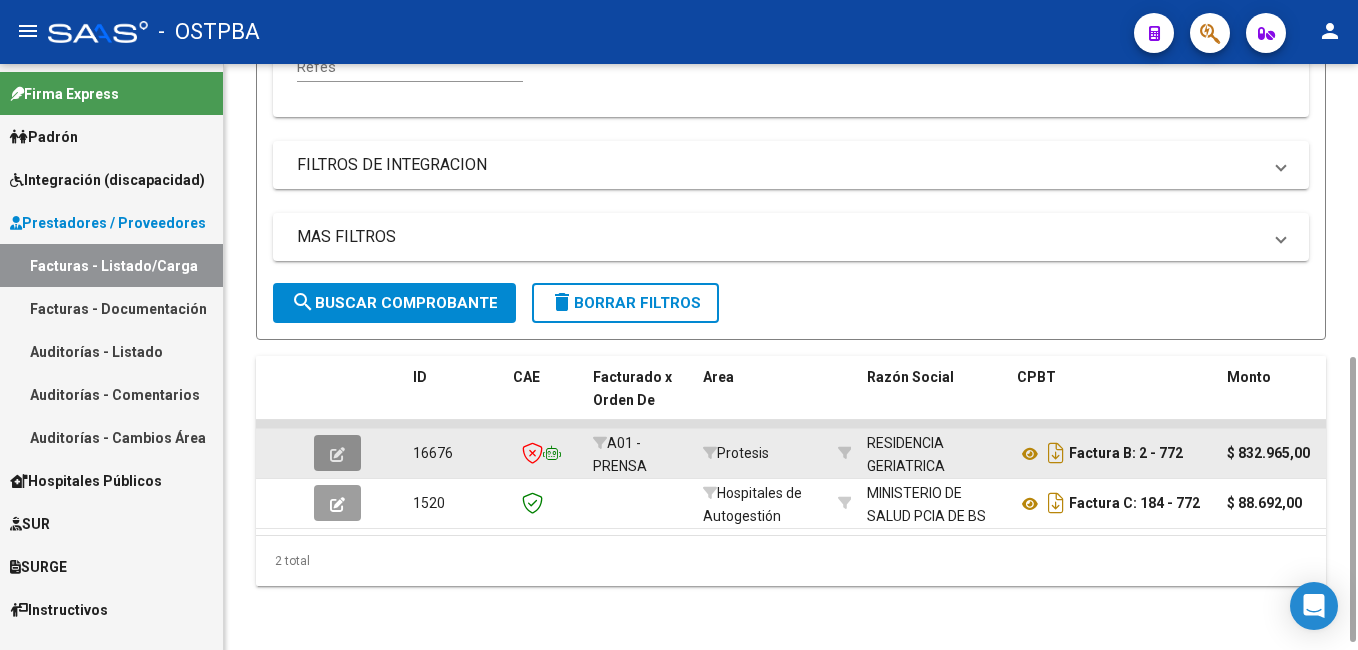 click 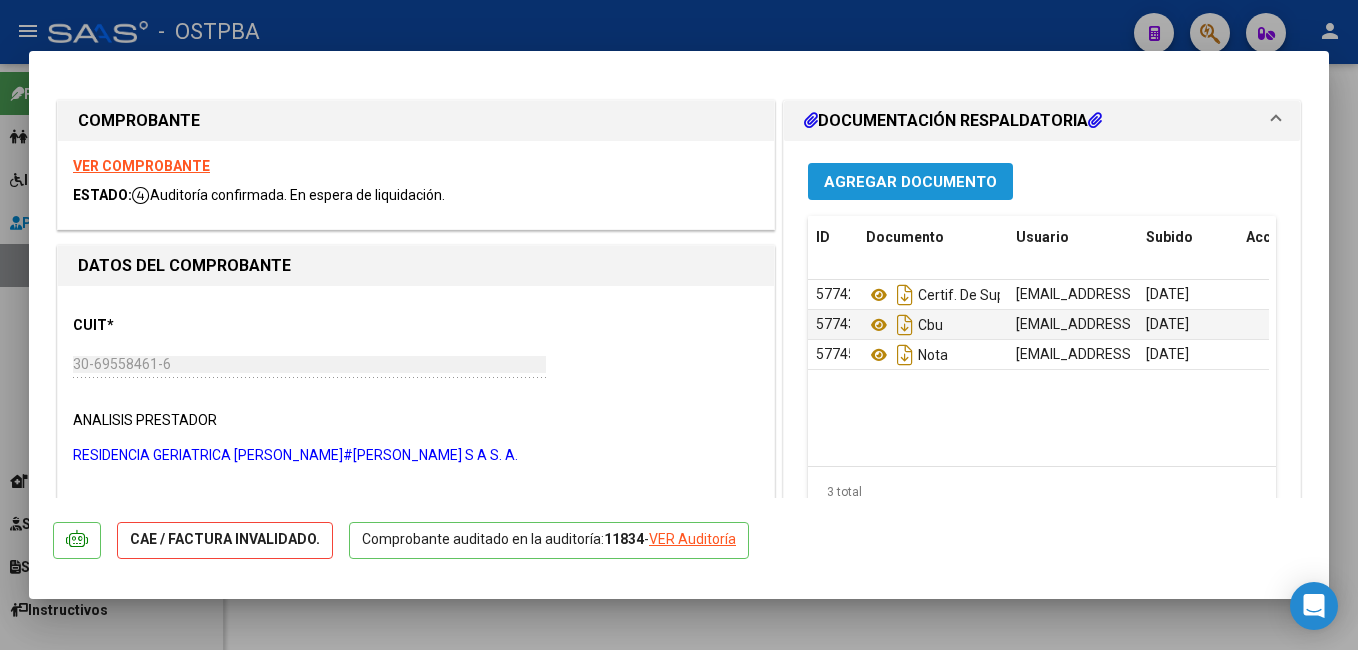 click on "Agregar Documento" at bounding box center (910, 182) 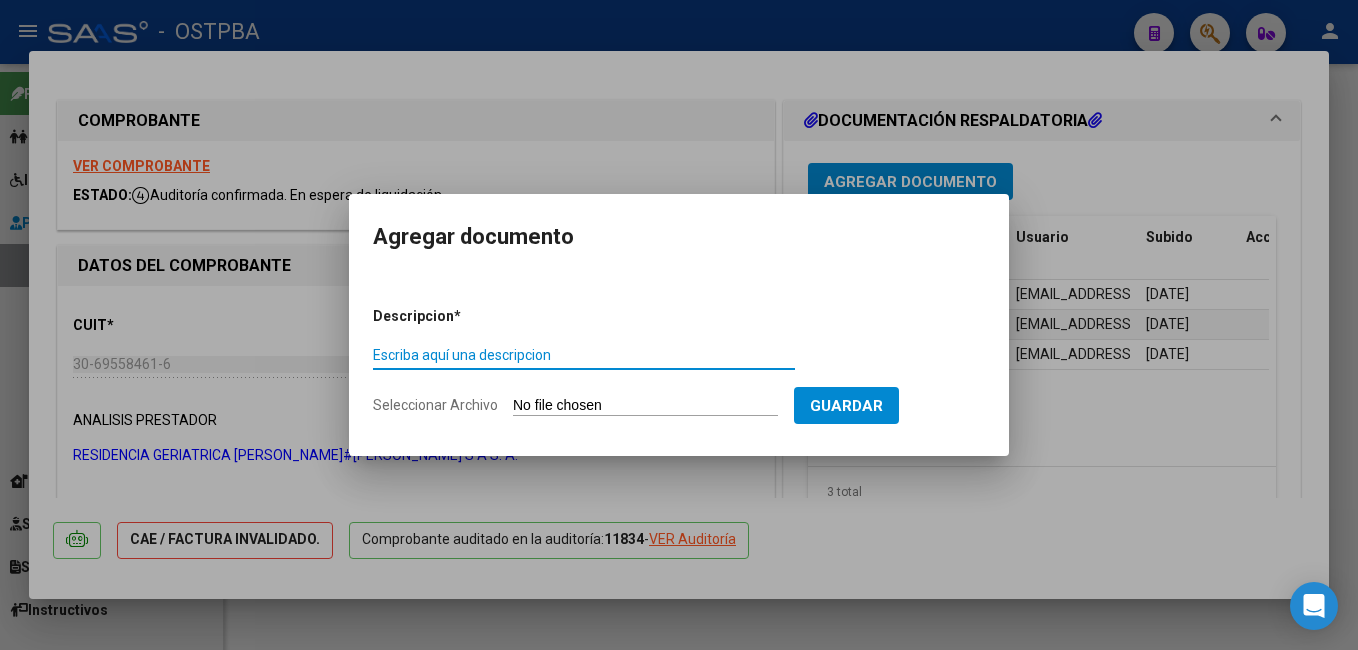 click on "Seleccionar Archivo" 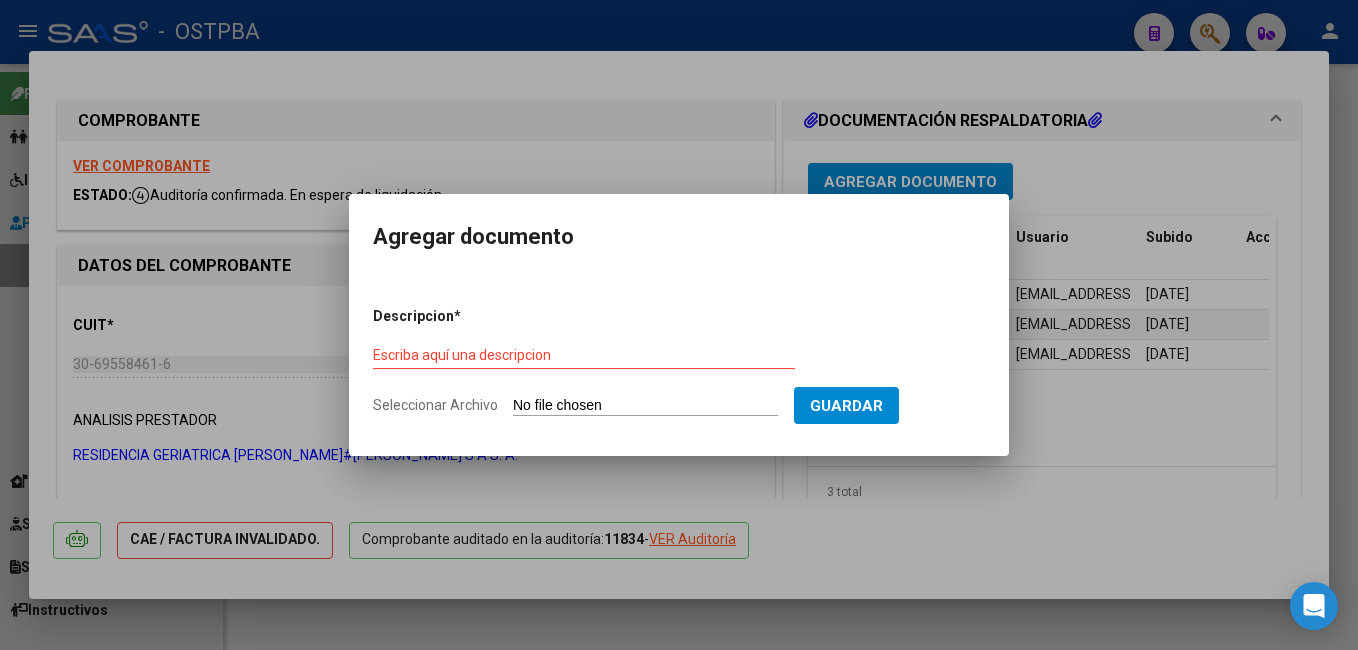 type on "C:\fakepath\Auditoría_20250707_0001.pdf" 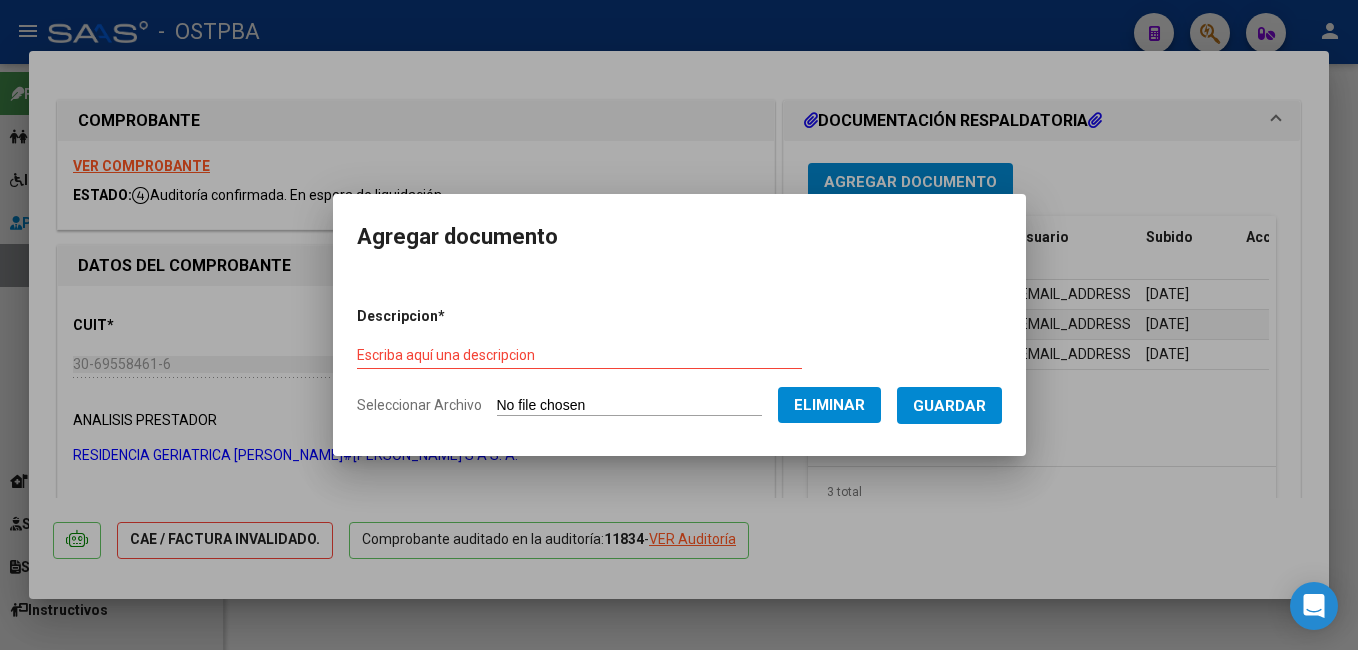 click on "Escriba aquí una descripcion" at bounding box center [579, 355] 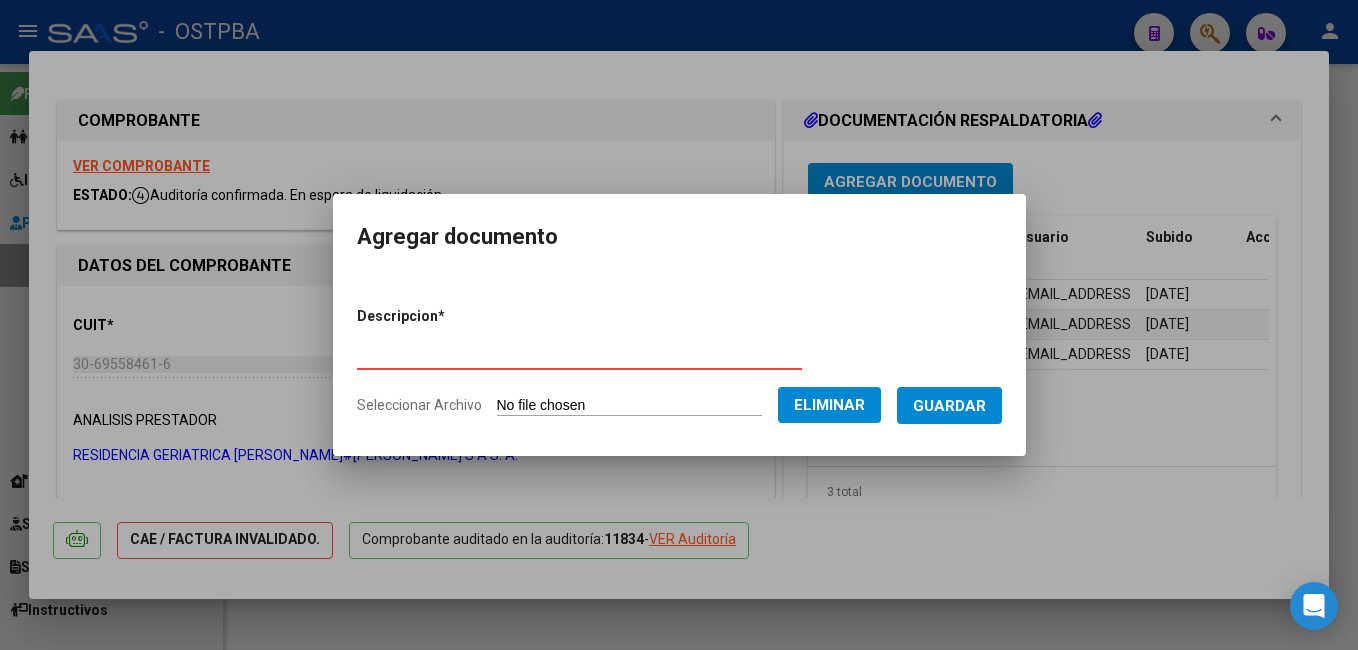 type on "Auditoría" 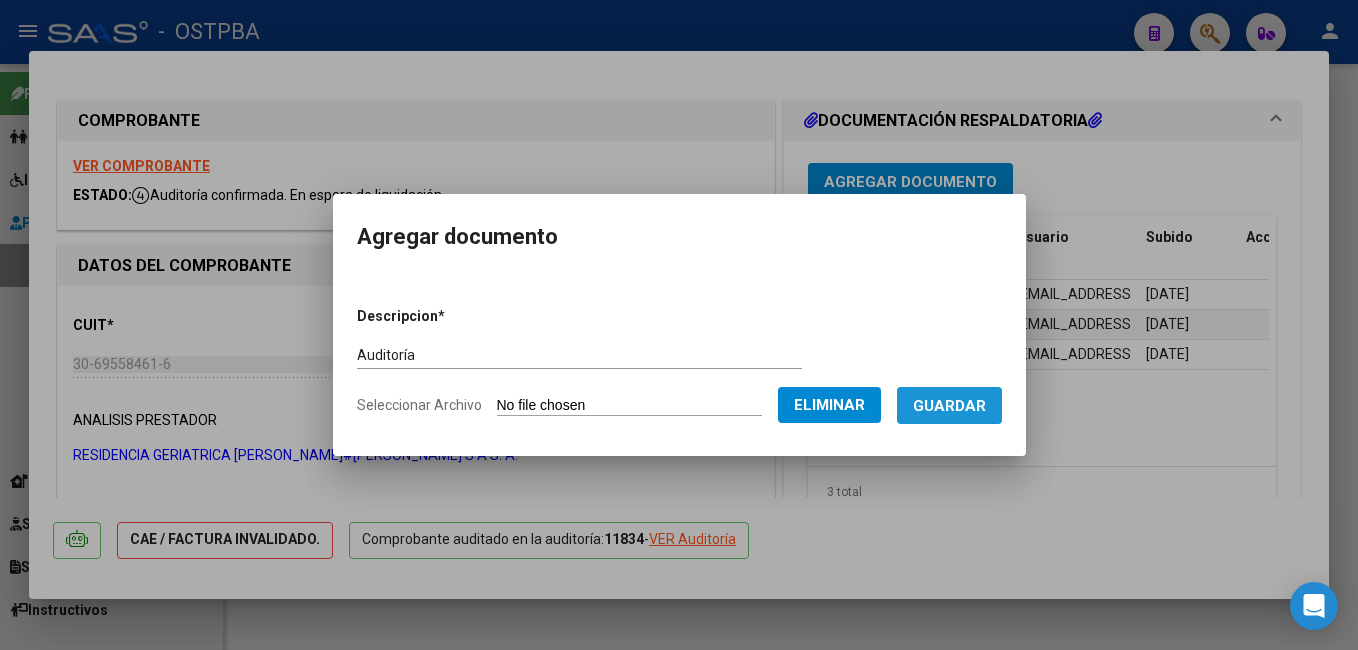click on "Guardar" at bounding box center [949, 406] 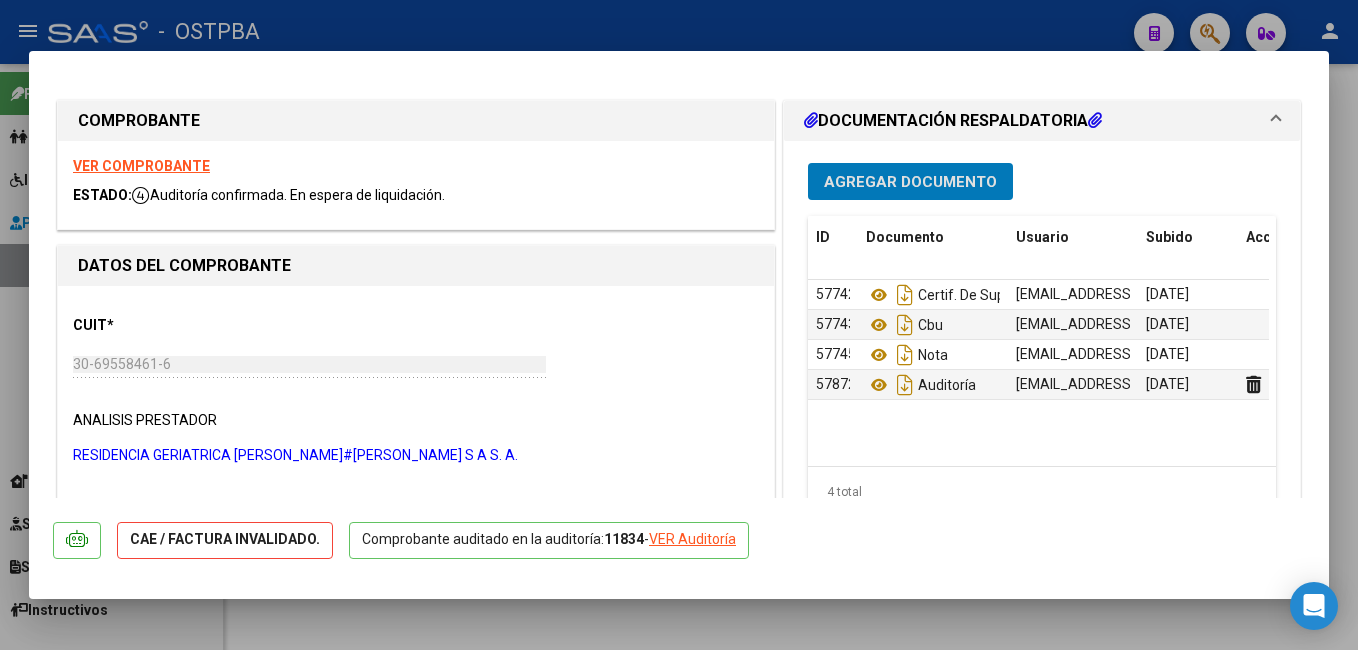 click at bounding box center (679, 325) 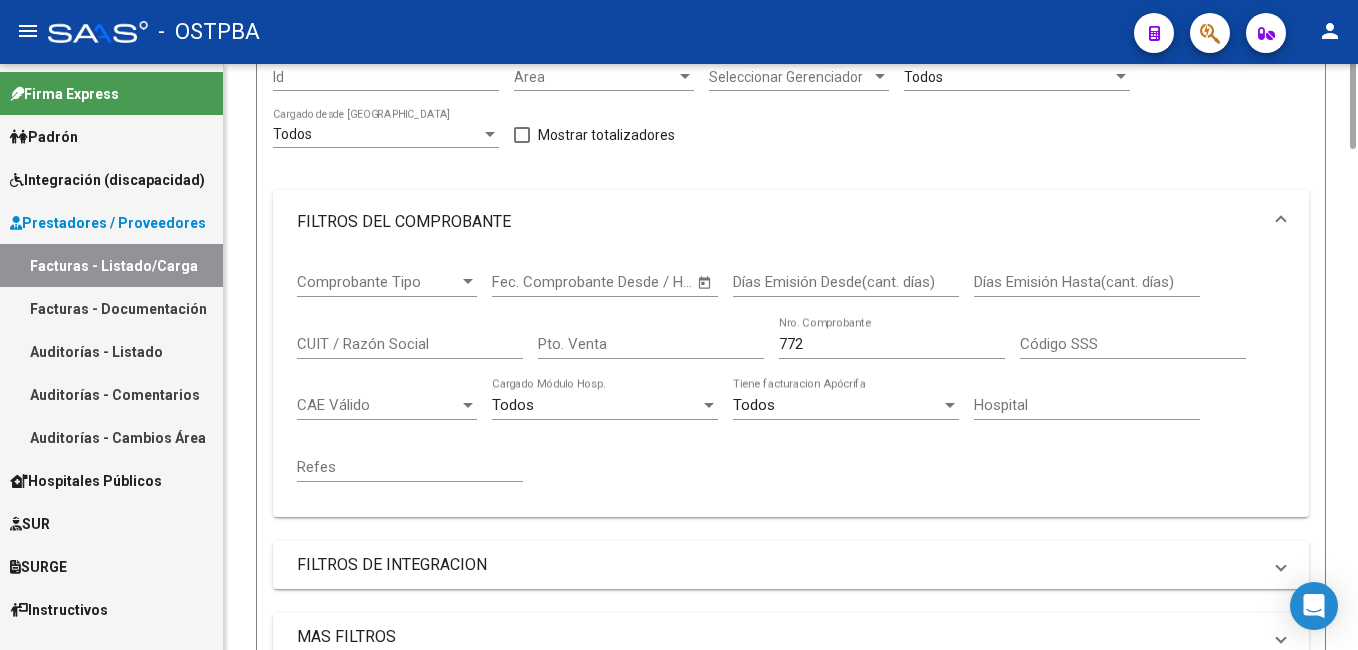 scroll, scrollTop: 0, scrollLeft: 0, axis: both 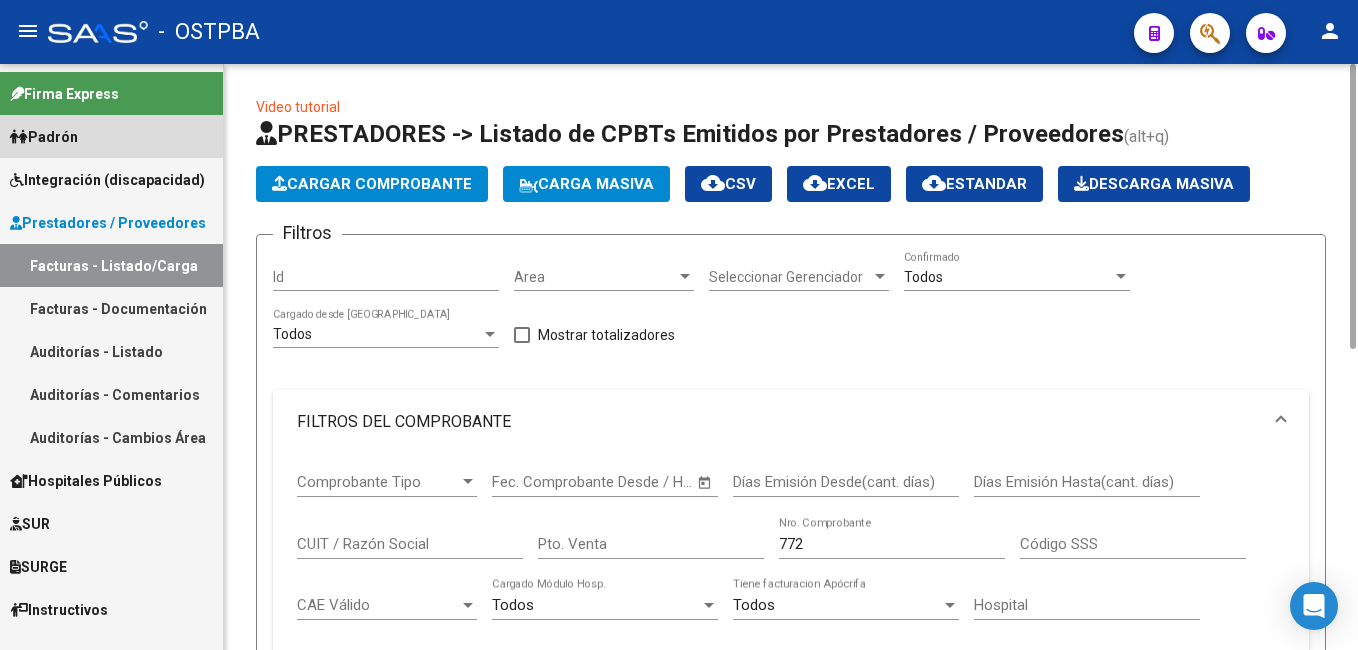 click on "Padrón" at bounding box center (44, 137) 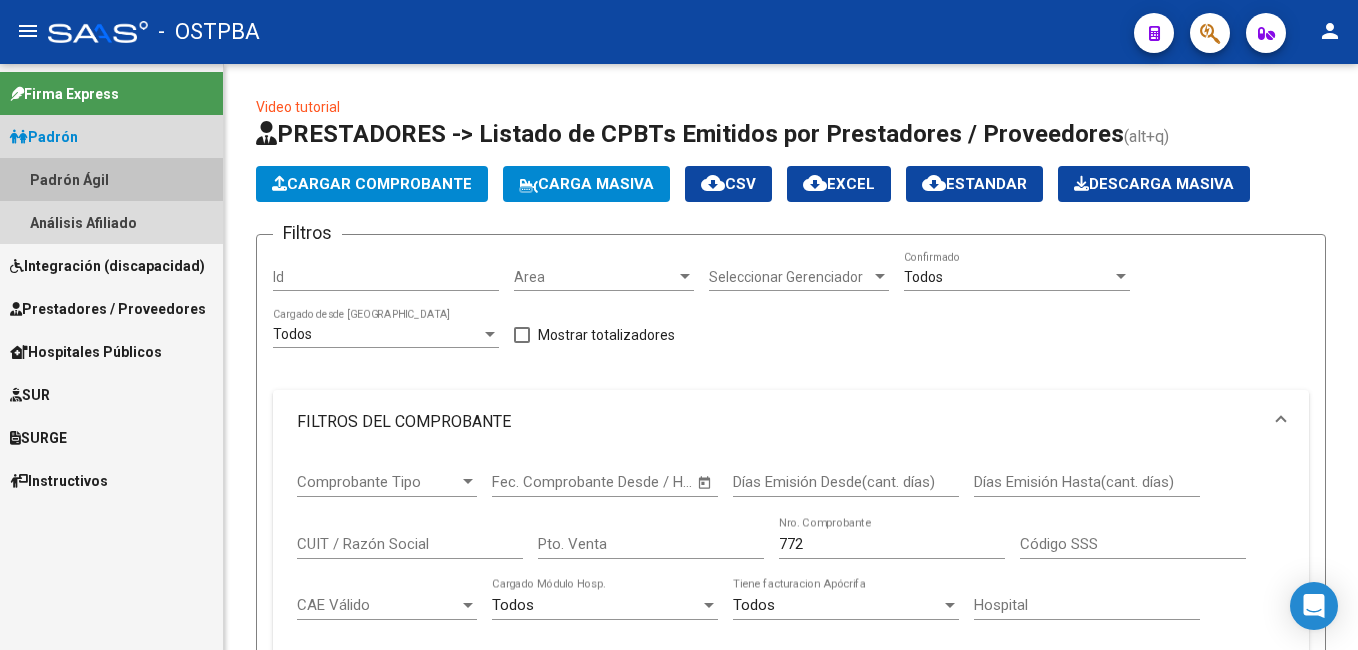 click on "Padrón Ágil" at bounding box center [111, 179] 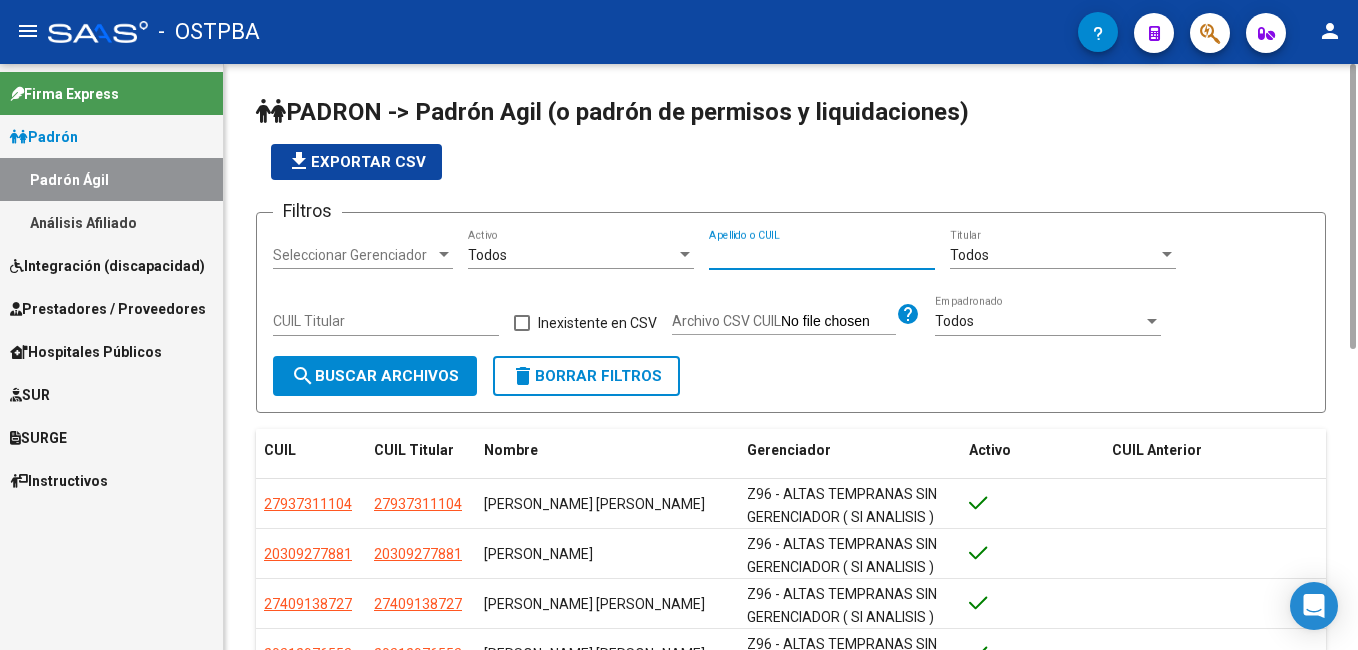 click on "Apellido o CUIL" at bounding box center [822, 255] 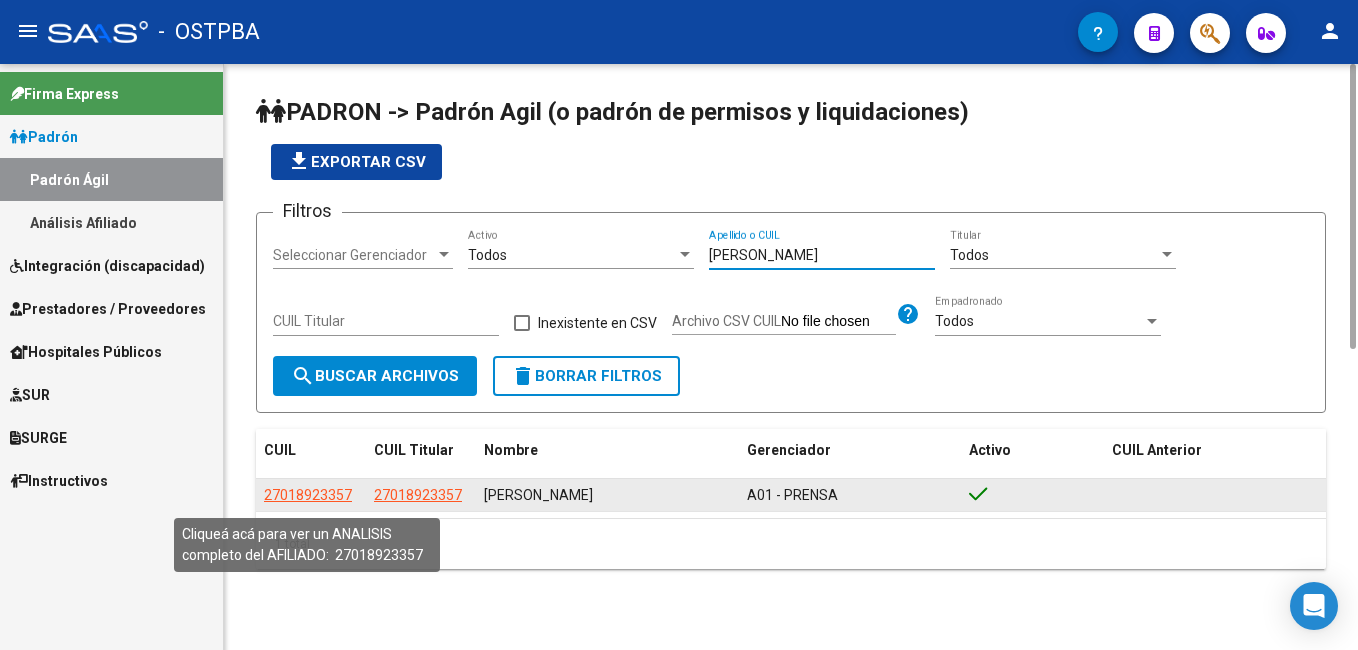 type on "rendon" 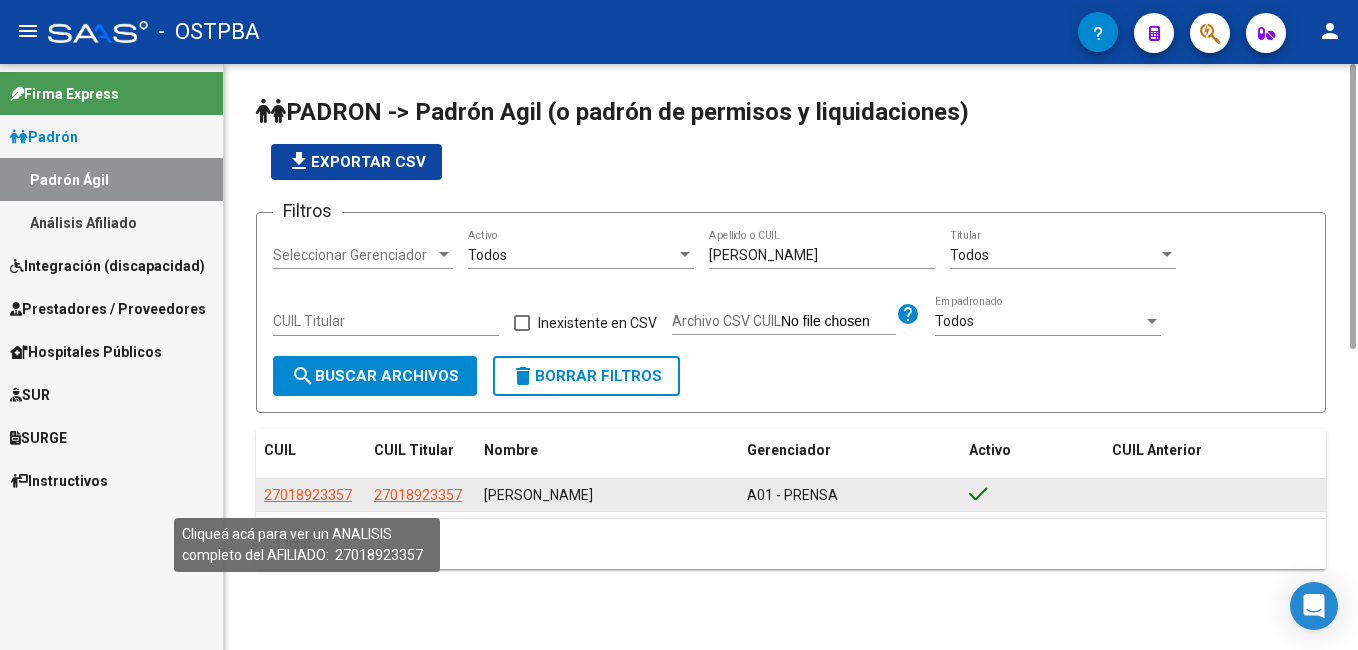 click on "27018923357" 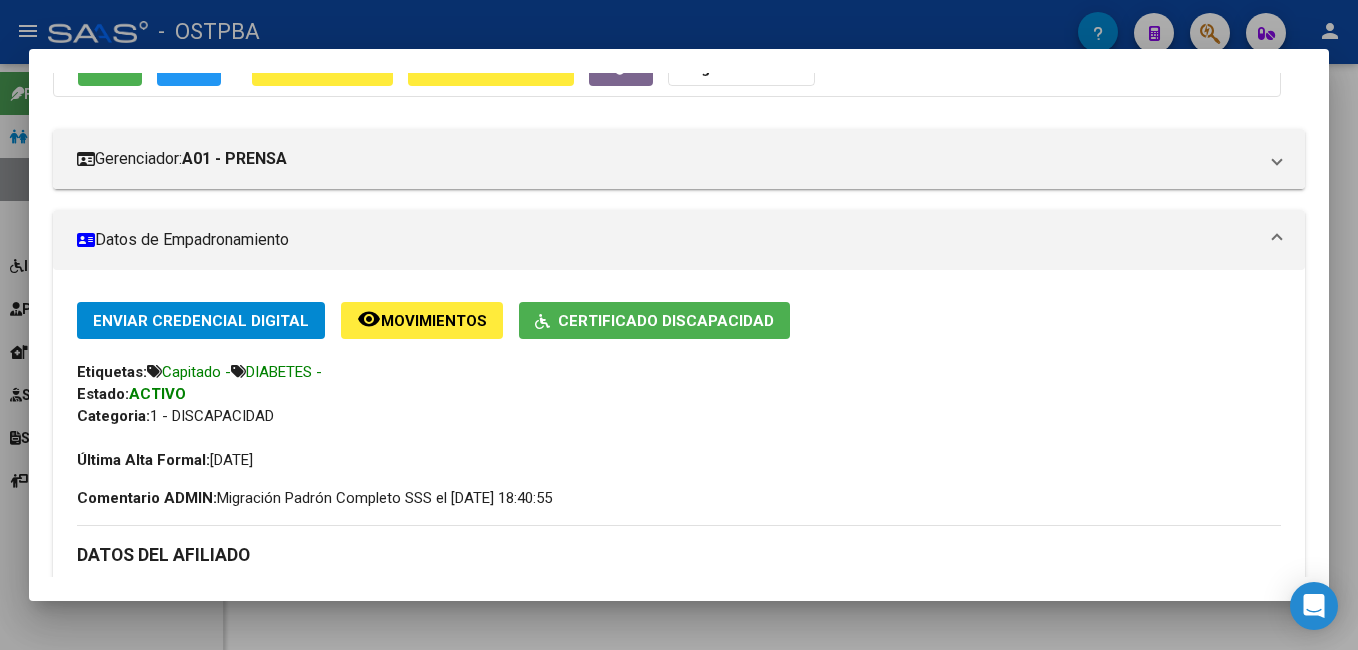 scroll, scrollTop: 200, scrollLeft: 0, axis: vertical 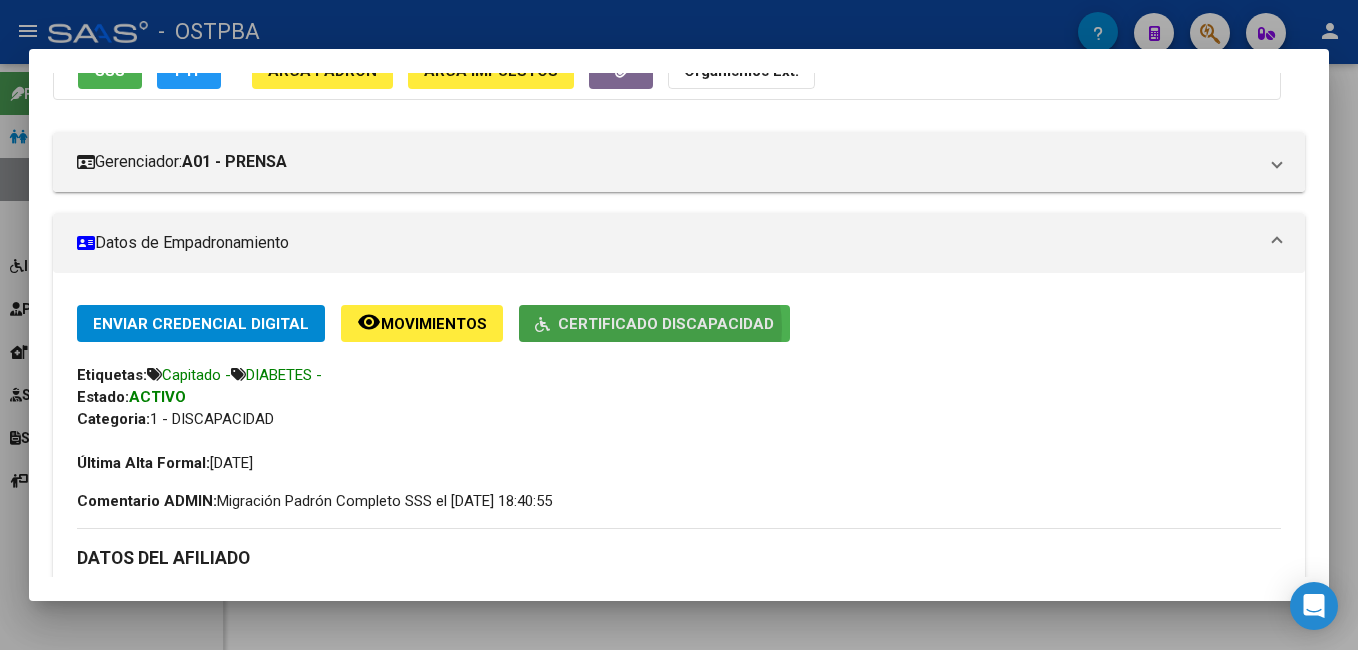 click on "Certificado Discapacidad" 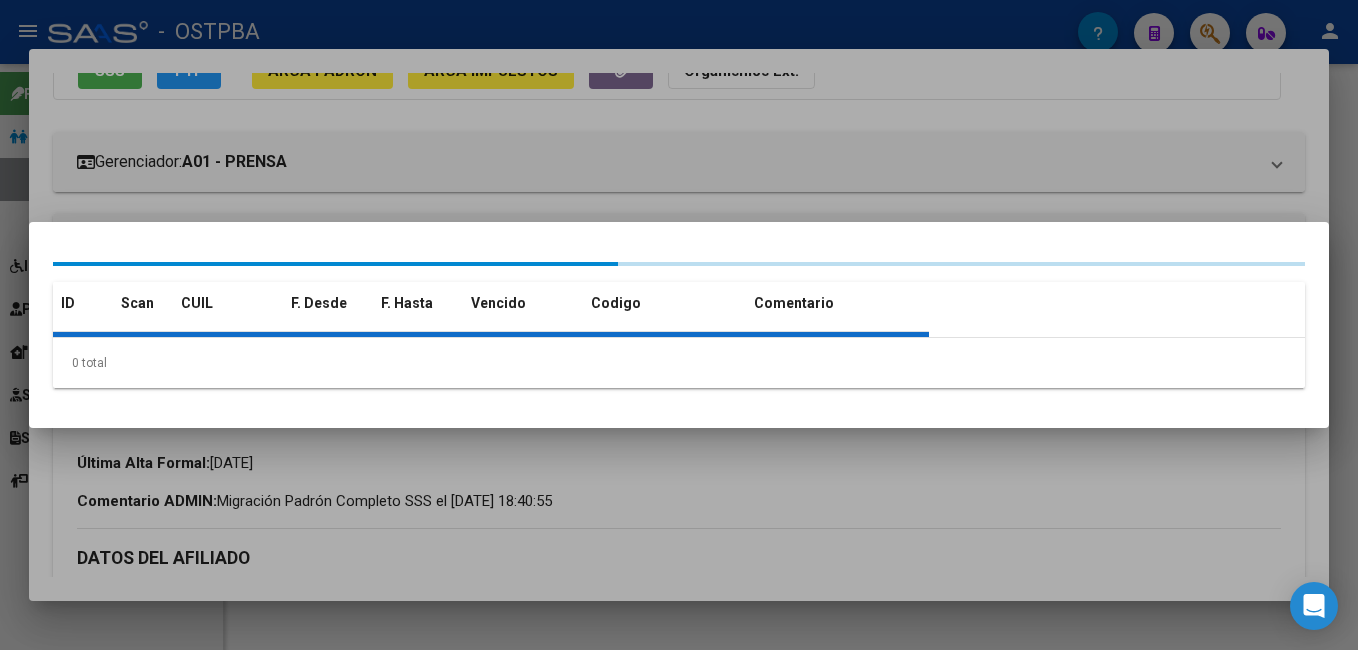 click on "ID Scan CUIL F. Desde F. Hasta Vencido Codigo Comentario" 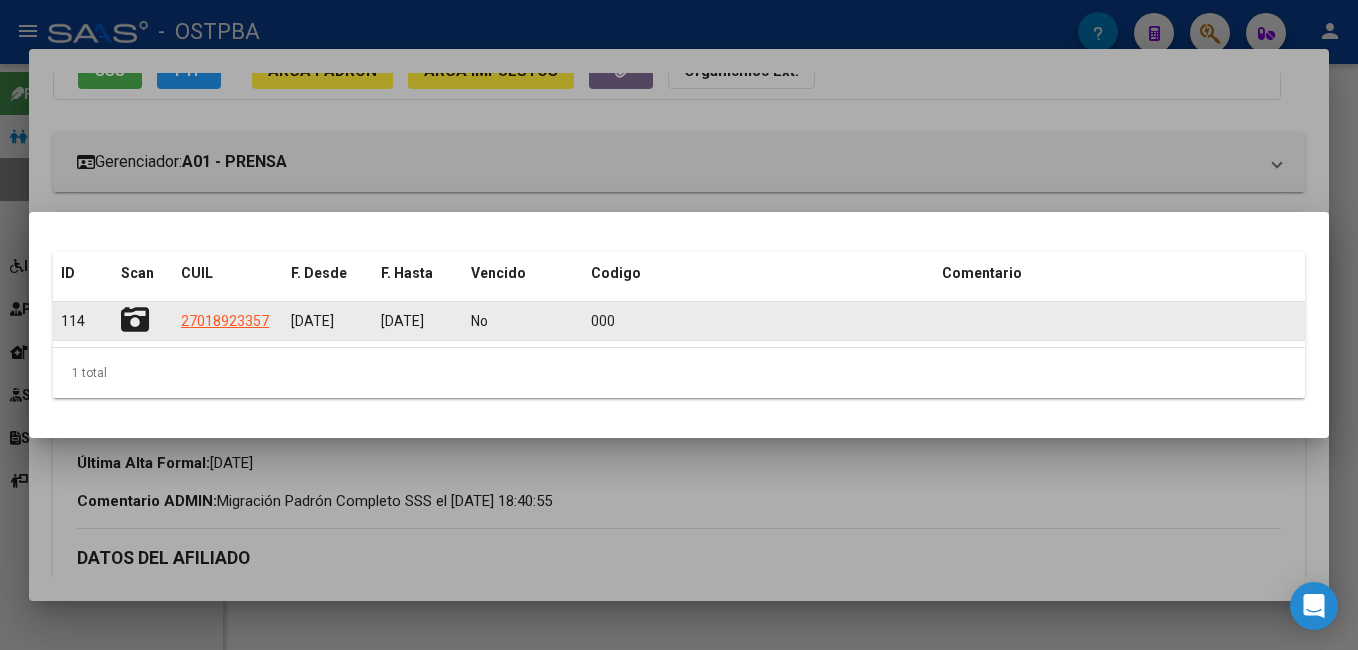 click 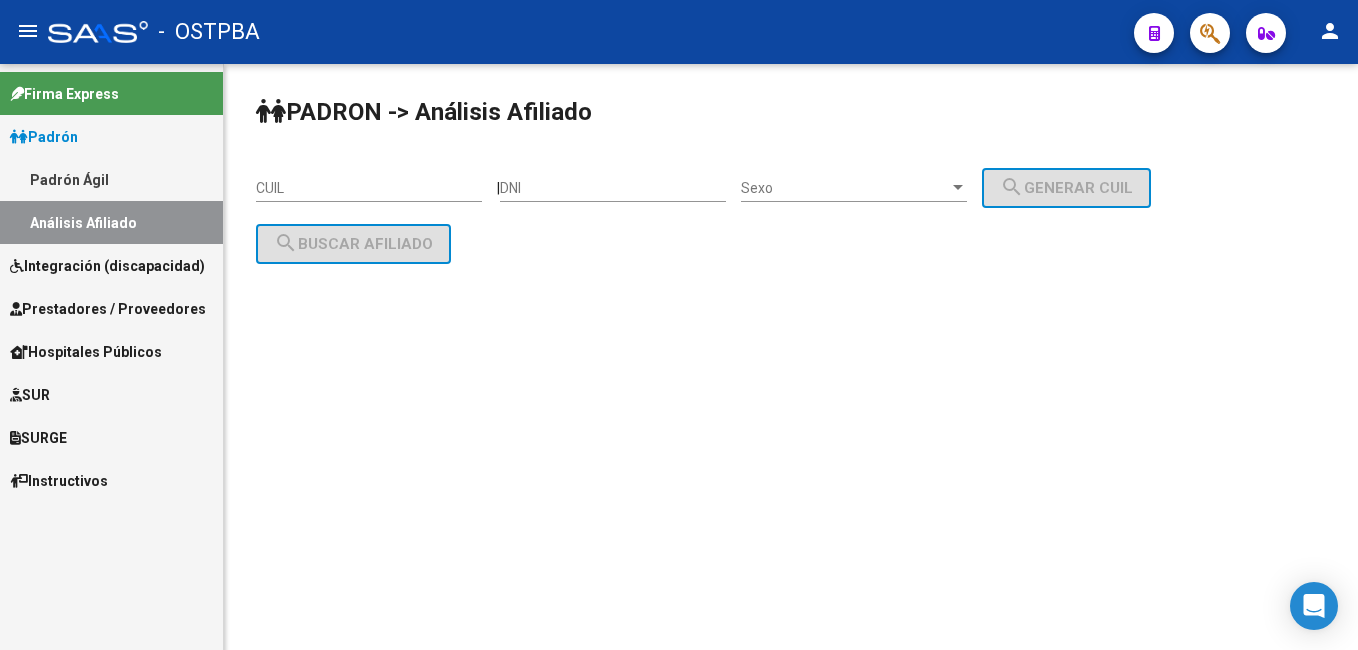 scroll, scrollTop: 0, scrollLeft: 0, axis: both 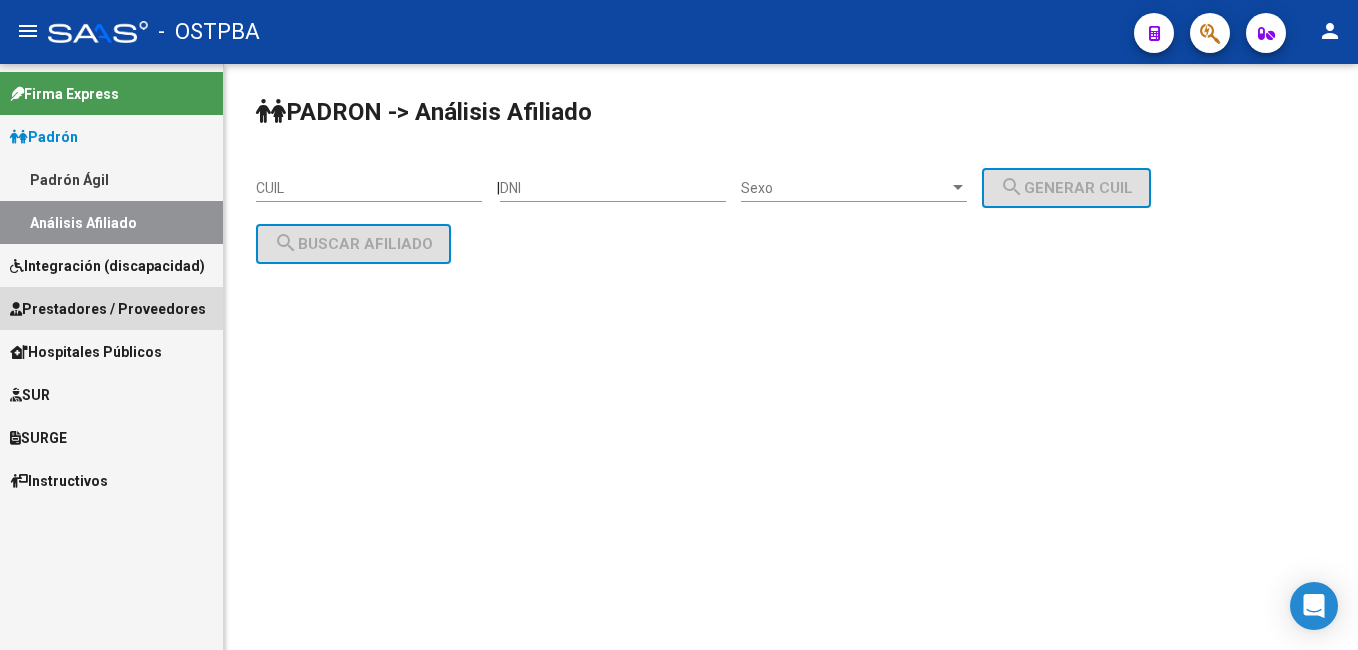 click on "Prestadores / Proveedores" at bounding box center (108, 309) 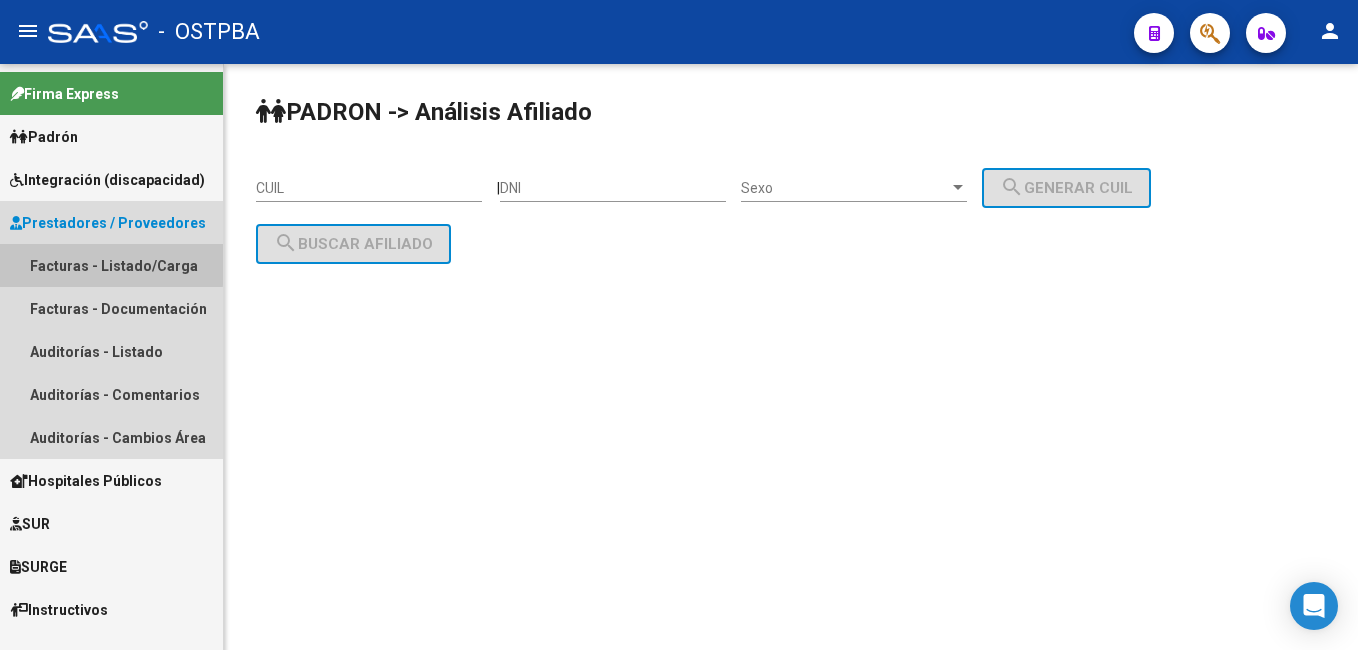 click on "Facturas - Listado/Carga" at bounding box center (111, 265) 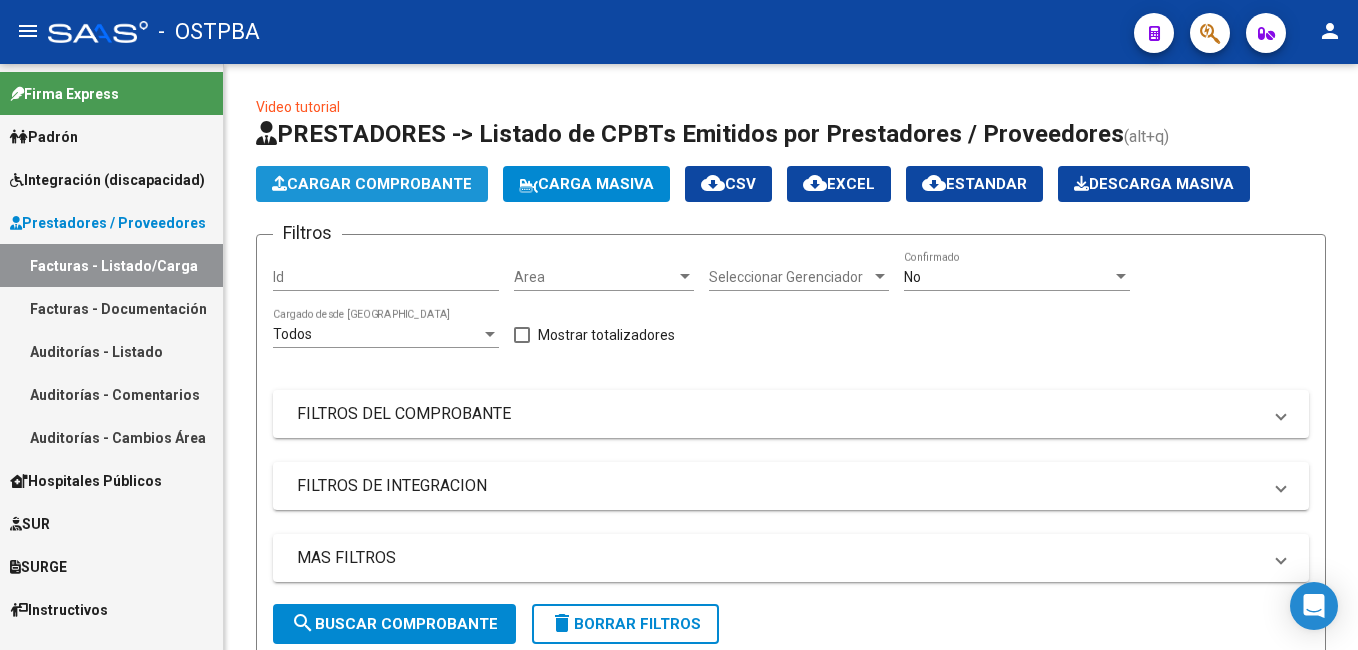 click on "Cargar Comprobante" 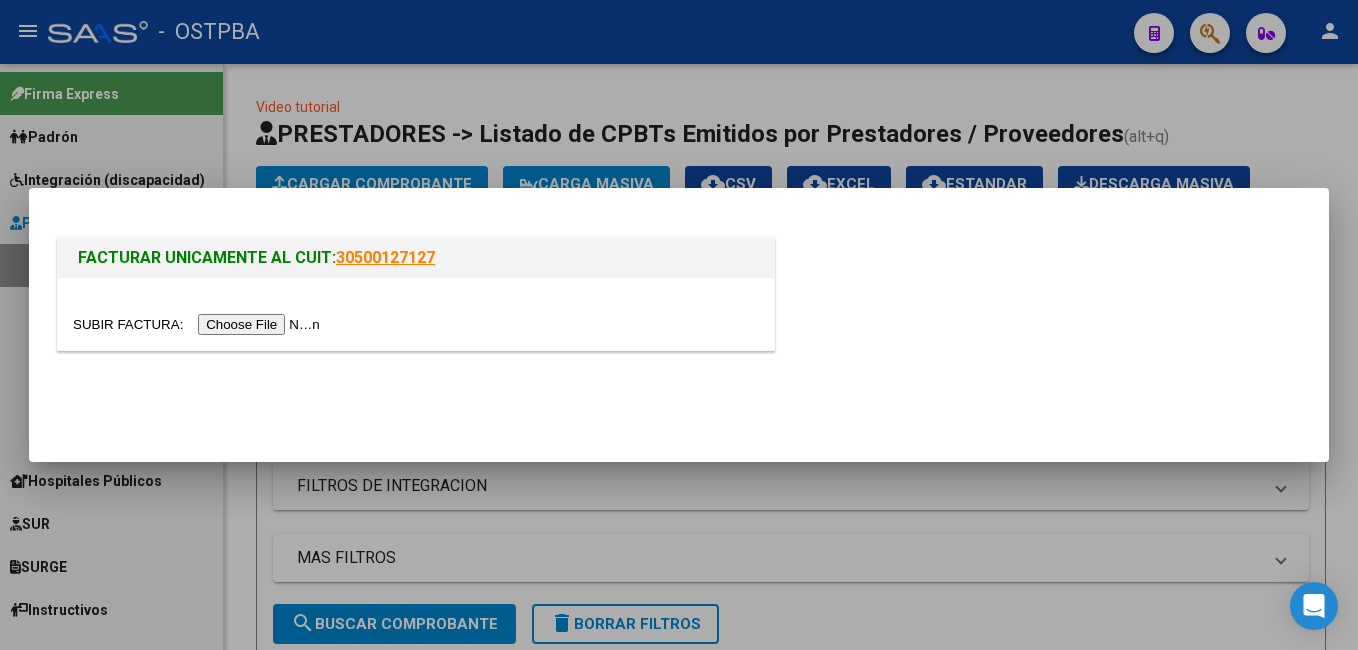 click at bounding box center (199, 324) 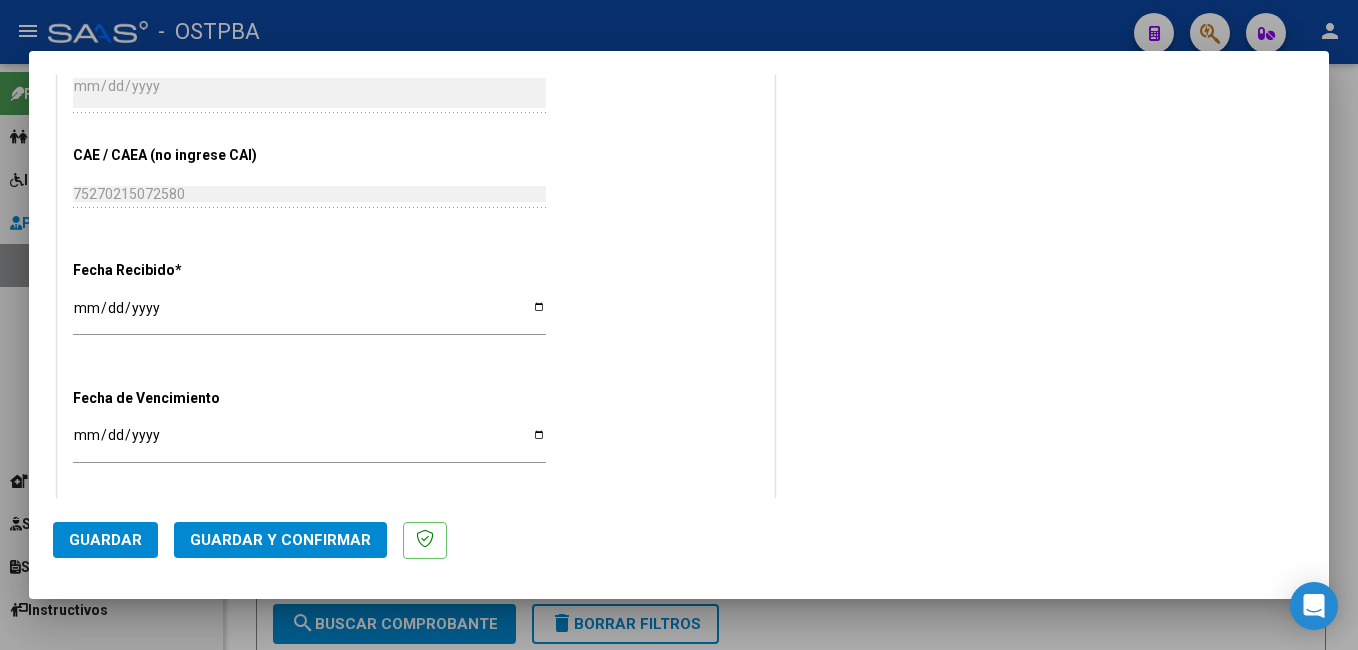 scroll, scrollTop: 1100, scrollLeft: 0, axis: vertical 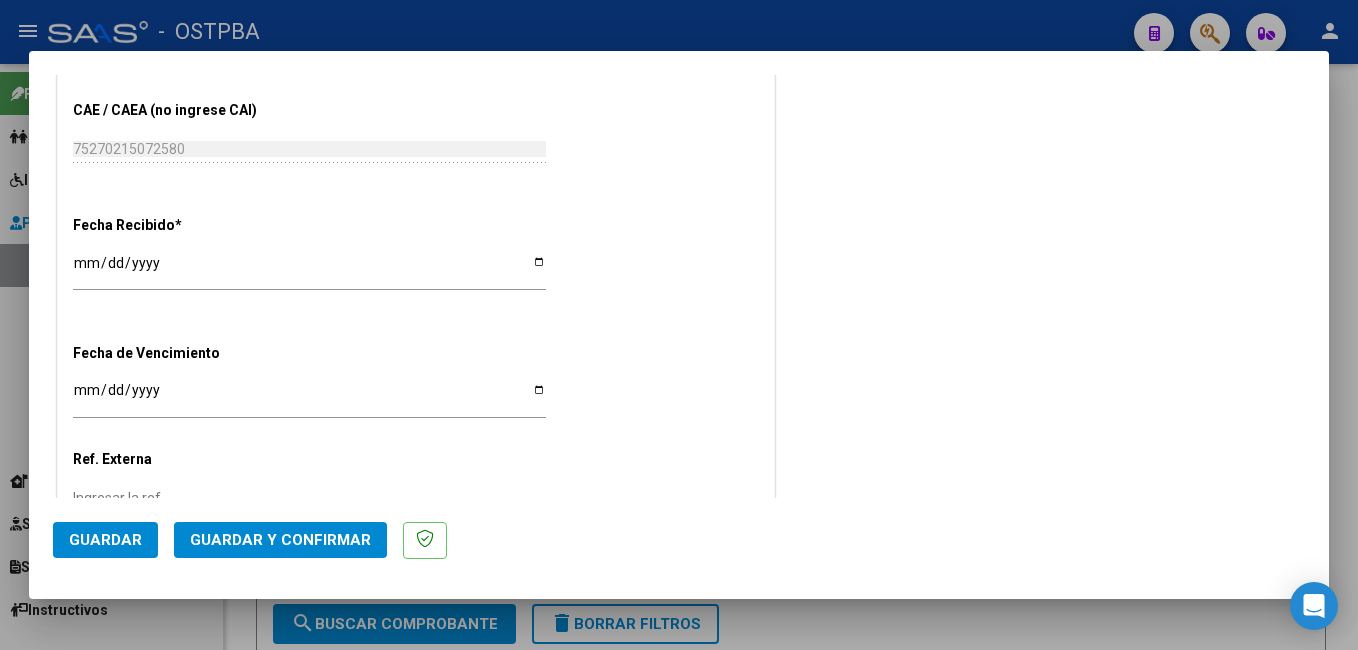 click on "Ingresar la fecha" at bounding box center [309, 397] 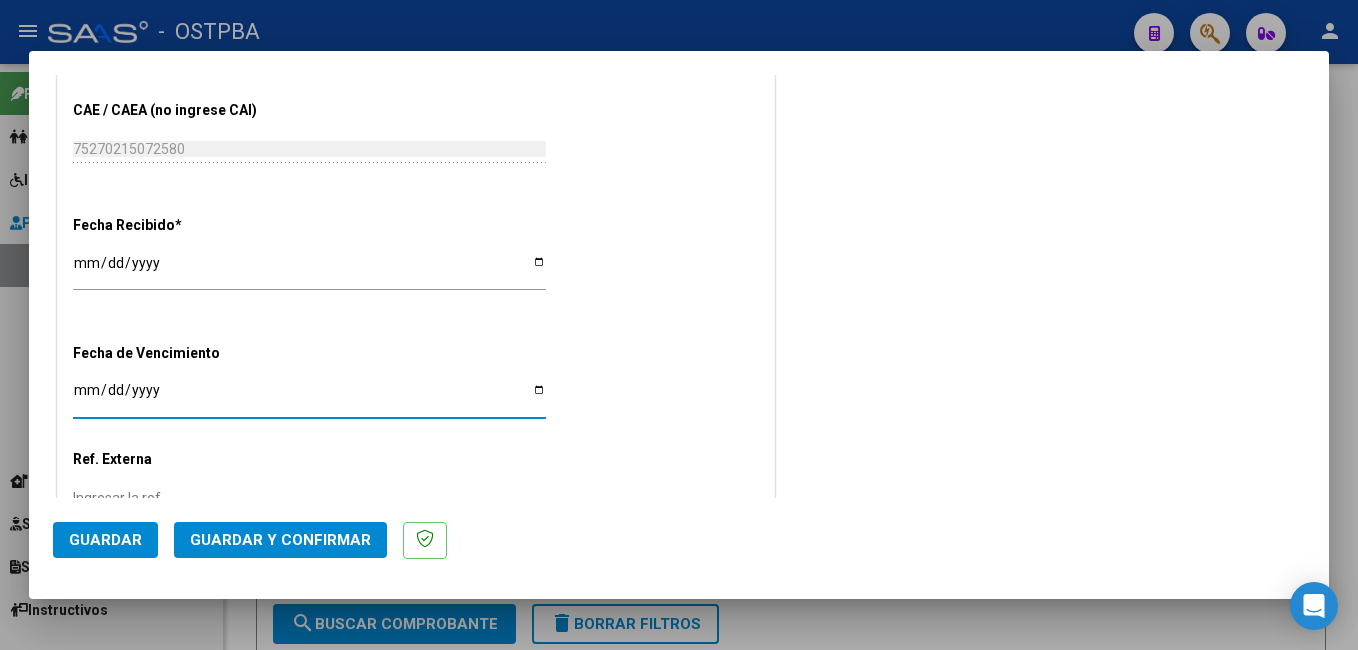 type on "2025-07-10" 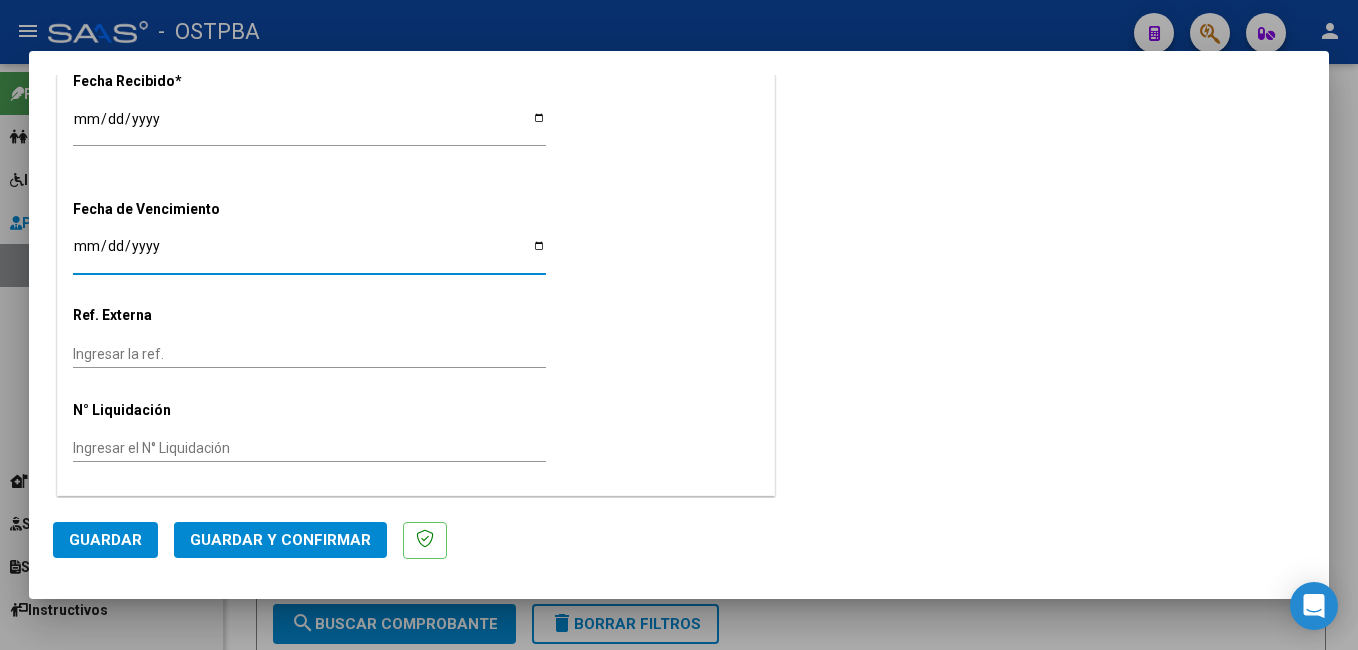 scroll, scrollTop: 1246, scrollLeft: 0, axis: vertical 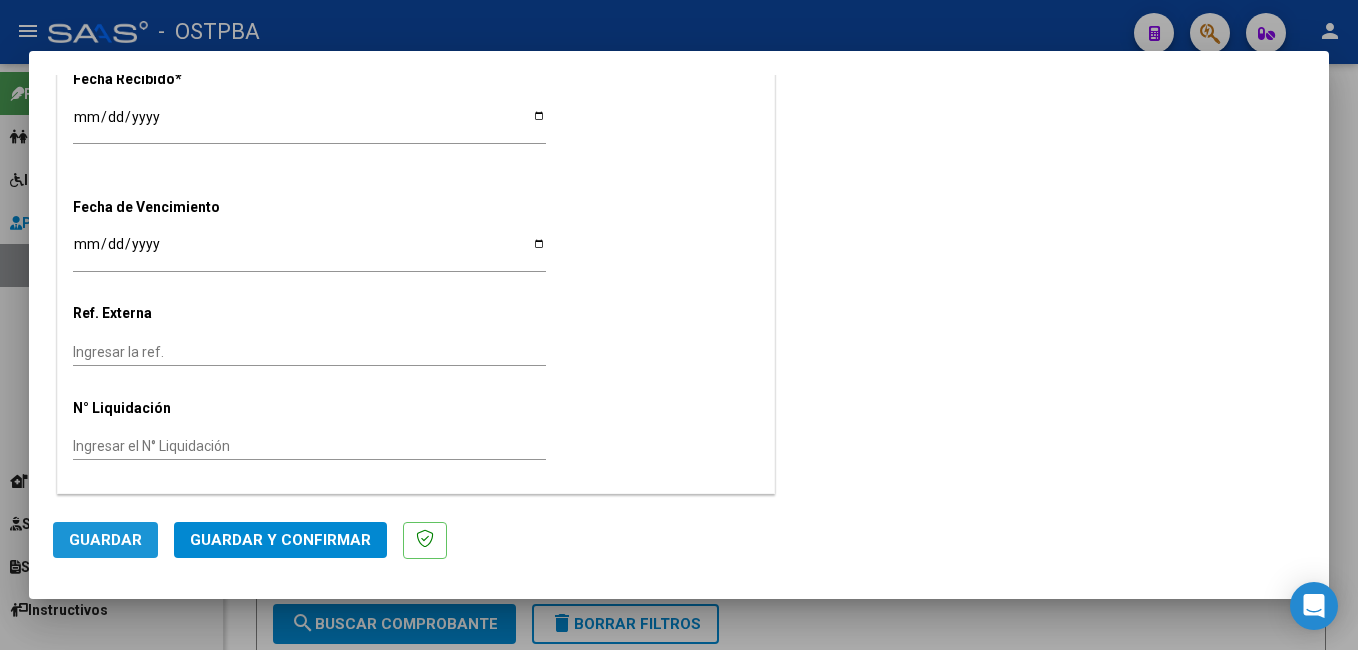 click on "Guardar" 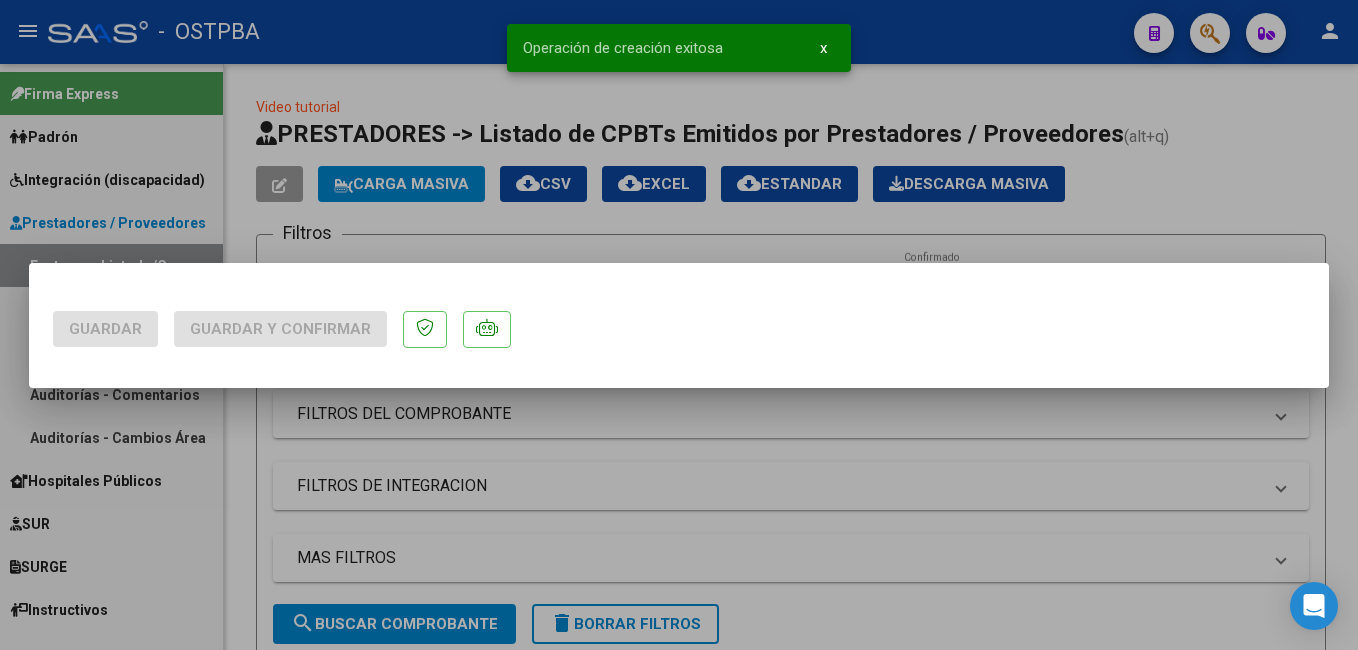 scroll, scrollTop: 0, scrollLeft: 0, axis: both 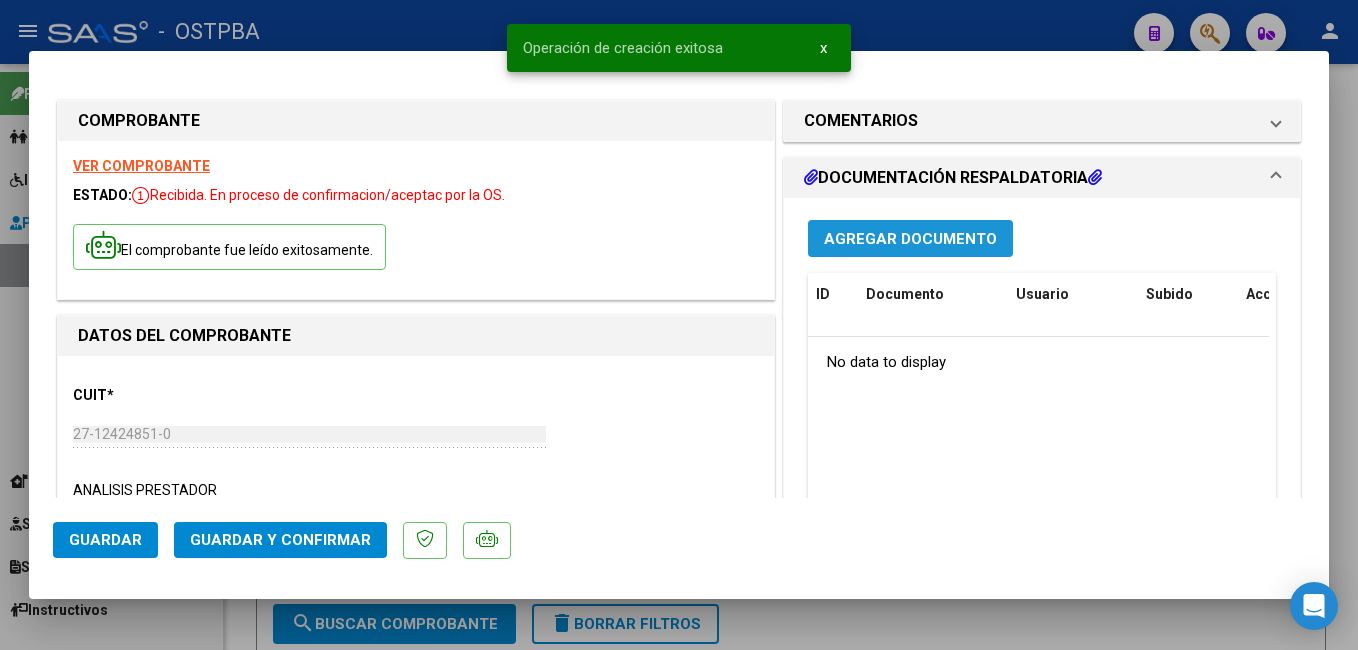click on "Agregar Documento" at bounding box center [910, 239] 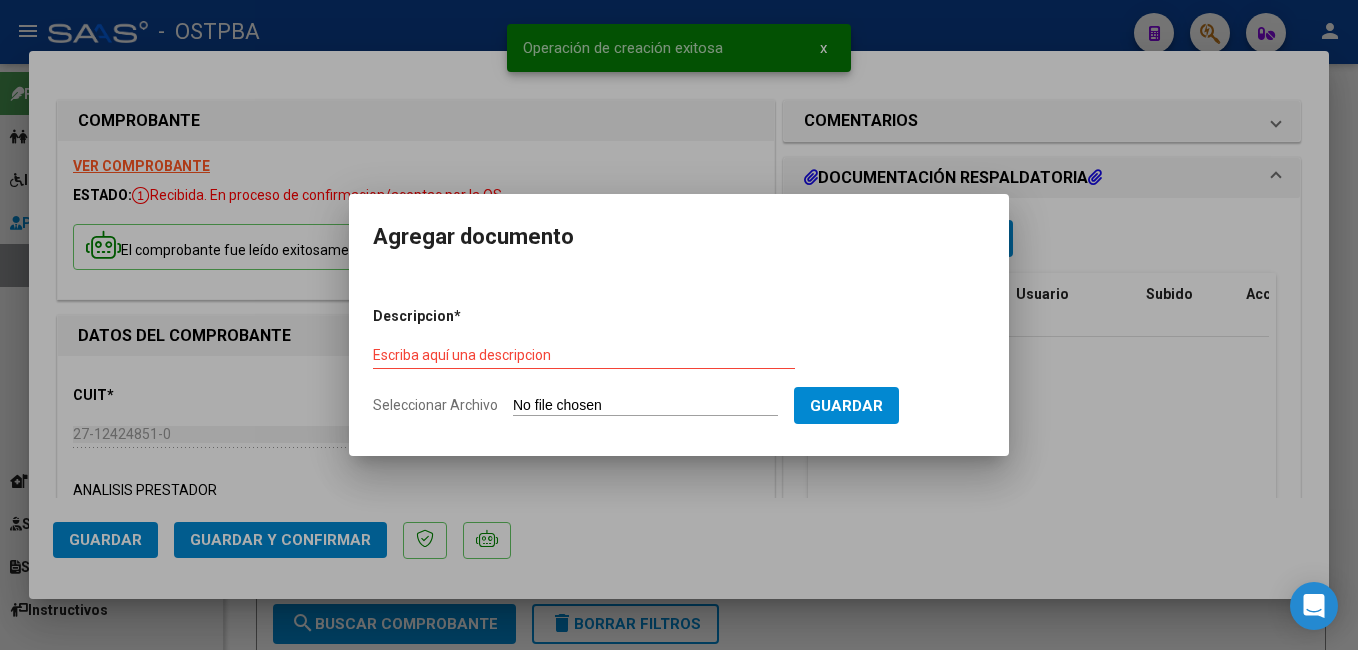 click on "Seleccionar Archivo" 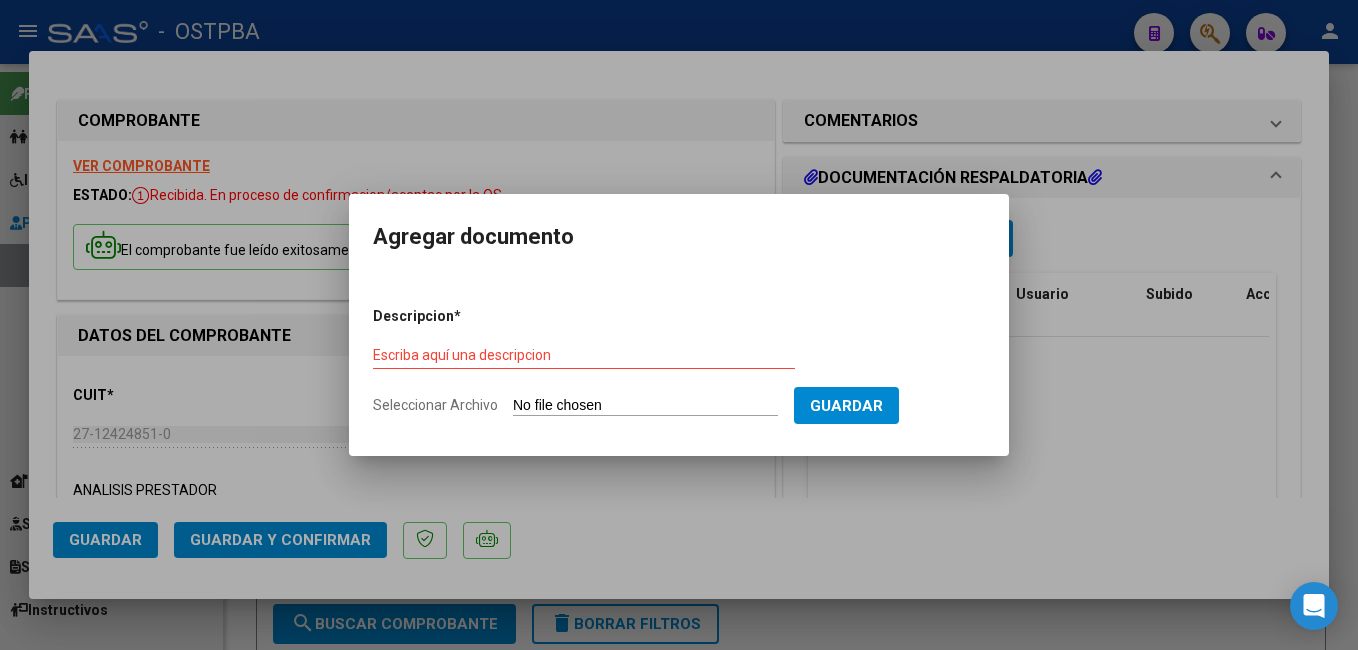type on "C:\fakepath\Presup Aorob L&S_20250707_0001.pdf" 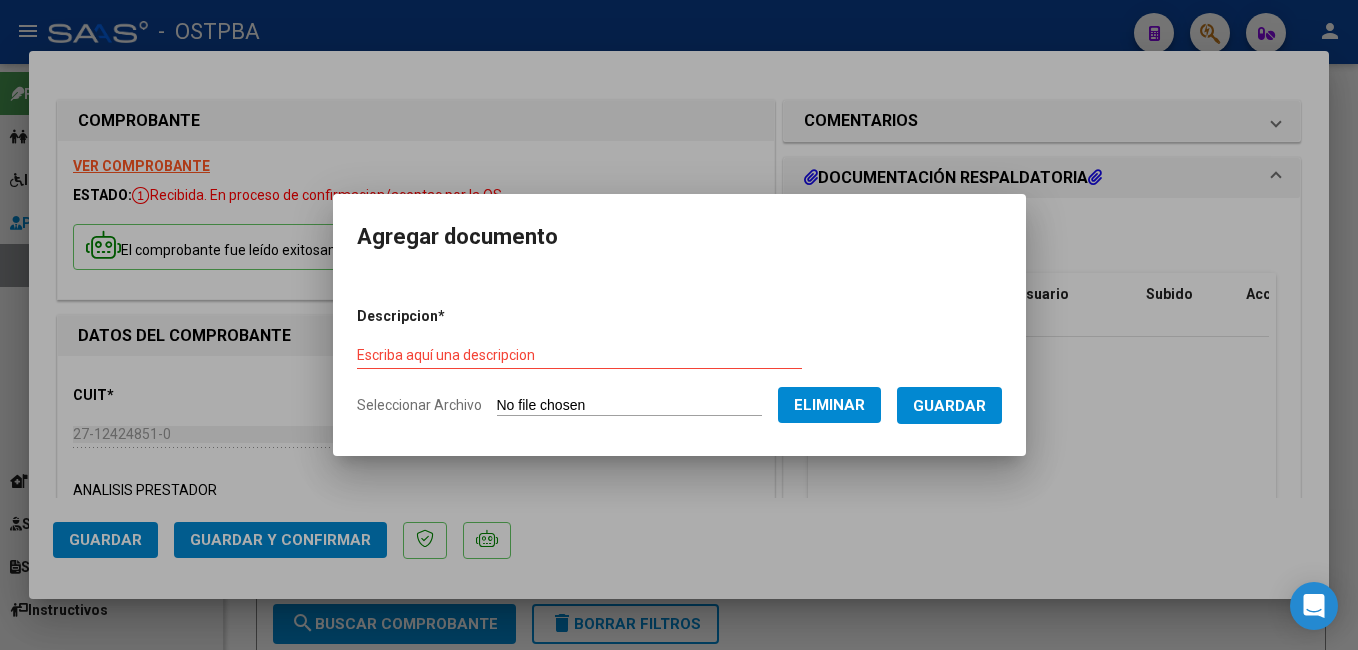 drag, startPoint x: 544, startPoint y: 356, endPoint x: 560, endPoint y: 341, distance: 21.931713 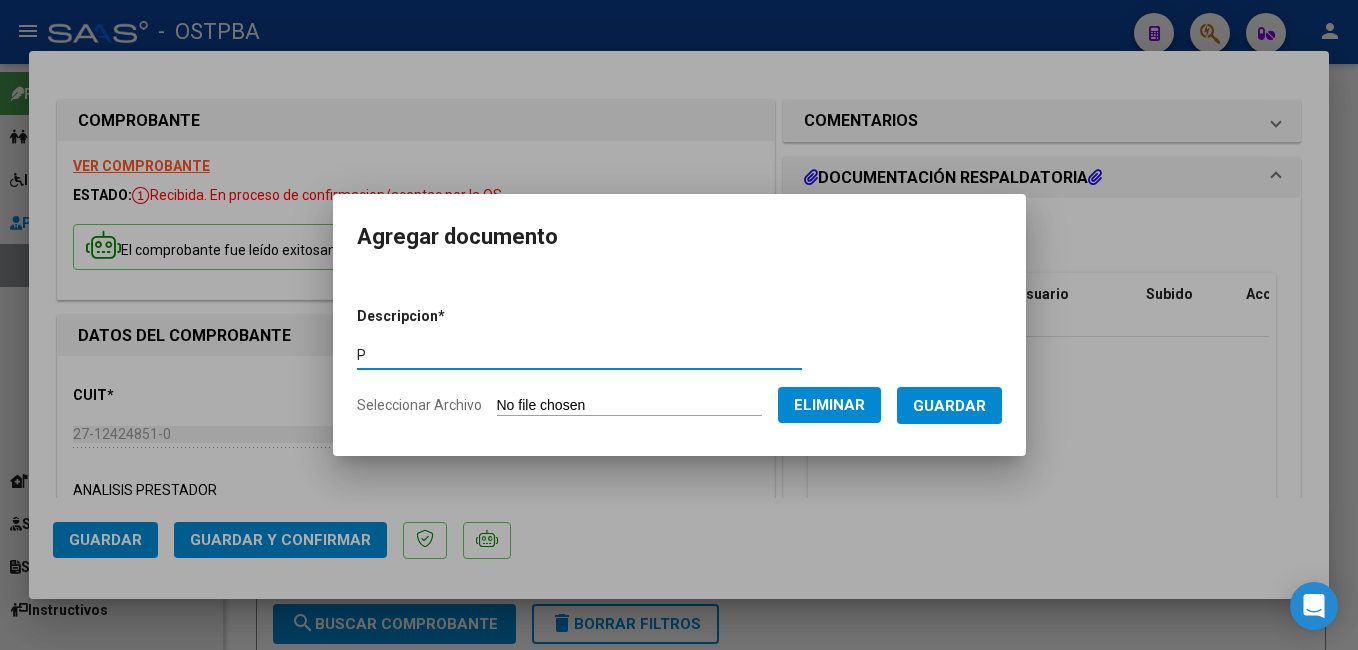 type on "Presup. Aprobado" 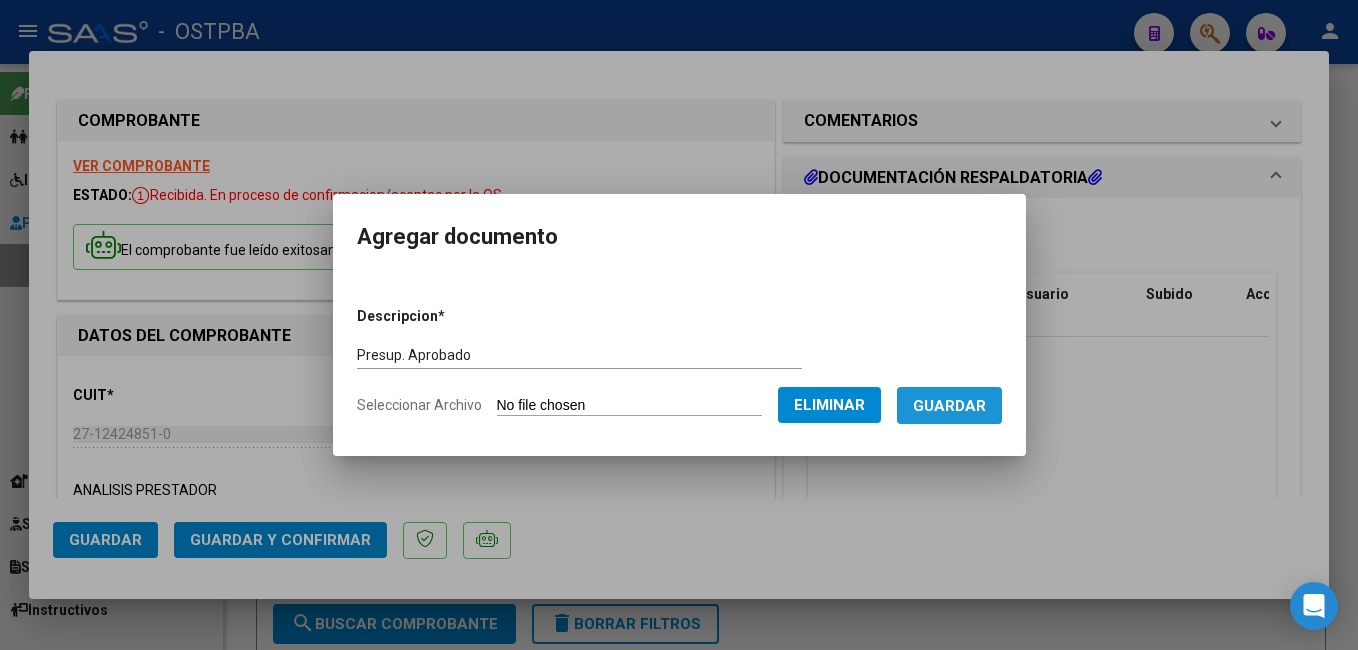 click on "Guardar" at bounding box center [949, 406] 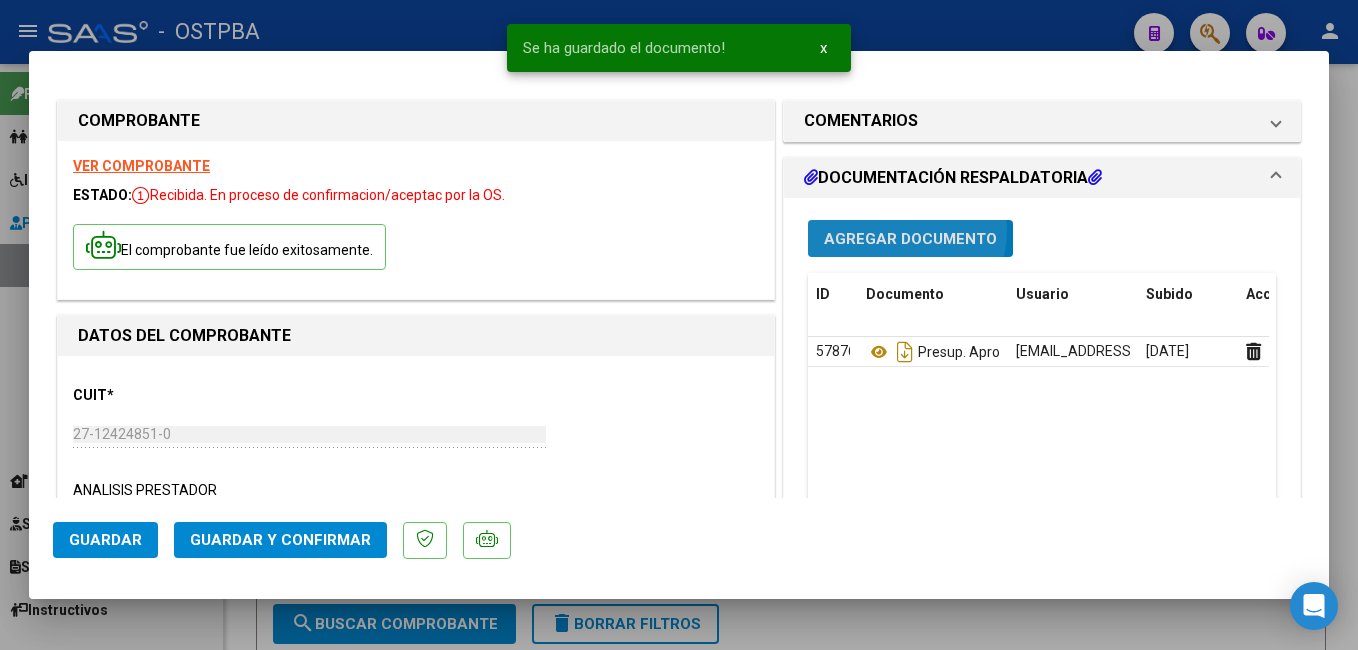 click on "Agregar Documento" at bounding box center (910, 239) 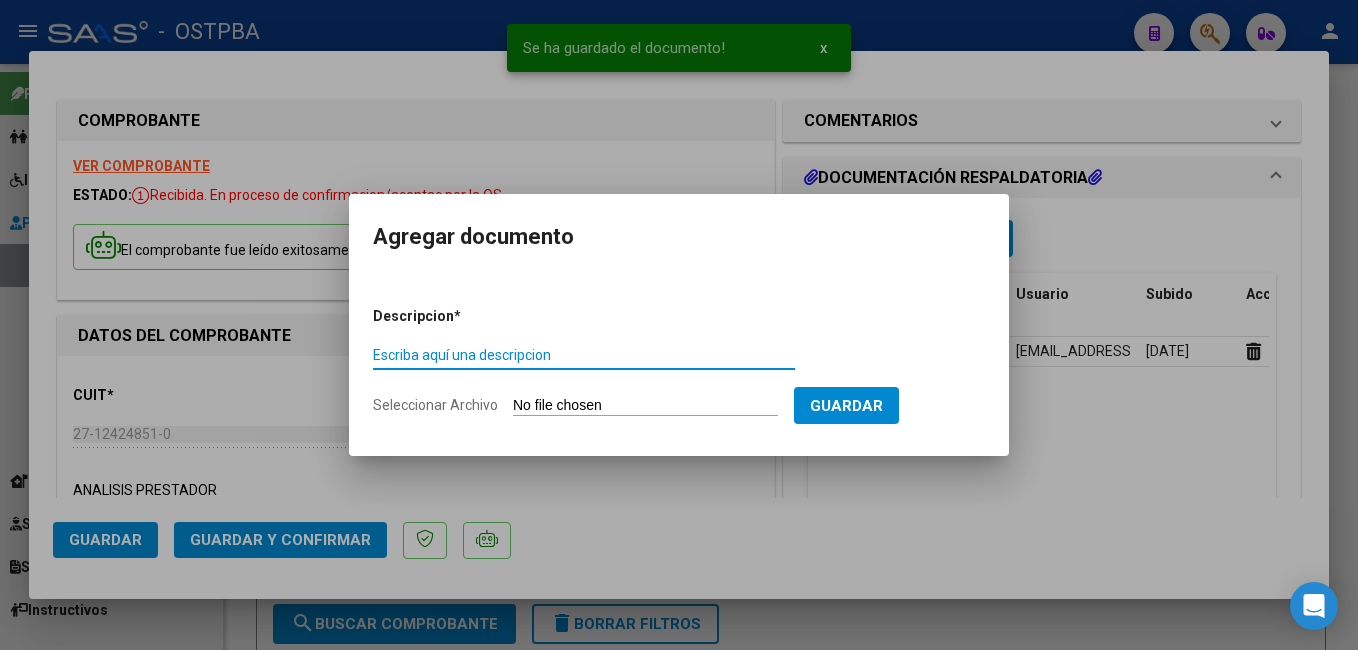 click on "Seleccionar Archivo" 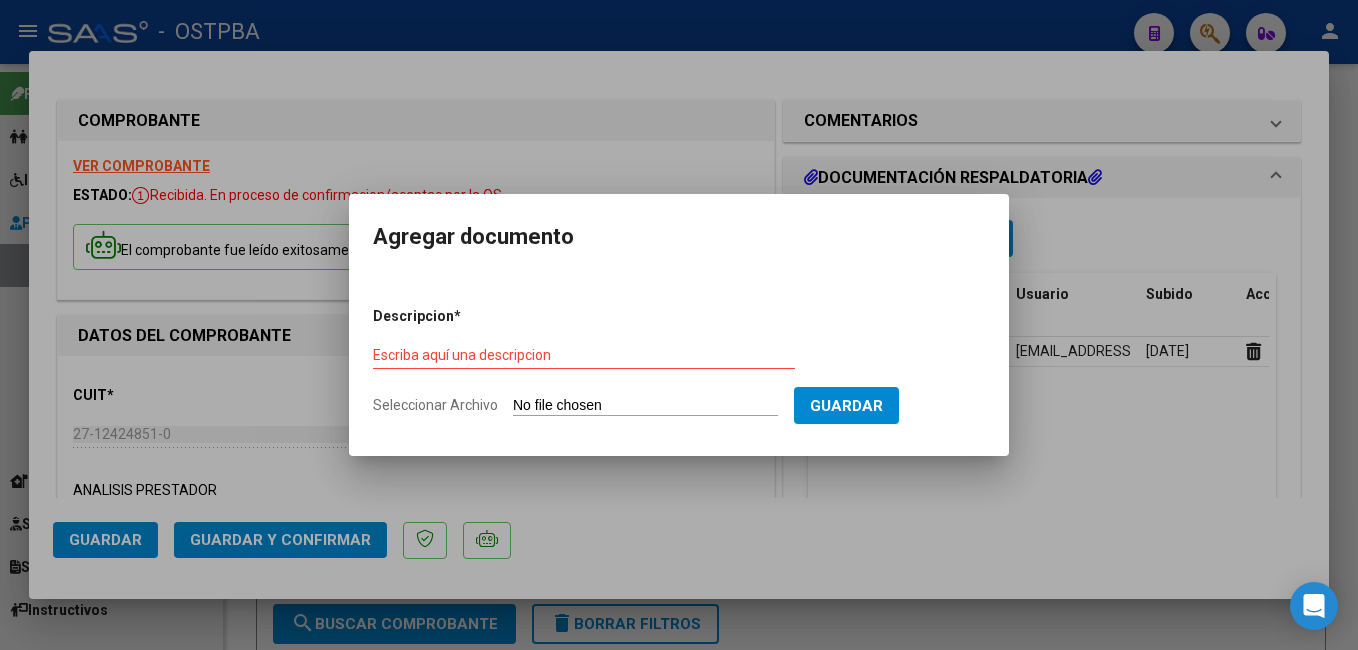 type on "C:\fakepath\L&S.docx" 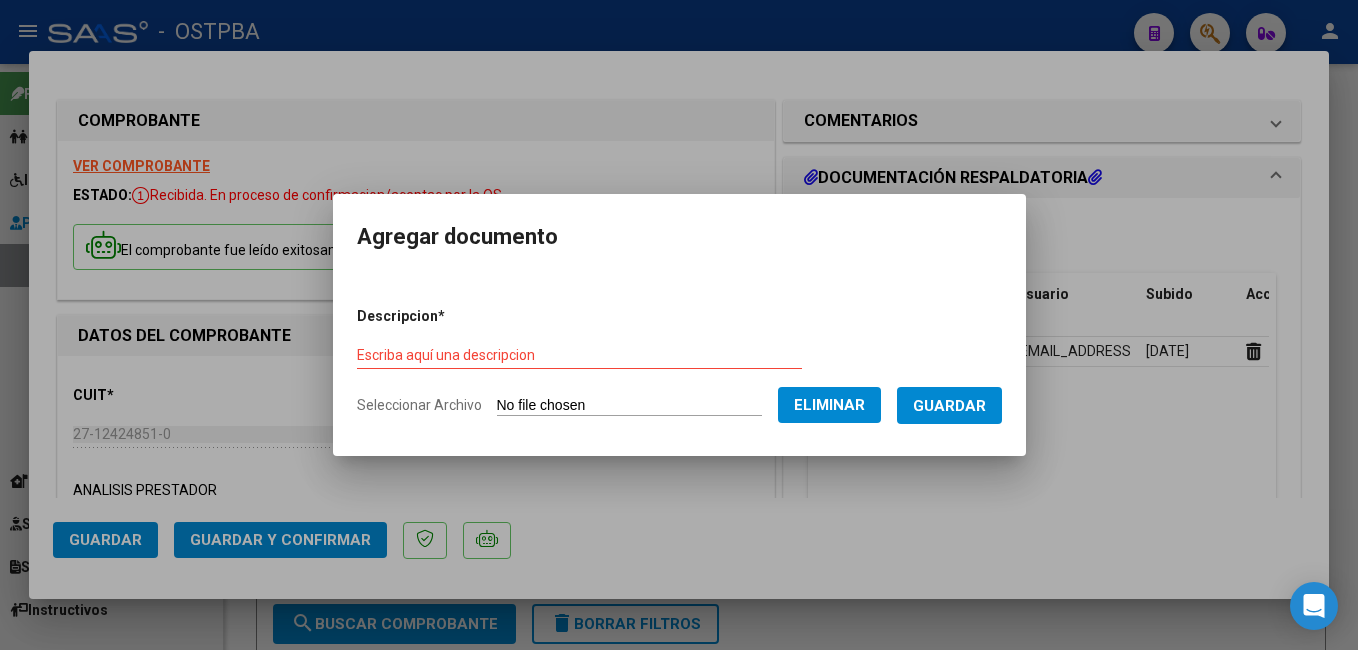 click on "Escriba aquí una descripcion" at bounding box center [579, 355] 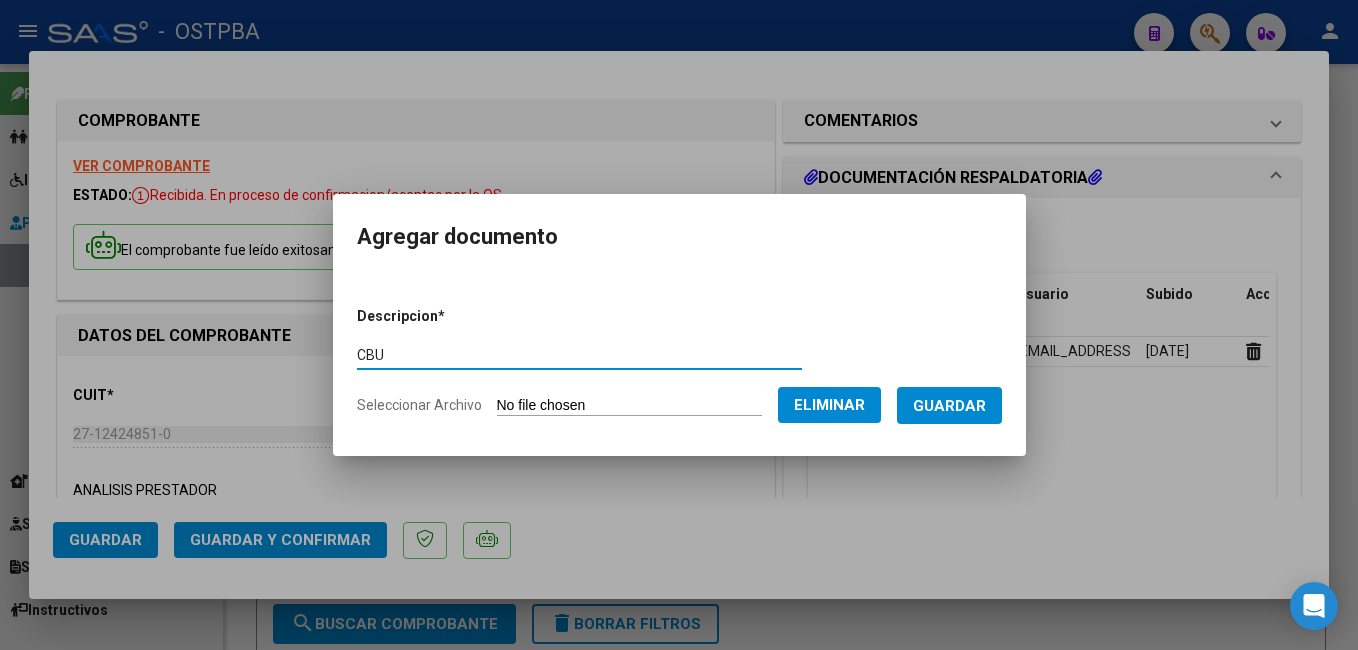 type on "CBU" 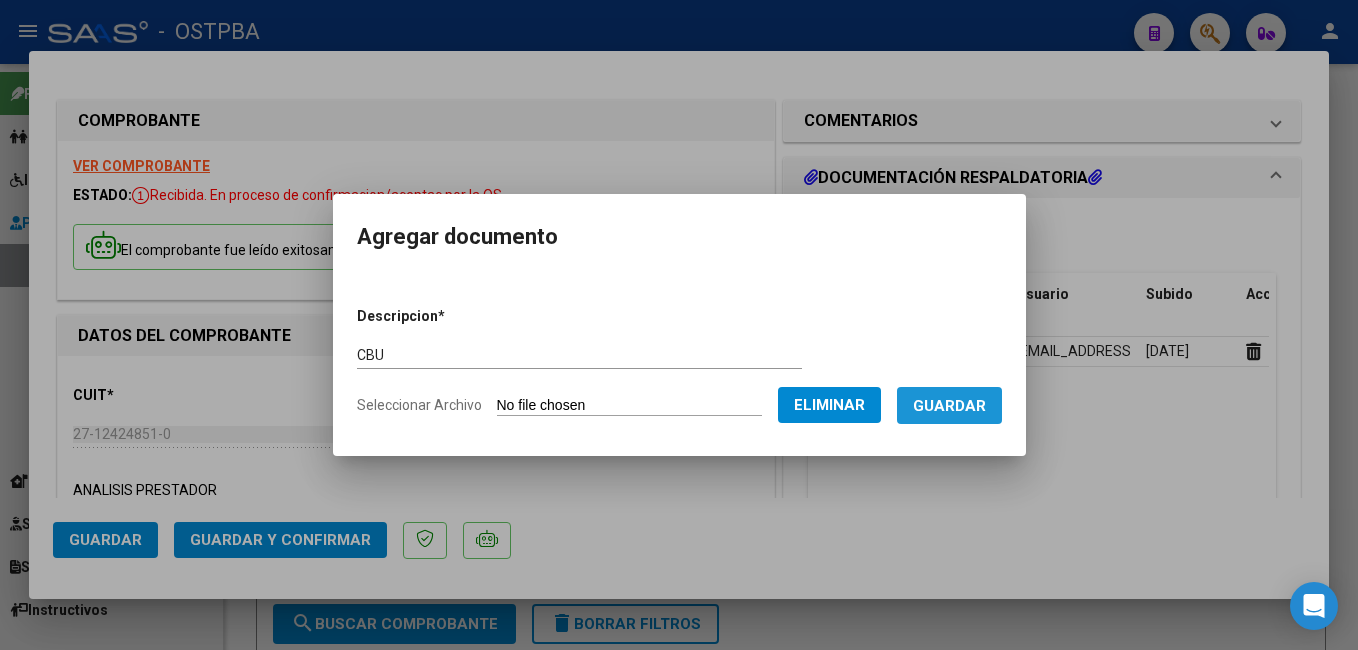 click on "Guardar" at bounding box center (949, 406) 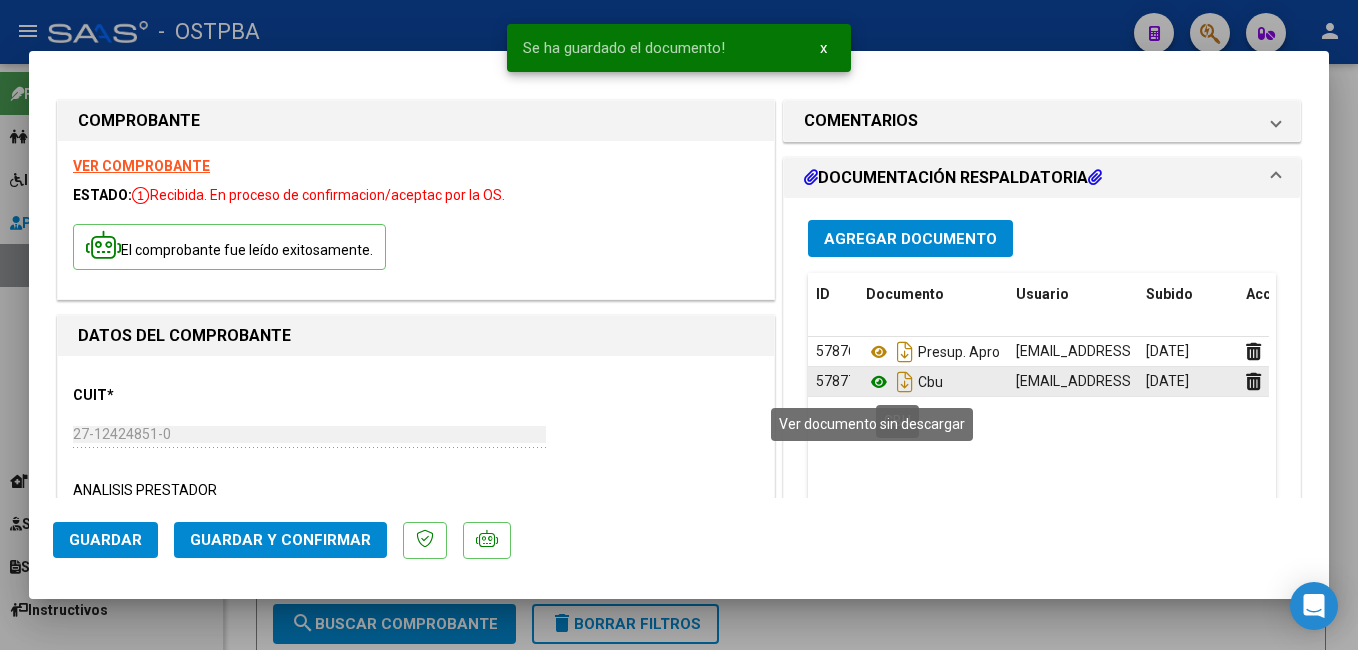 click 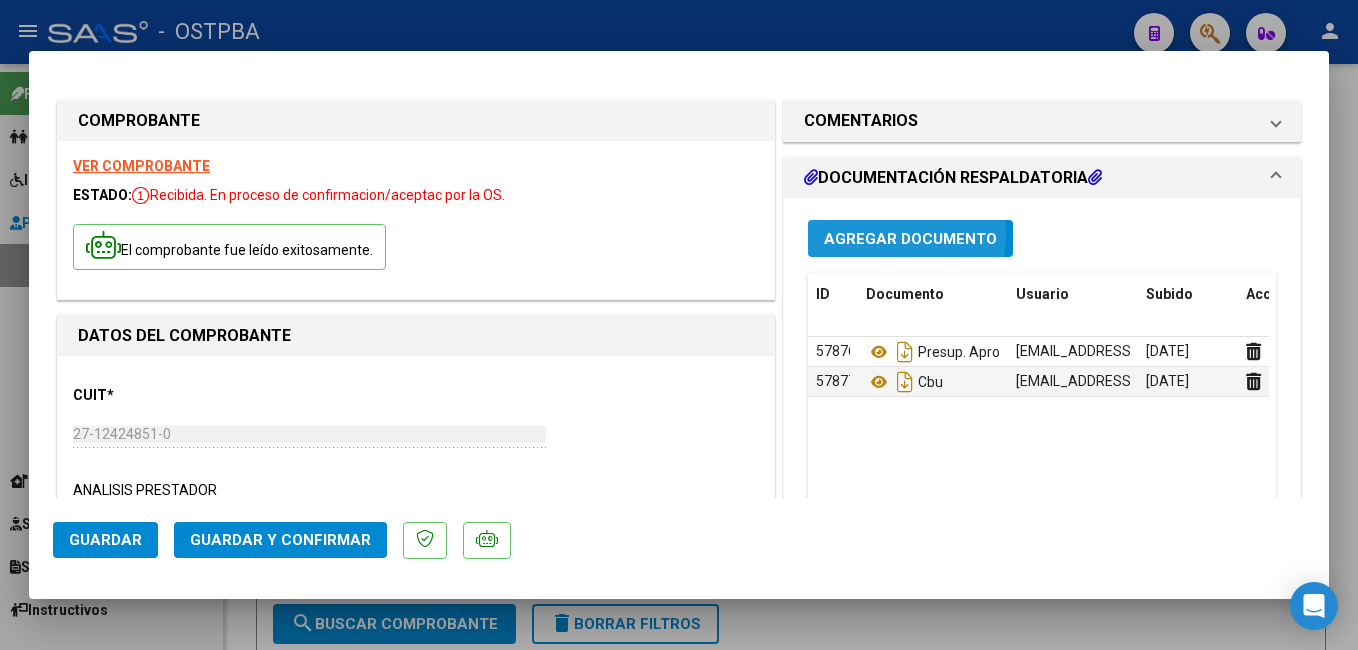 click on "Agregar Documento" at bounding box center (910, 239) 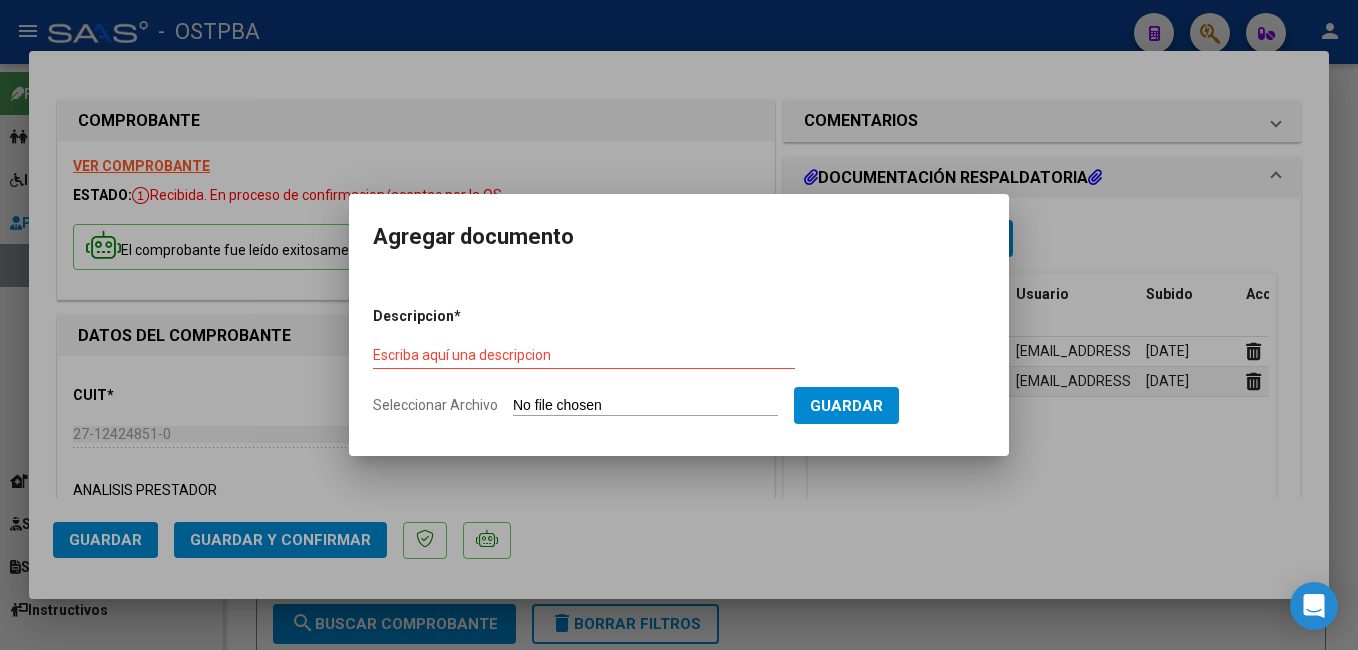 click on "Descripcion  *   Escriba aquí una descripcion  Seleccionar Archivo Guardar" at bounding box center [679, 361] 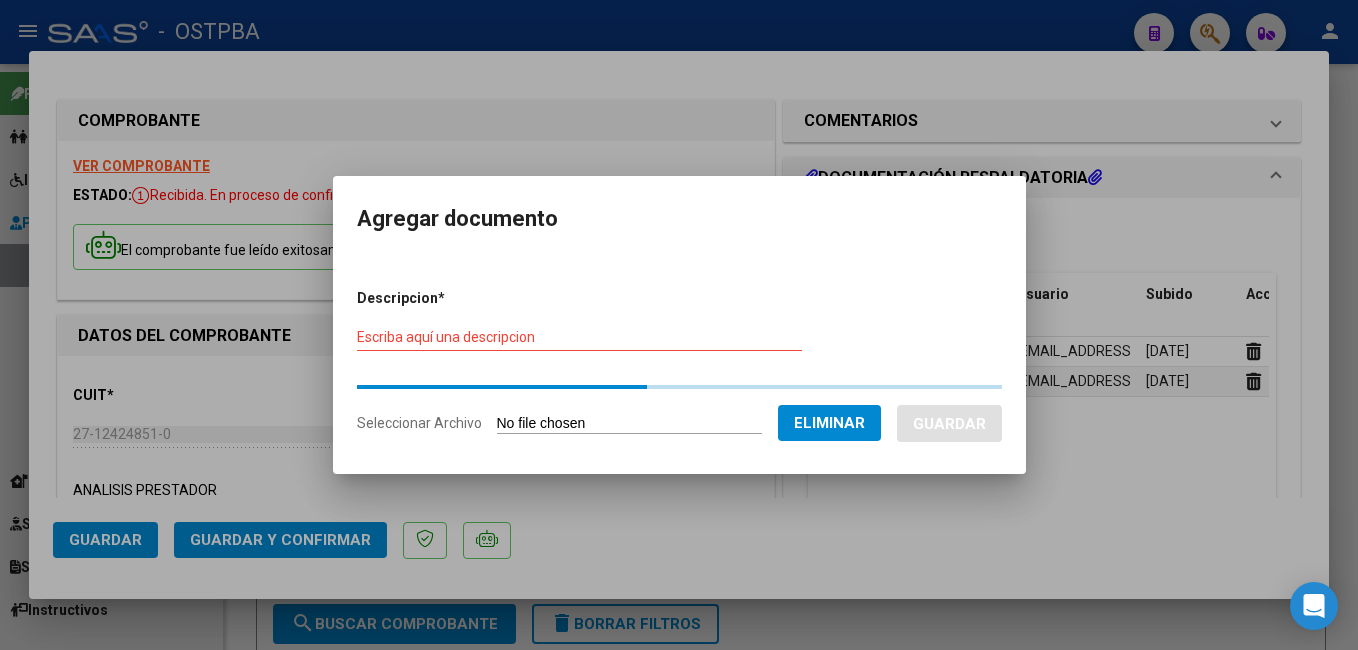 click on "Descripcion  *   Escriba aquí una descripcion  Seleccionar Archivo Eliminar Guardar" at bounding box center [679, 361] 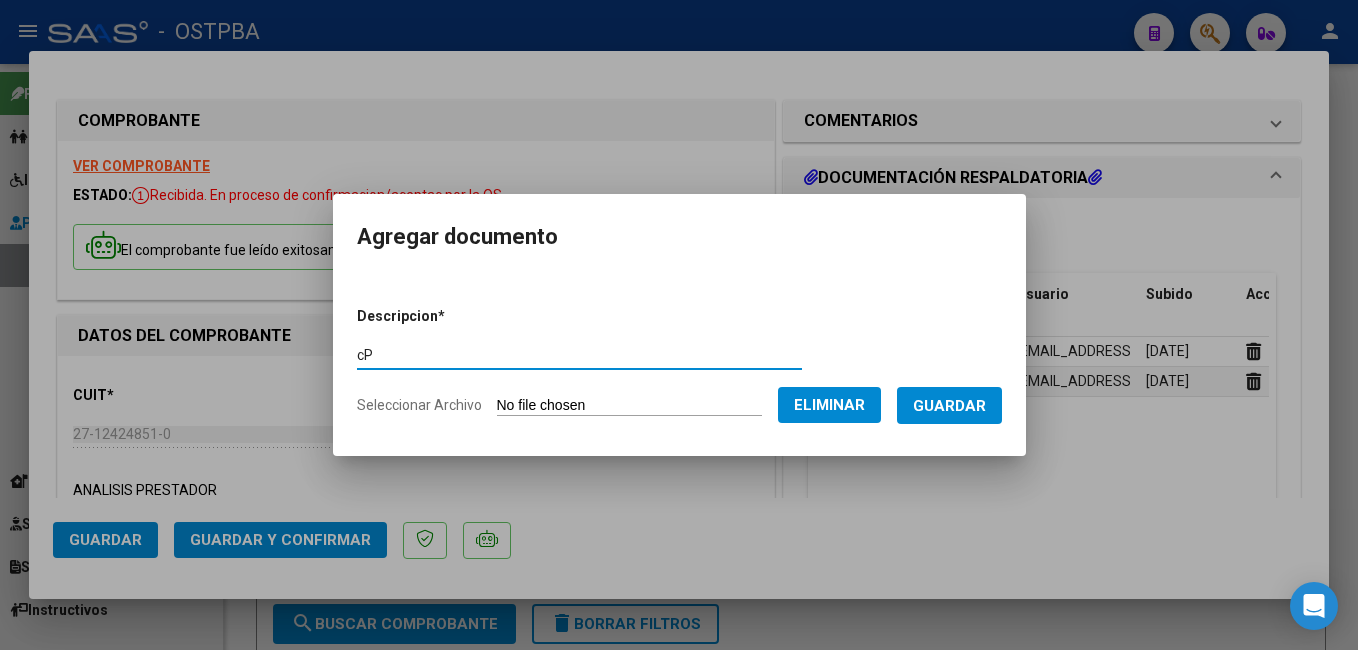 type on "c" 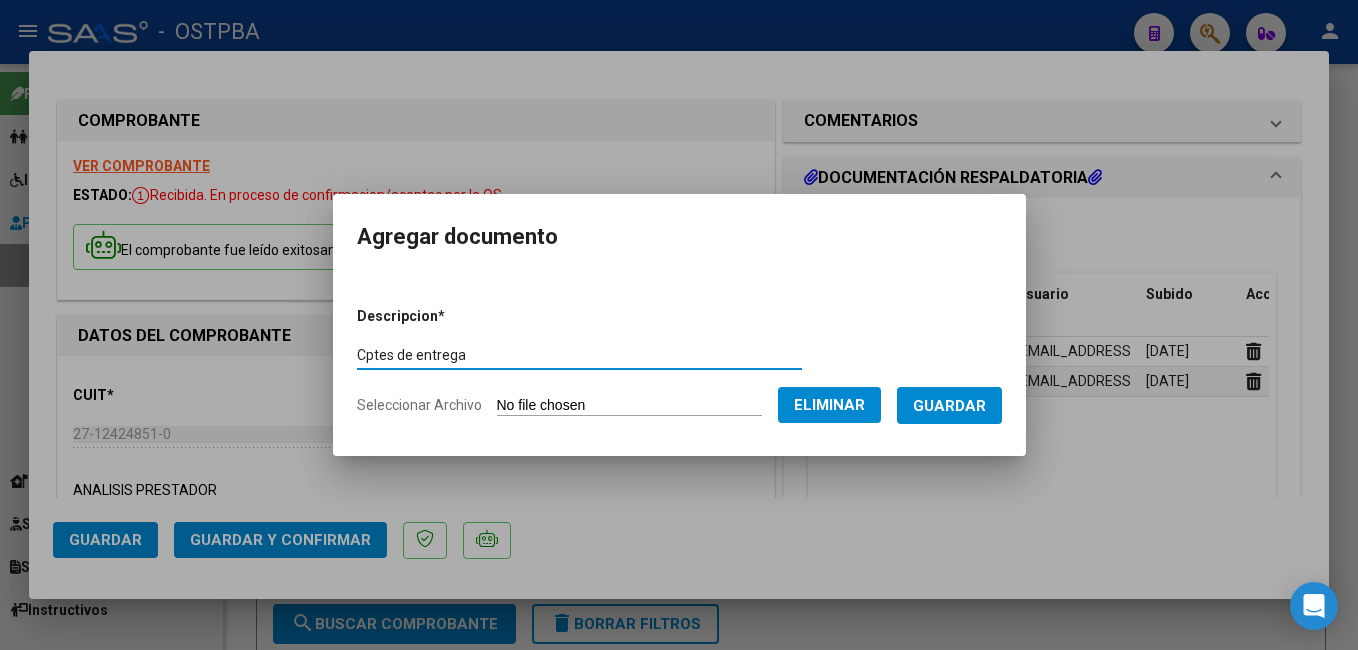 type on "Cptes de entrega" 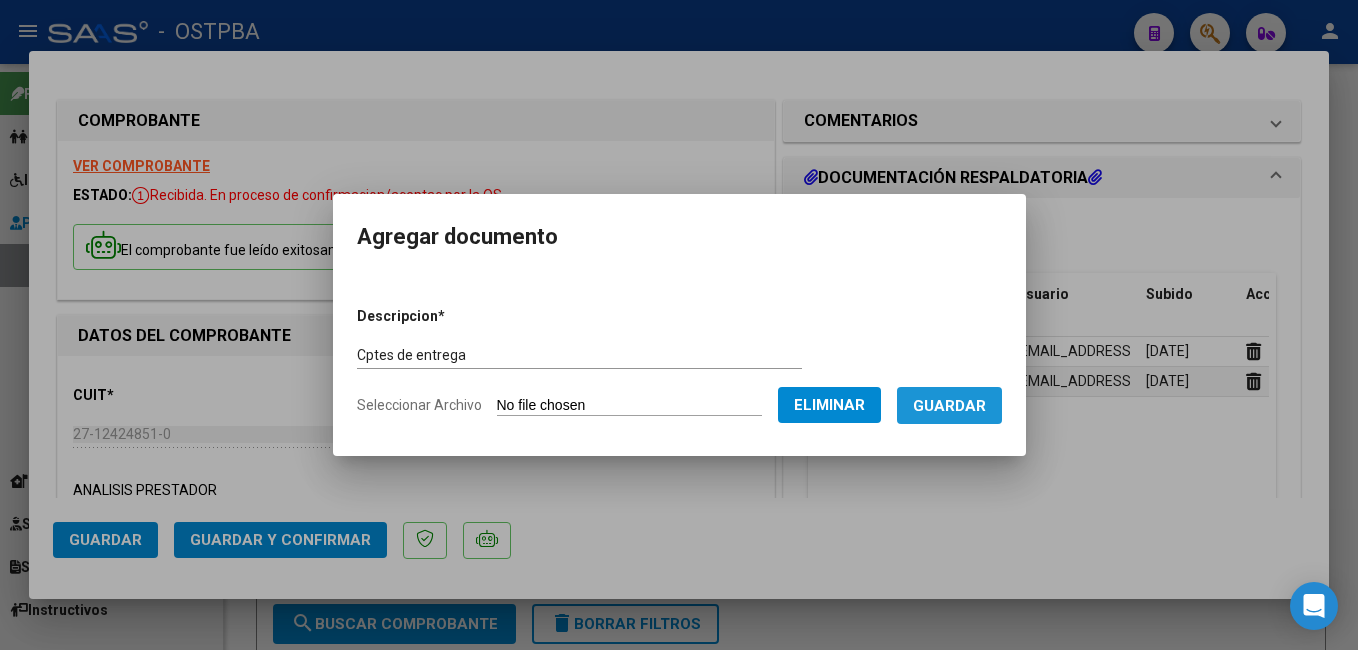 click on "Guardar" at bounding box center (949, 405) 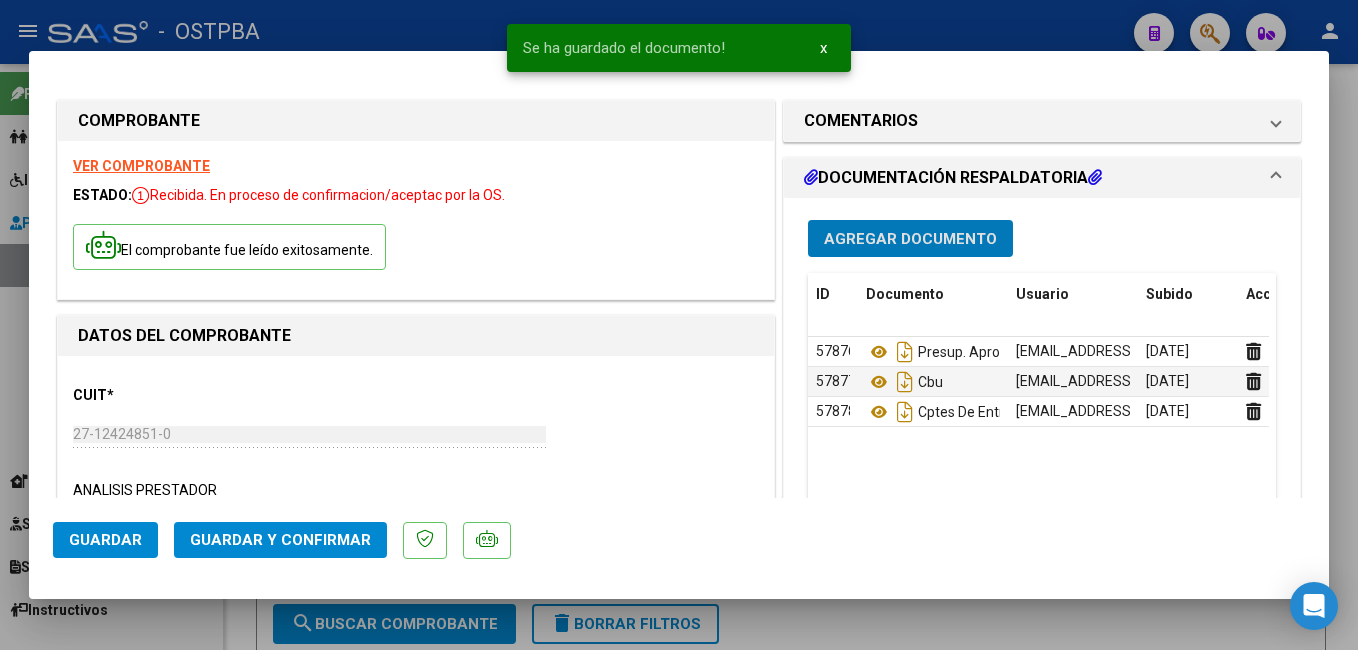 click on "Agregar Documento" at bounding box center [910, 239] 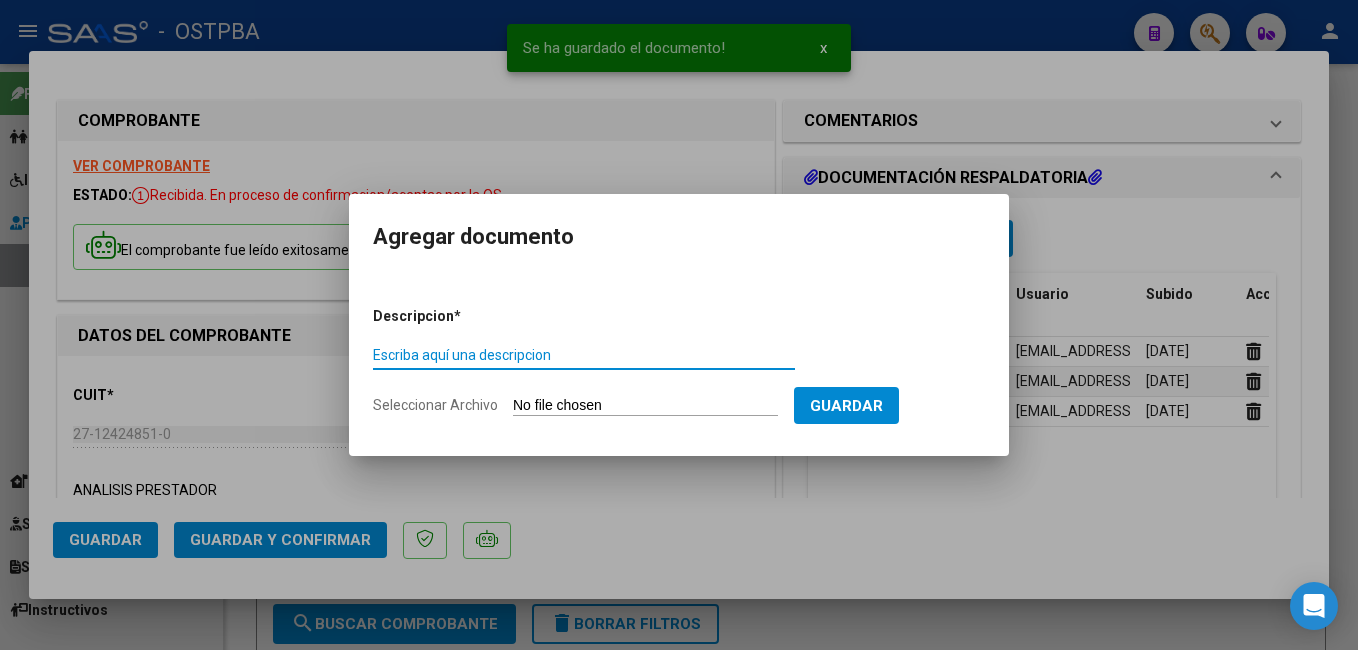 click on "Seleccionar Archivo" 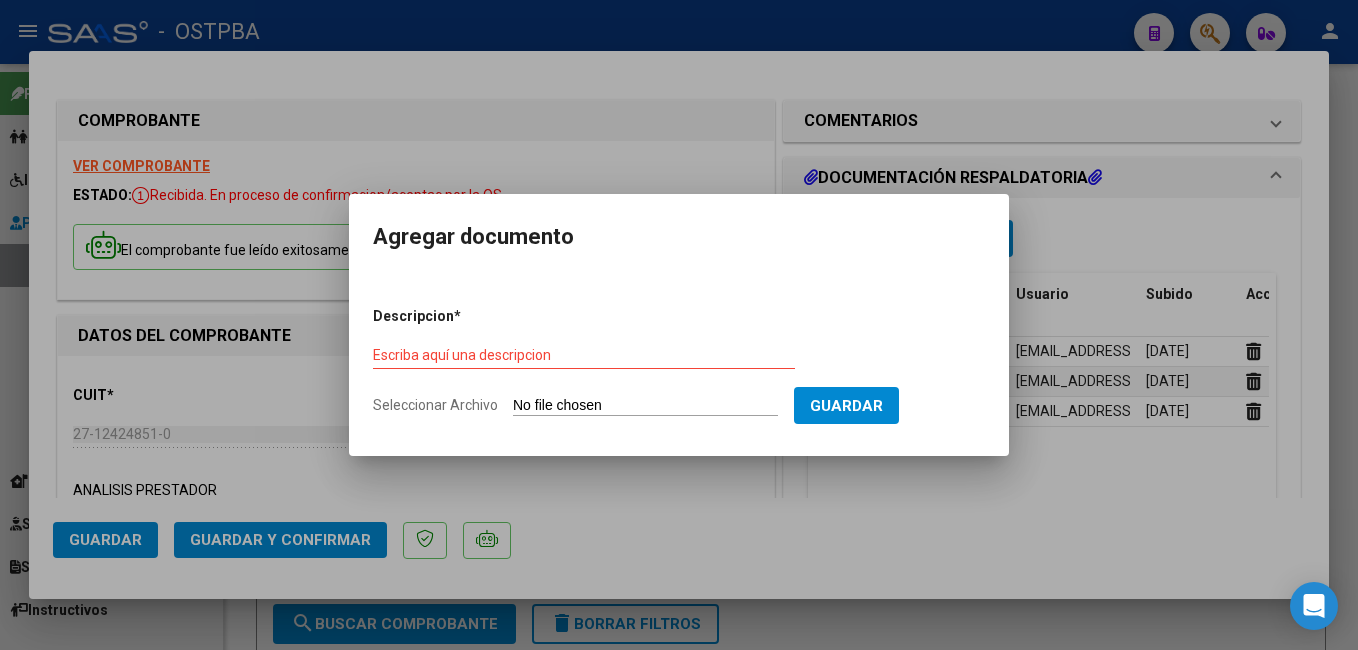 type on "C:\fakepath\Baez.jpg" 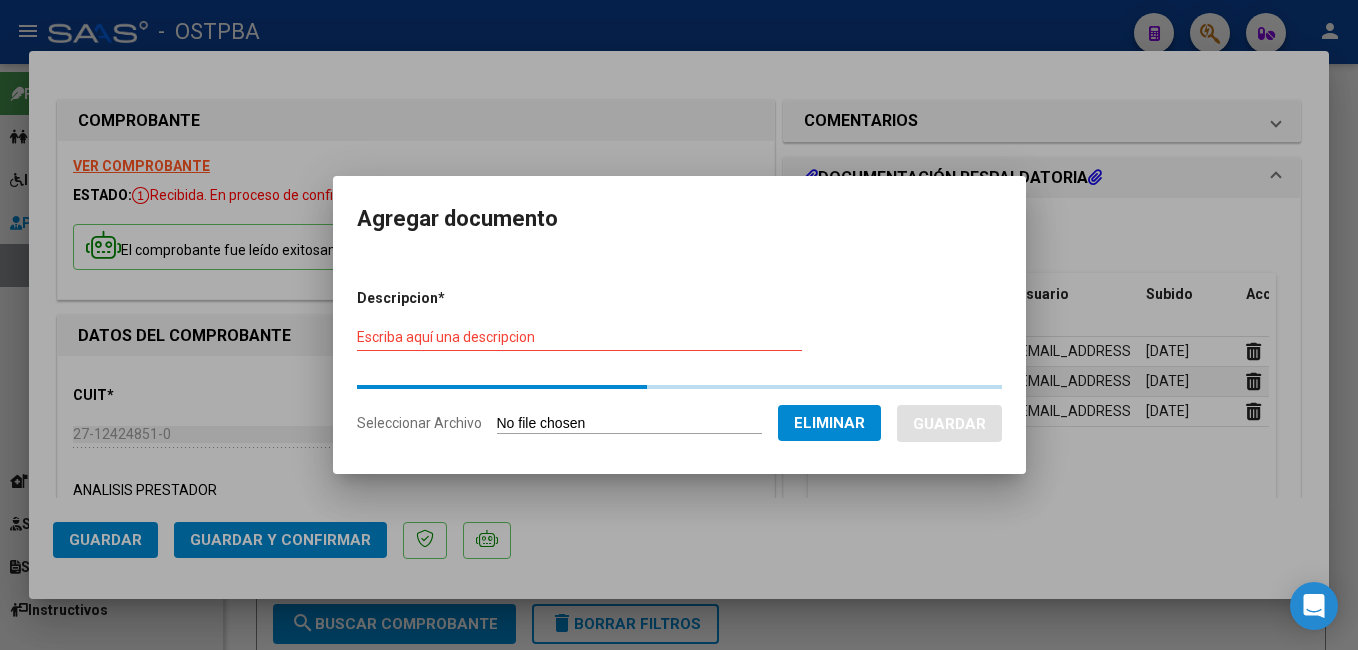 click on "Escriba aquí una descripcion" at bounding box center [579, 337] 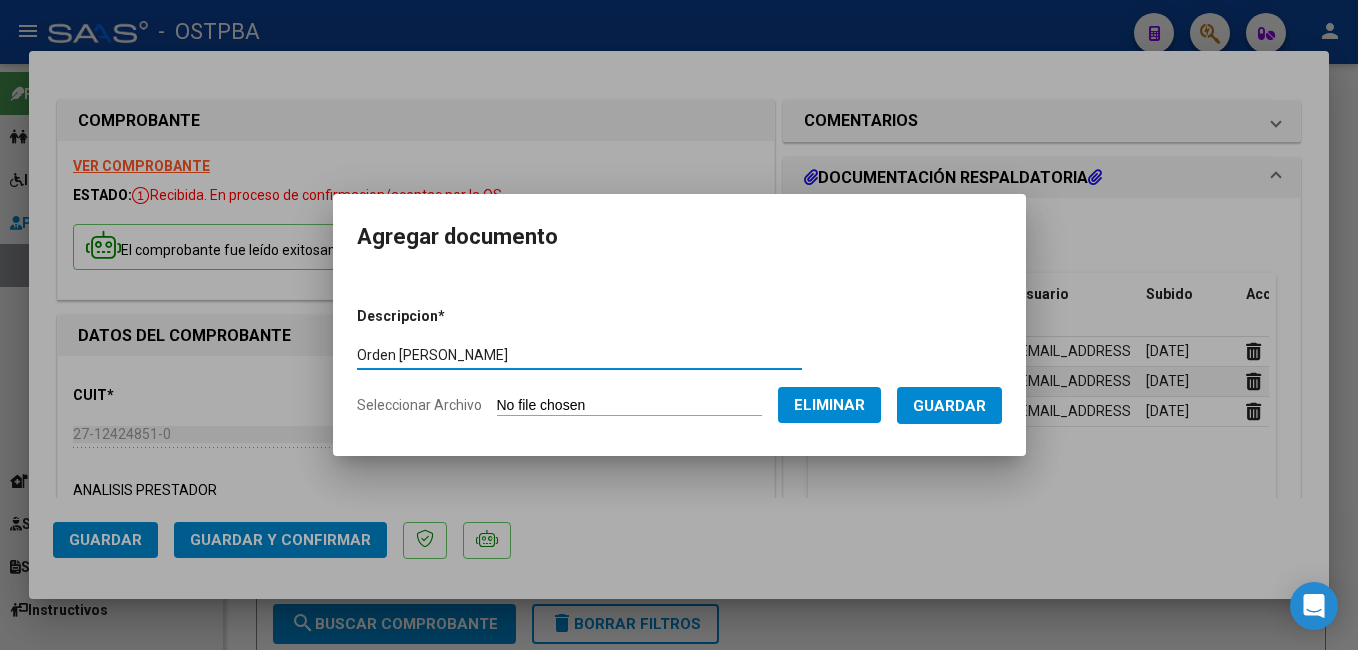 type on "Orden Báez" 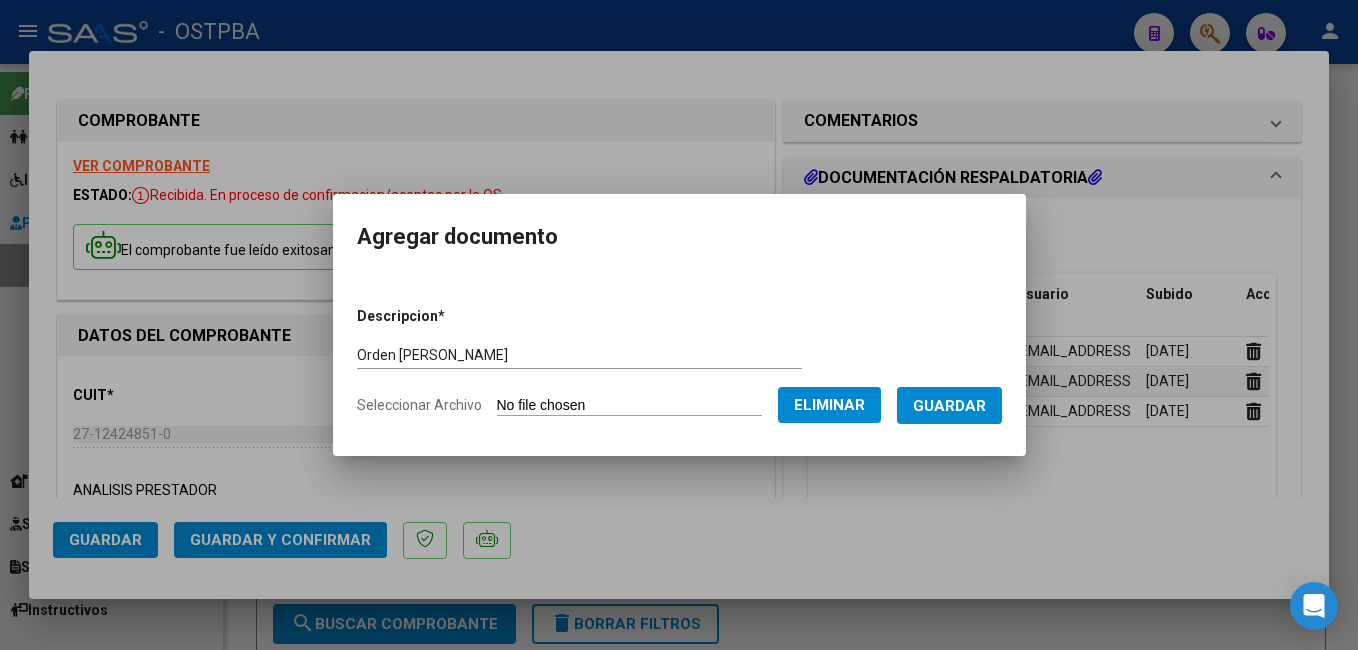 click on "Descripcion  *   Orden Báez Escriba aquí una descripcion  Seleccionar Archivo Eliminar Guardar" at bounding box center [679, 361] 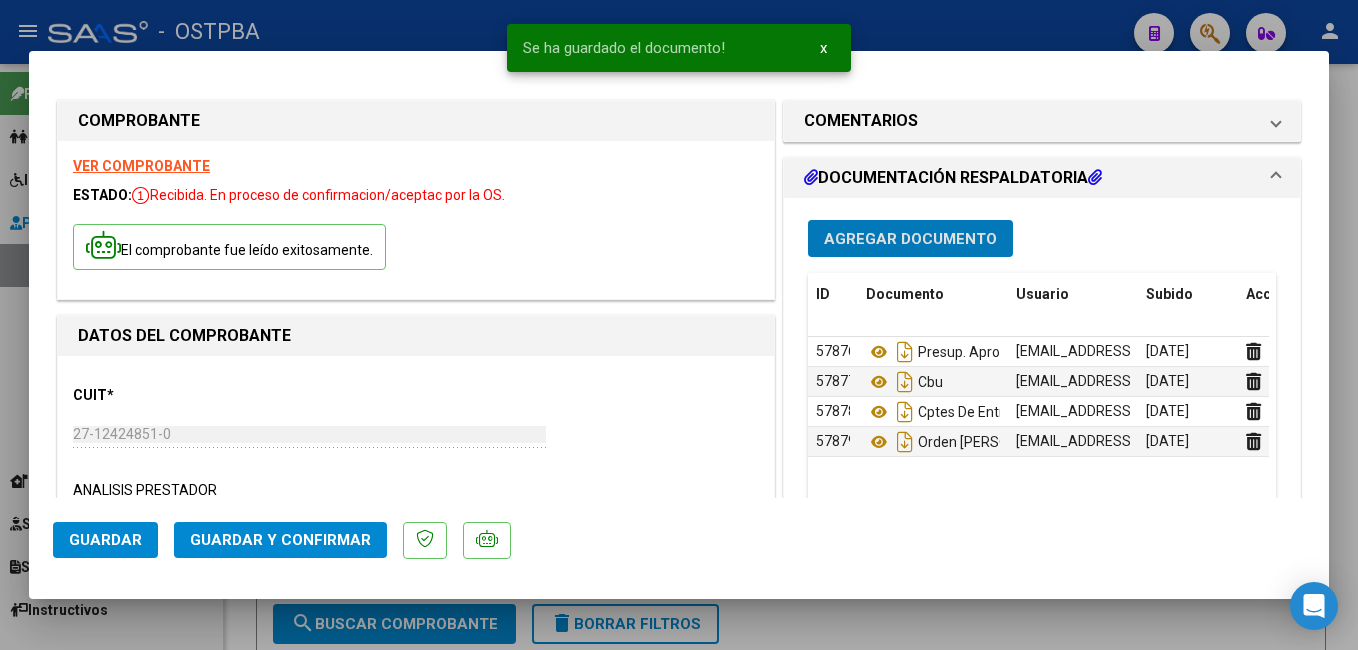 click on "Agregar Documento" at bounding box center (910, 239) 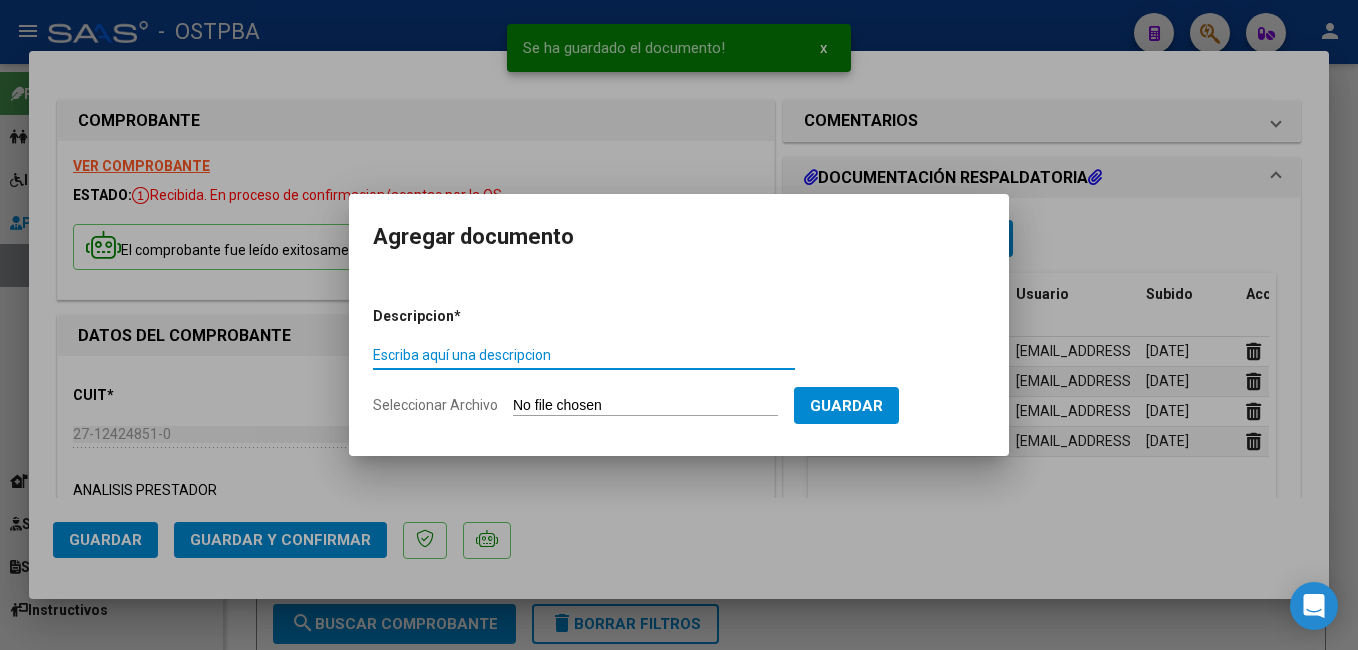 click on "Seleccionar Archivo" 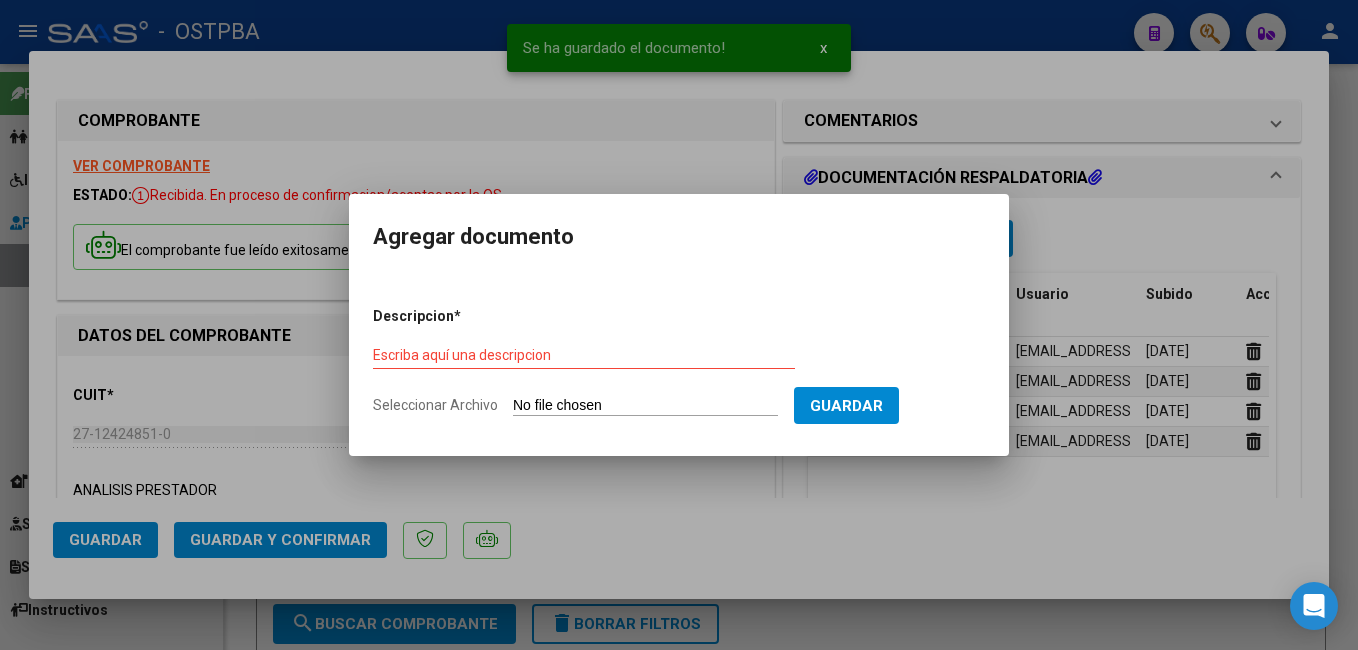 type on "C:\fakepath\Becherucci.pdf" 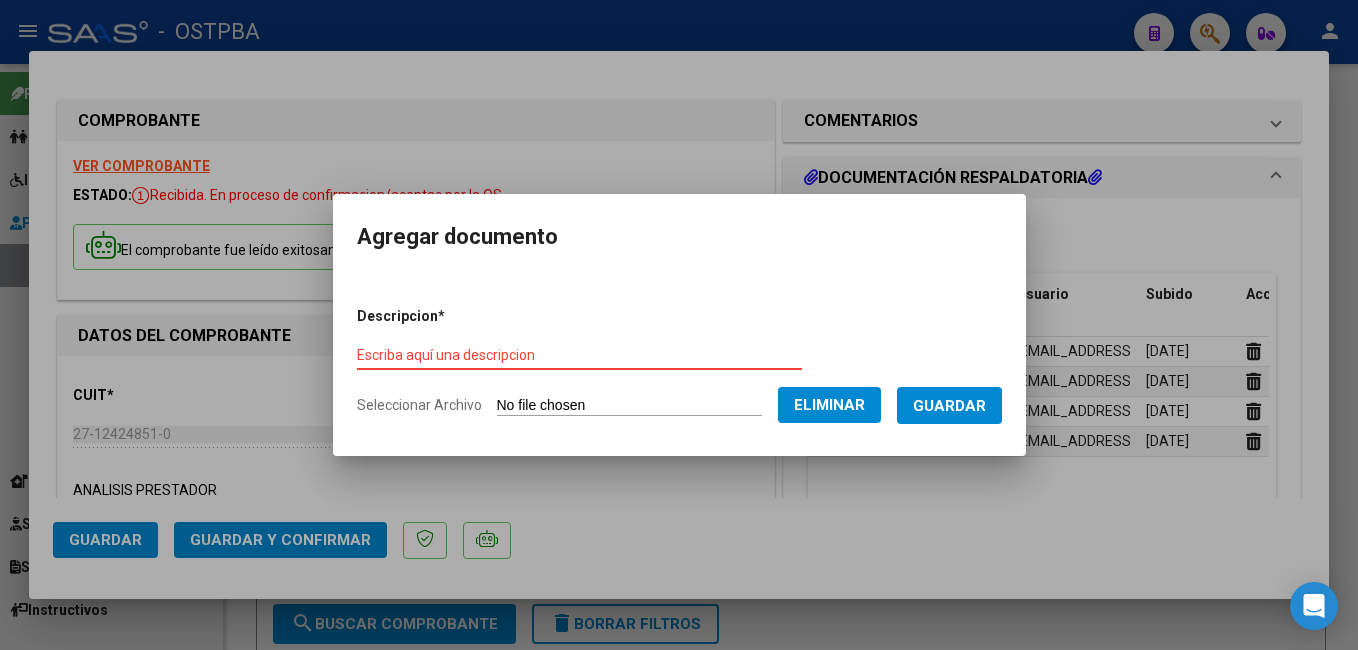 click on "Escriba aquí una descripcion" at bounding box center [579, 355] 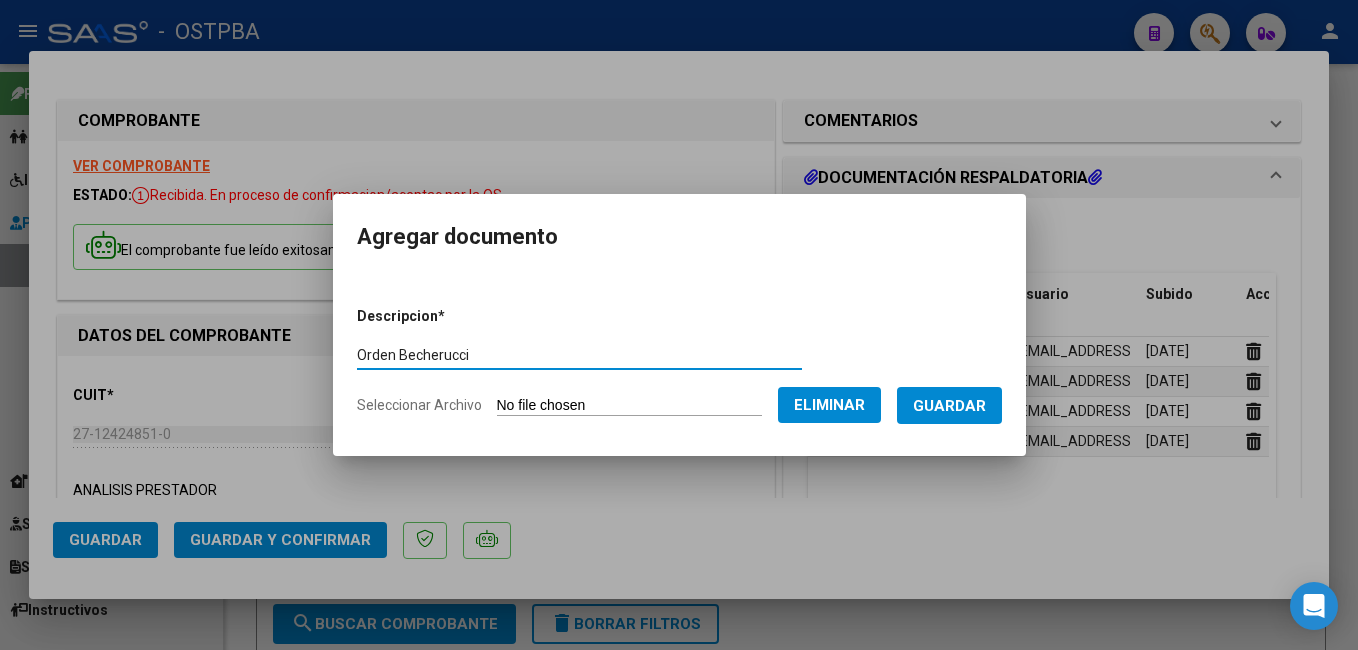 type on "Orden Becherucci" 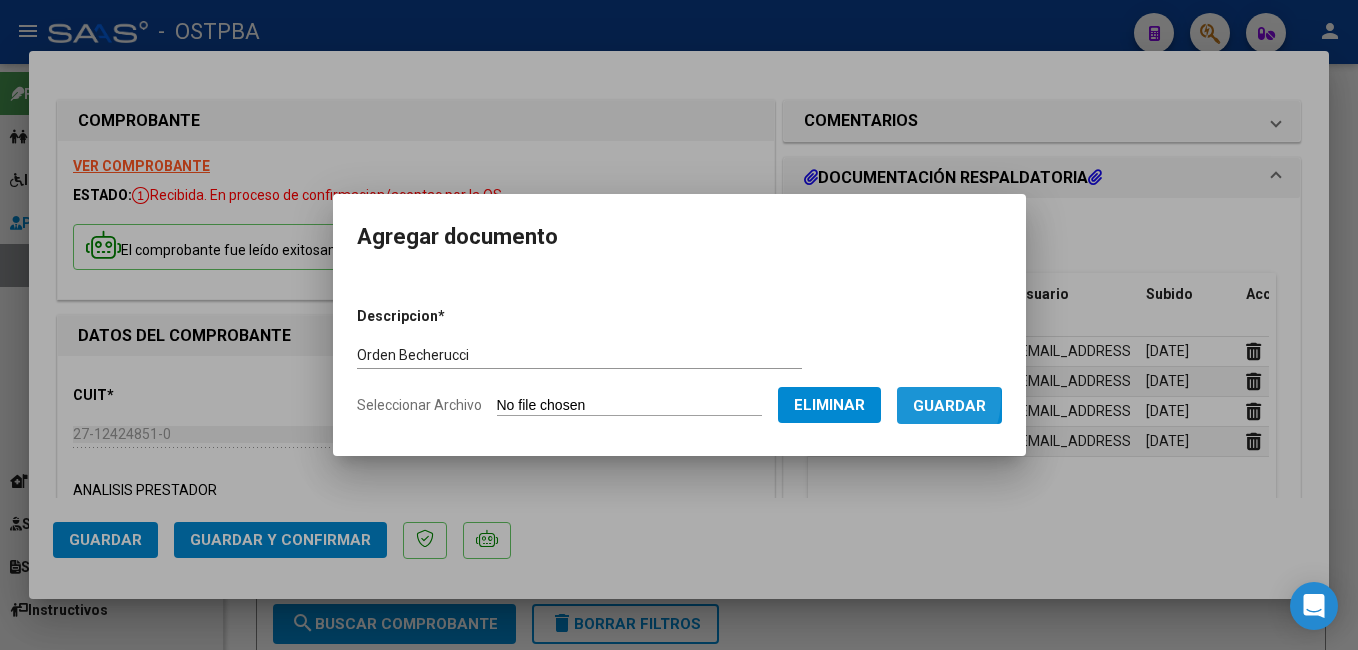 click on "Guardar" at bounding box center [949, 405] 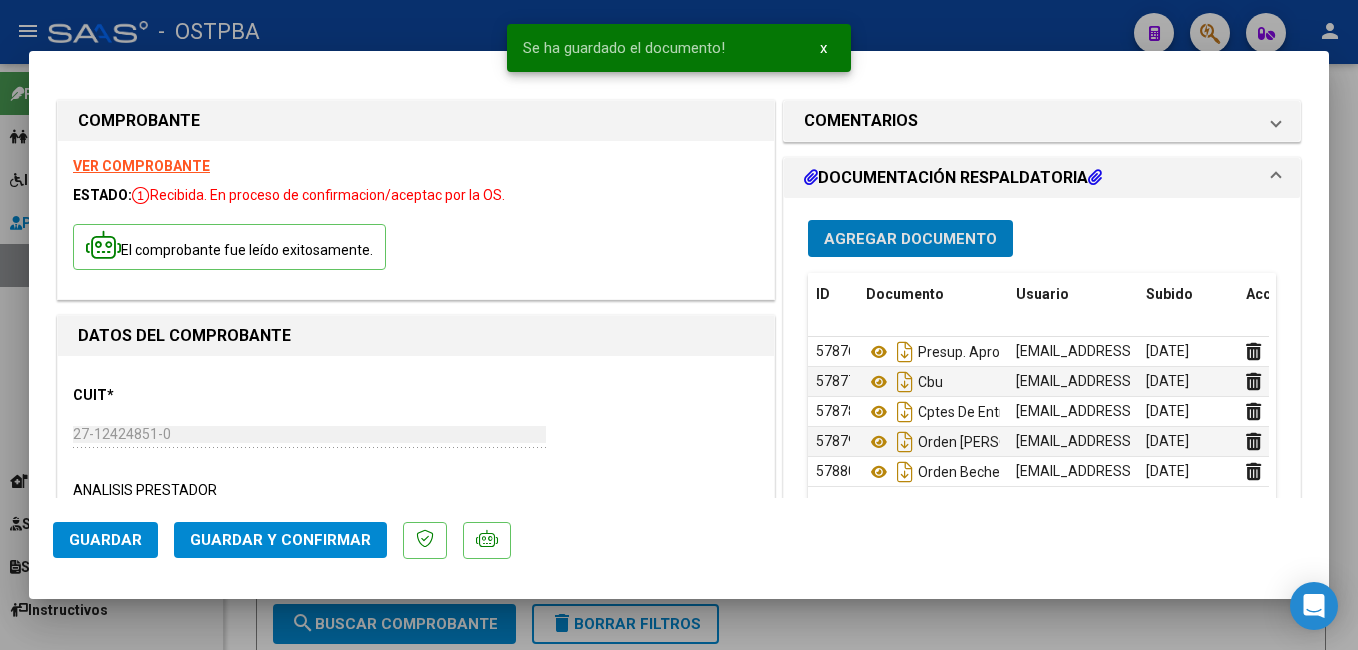 click on "Agregar Documento" at bounding box center (910, 239) 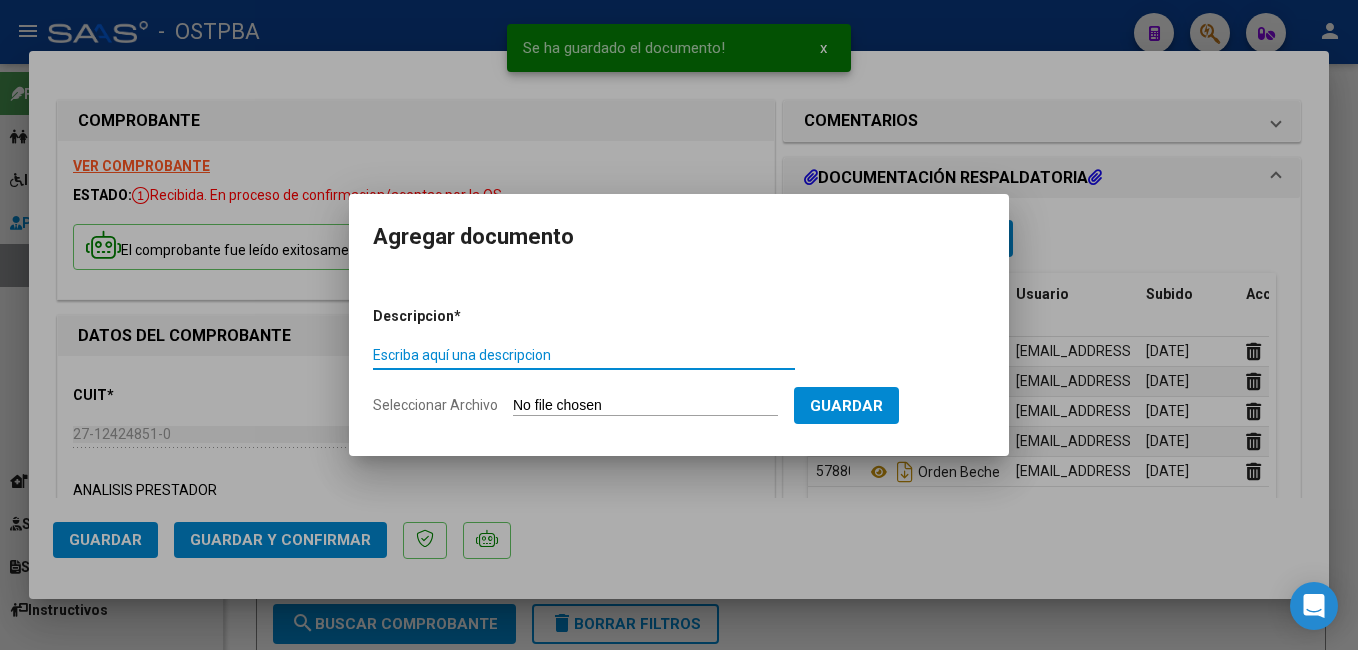 click on "Seleccionar Archivo" 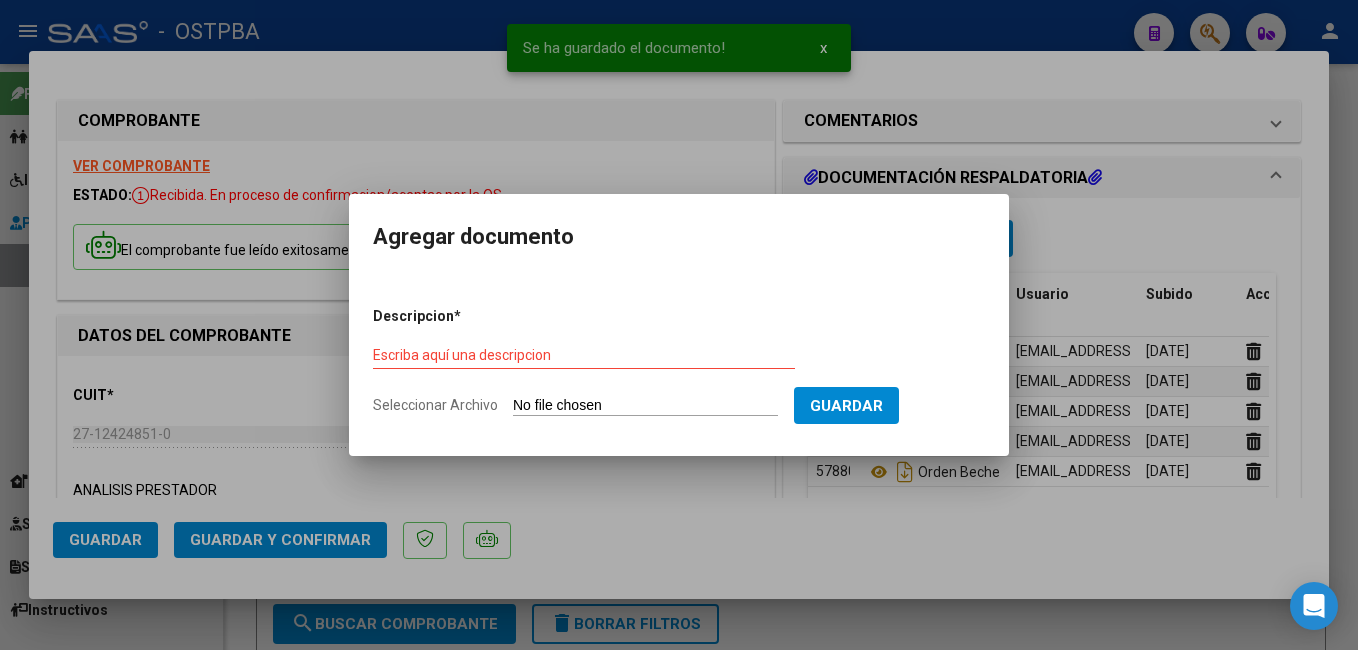 type on "C:\fakepath\Erdozain_20250630_0001.pdf" 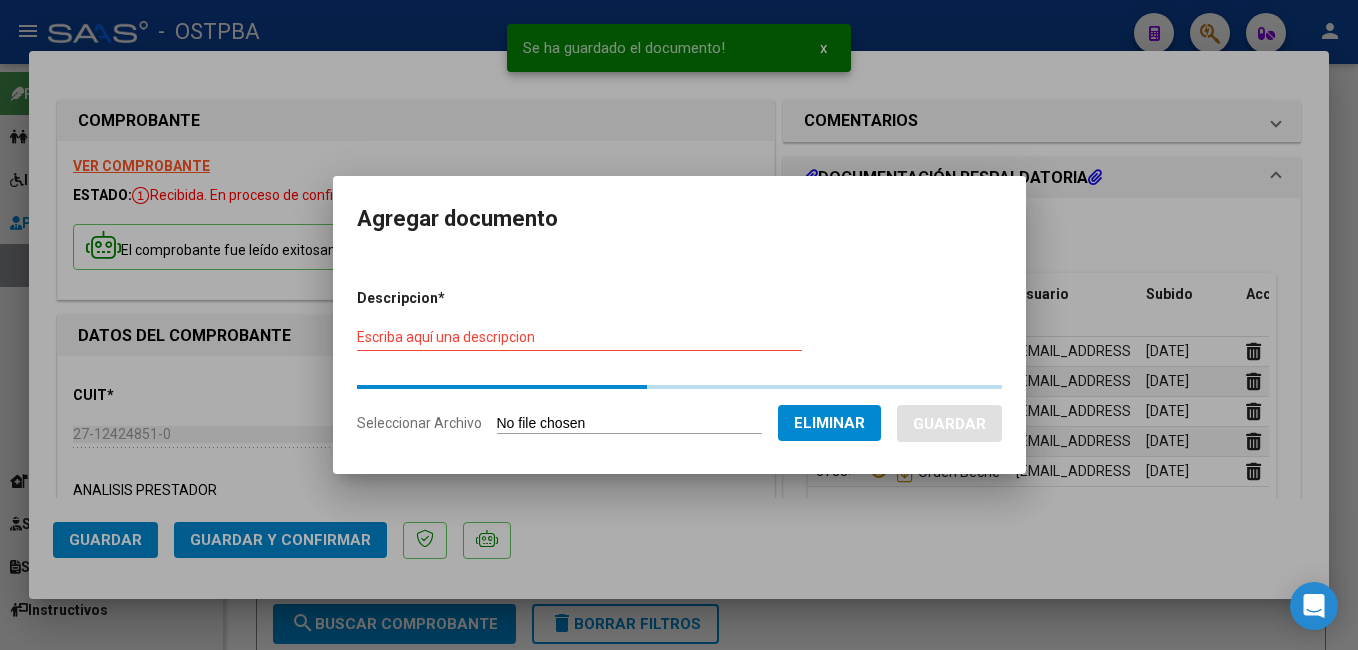 click on "Escriba aquí una descripcion" at bounding box center (579, 337) 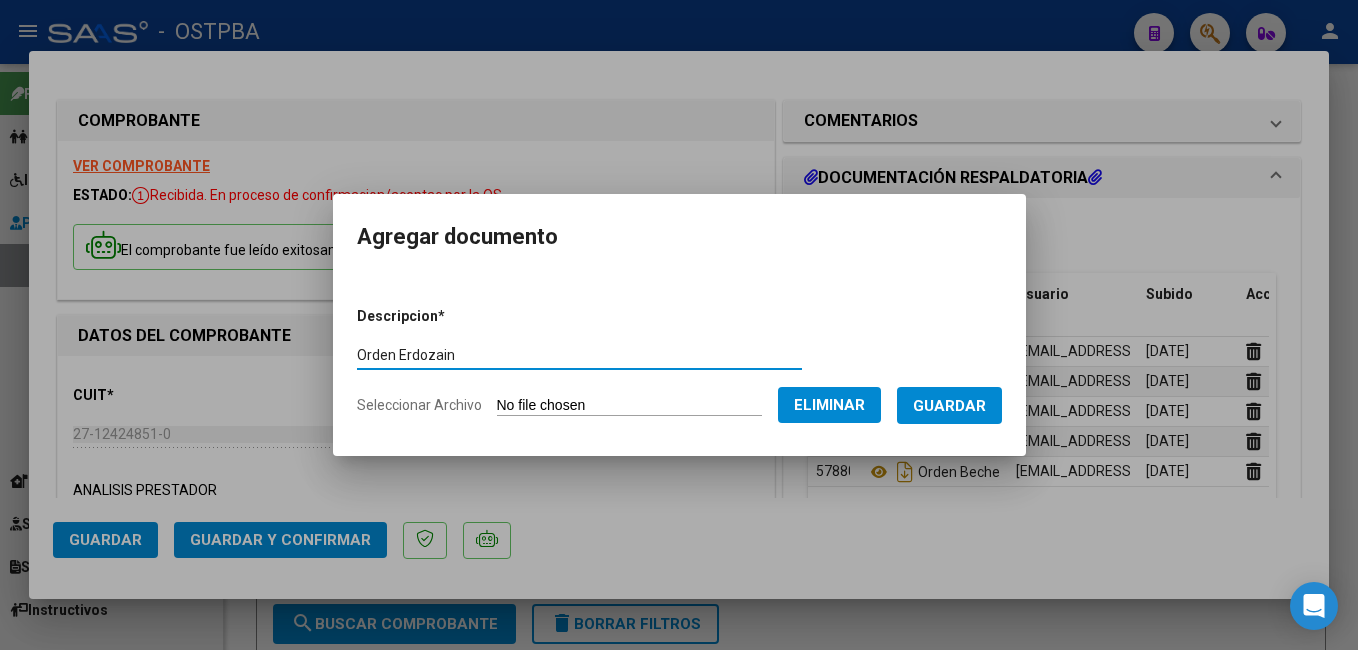 type on "Orden Erdozain" 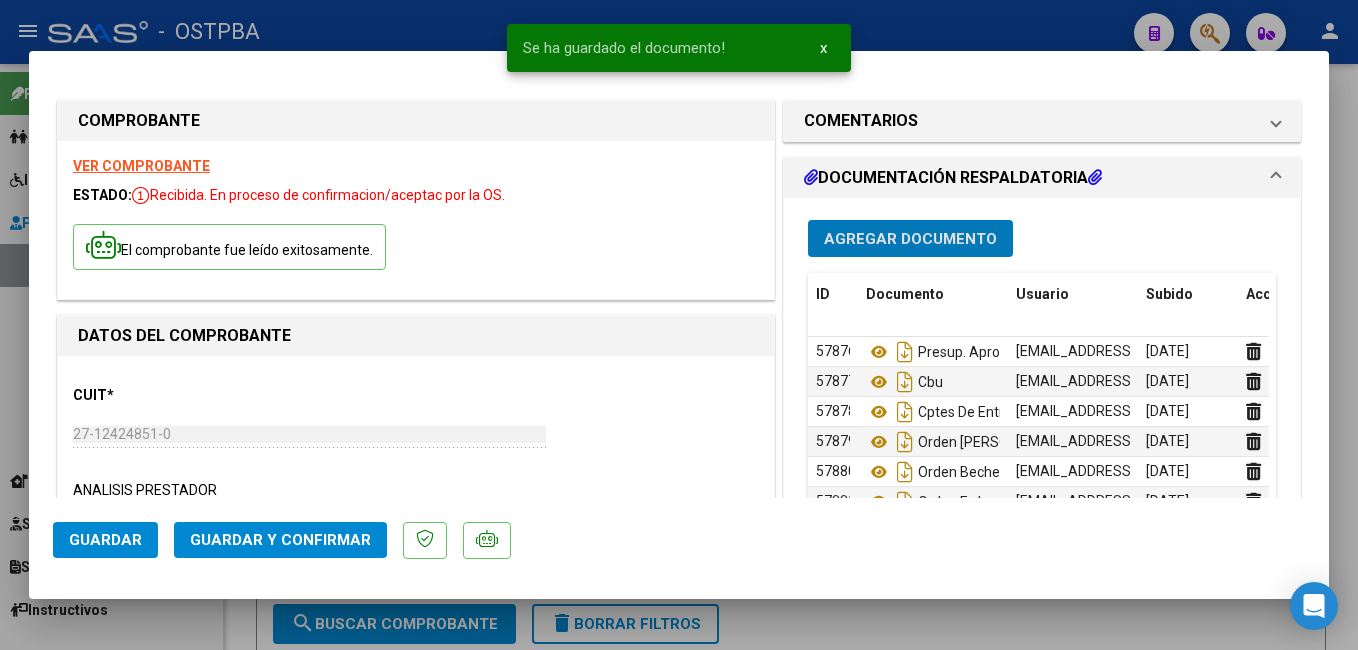 click on "Agregar Documento" at bounding box center (910, 239) 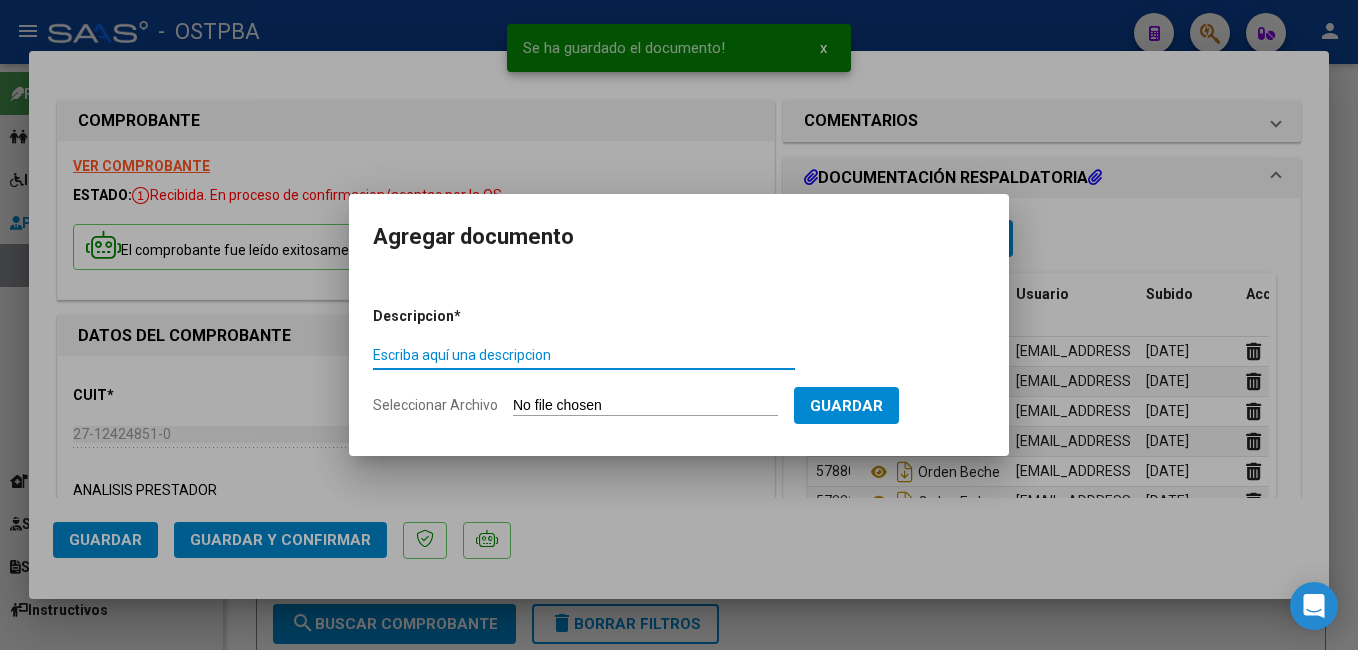 click on "Seleccionar Archivo" 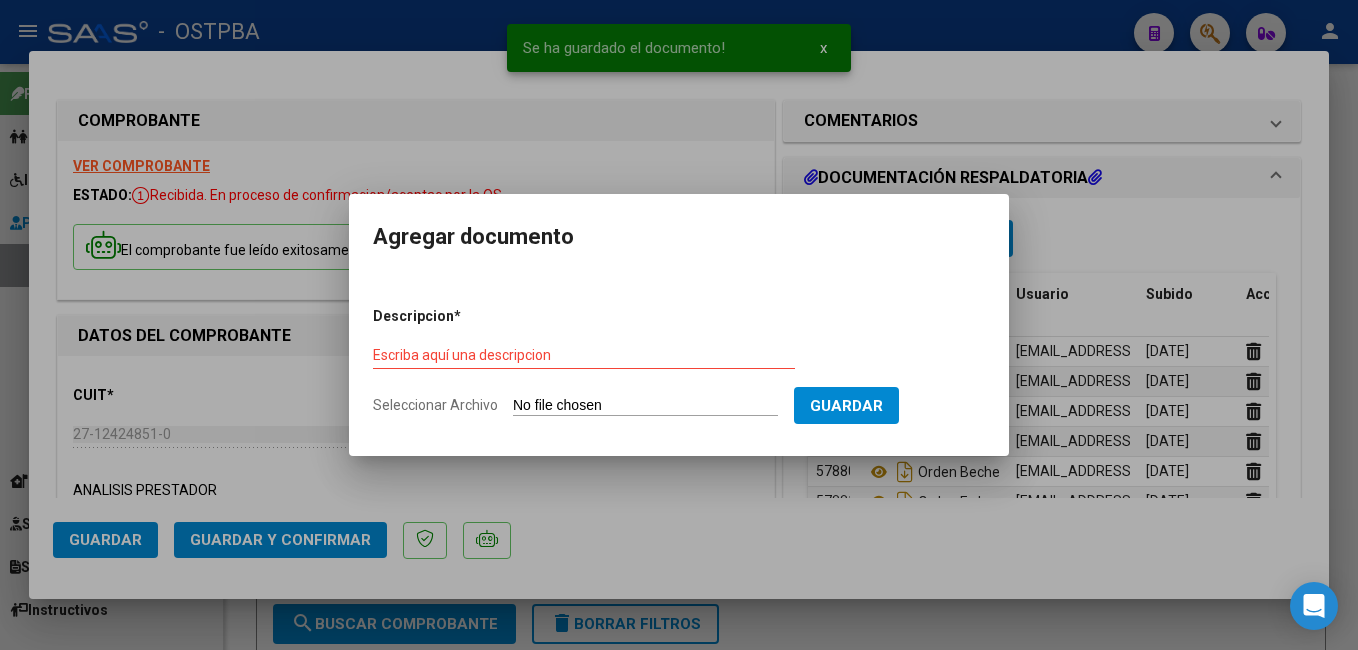 type on "C:\fakepath\Fabrizi.pdf" 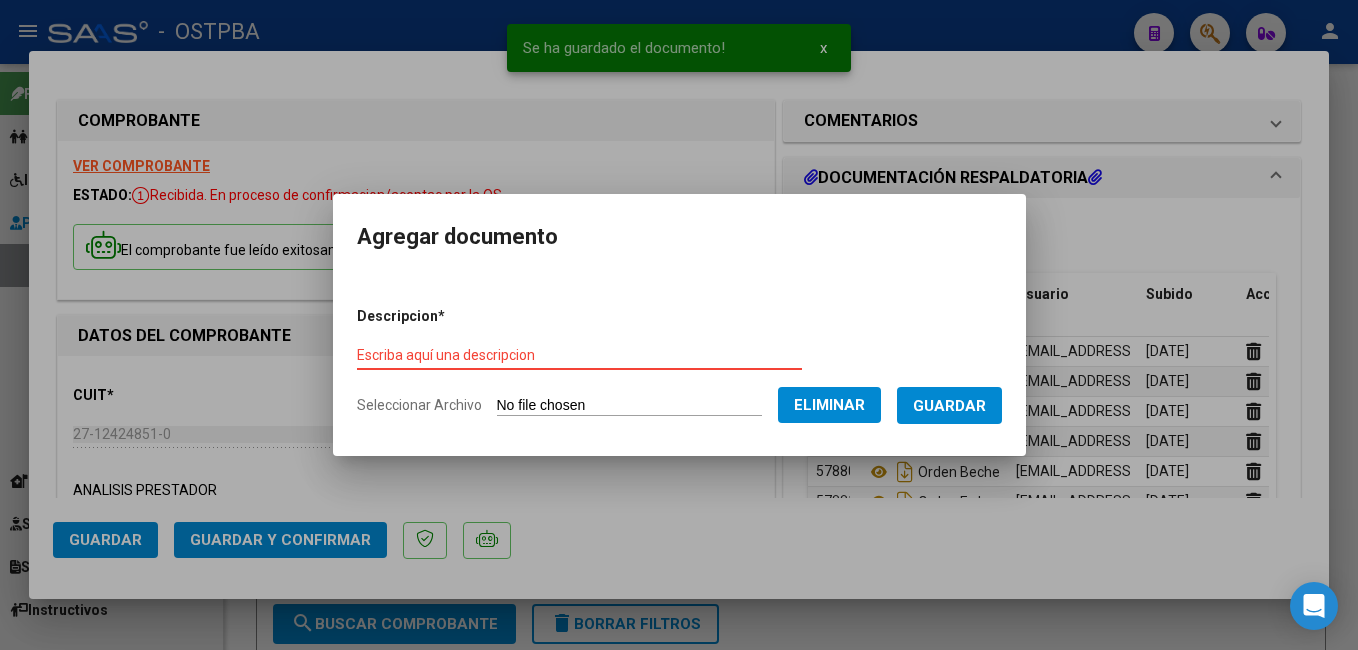 click on "Escriba aquí una descripcion" at bounding box center [579, 355] 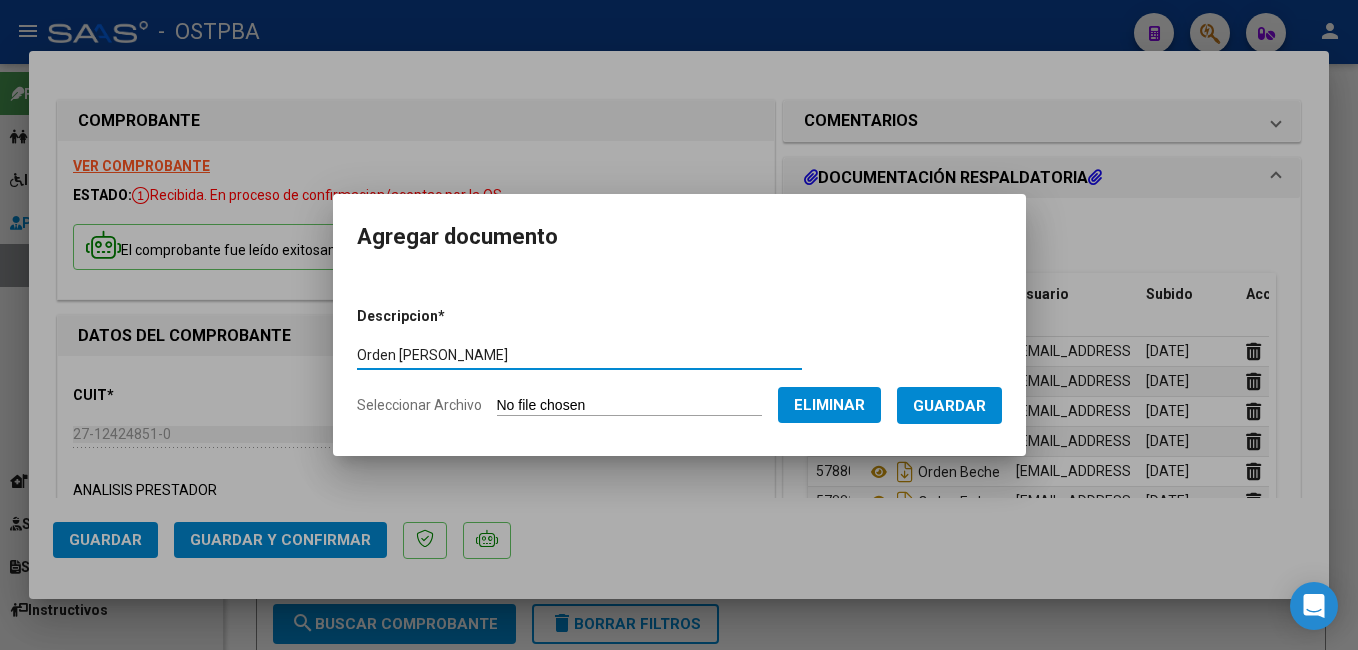 type on "Orden Fabrizi" 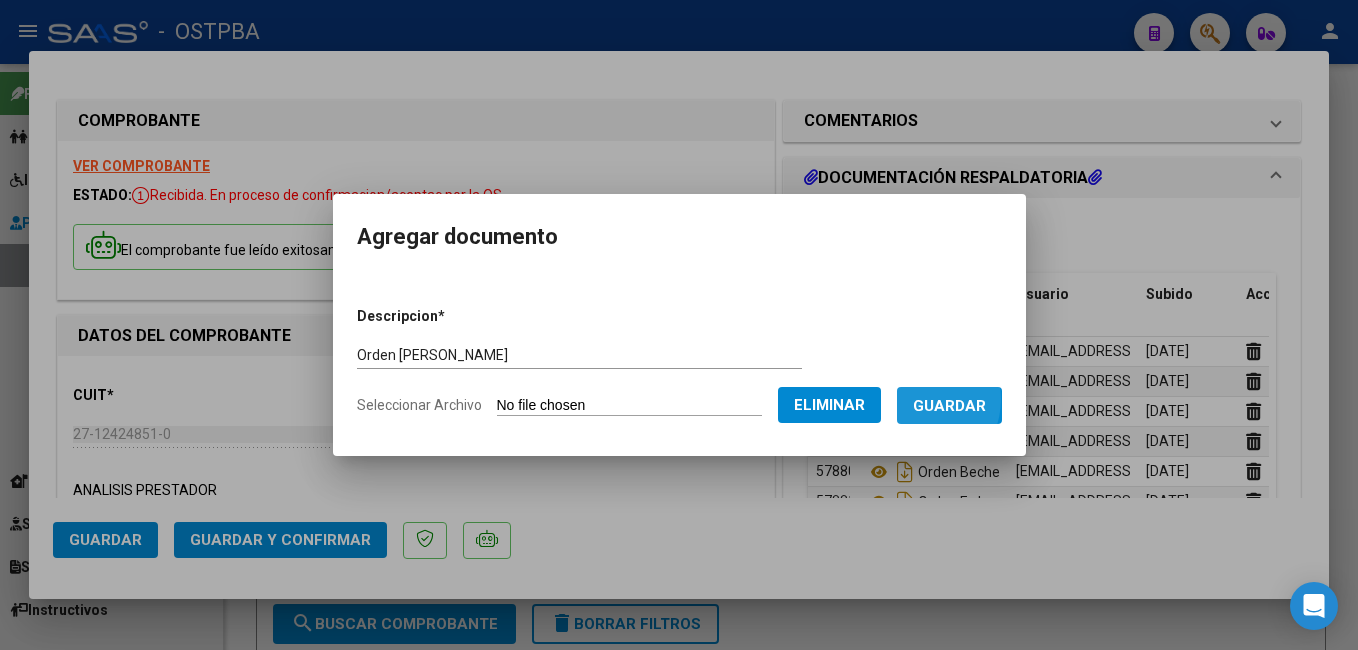 click on "Guardar" at bounding box center (949, 406) 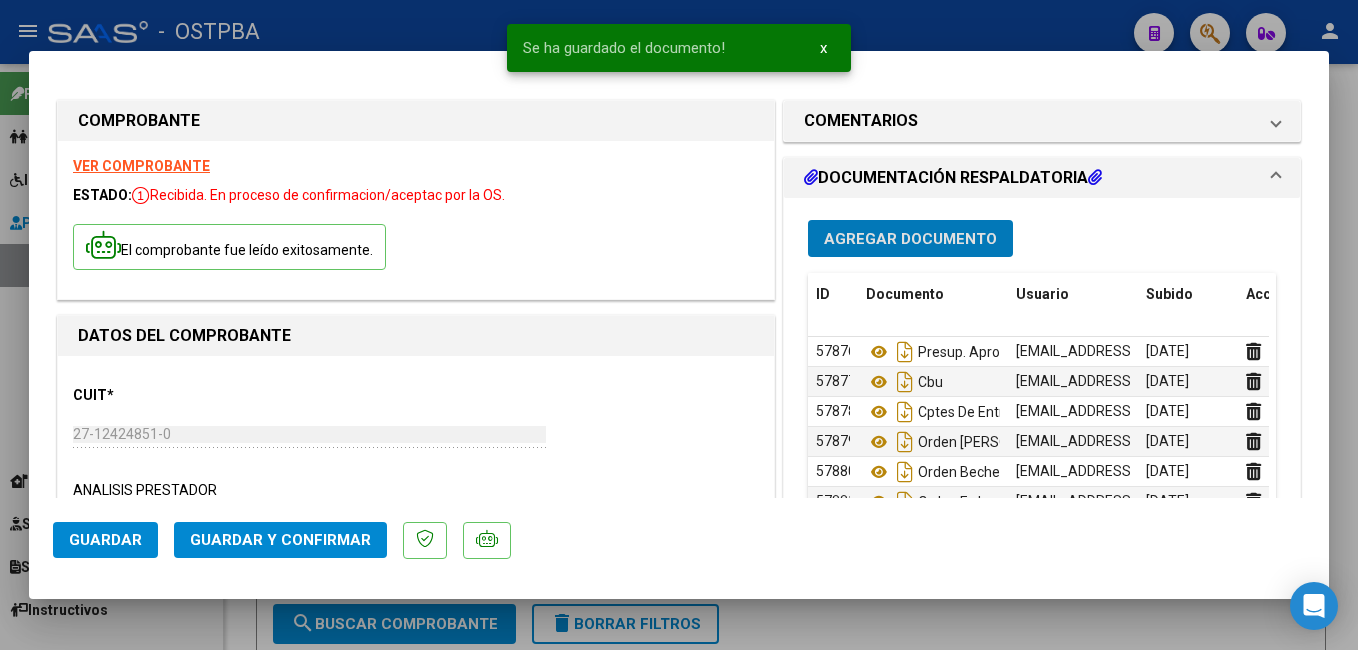 click on "Agregar Documento" at bounding box center [910, 238] 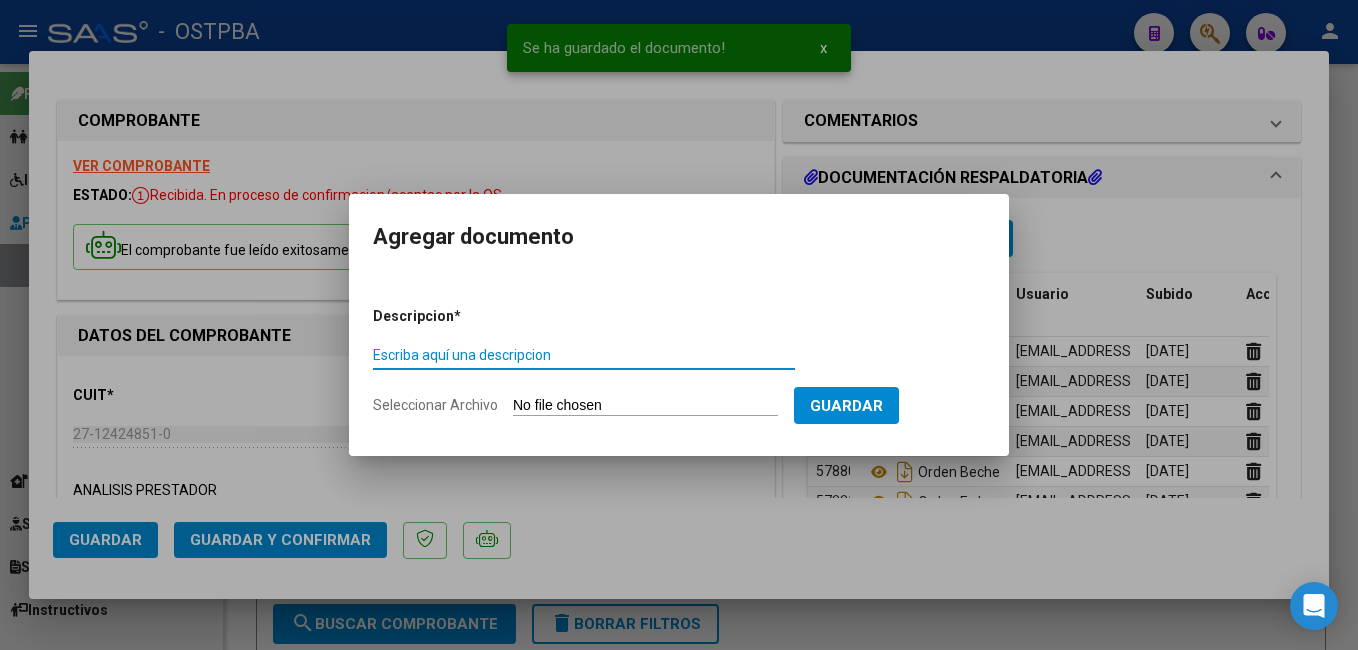 click on "Seleccionar Archivo" 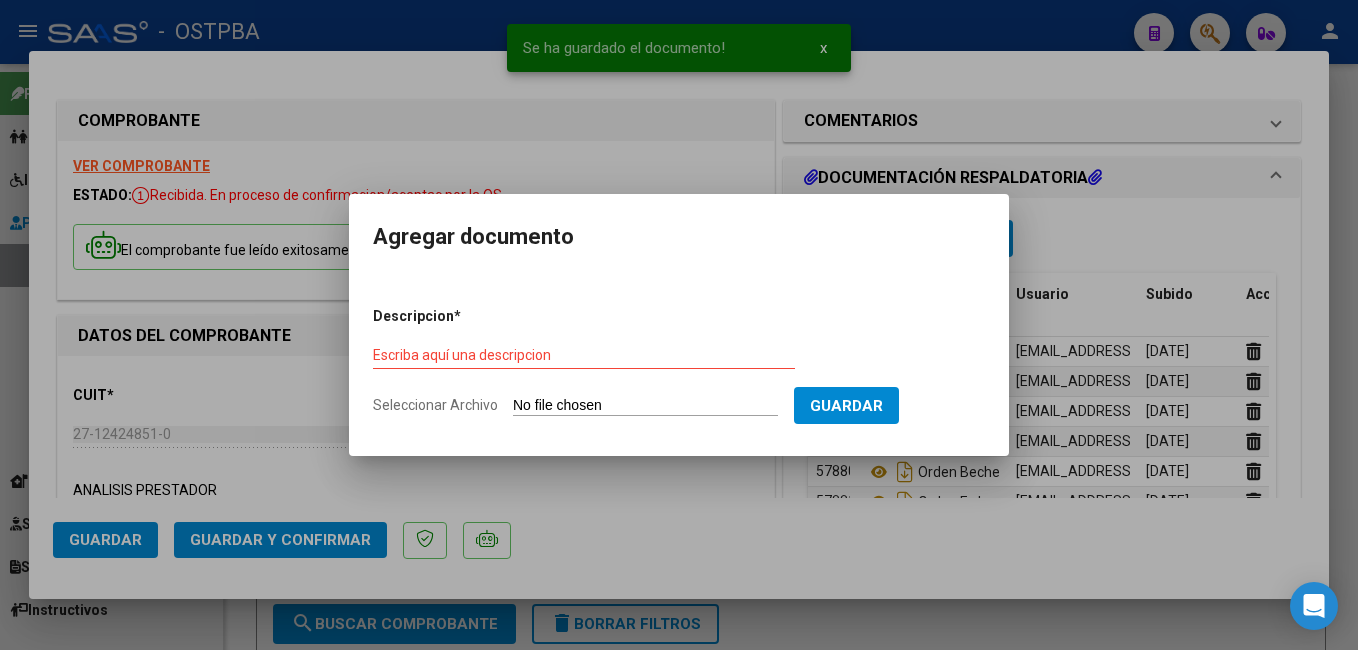 type on "C:\fakepath\Geófilo.pdf" 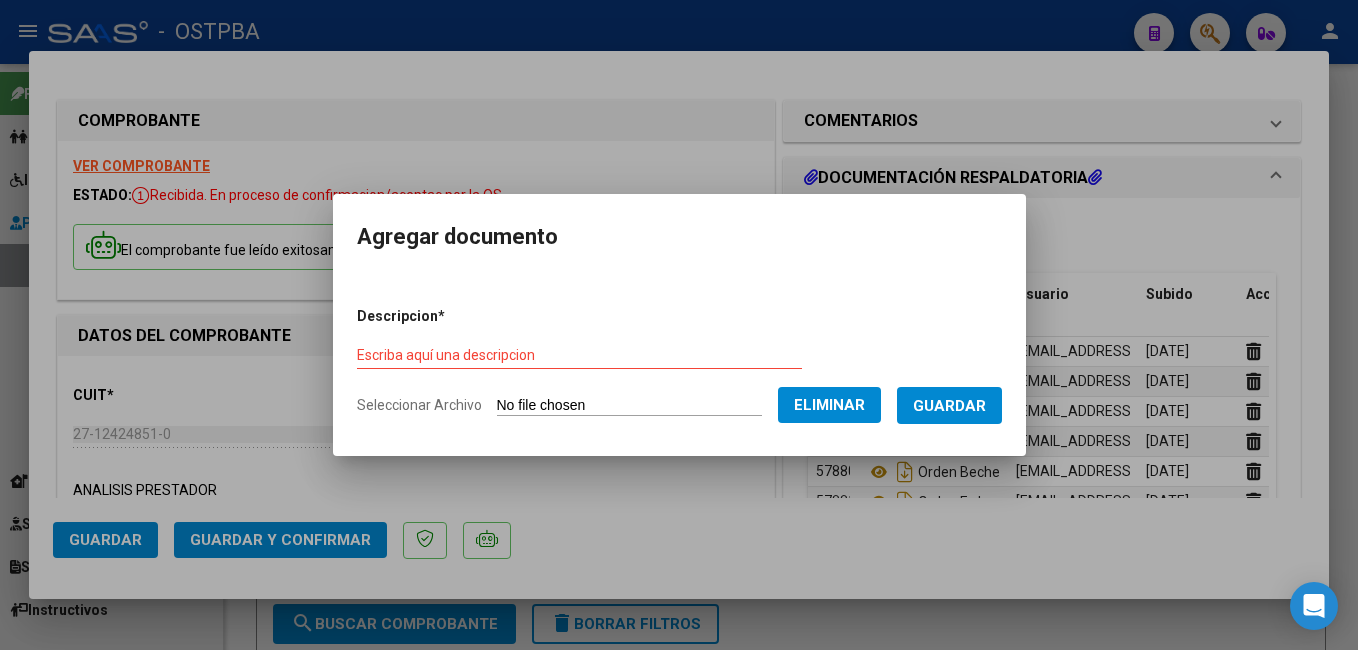 click on "Escriba aquí una descripcion" at bounding box center (579, 355) 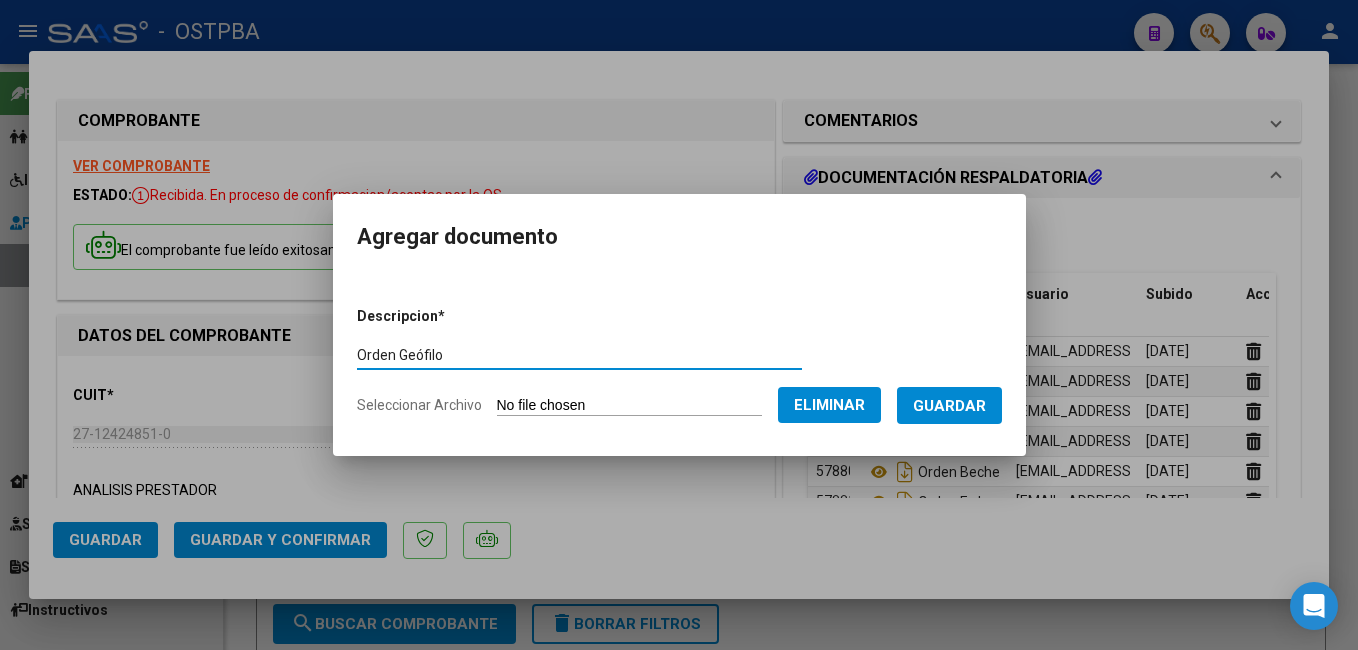 type on "Orden Geófilo" 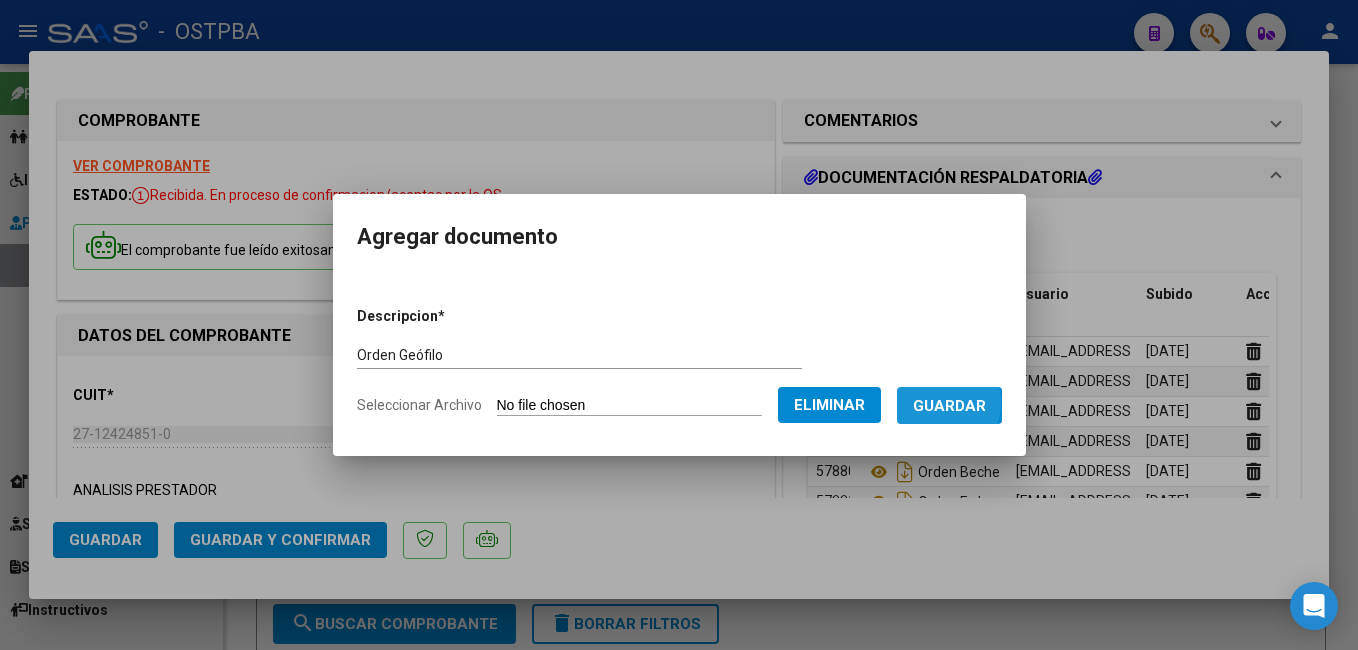 click on "Guardar" at bounding box center (949, 406) 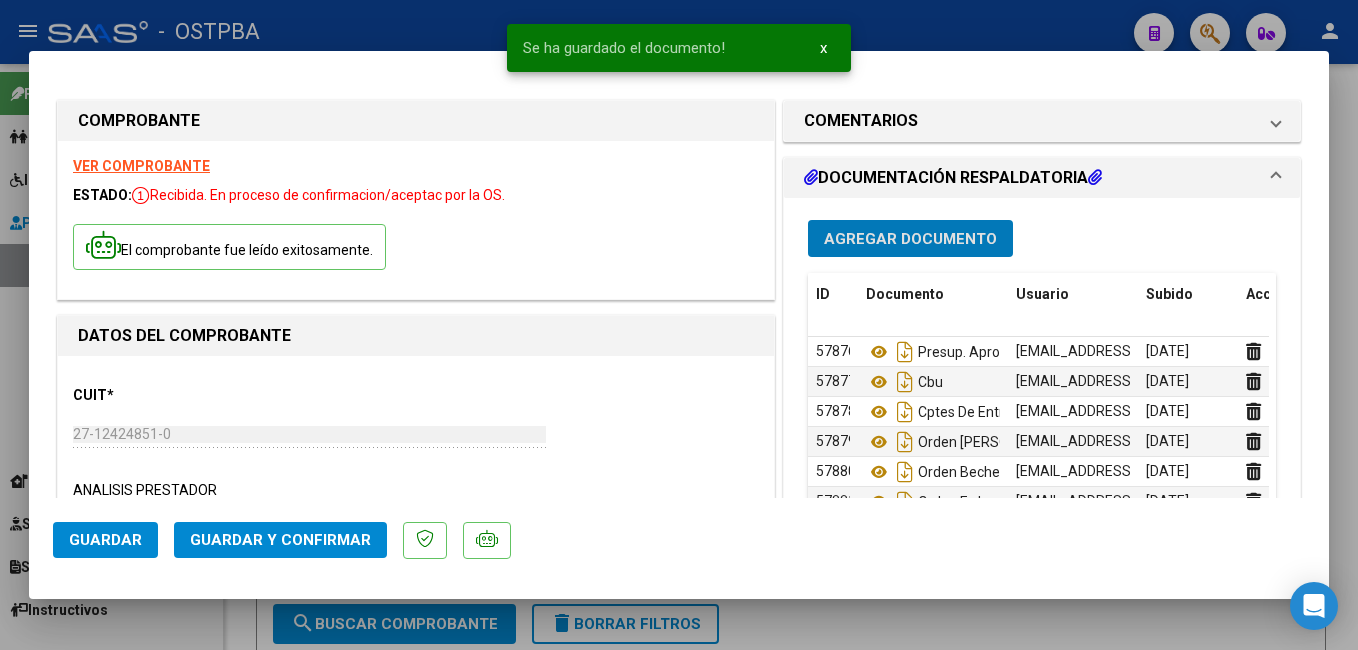click on "Agregar Documento" at bounding box center (910, 239) 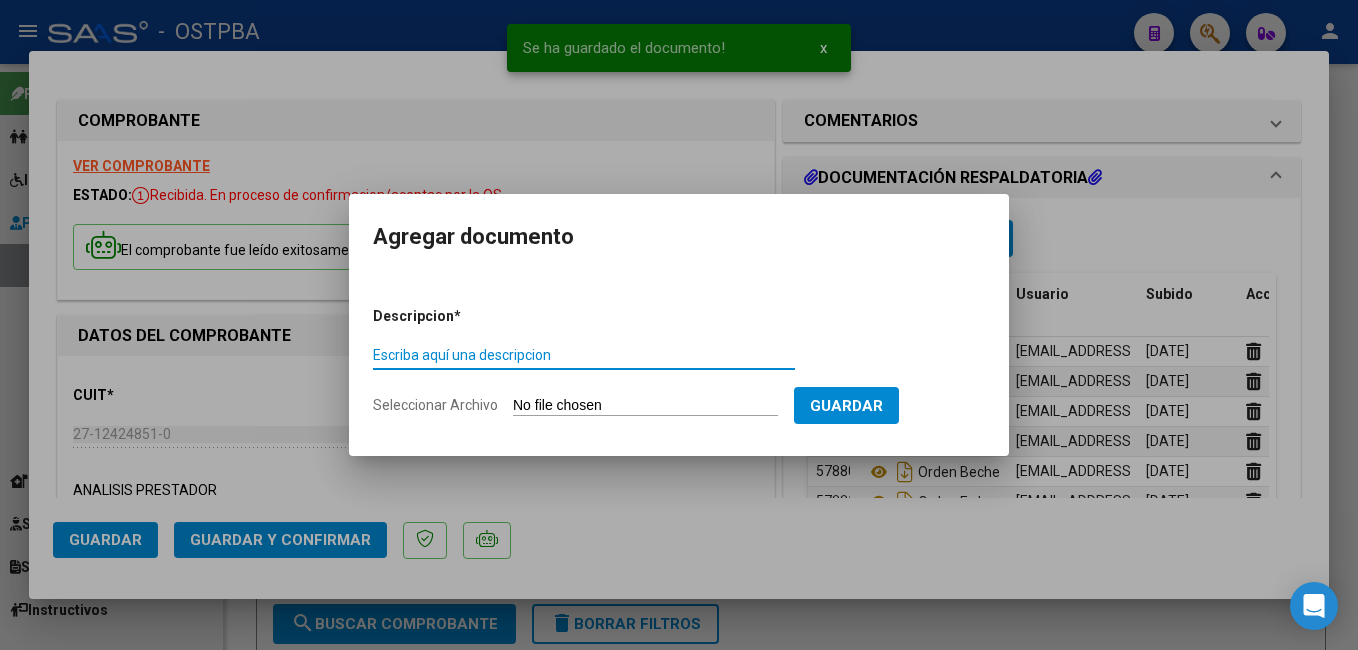click on "Seleccionar Archivo" 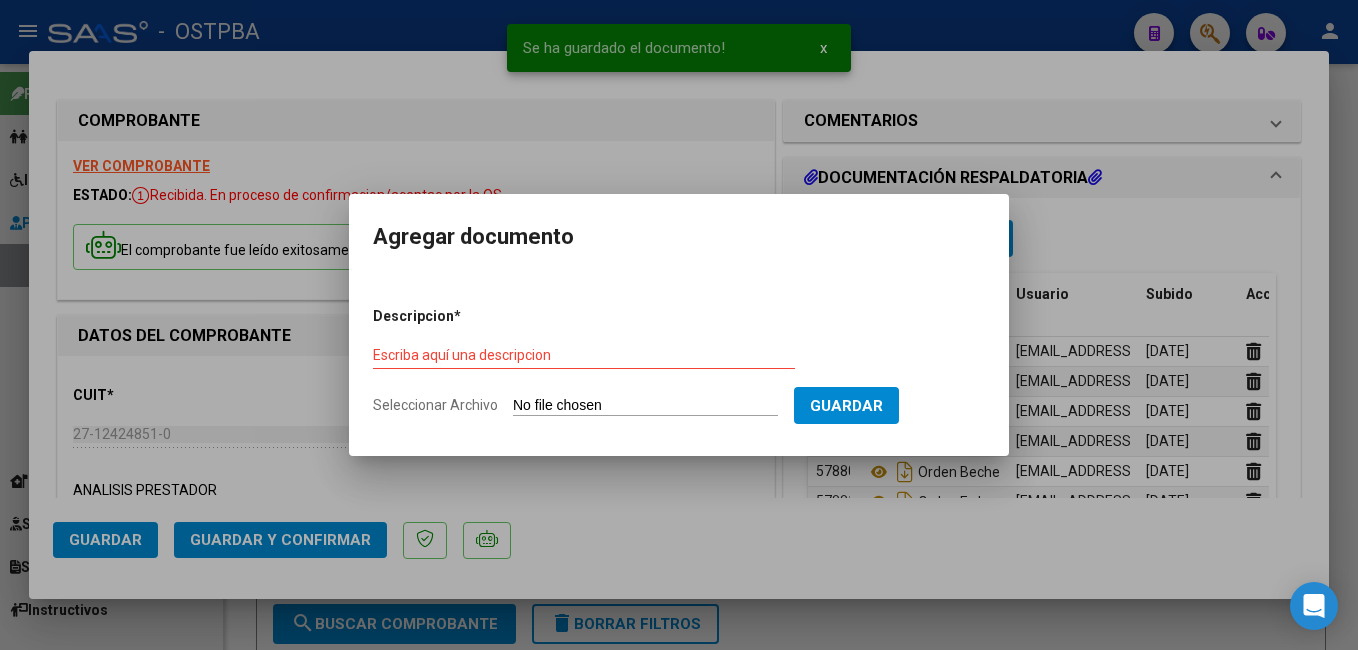 type on "C:\fakepath\Kovacic.jpg" 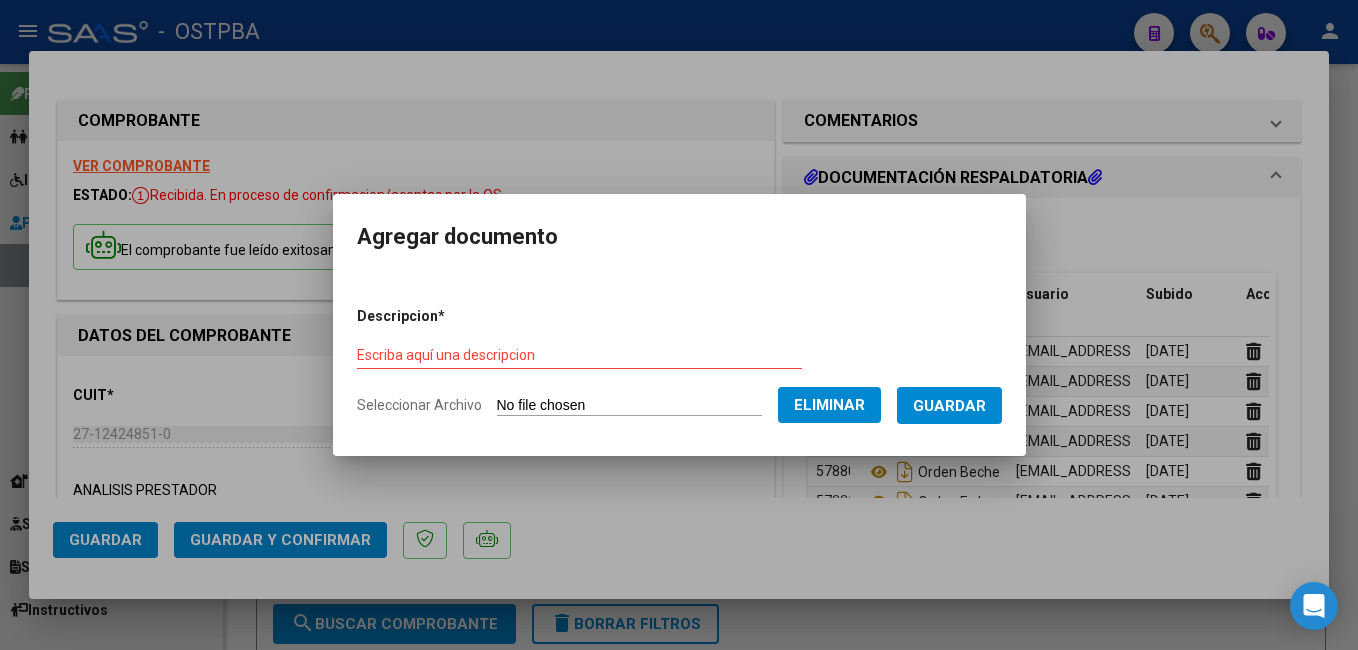 click on "Escriba aquí una descripcion" at bounding box center [579, 355] 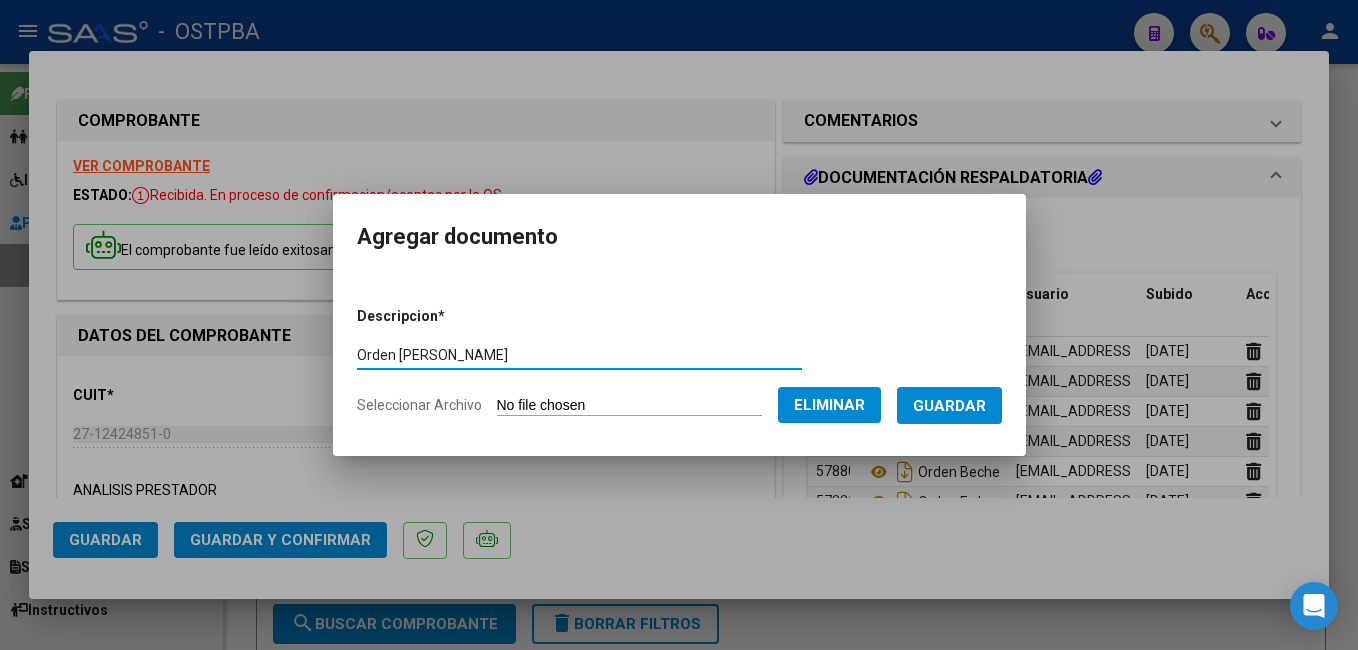 type on "Orden Kovacic" 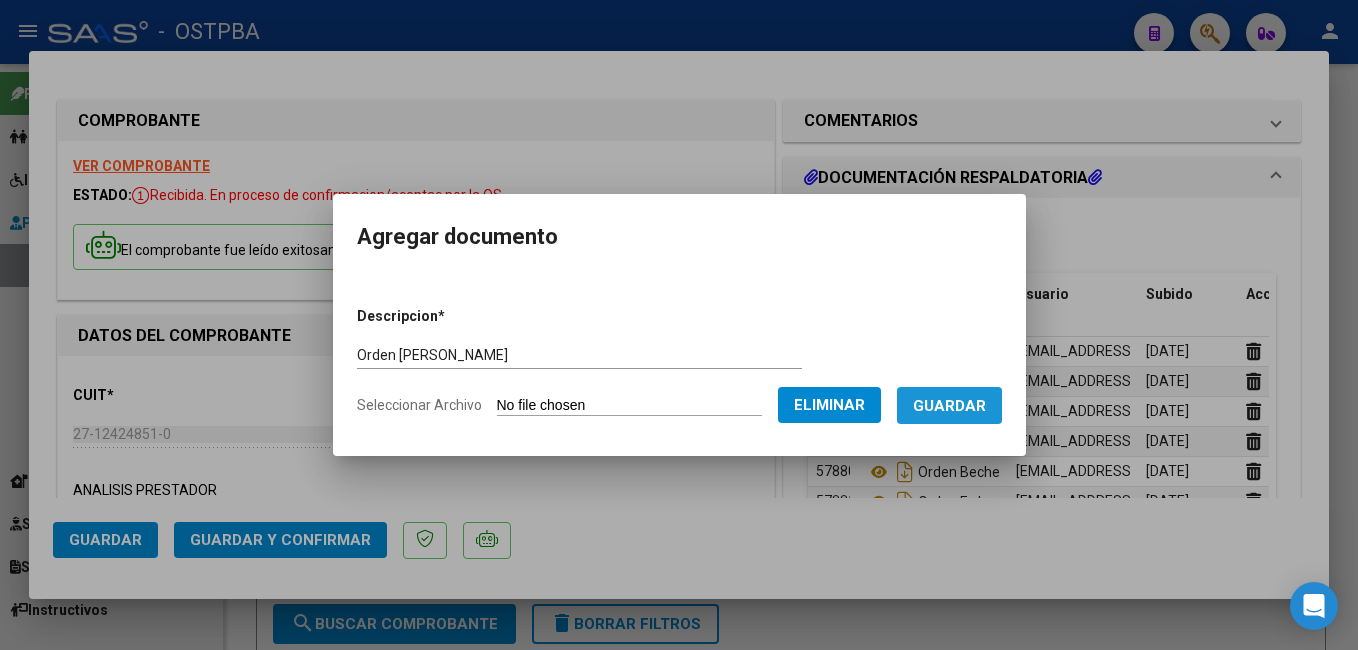 click on "Guardar" at bounding box center (949, 405) 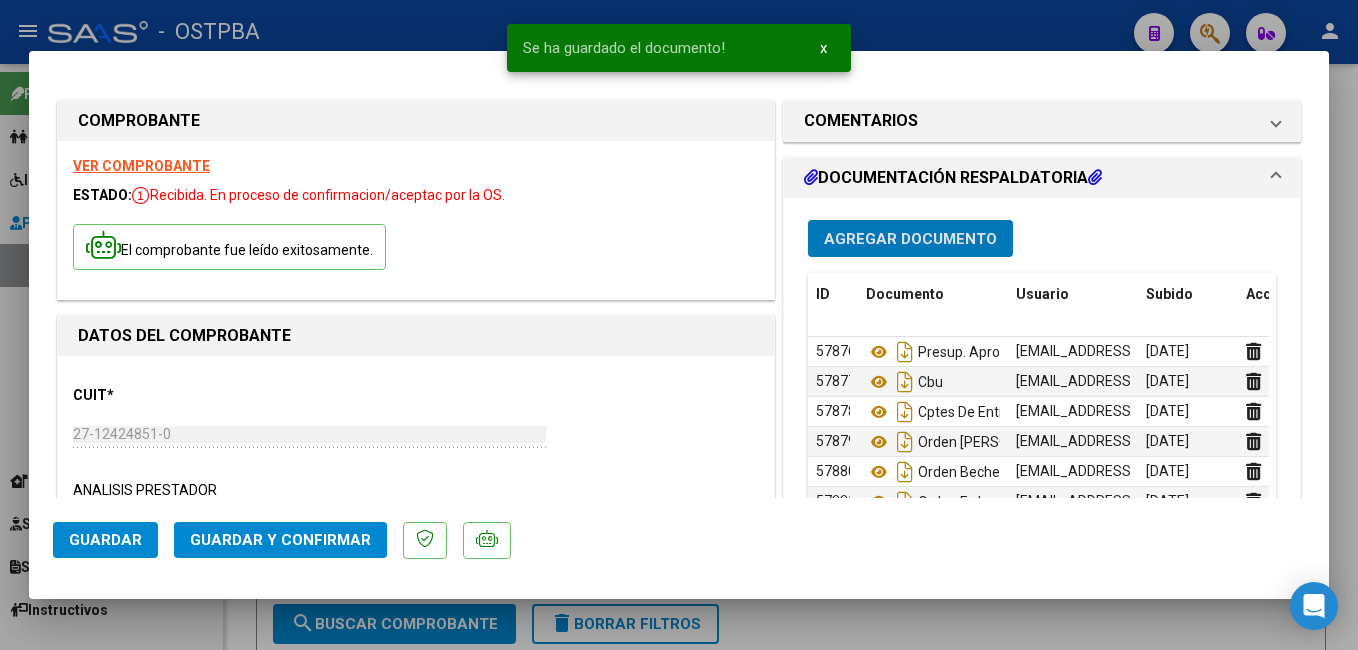 click on "Agregar Documento" at bounding box center [910, 239] 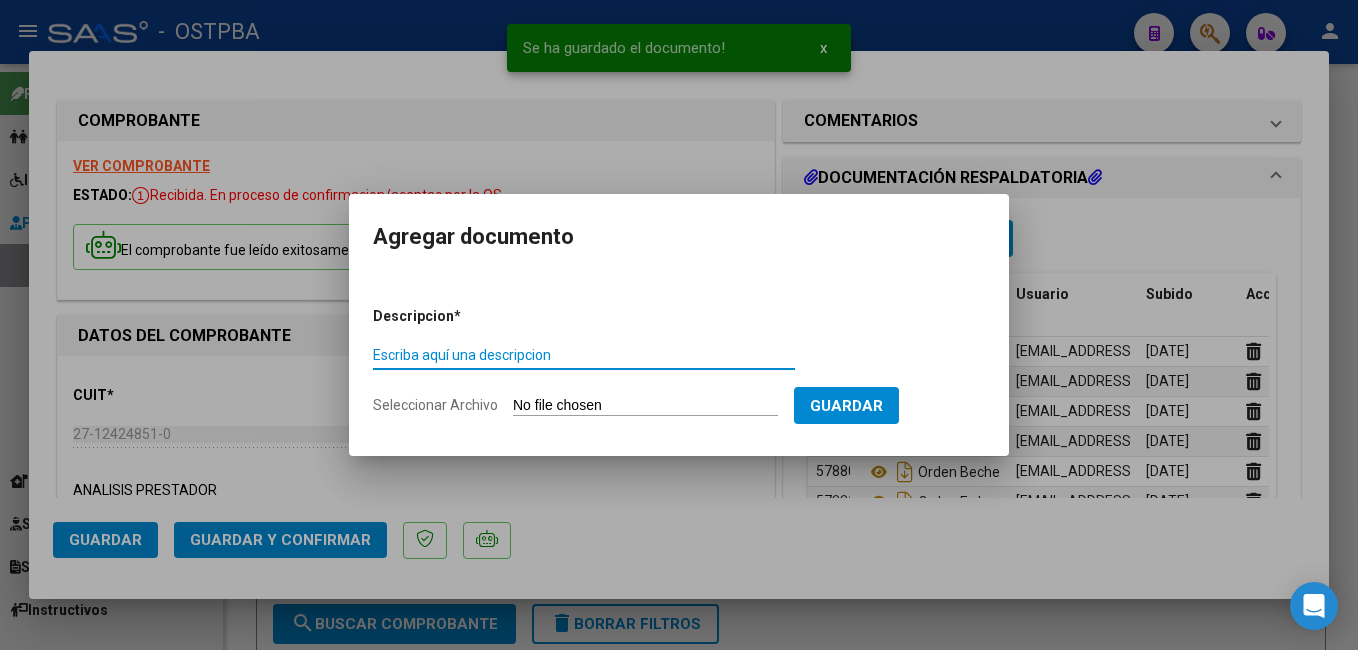 click on "Seleccionar Archivo" 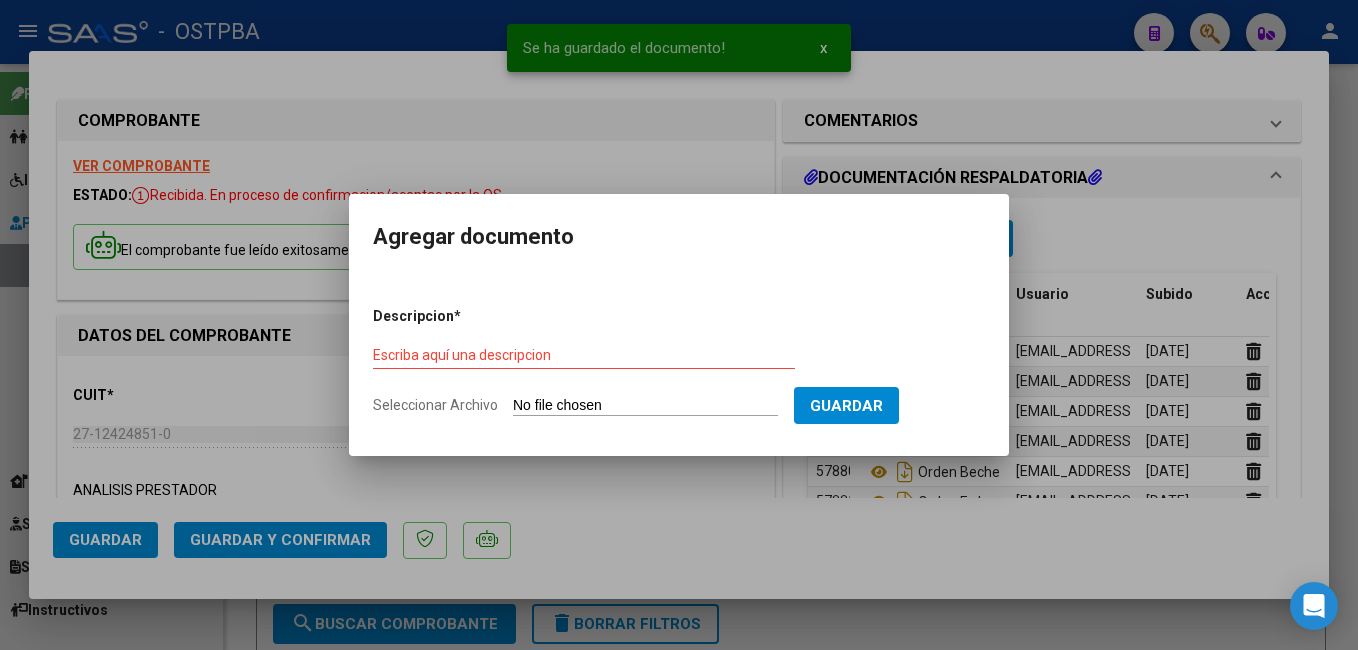 type on "C:\fakepath\Llorente_20250627_0001.pdf" 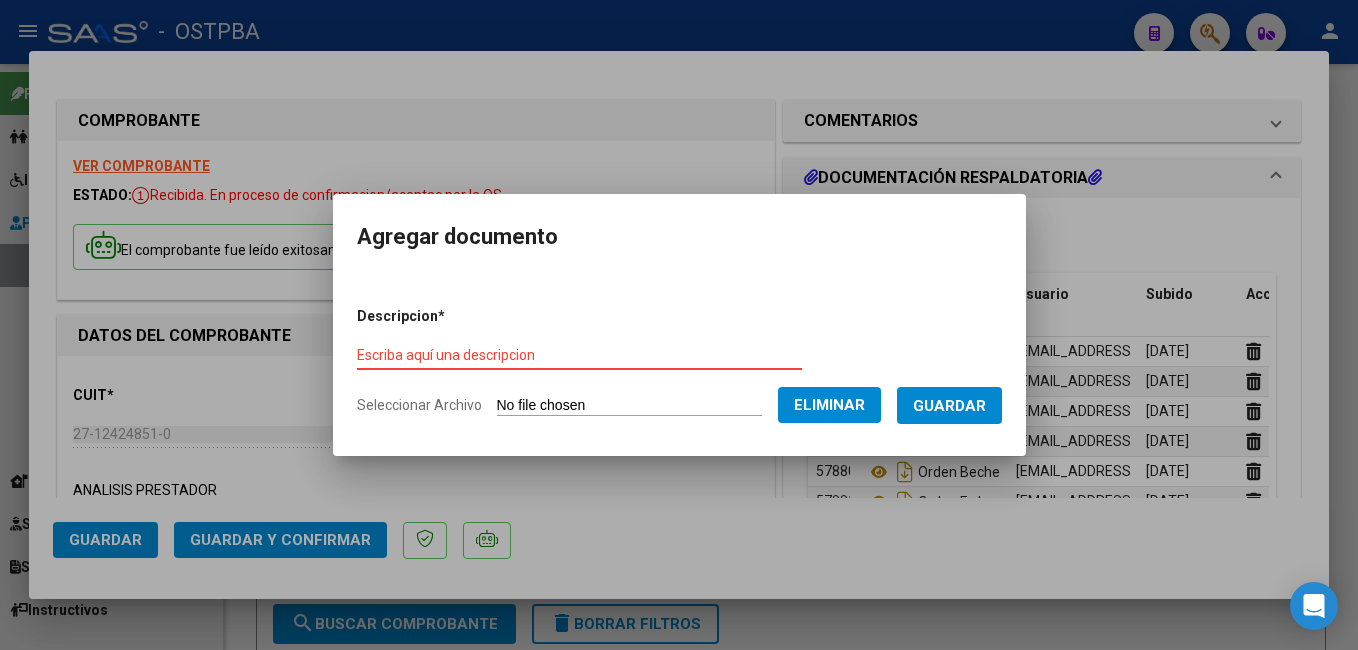 click on "Escriba aquí una descripcion" at bounding box center (579, 355) 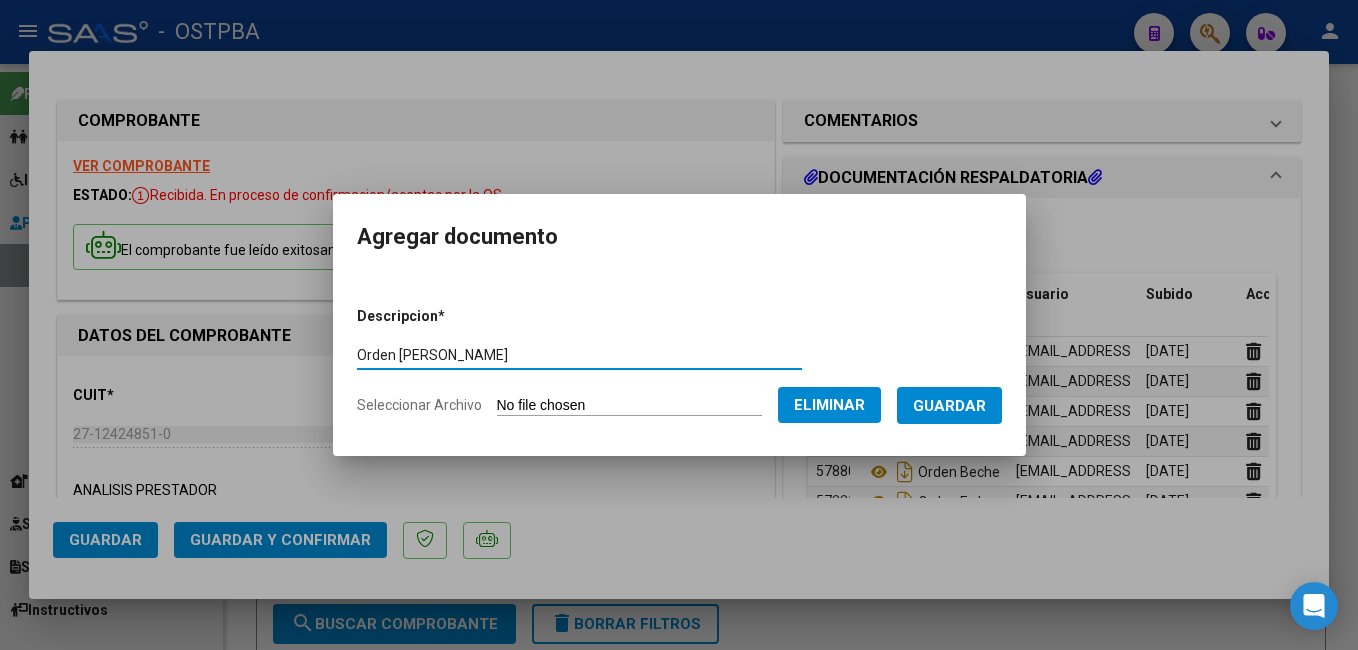 type on "Orden Llorente" 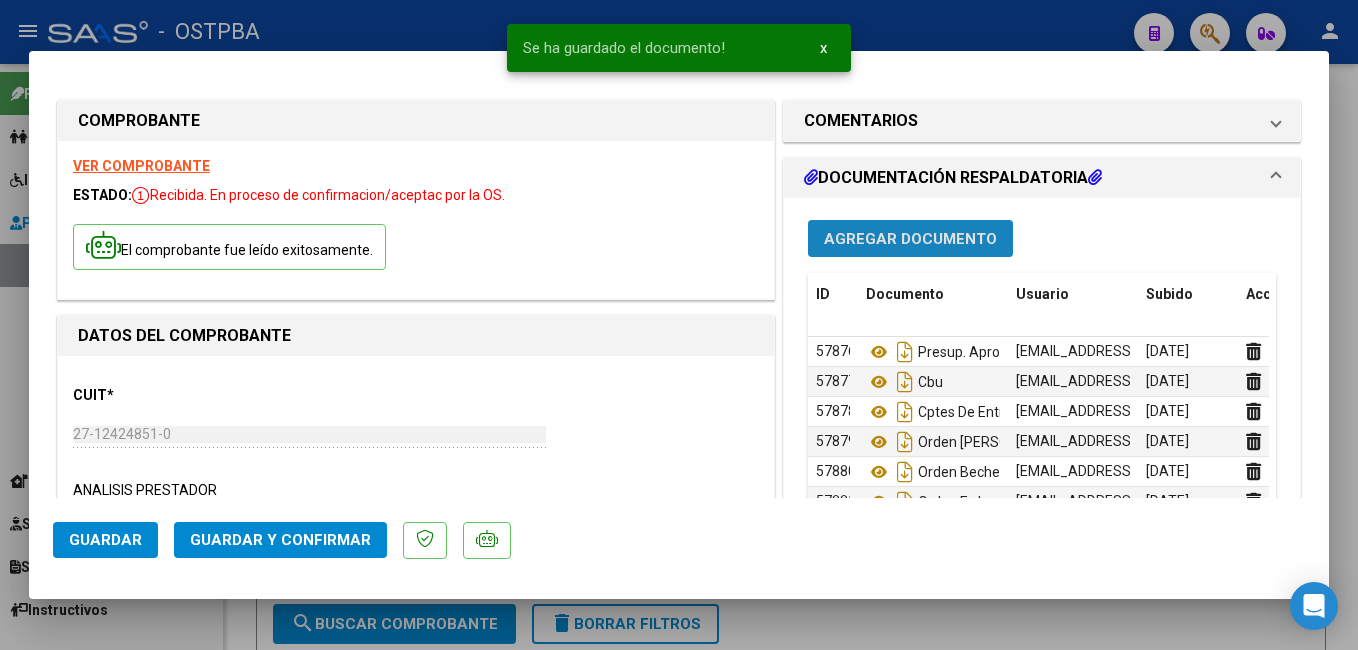 click on "Agregar Documento" at bounding box center (910, 239) 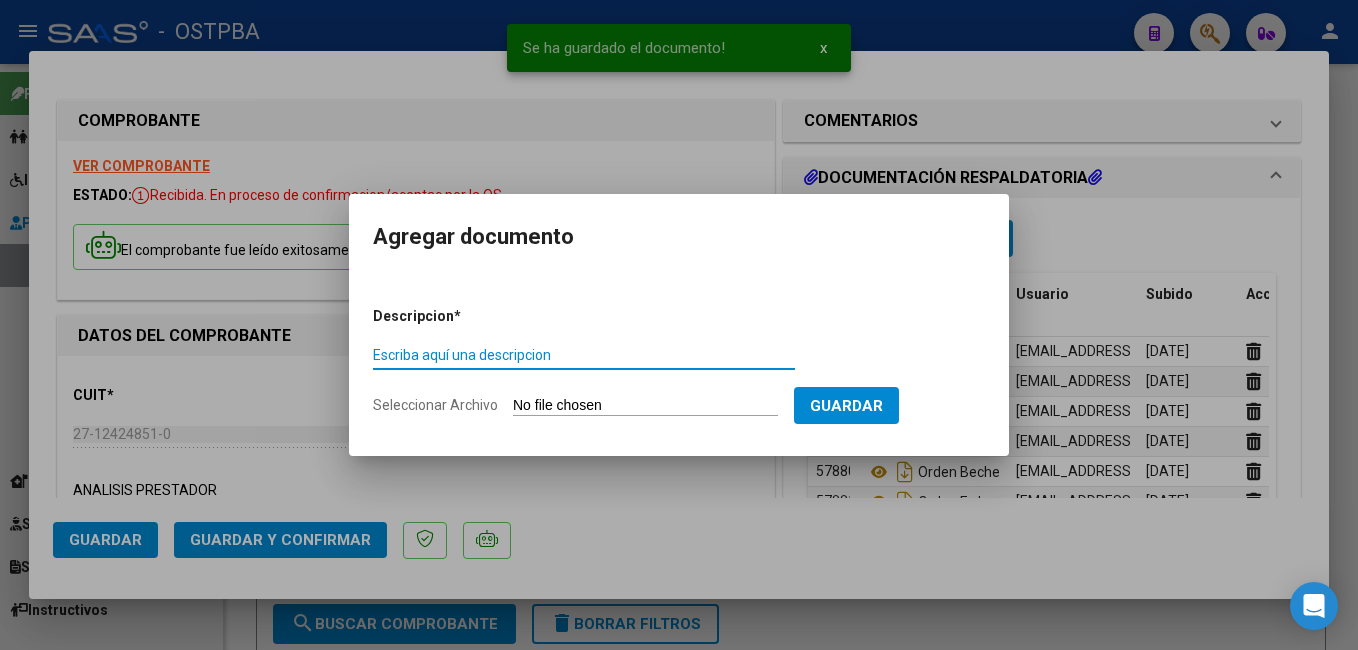 click on "Seleccionar Archivo" 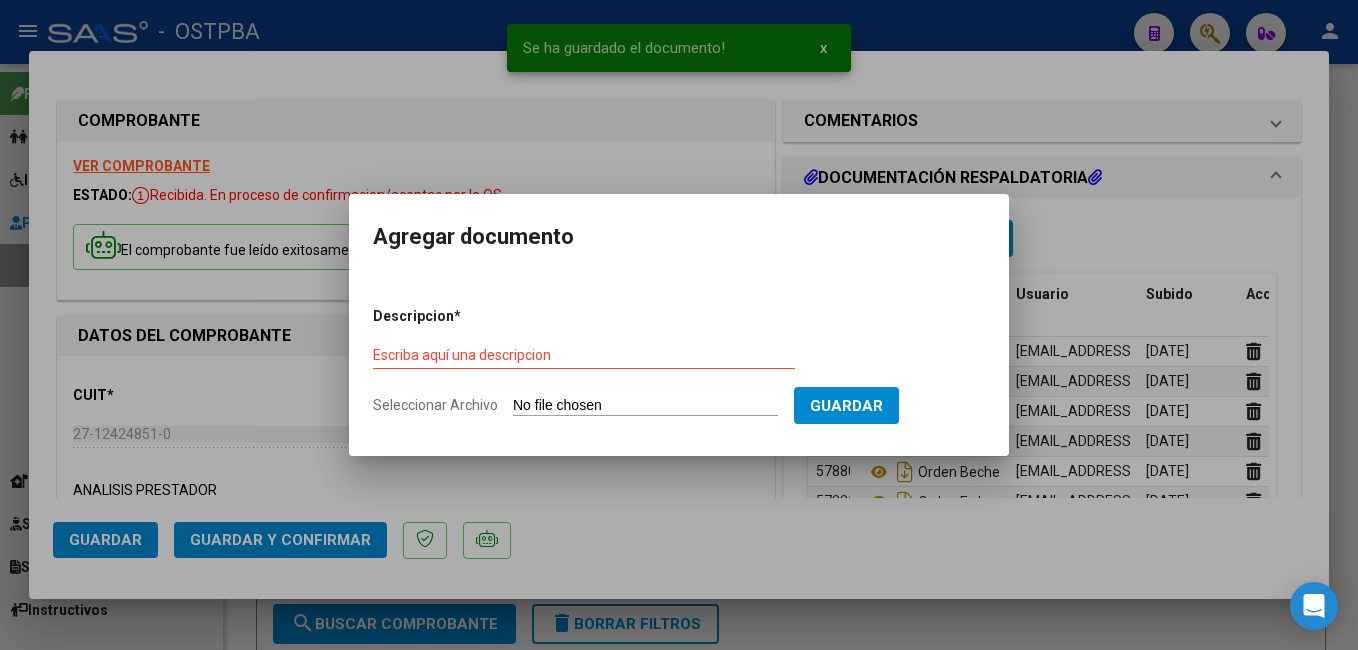 type on "C:\fakepath\Stankevicius.pdf" 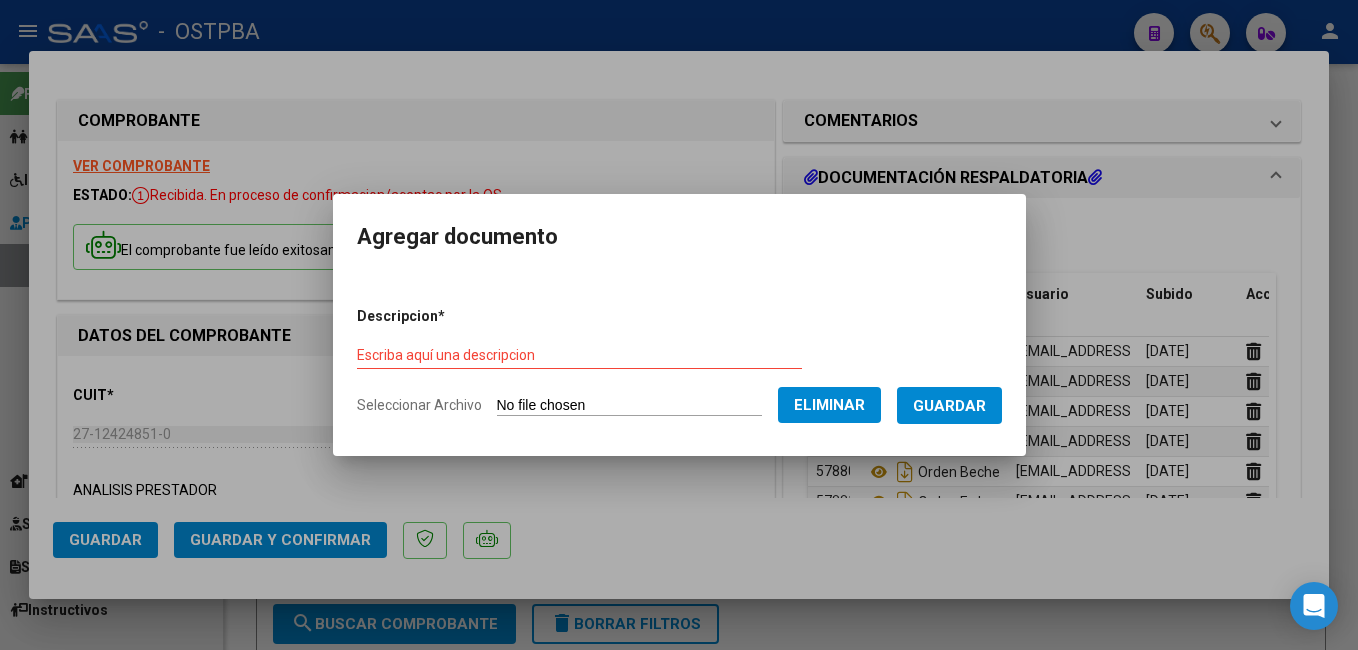 click on "Escriba aquí una descripcion" at bounding box center [579, 355] 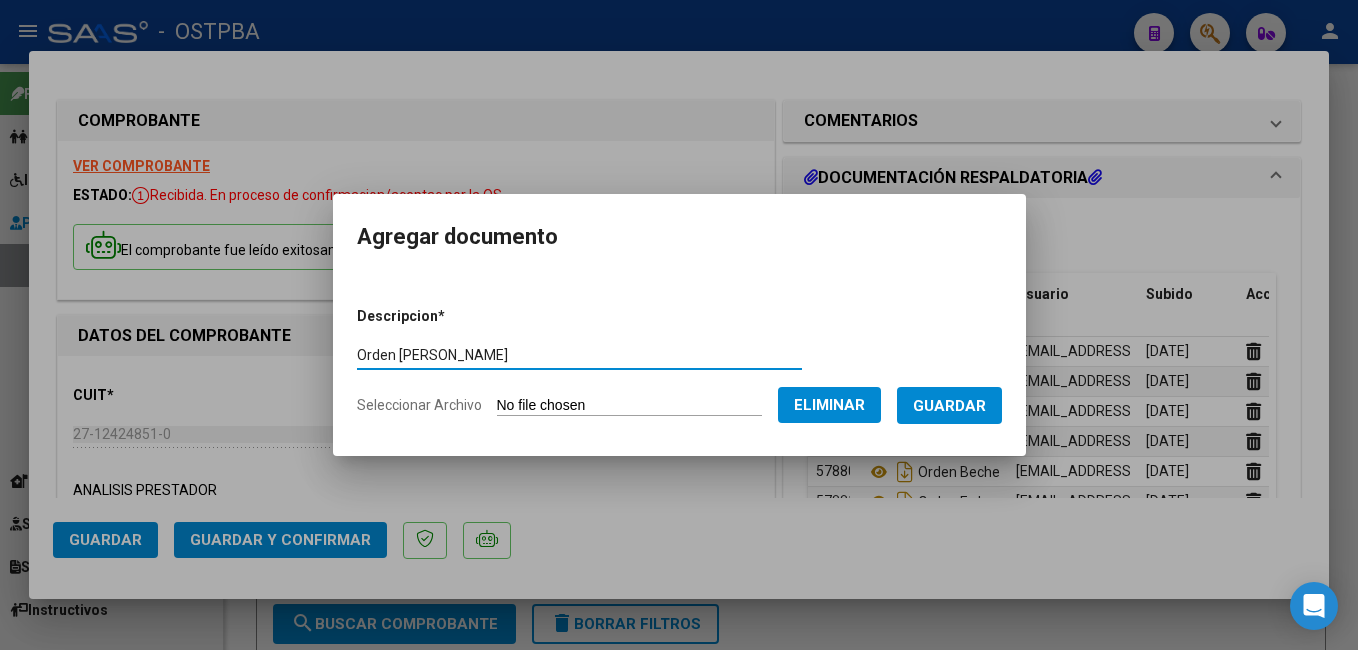 type on "Orden Stankevicius" 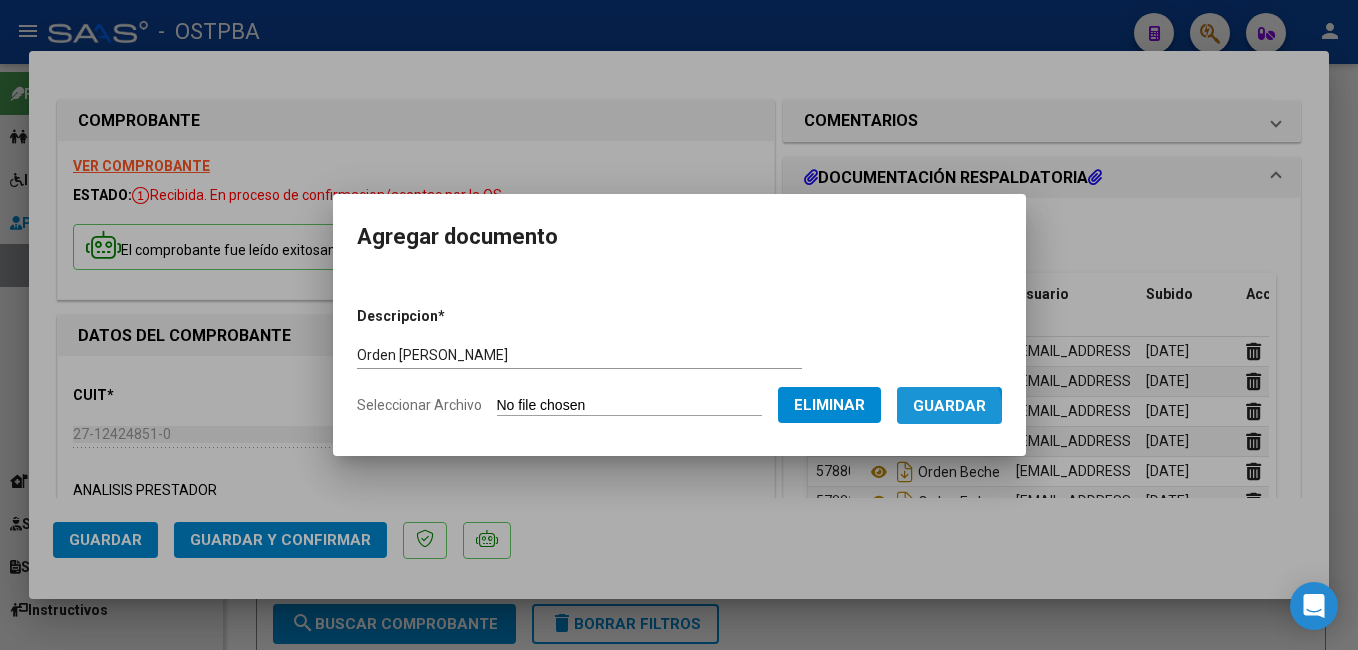 click on "Guardar" at bounding box center [949, 405] 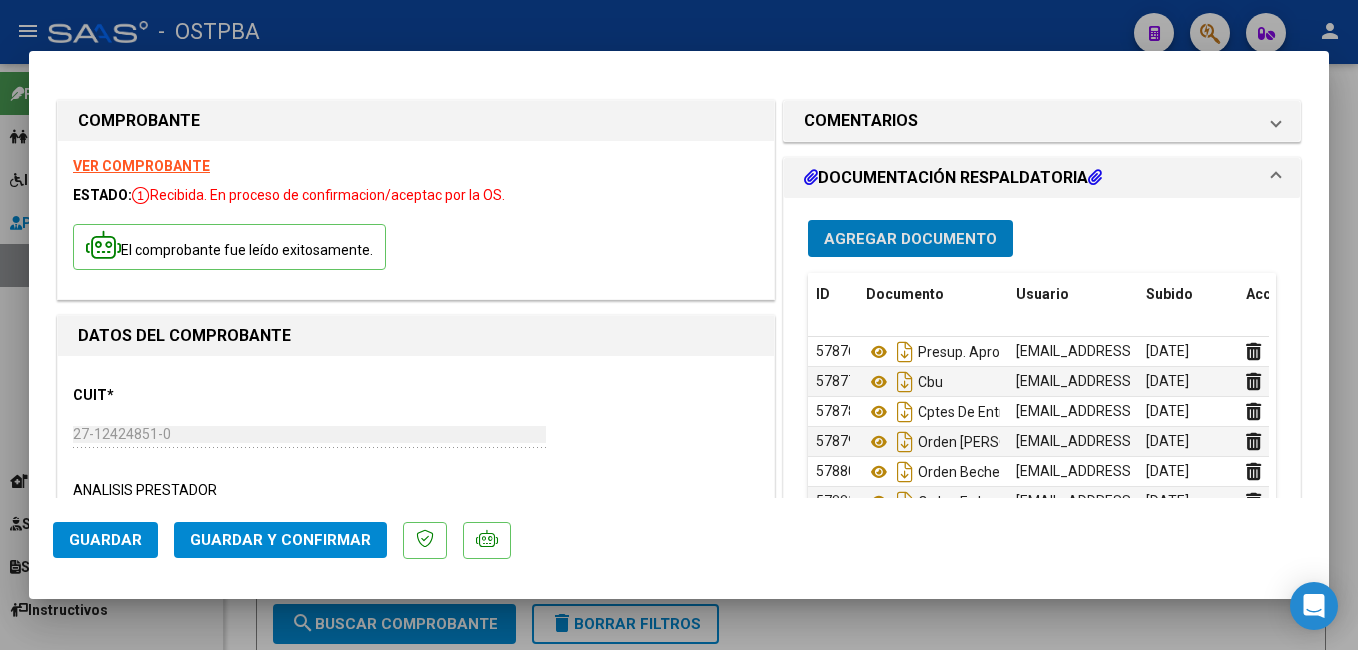click on "Guardar y Confirmar" 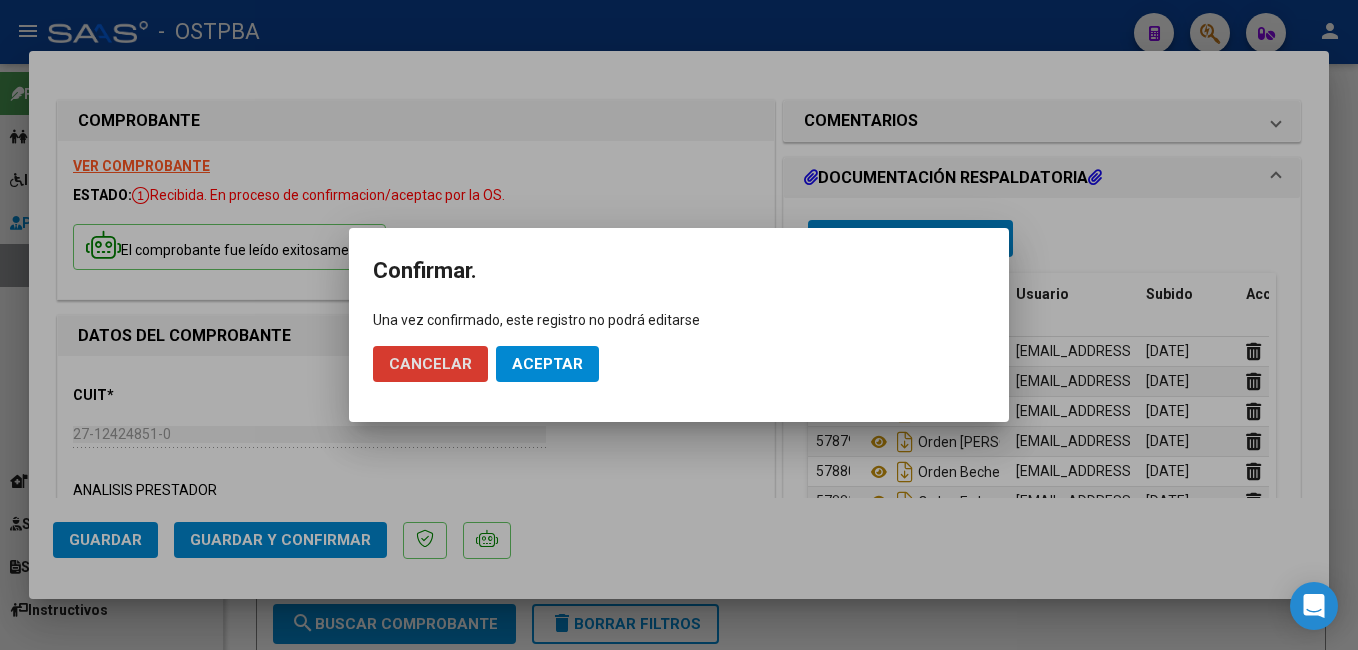 click on "Aceptar" 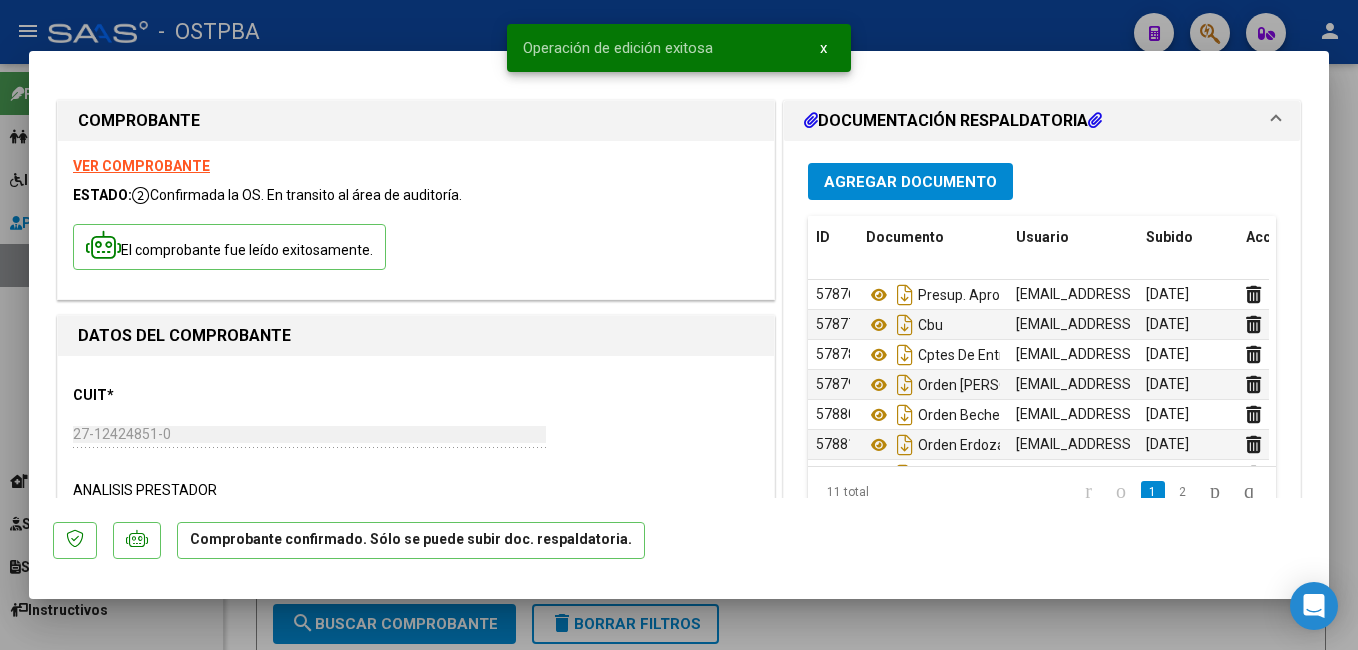 click at bounding box center (679, 325) 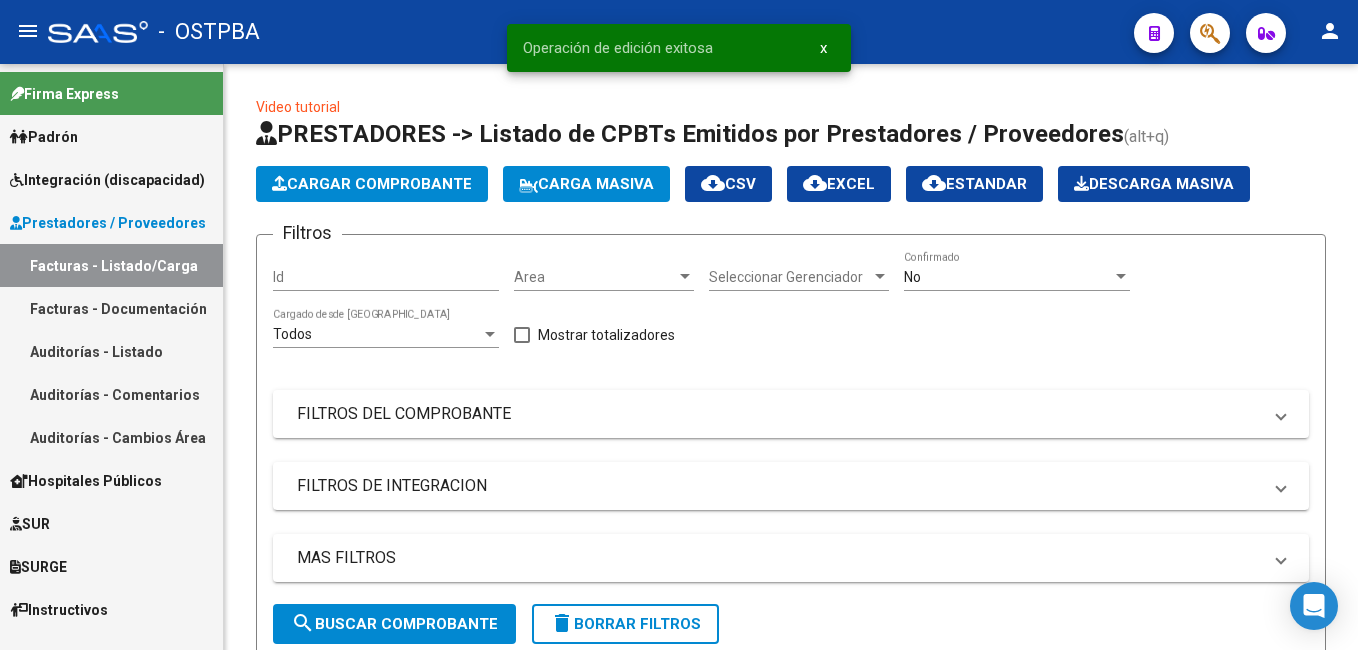 click on "Auditorías - Listado" at bounding box center [111, 351] 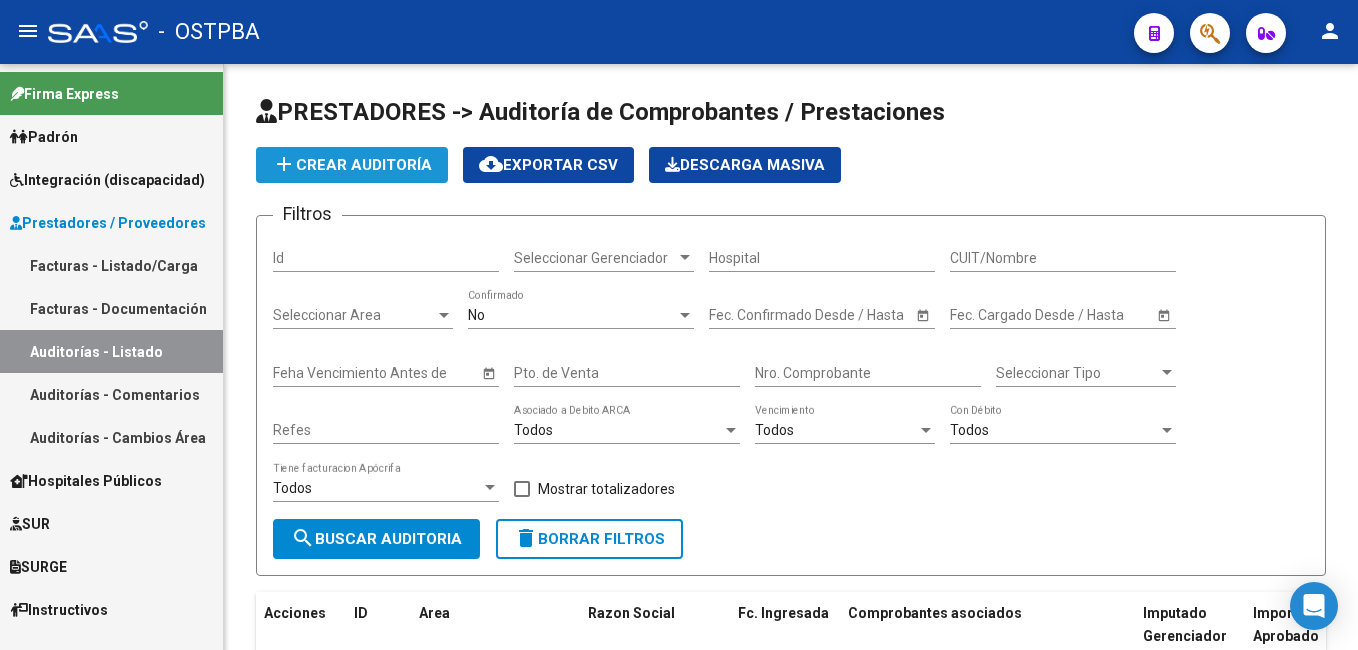click on "add  Crear Auditoría" 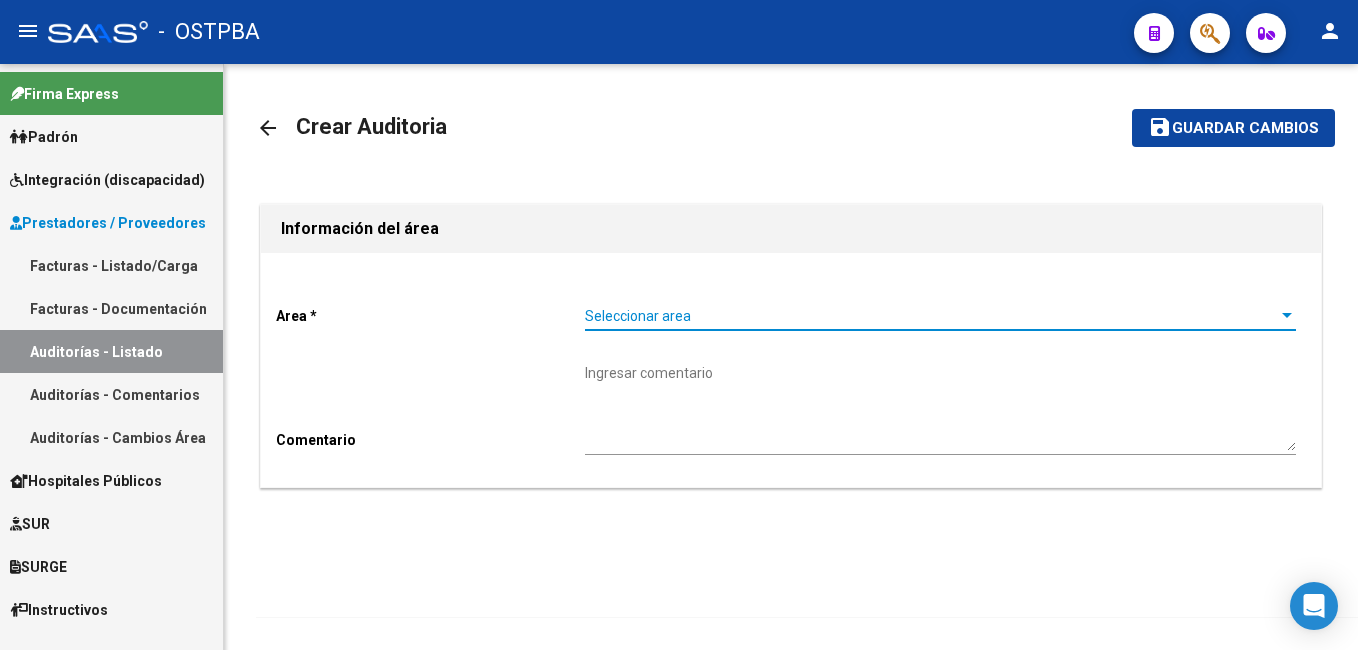 click at bounding box center (1287, 315) 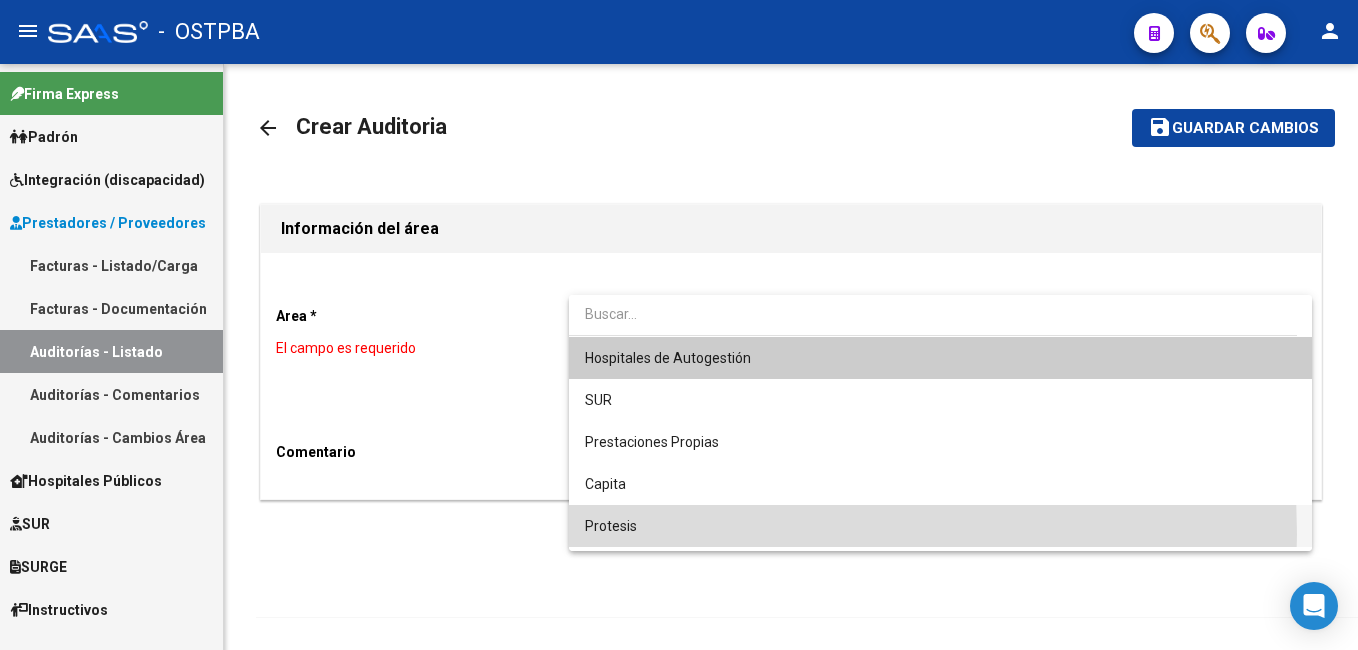 click on "Protesis" at bounding box center (940, 526) 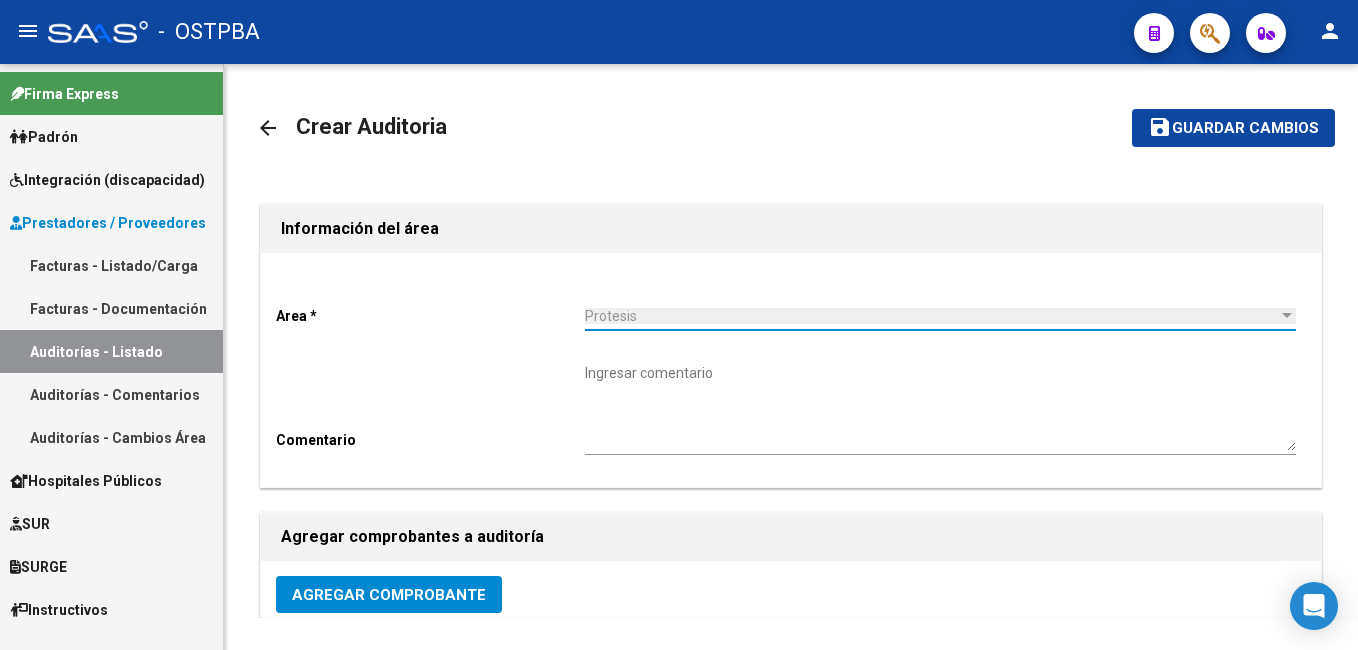 click on "Agregar Comprobante" 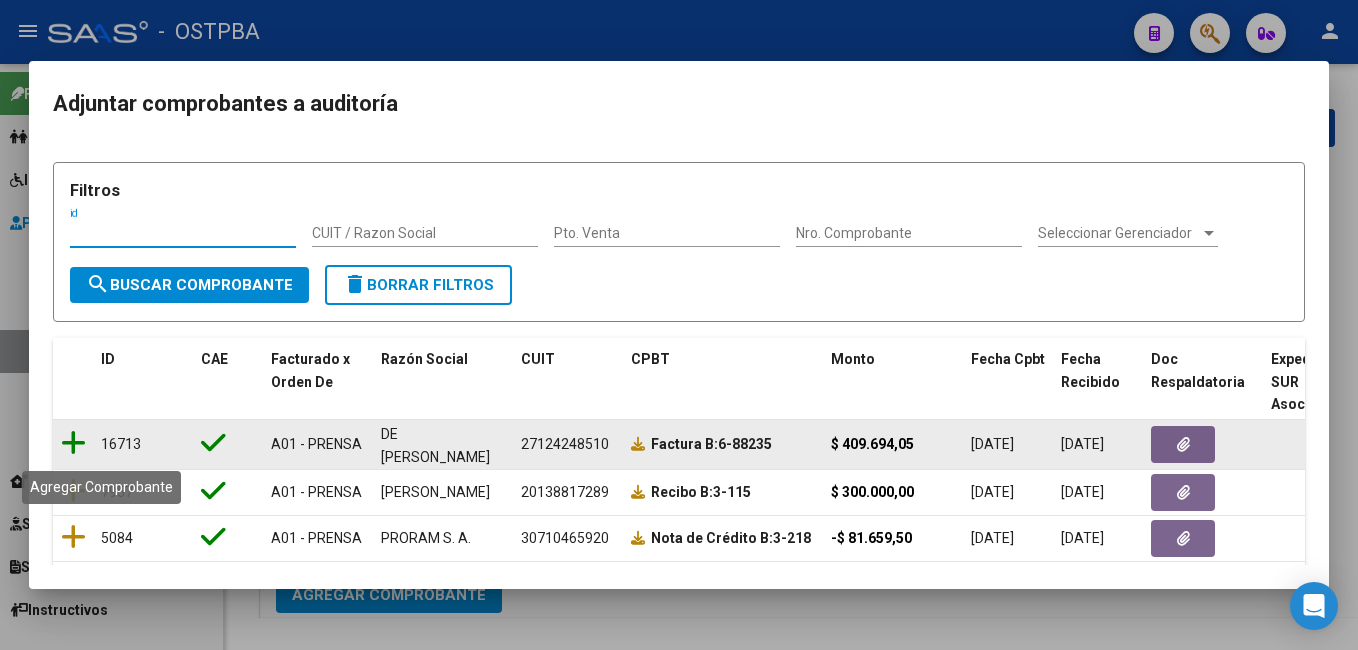 click 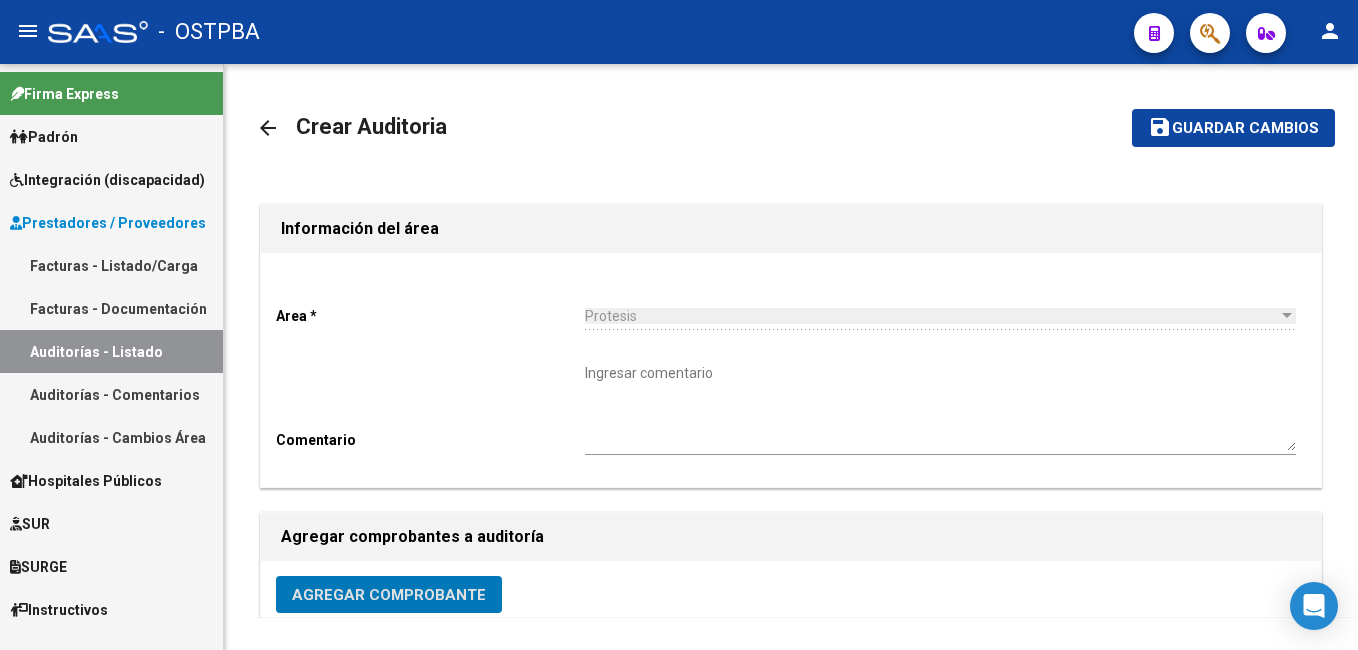 click on "Guardar cambios" 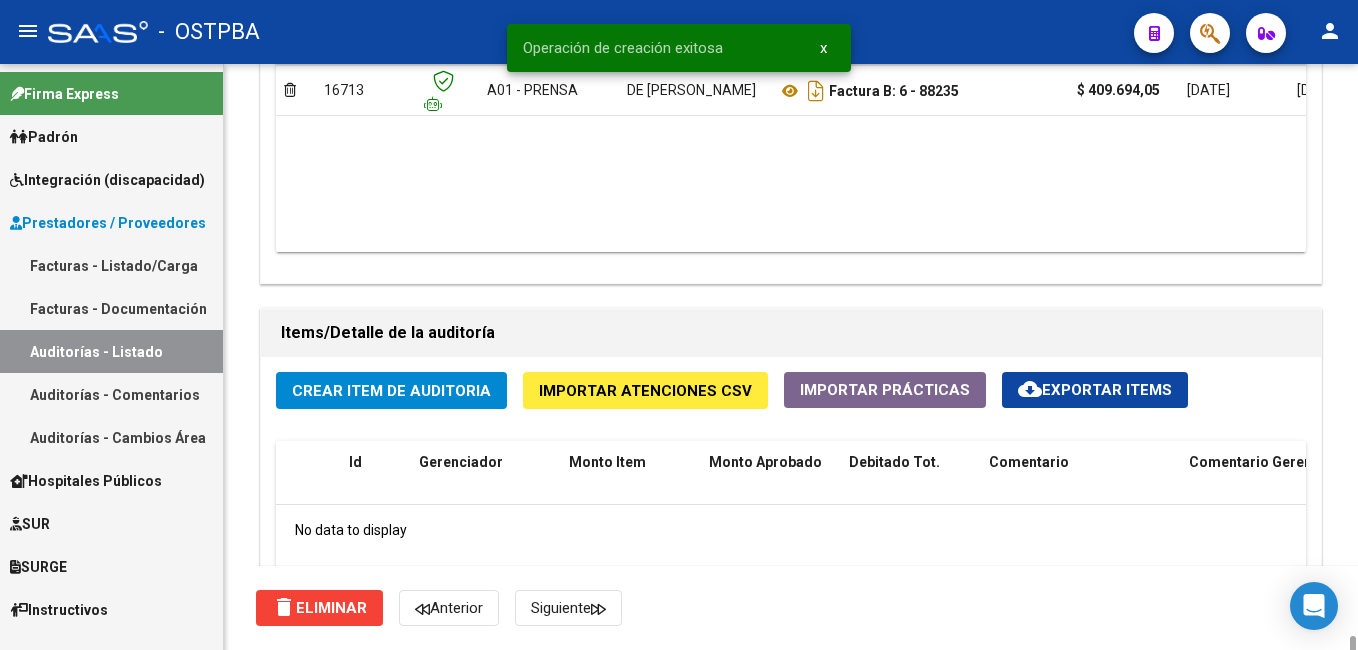 scroll, scrollTop: 1400, scrollLeft: 0, axis: vertical 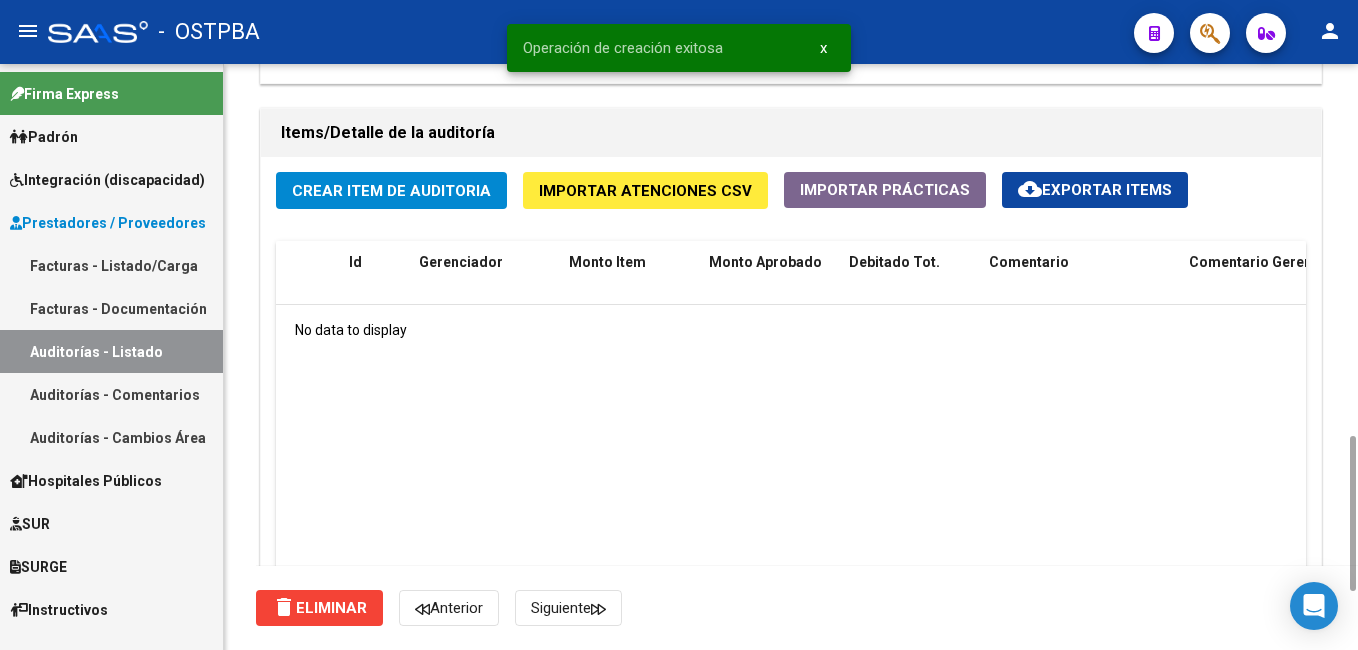 click on "Crear Item de Auditoria" 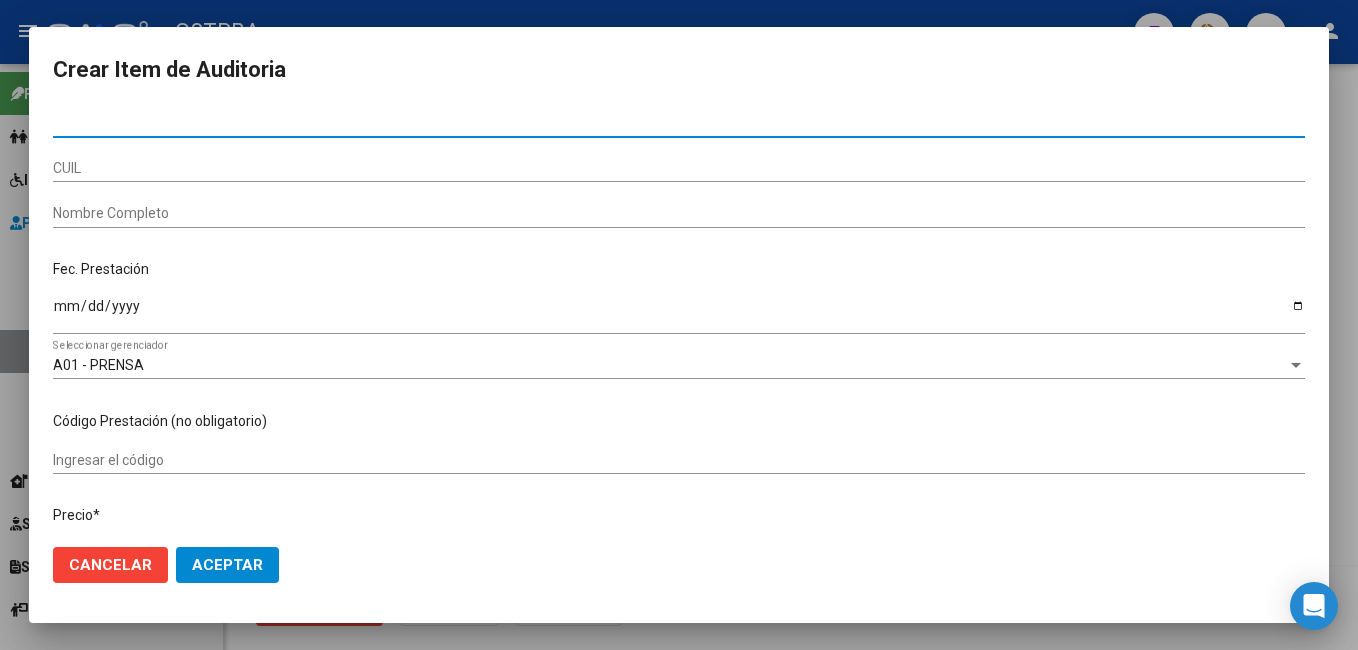 click on "CUIL" at bounding box center (679, 168) 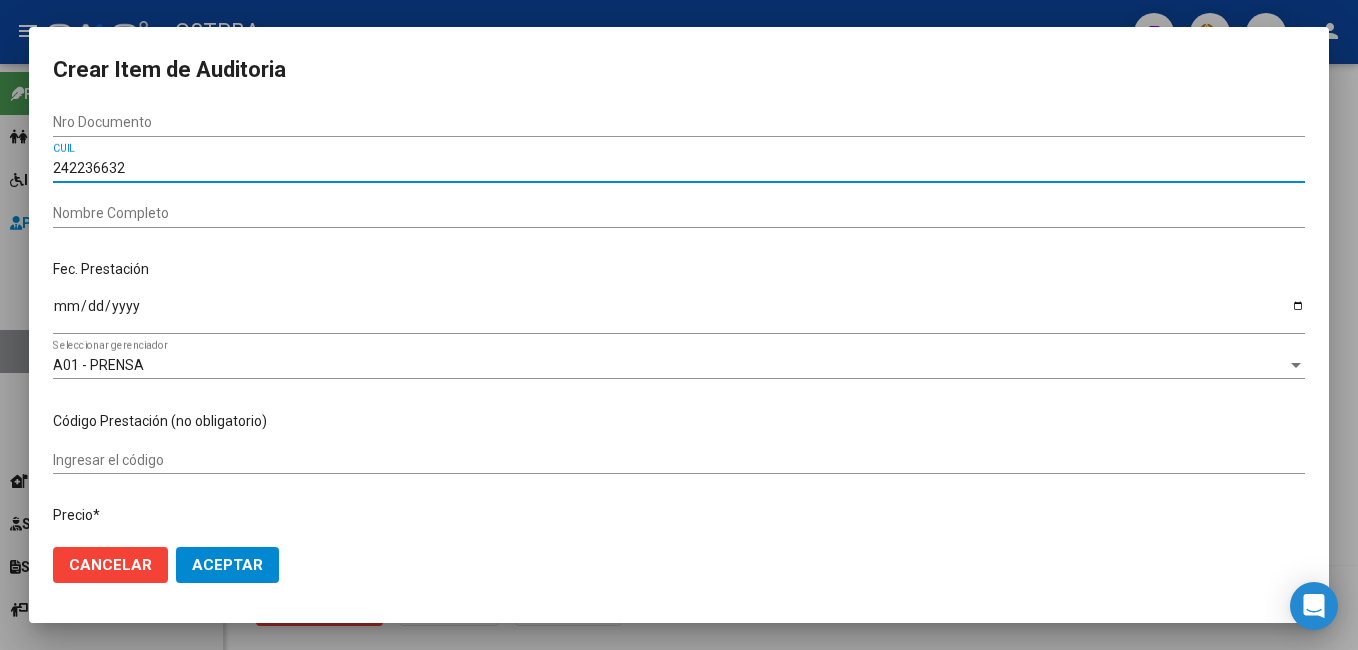 type on "2422366322" 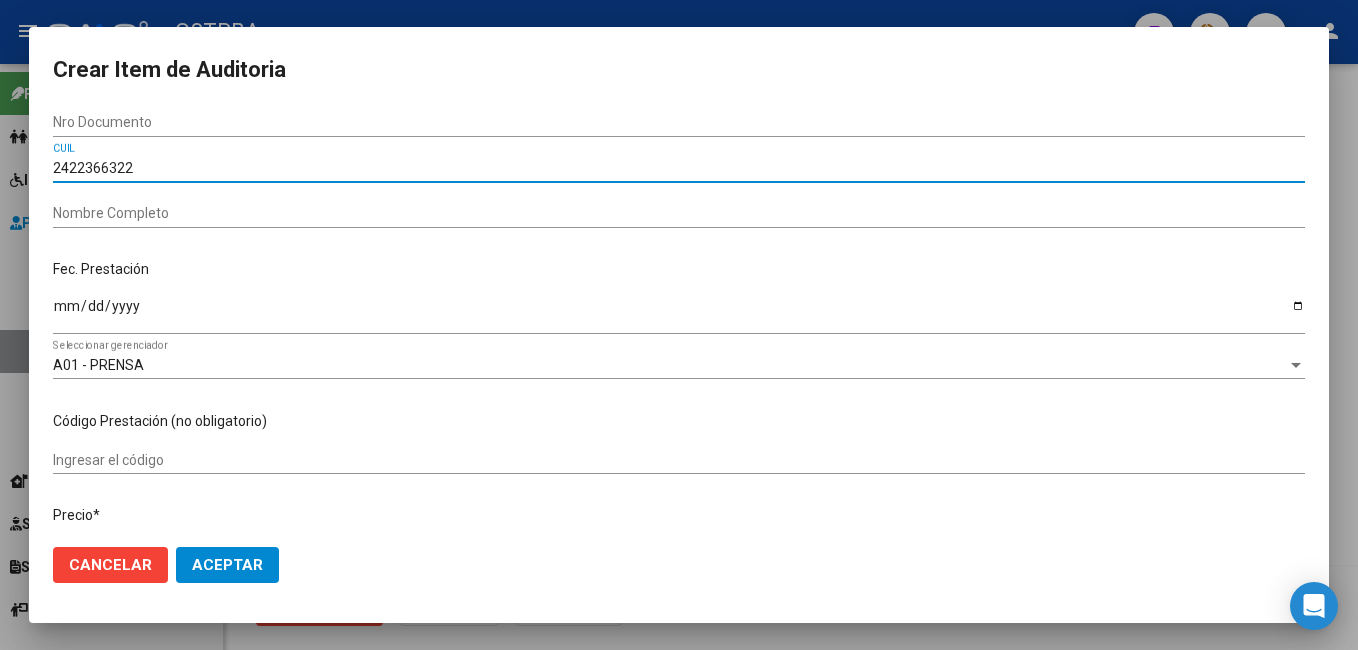 type 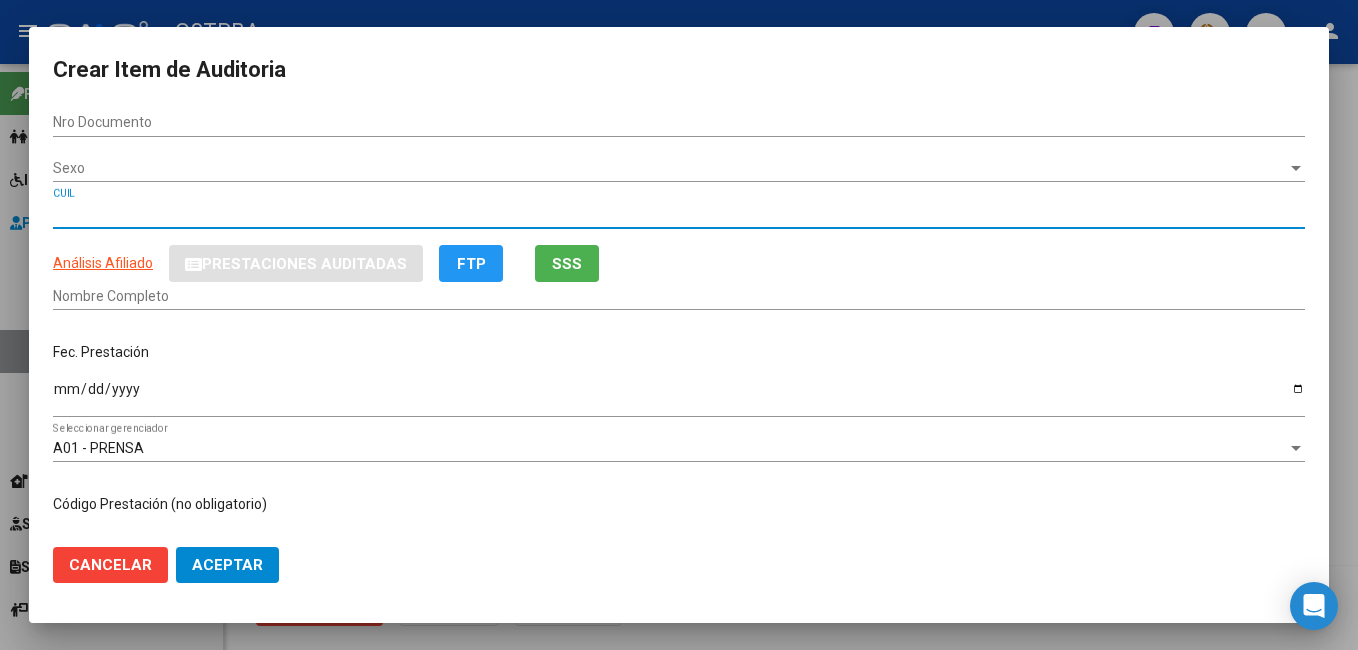 type on "22366322" 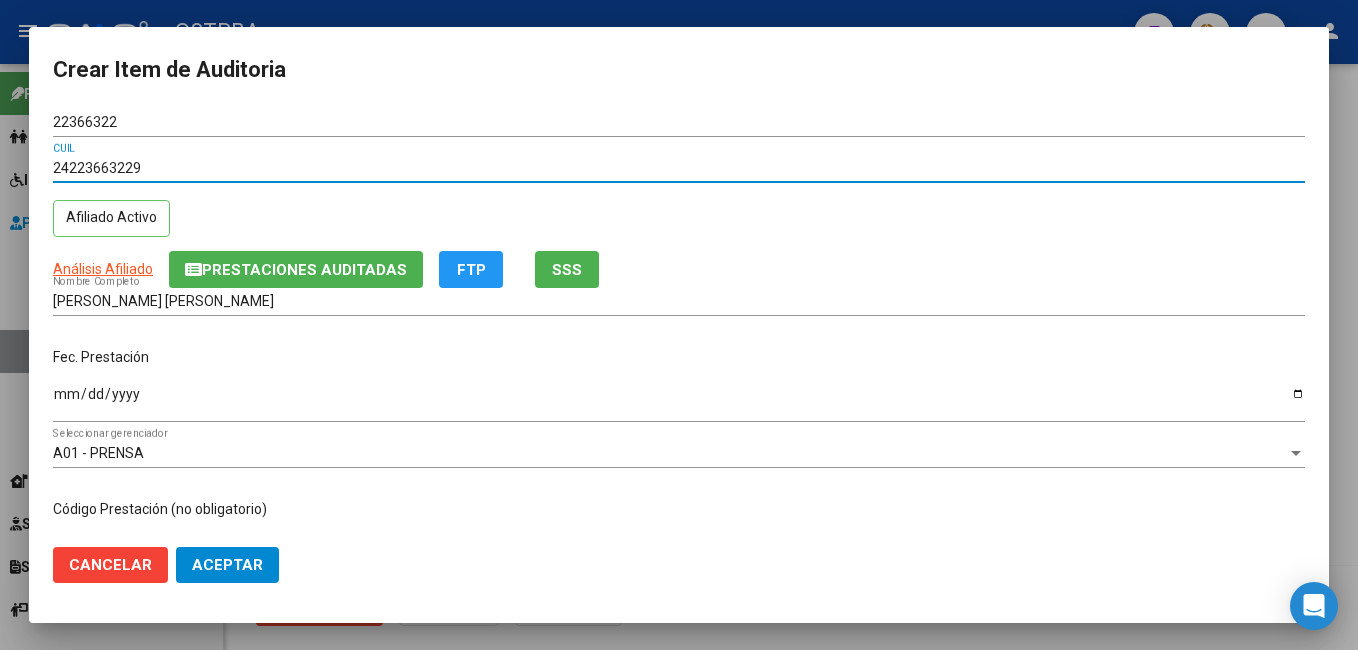 type on "24223663229" 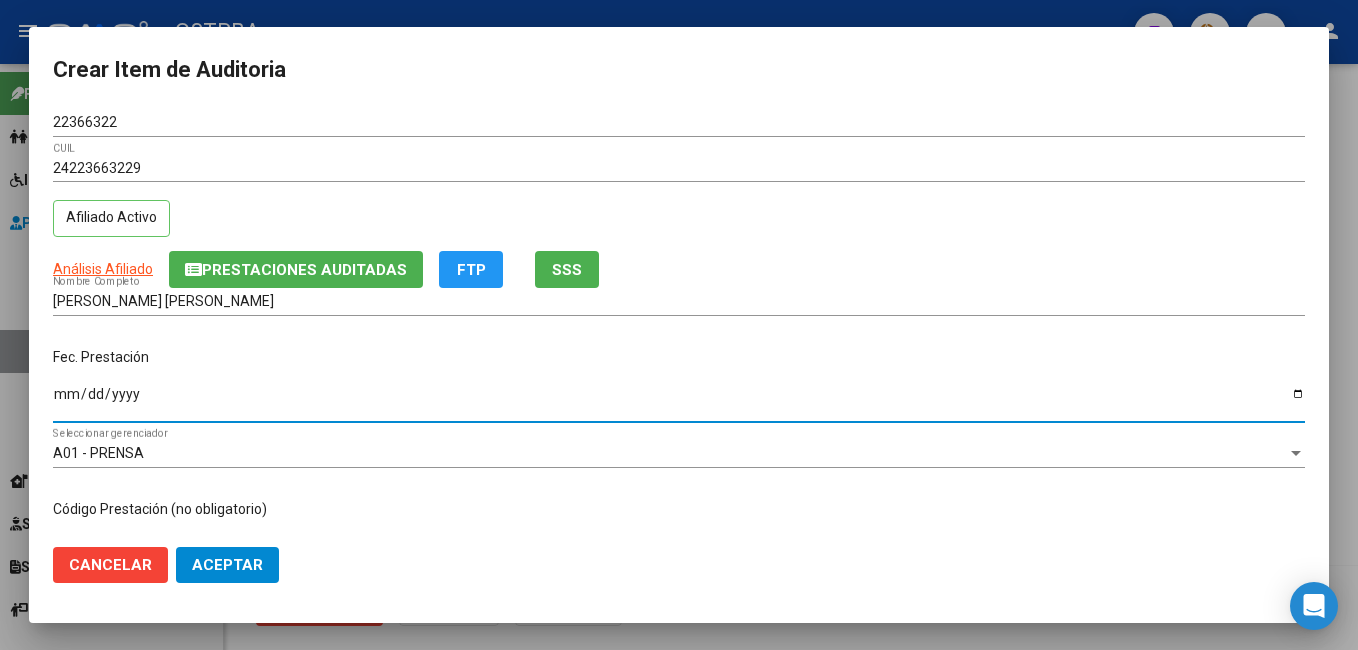 click on "Ingresar la fecha" at bounding box center (679, 401) 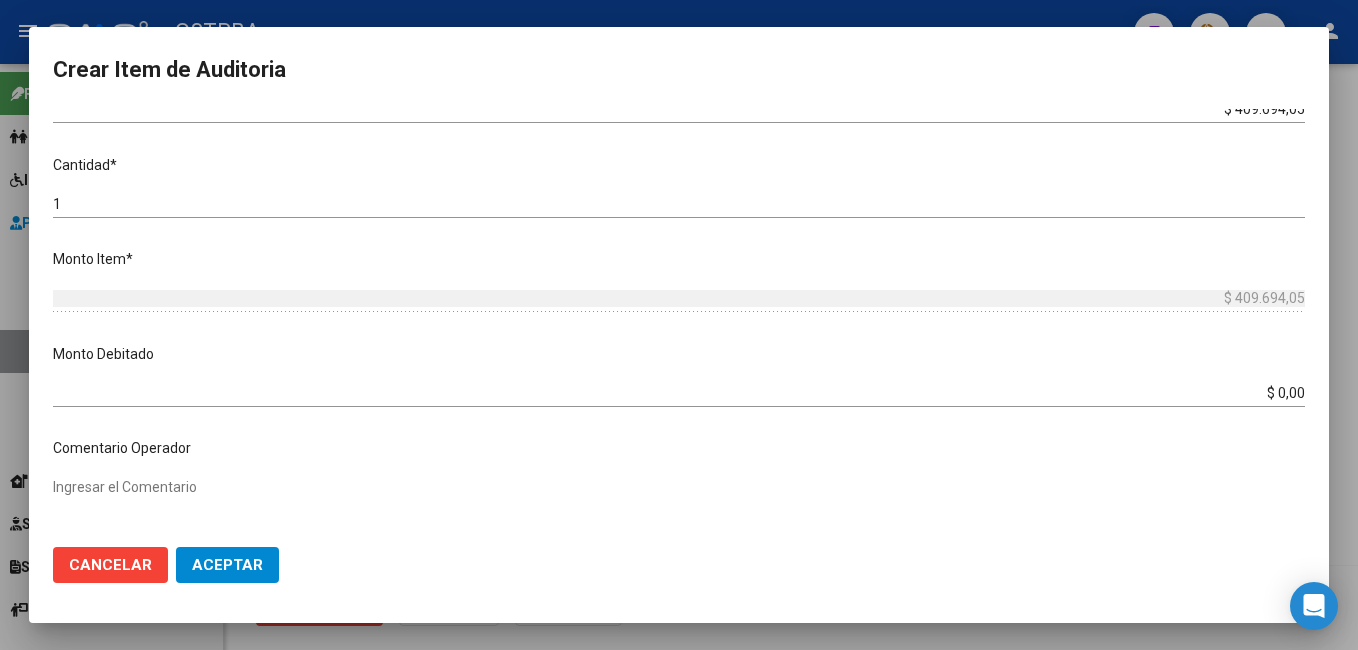 scroll, scrollTop: 700, scrollLeft: 0, axis: vertical 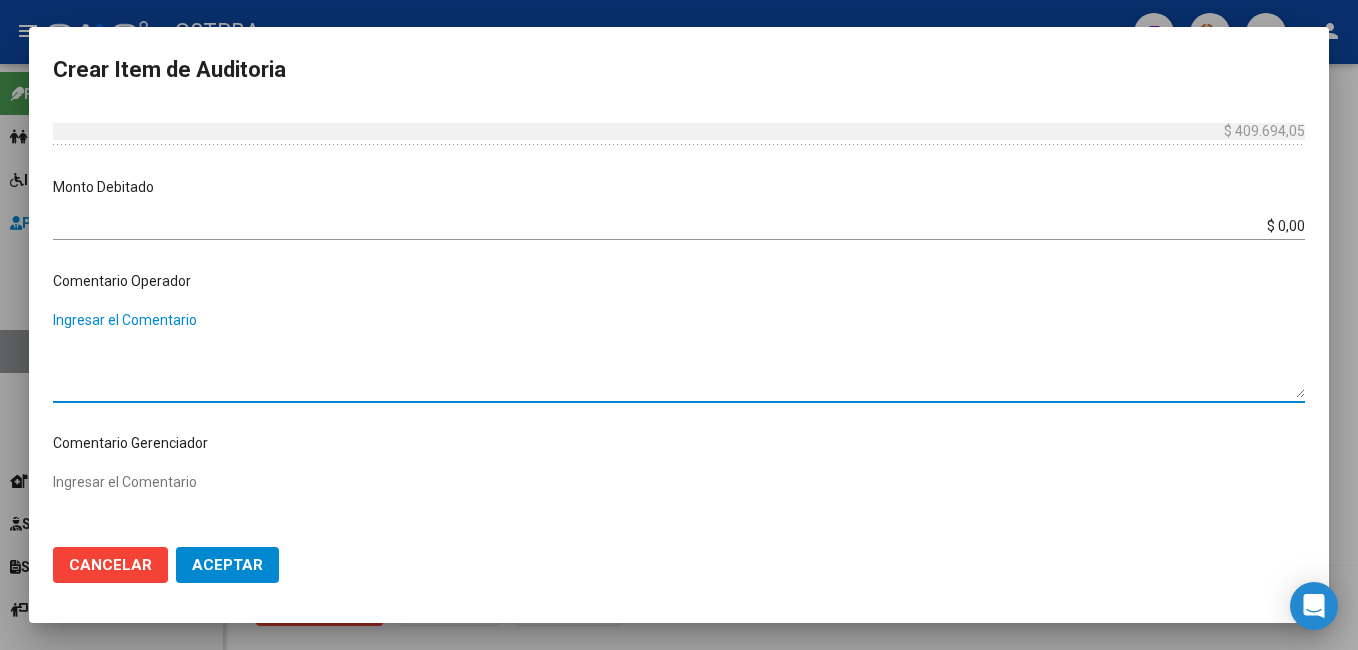 click on "Ingresar el Comentario" at bounding box center (679, 354) 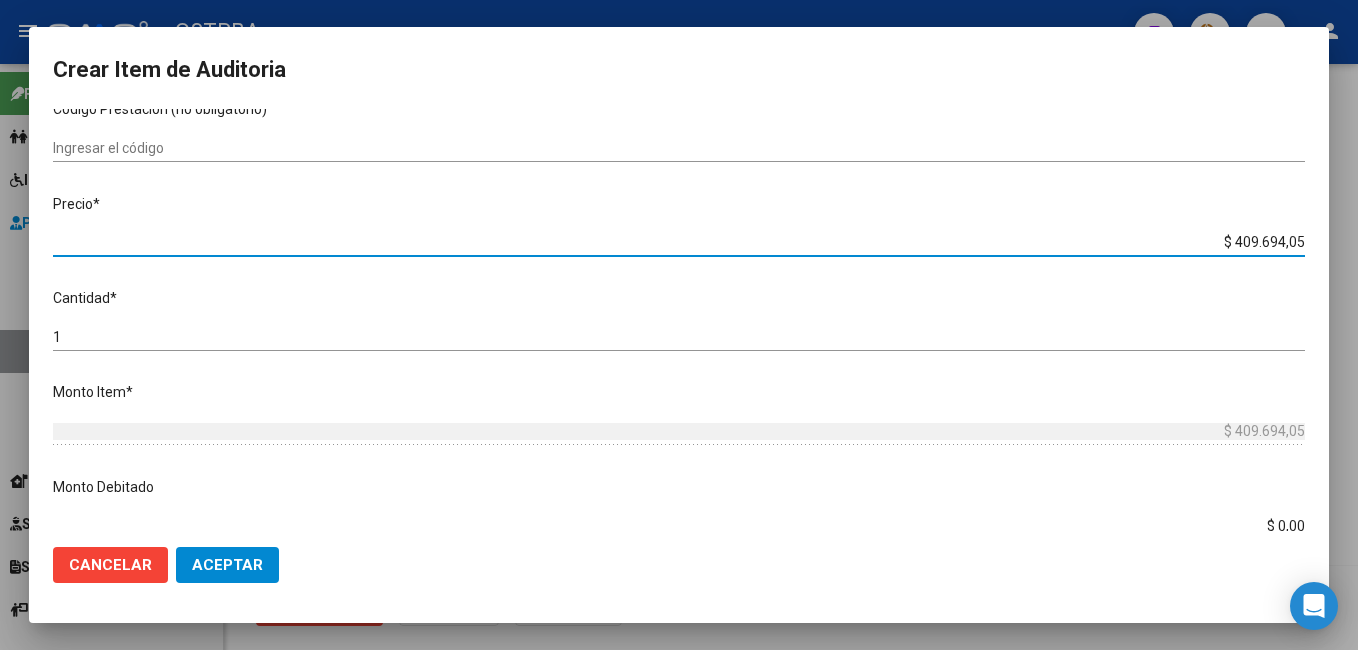 drag, startPoint x: 1287, startPoint y: 237, endPoint x: 1171, endPoint y: 230, distance: 116.21101 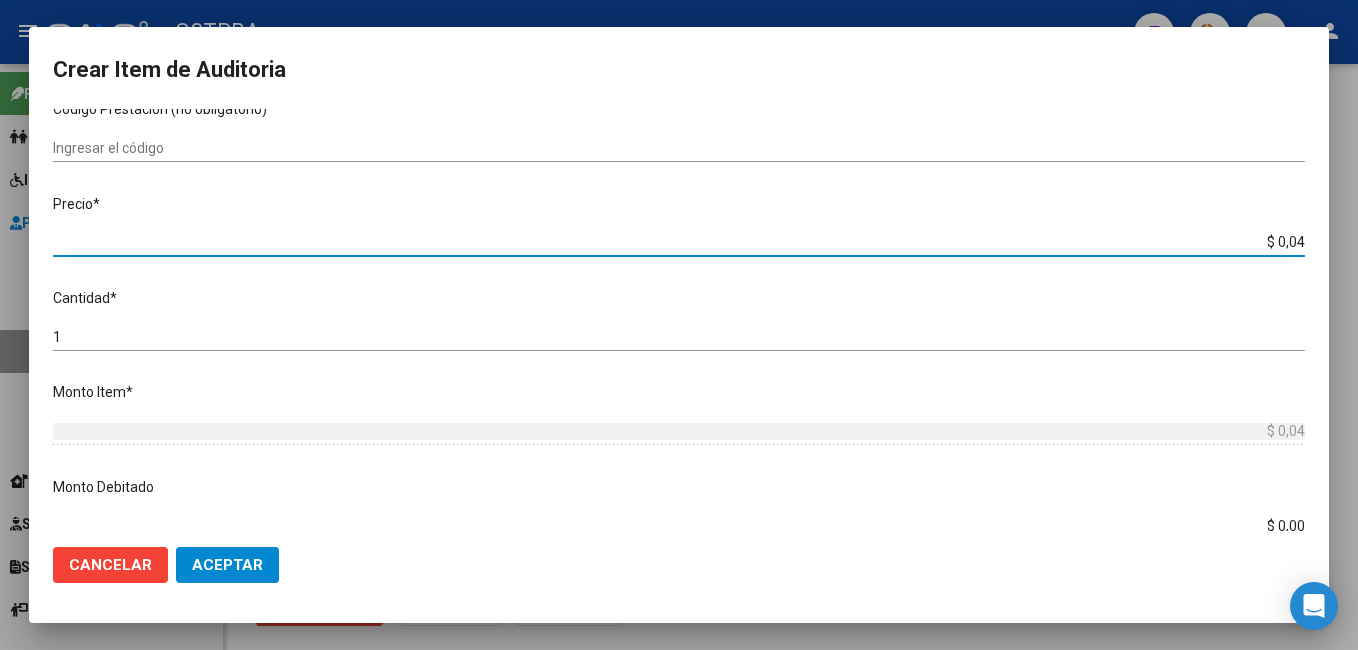 type on "$ 0,40" 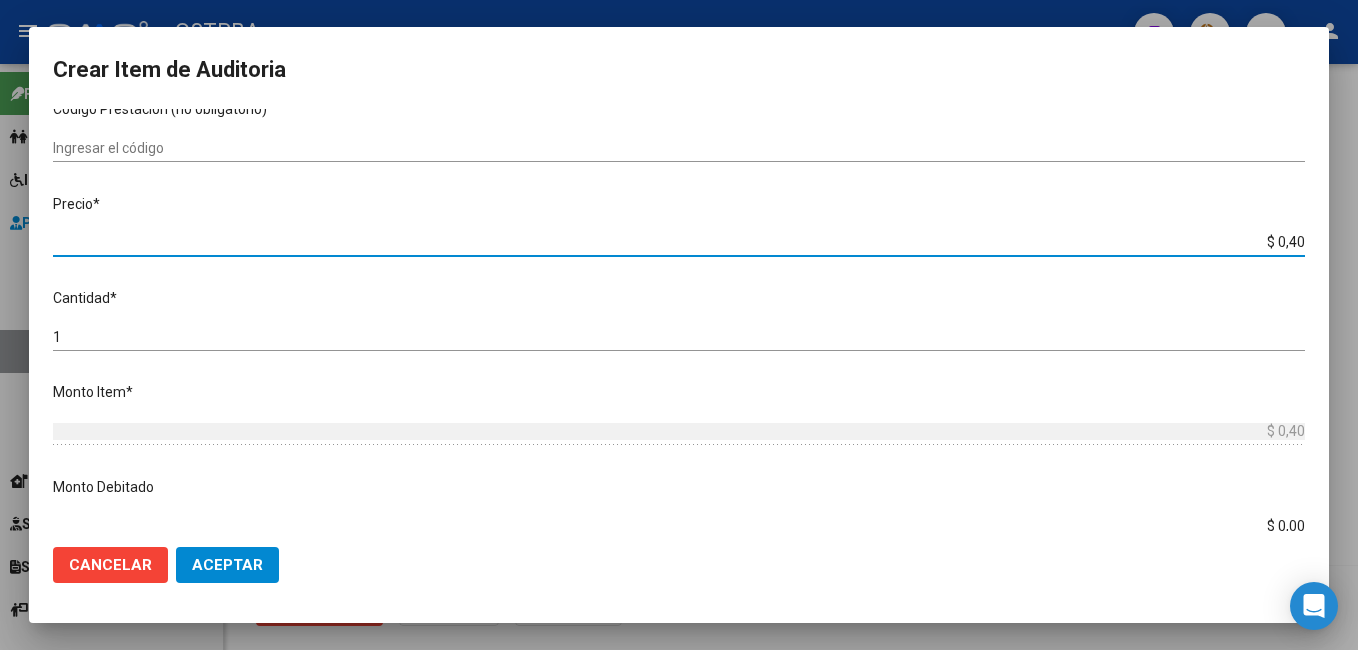 type on "$ 4,04" 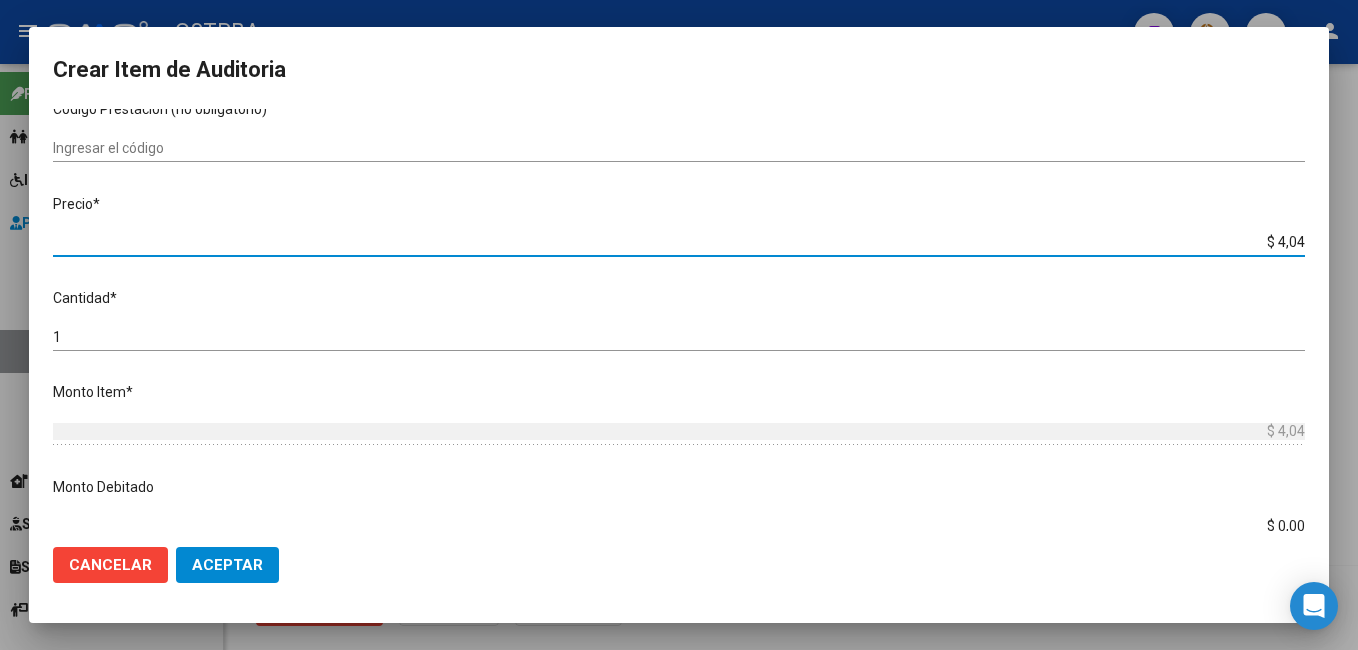 type on "$ 40,43" 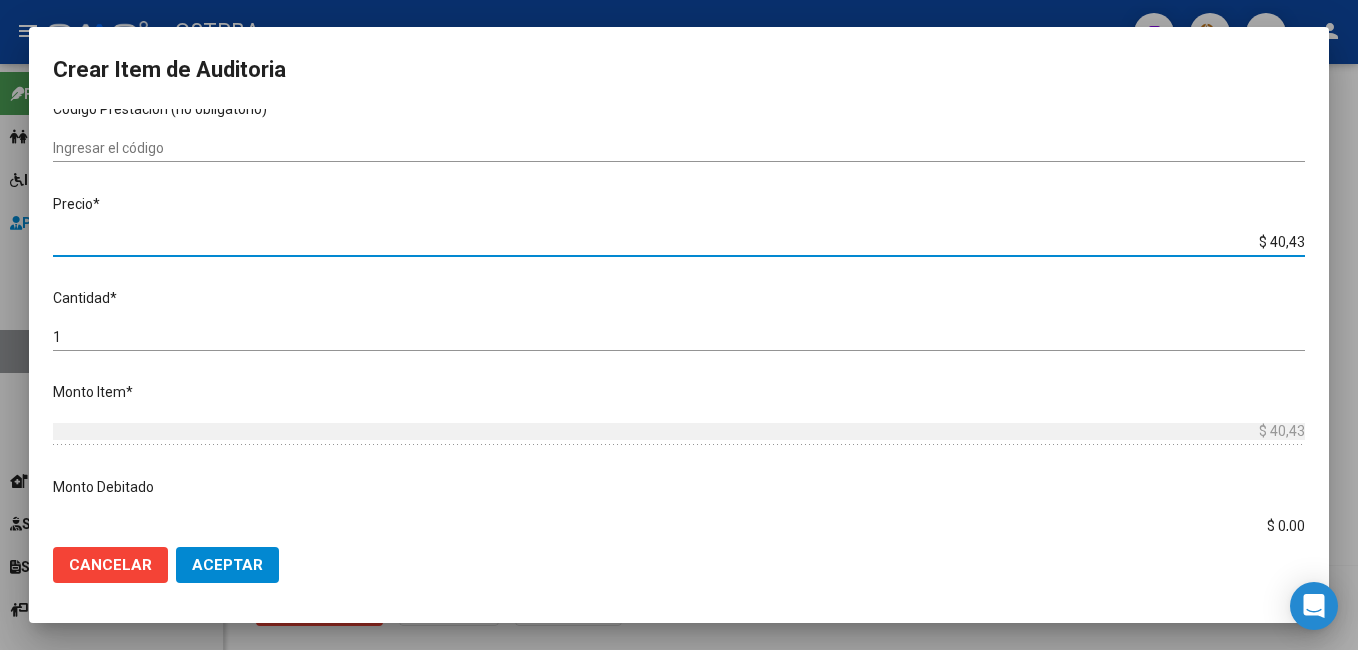 type on "$ 404,39" 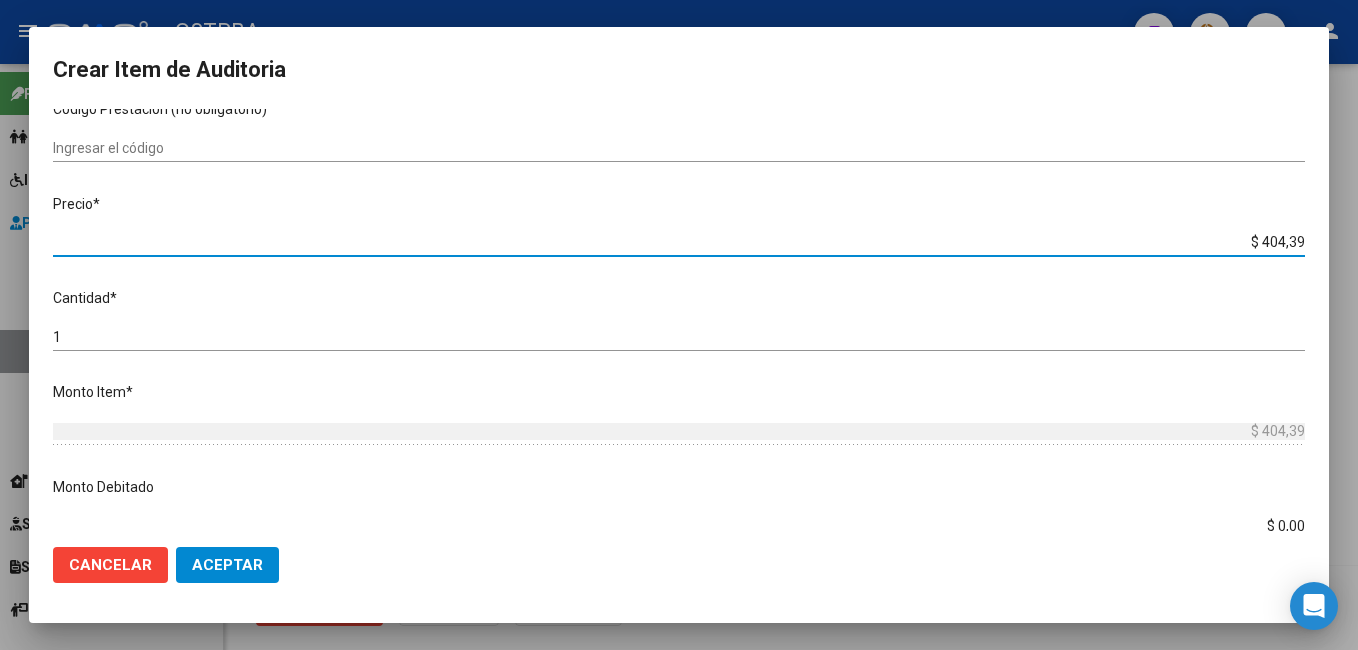 type on "$ 4.043,96" 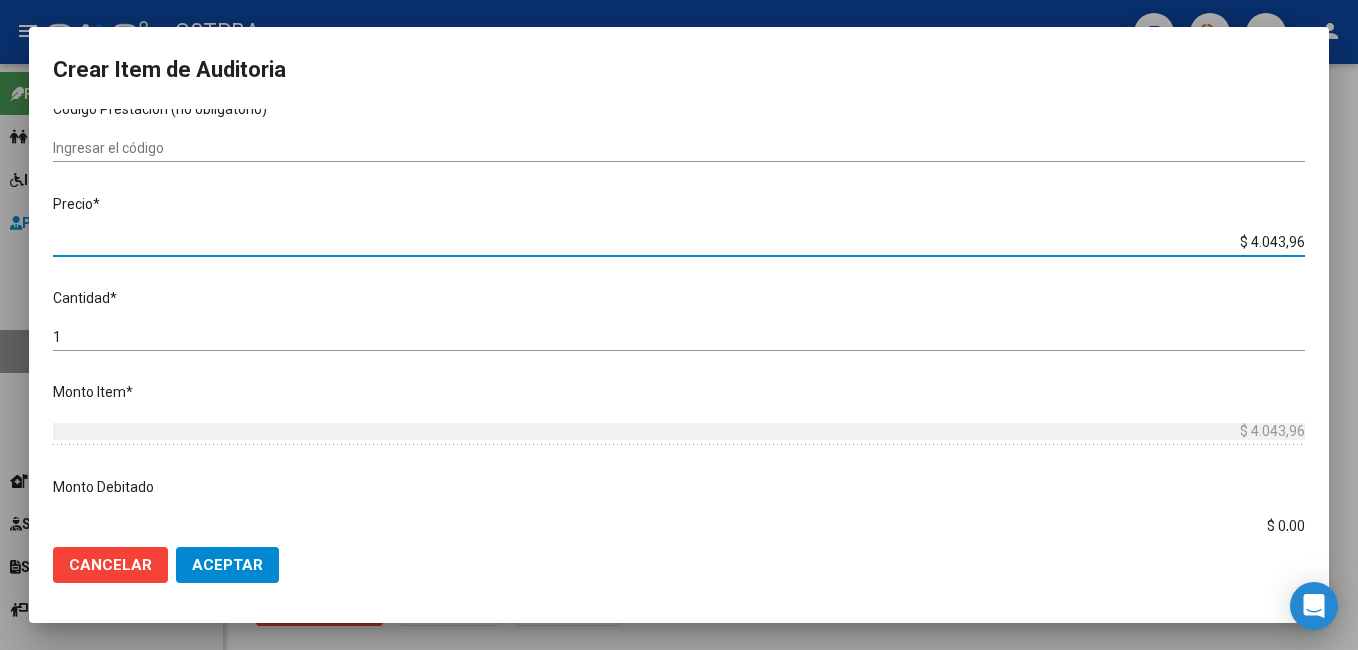 type on "$ 40.439,60" 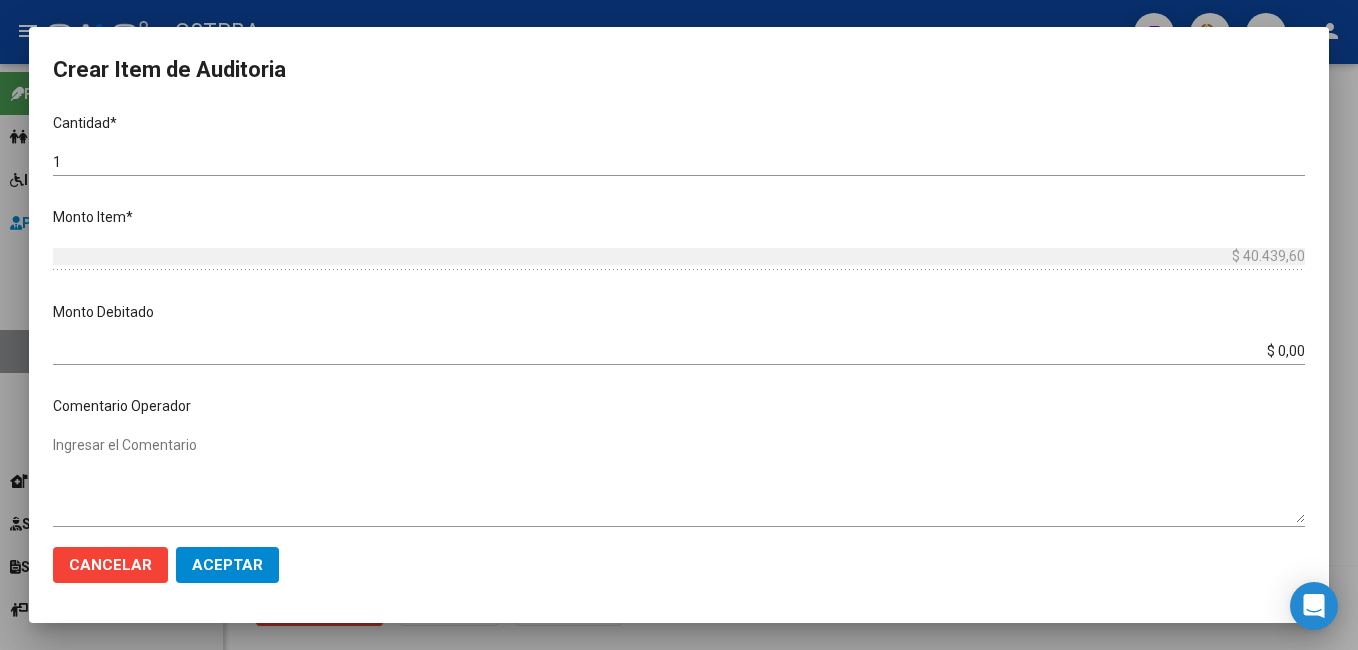 scroll, scrollTop: 600, scrollLeft: 0, axis: vertical 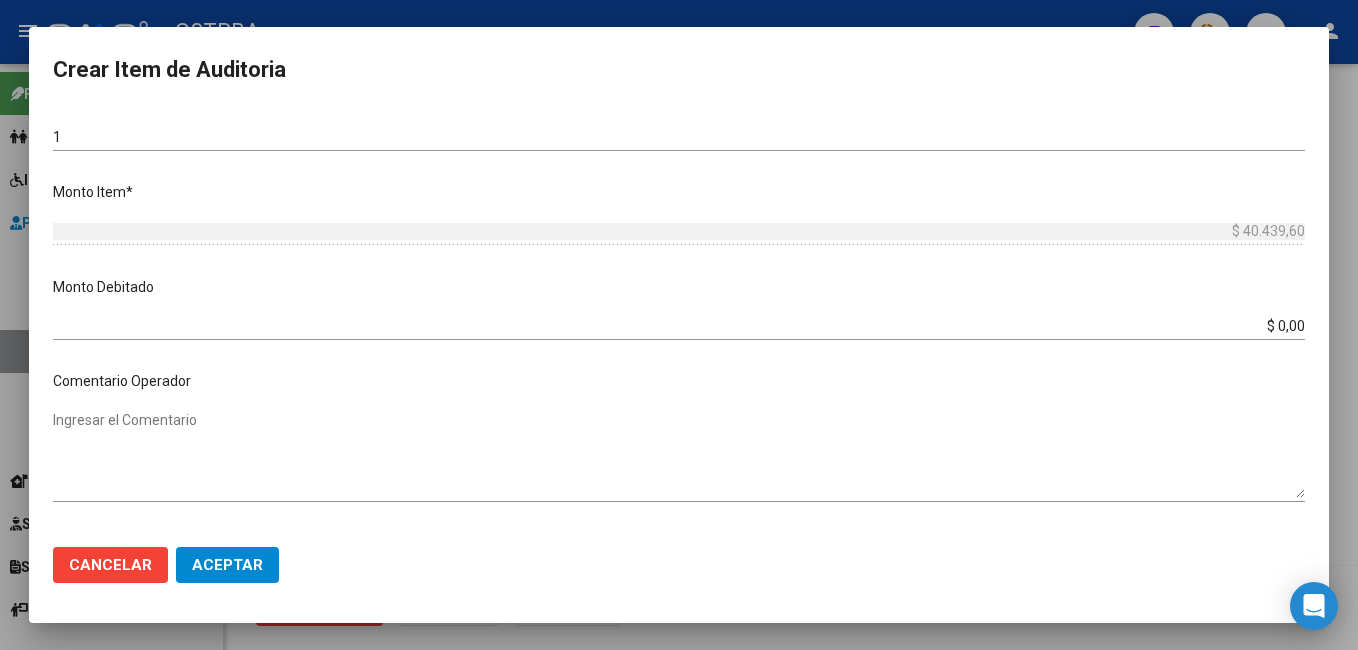 click on "Ingresar el Comentario" at bounding box center (679, 454) 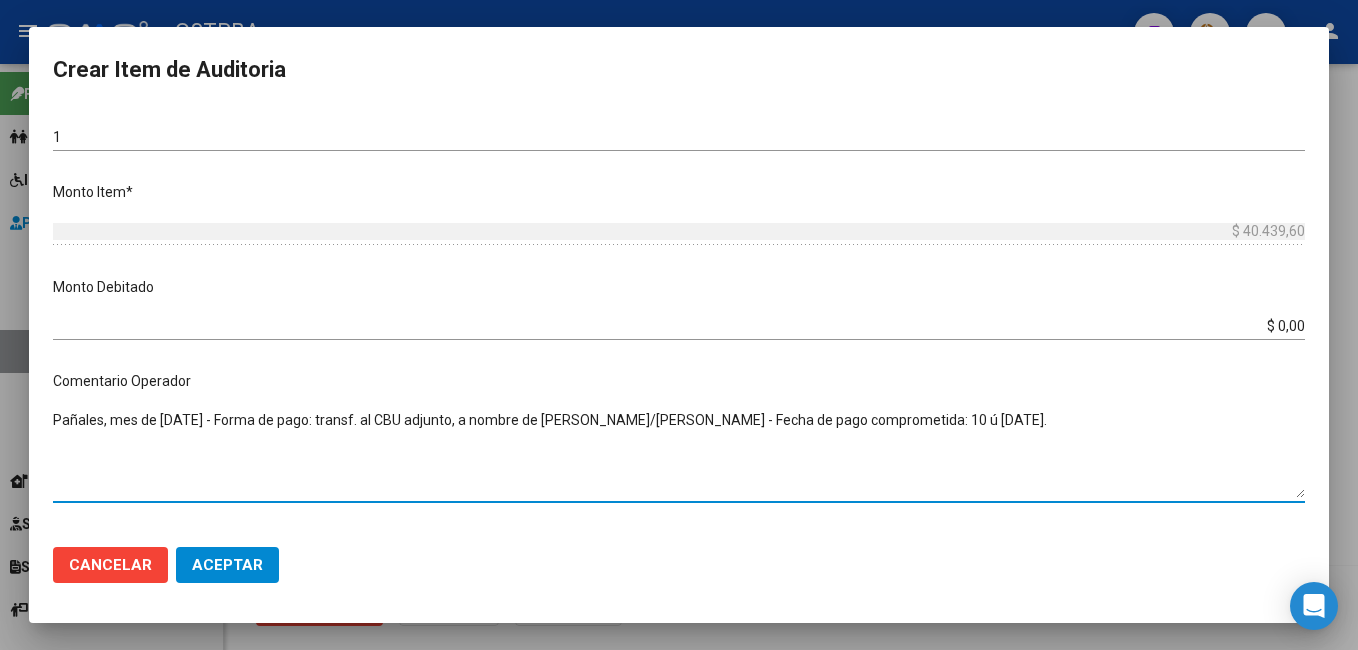 type on "Pañales, mes de Julio 2025 - Forma de pago: transf. al CBU adjunto, a nombre de De Bonis, Silvia I./Feijo, Carlos A. - Fecha de pago comprometida: 10 ú 11/07/2025." 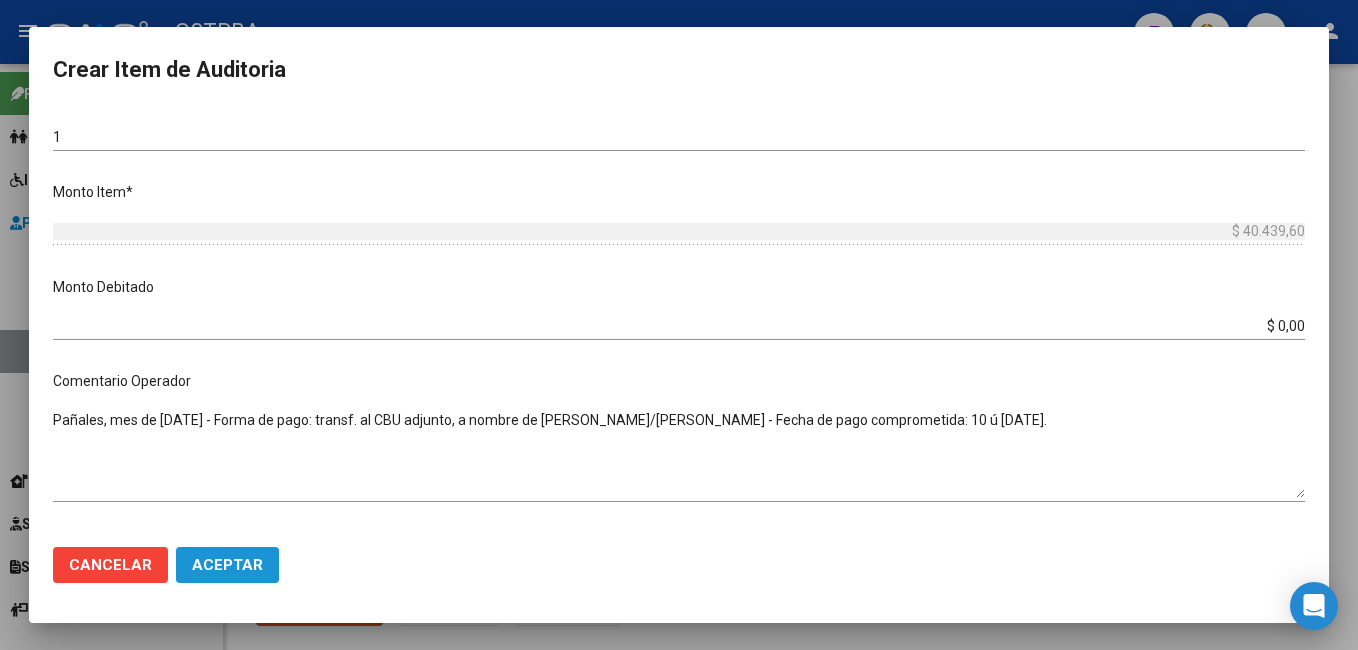 click on "Aceptar" 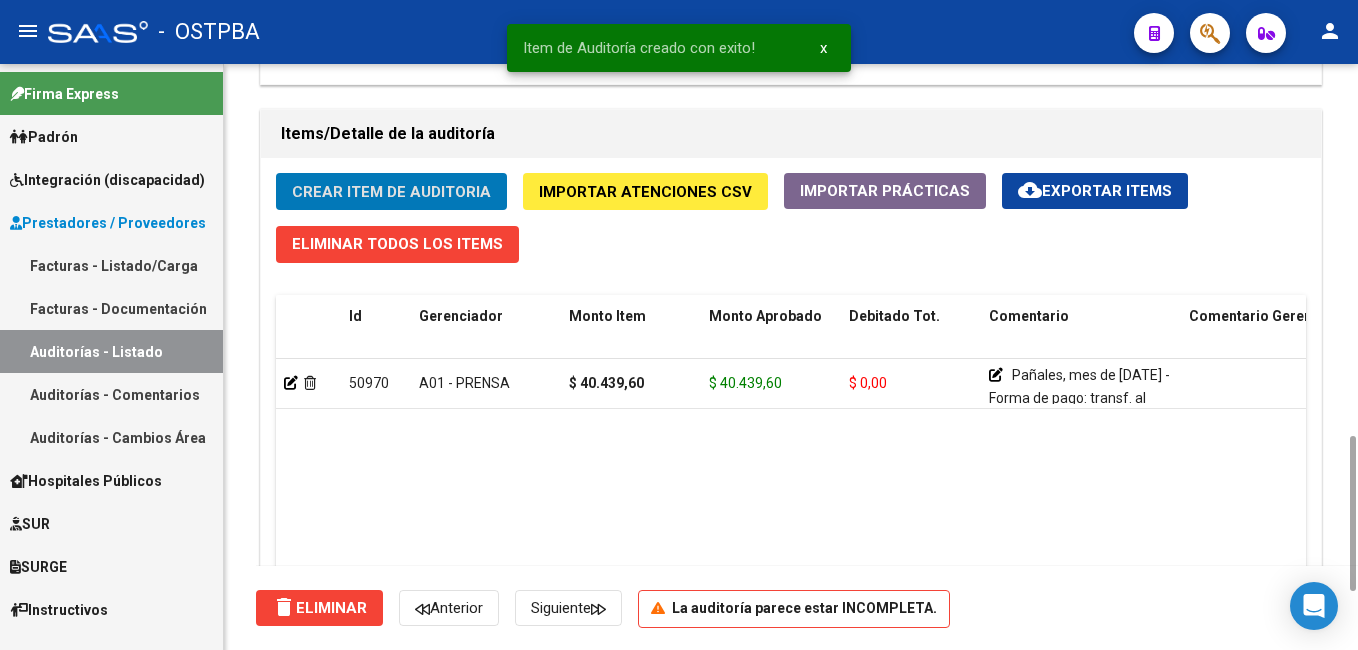 click on "Crear Item de Auditoria" 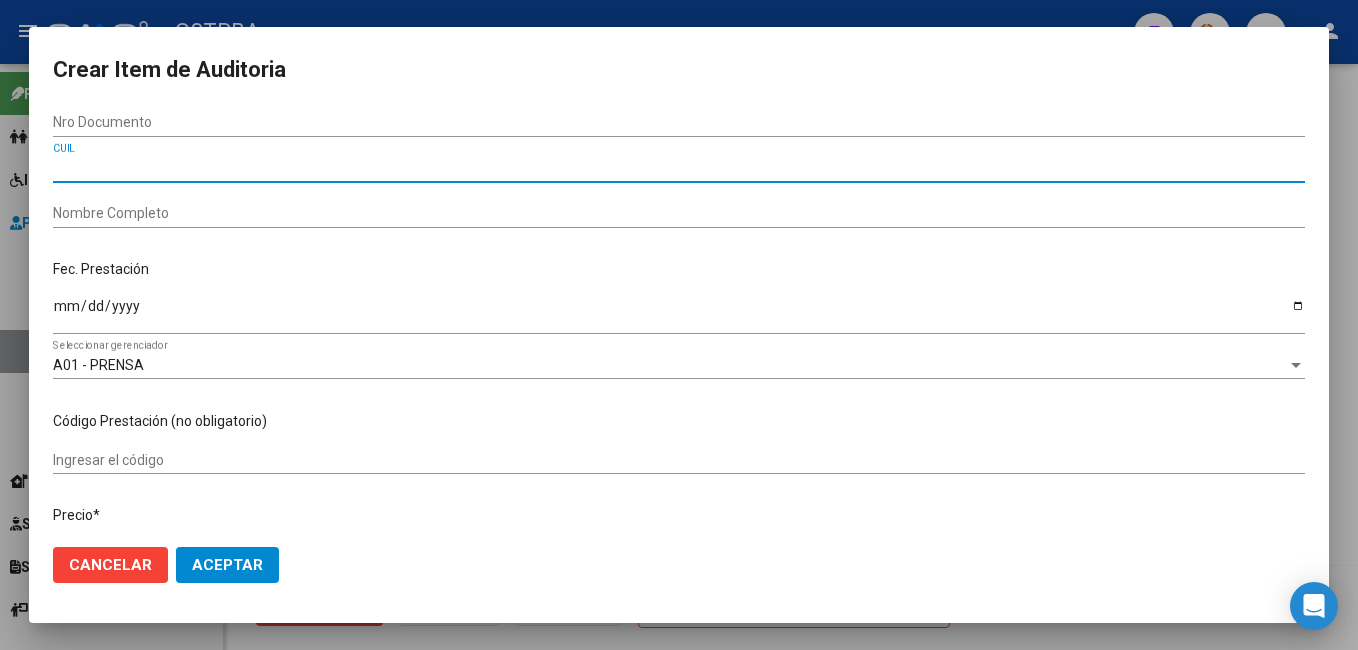 click on "CUIL" at bounding box center [679, 168] 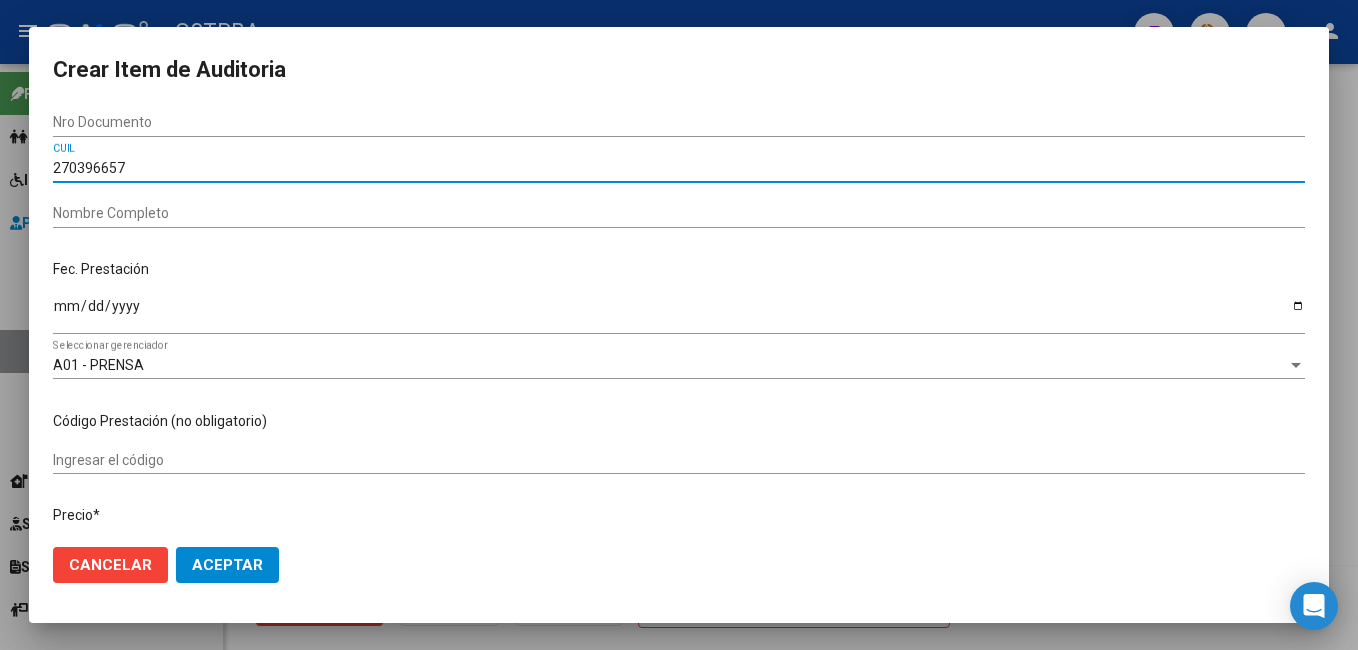 type on "2703966572" 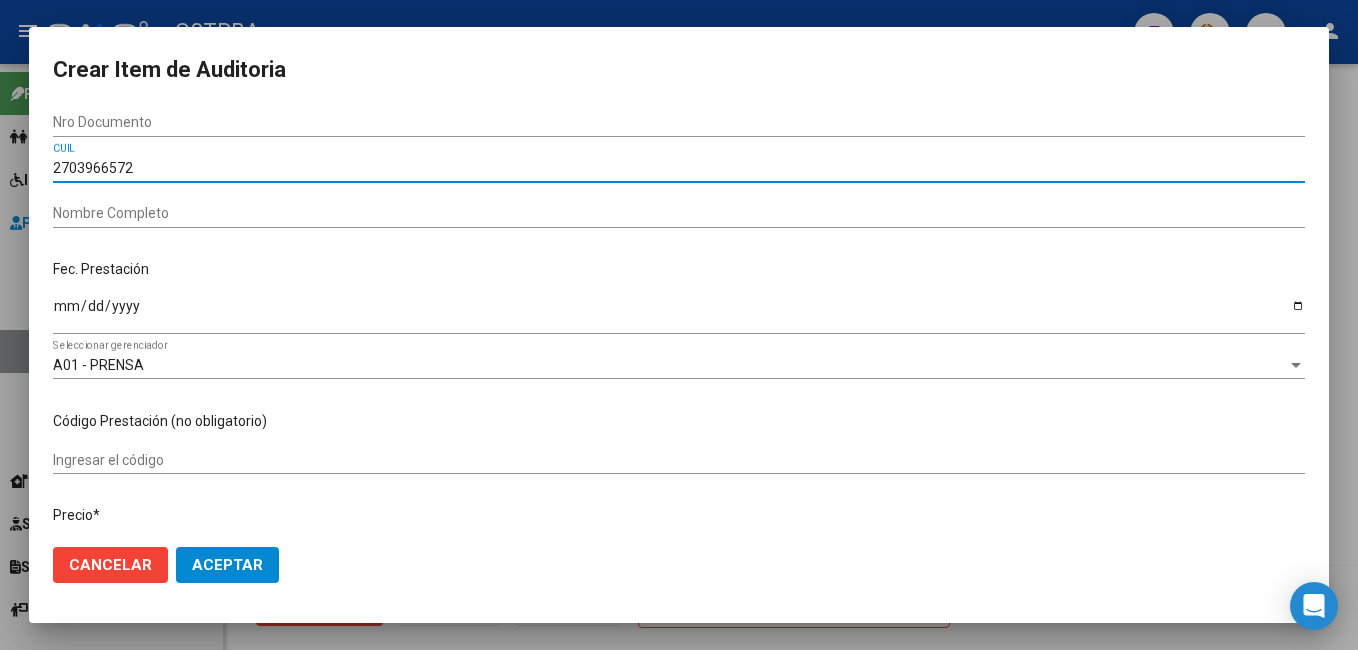 type 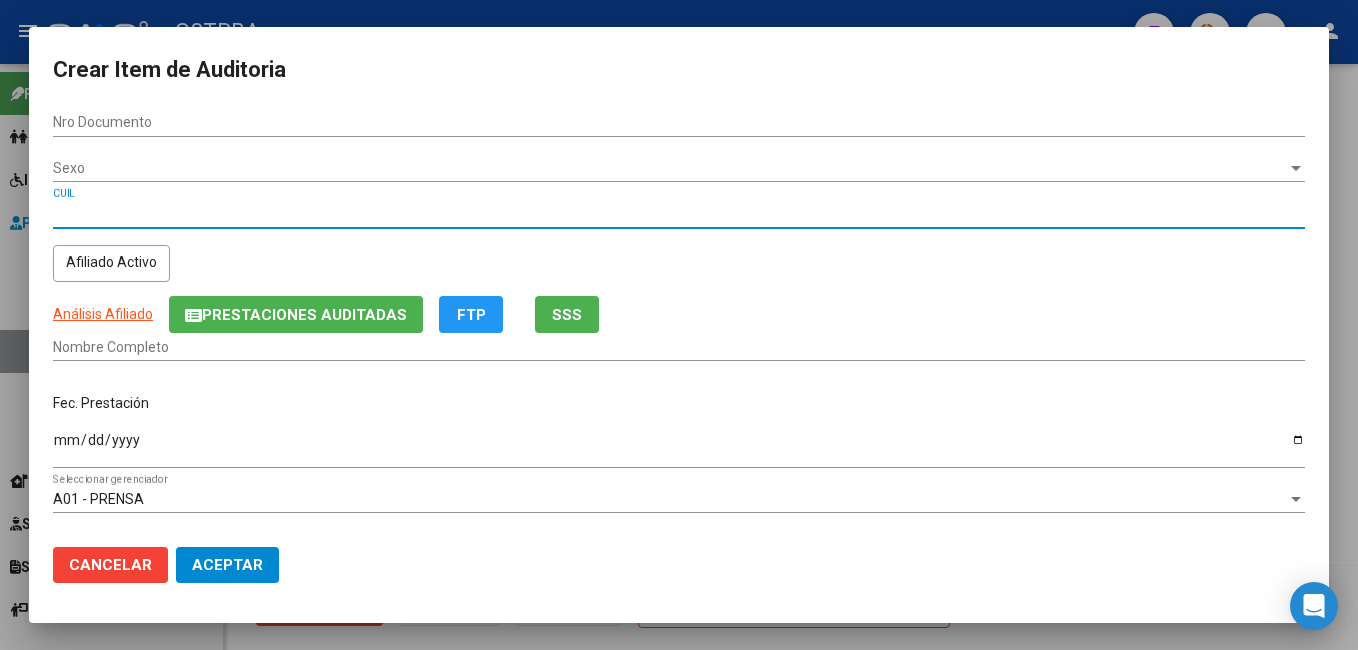type on "03966572" 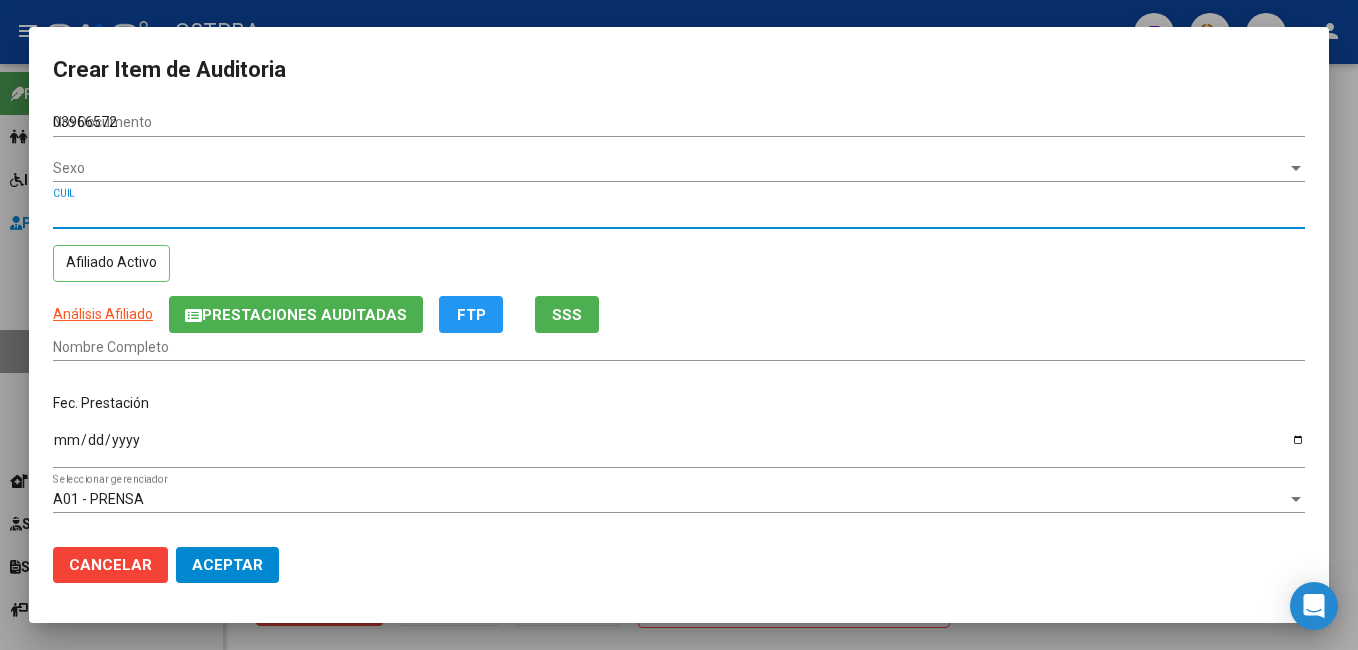 type on "27039665722" 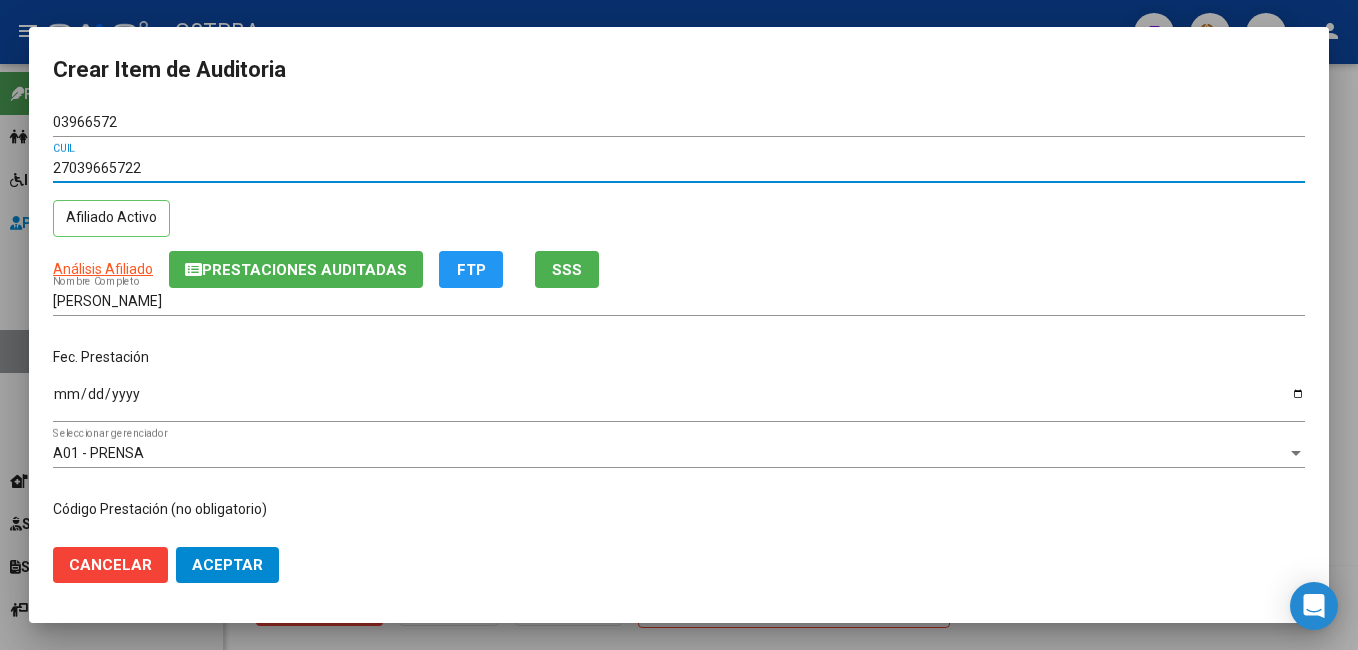 type on "27039665722" 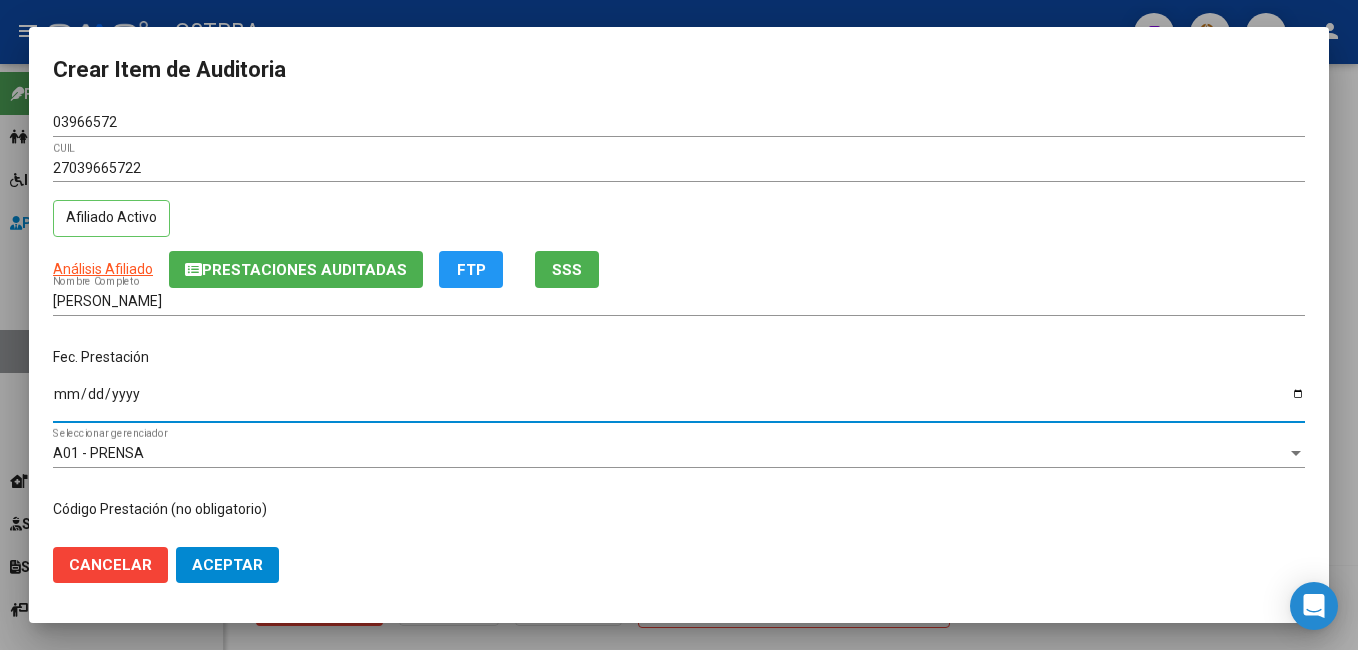 click on "Ingresar la fecha" at bounding box center (679, 401) 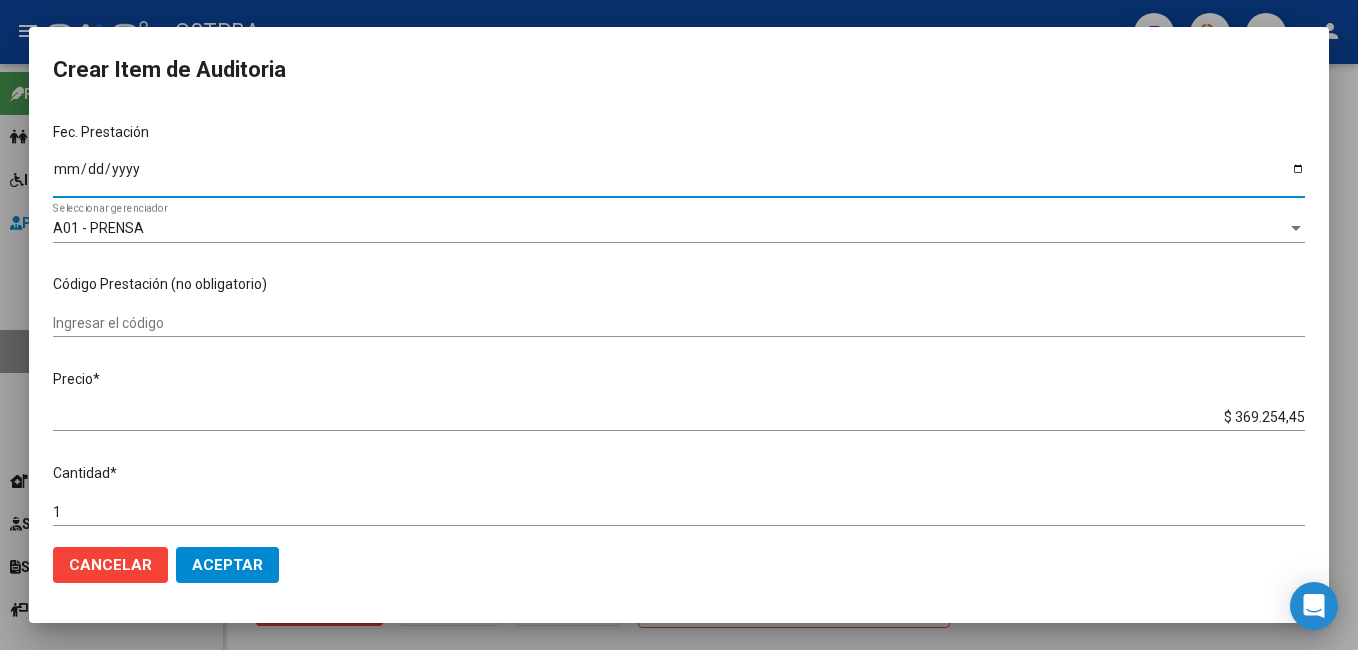scroll, scrollTop: 300, scrollLeft: 0, axis: vertical 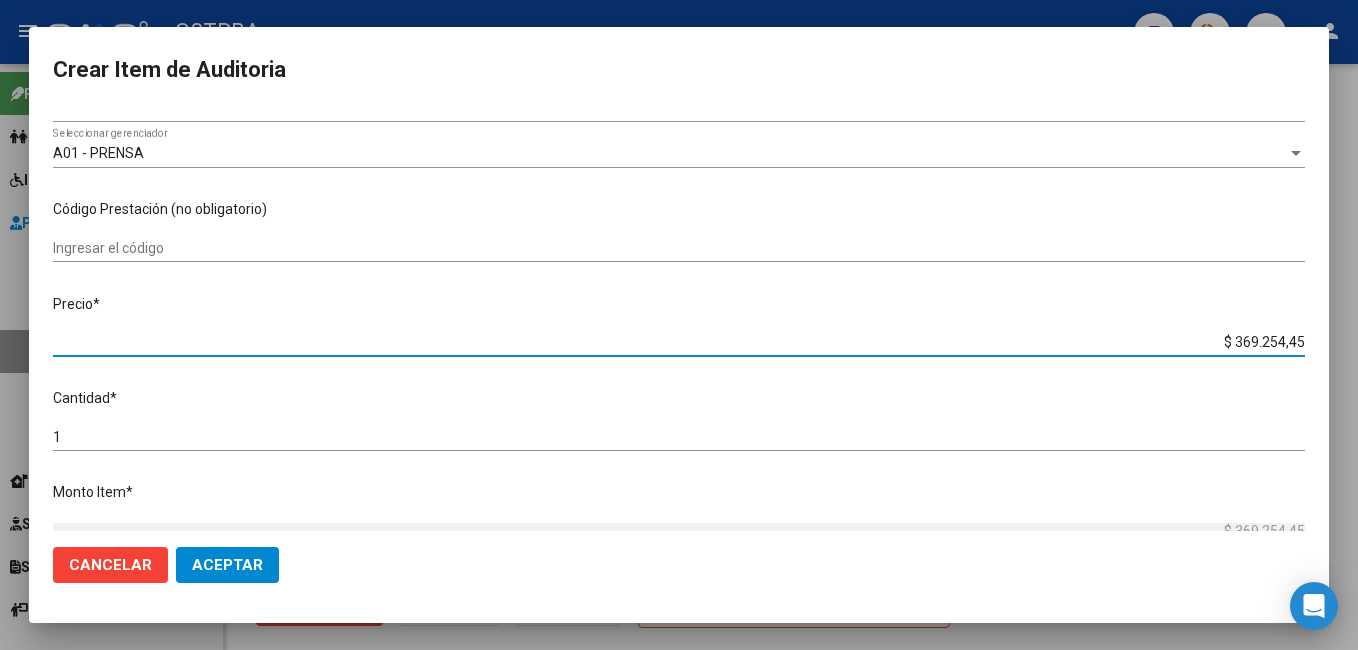 drag, startPoint x: 1288, startPoint y: 338, endPoint x: 1181, endPoint y: 338, distance: 107 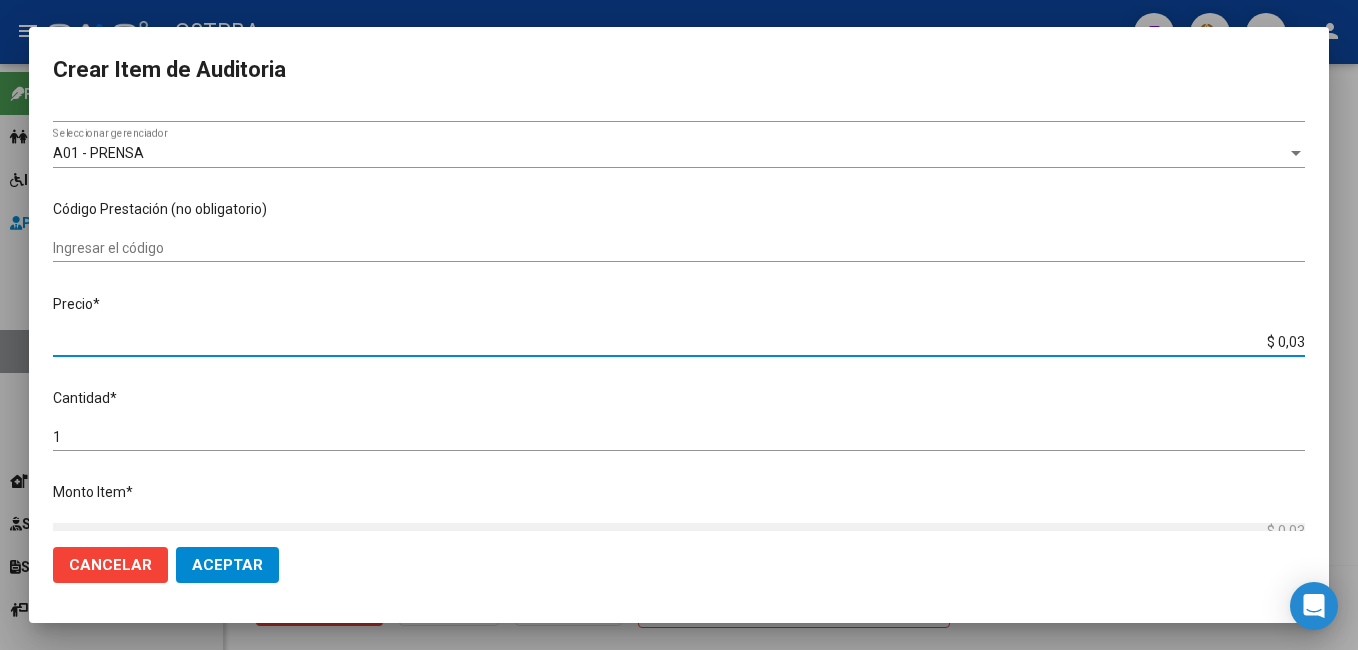 type on "$ 0,31" 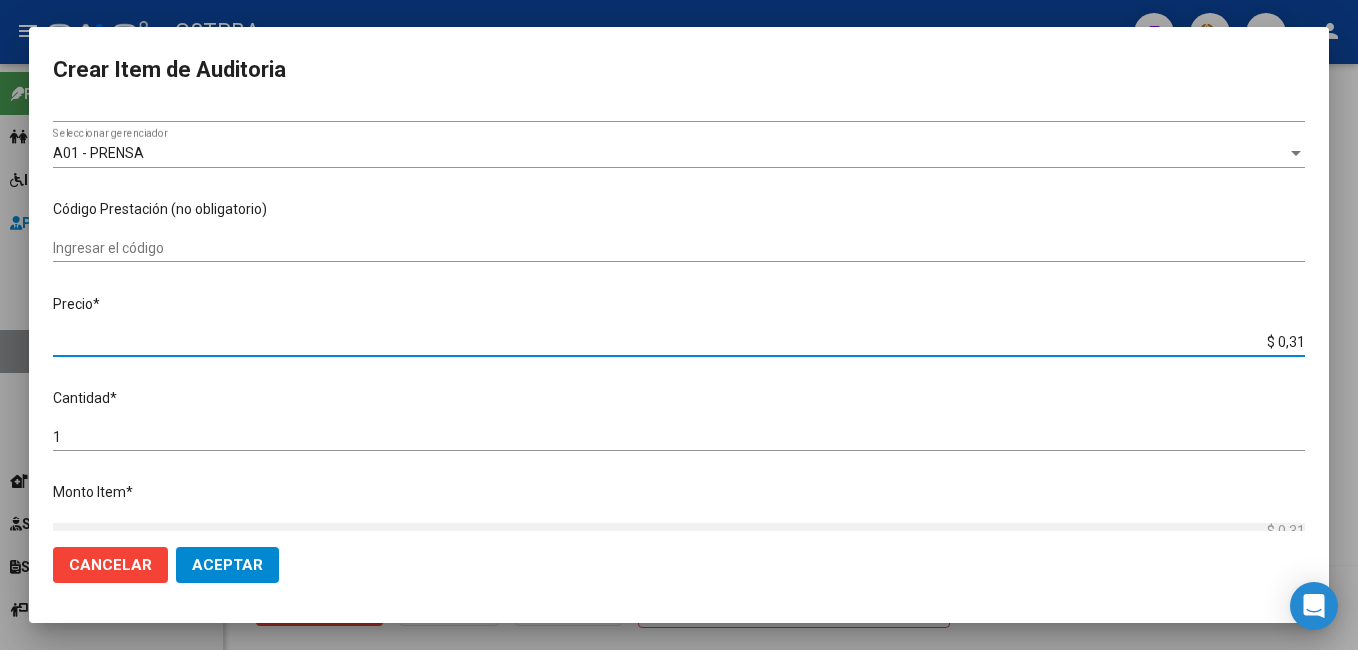 type on "$ 3,10" 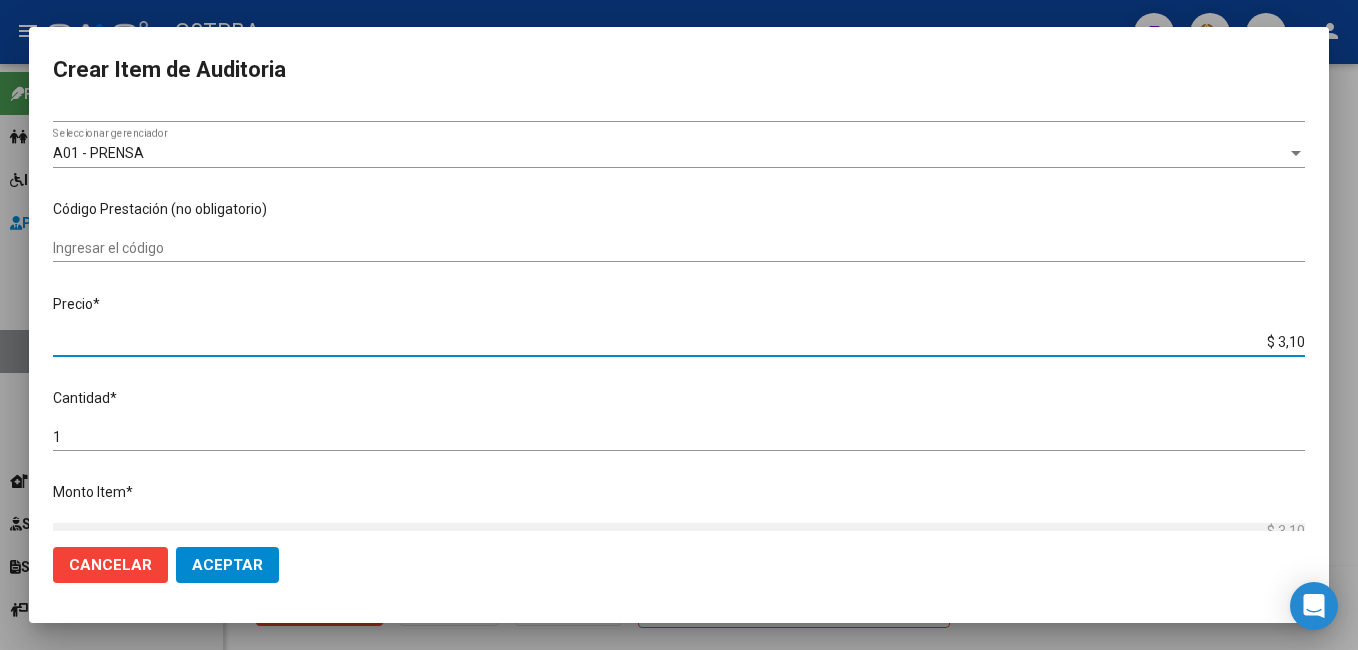 type on "$ 31,03" 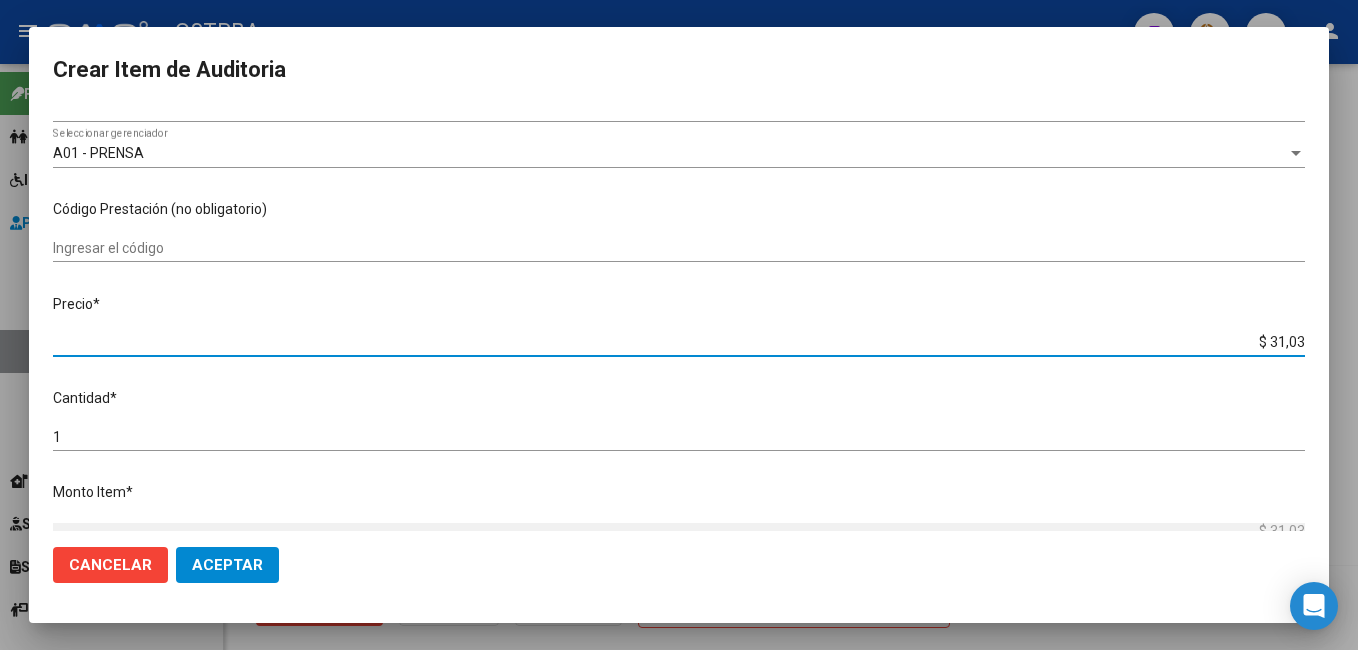 type on "$ 310,30" 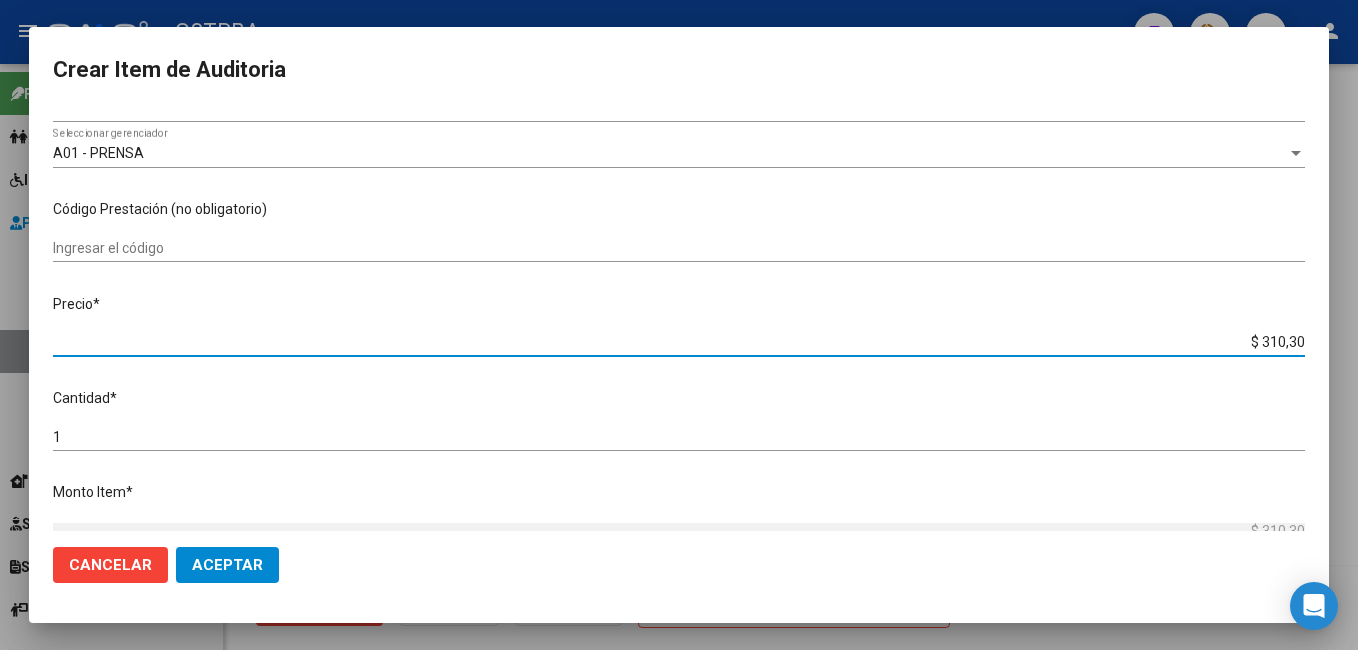 type on "$ 3.103,01" 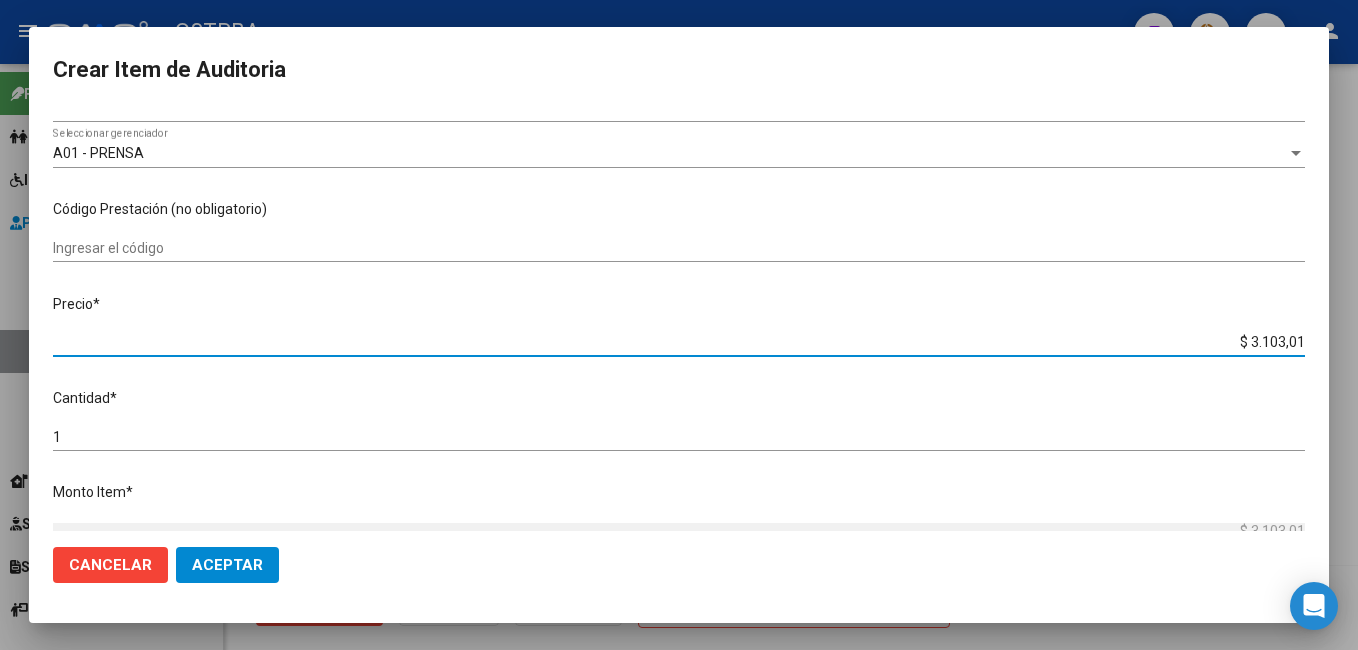 type on "$ 31.030,10" 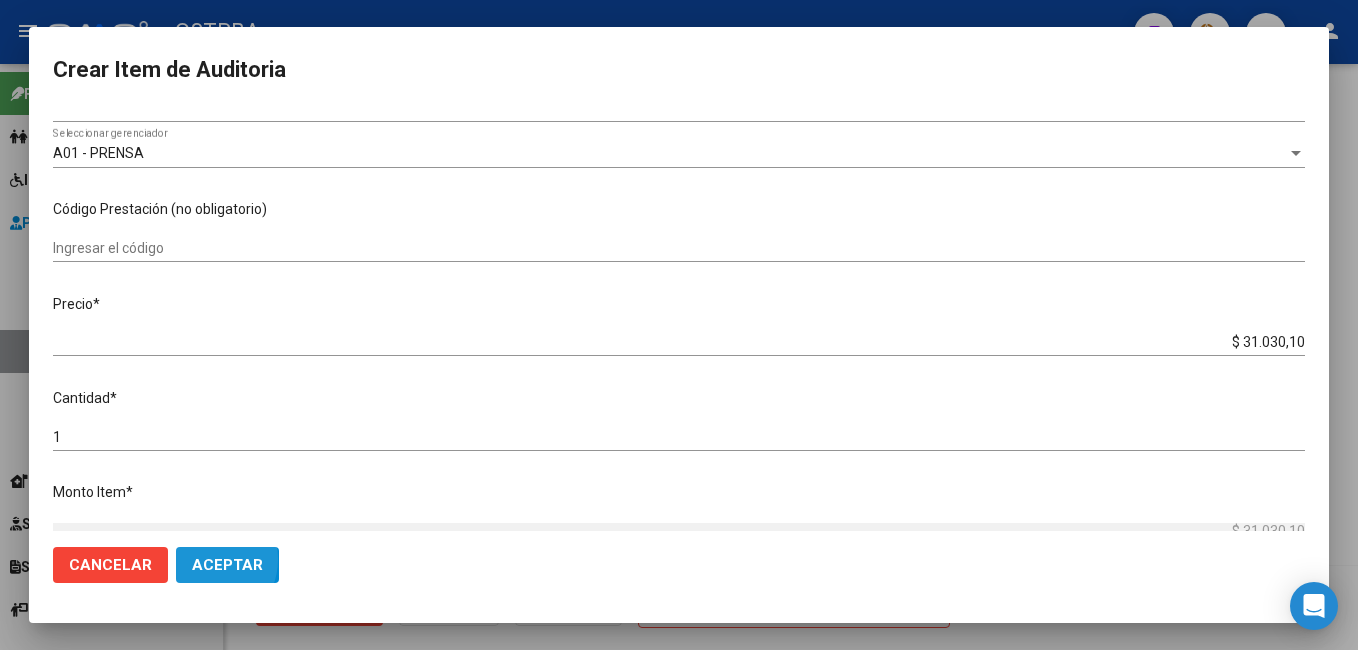 click on "Aceptar" 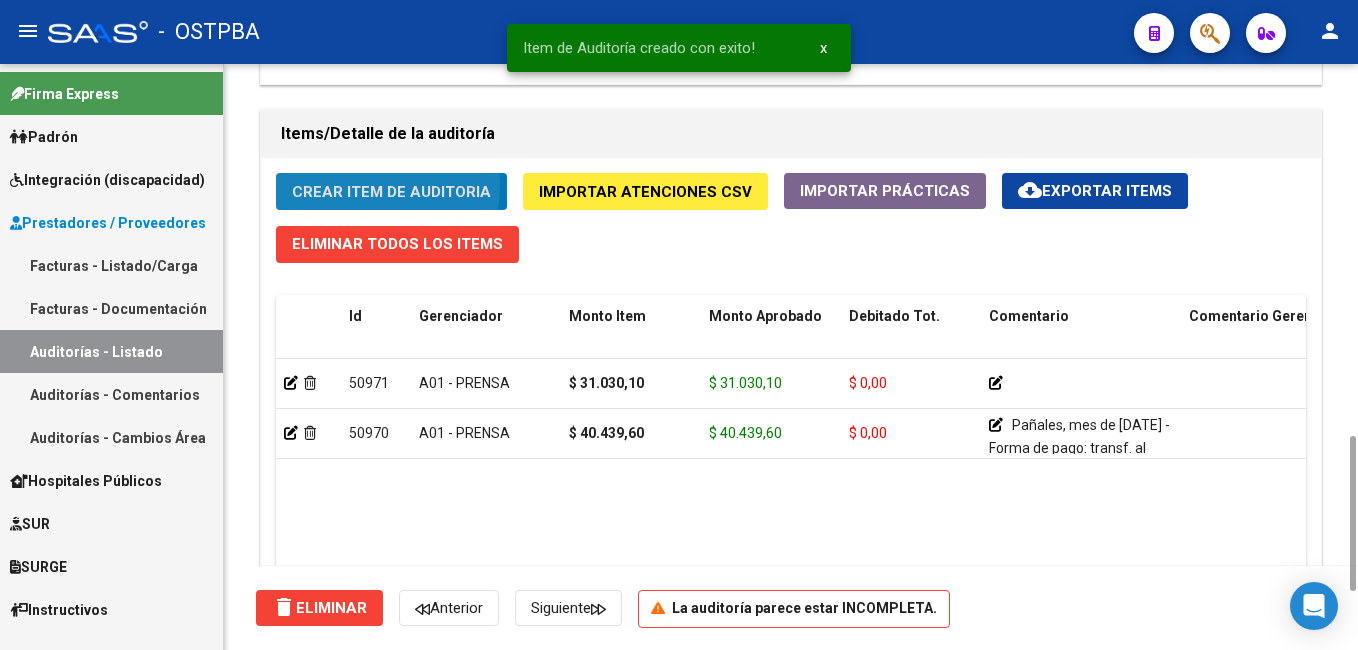 click on "Crear Item de Auditoria" 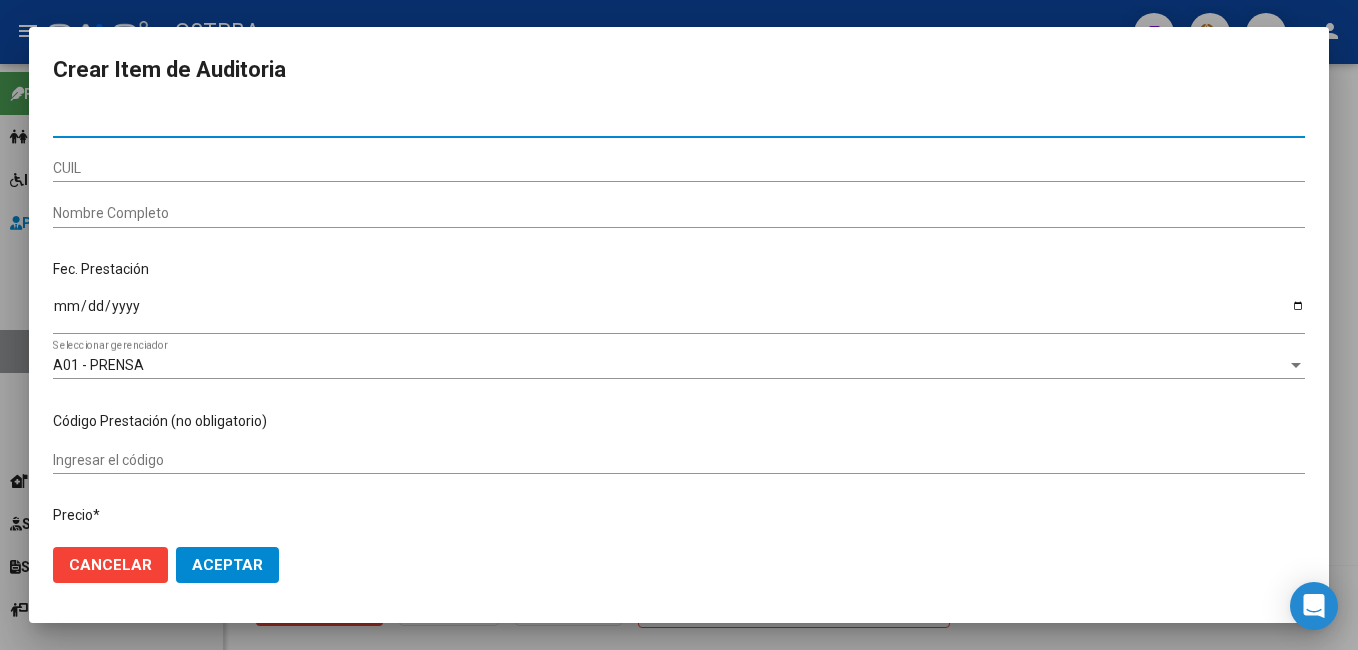 click on "CUIL" at bounding box center (679, 168) 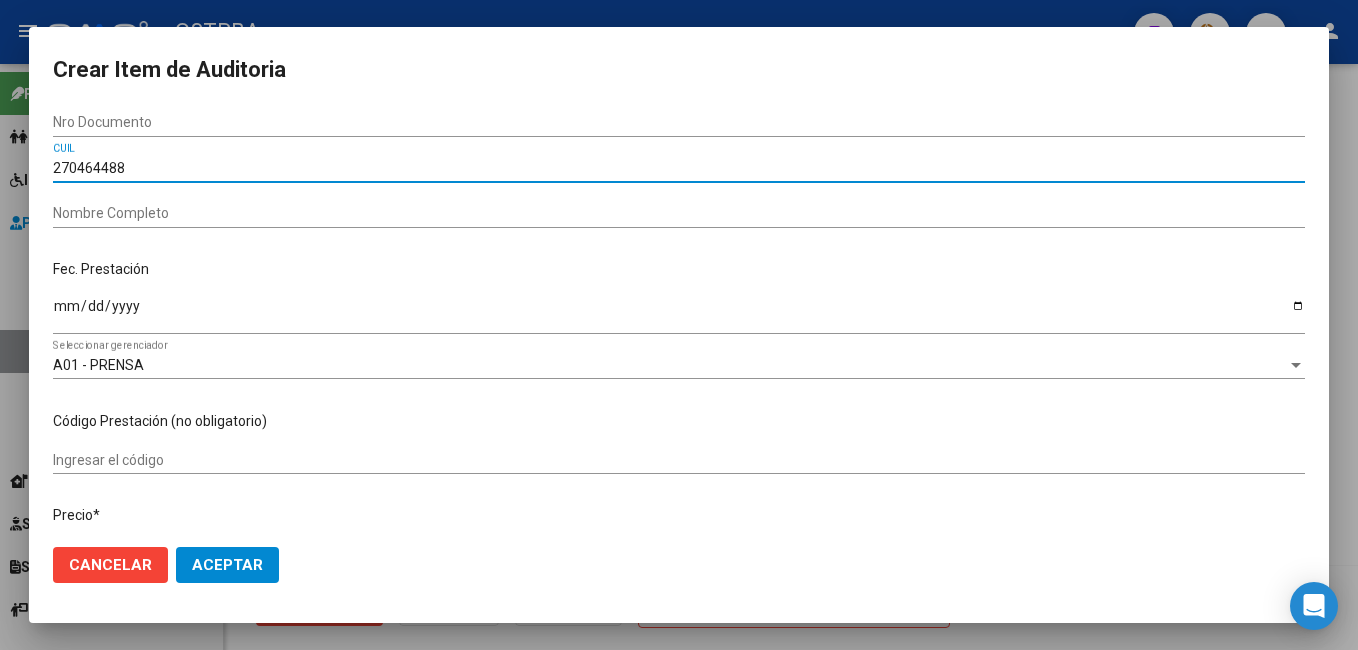 type on "2704644881" 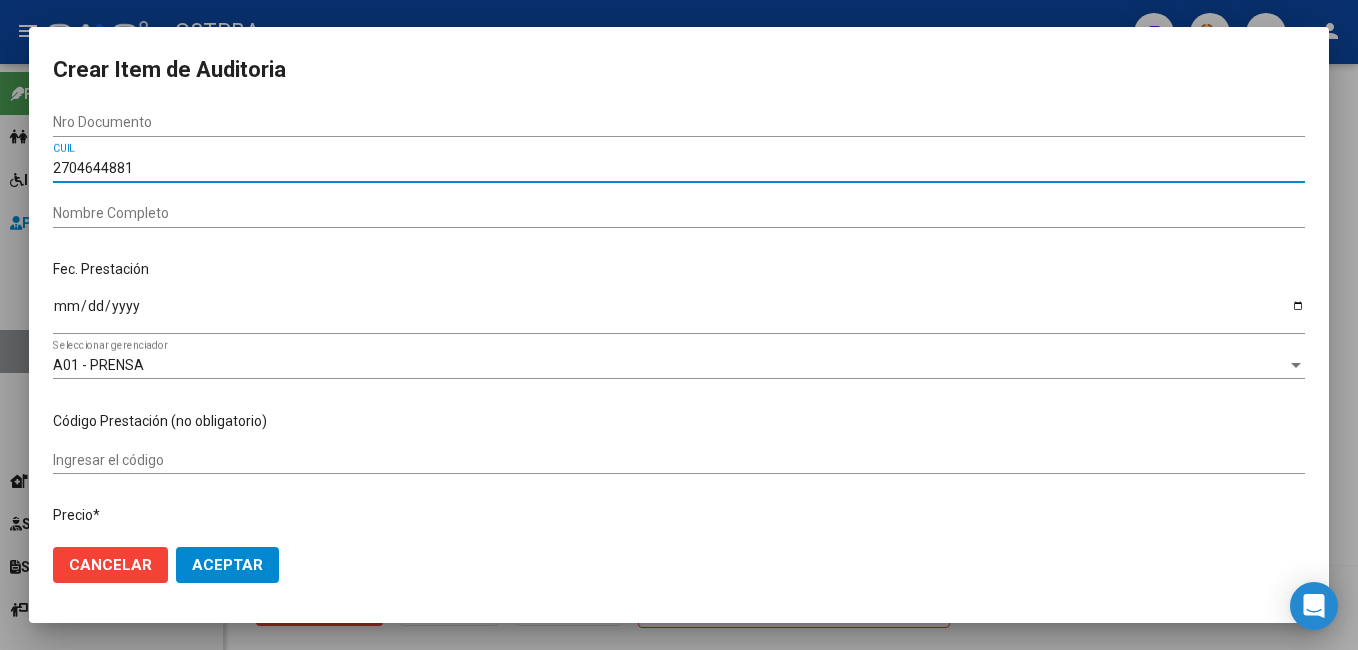type 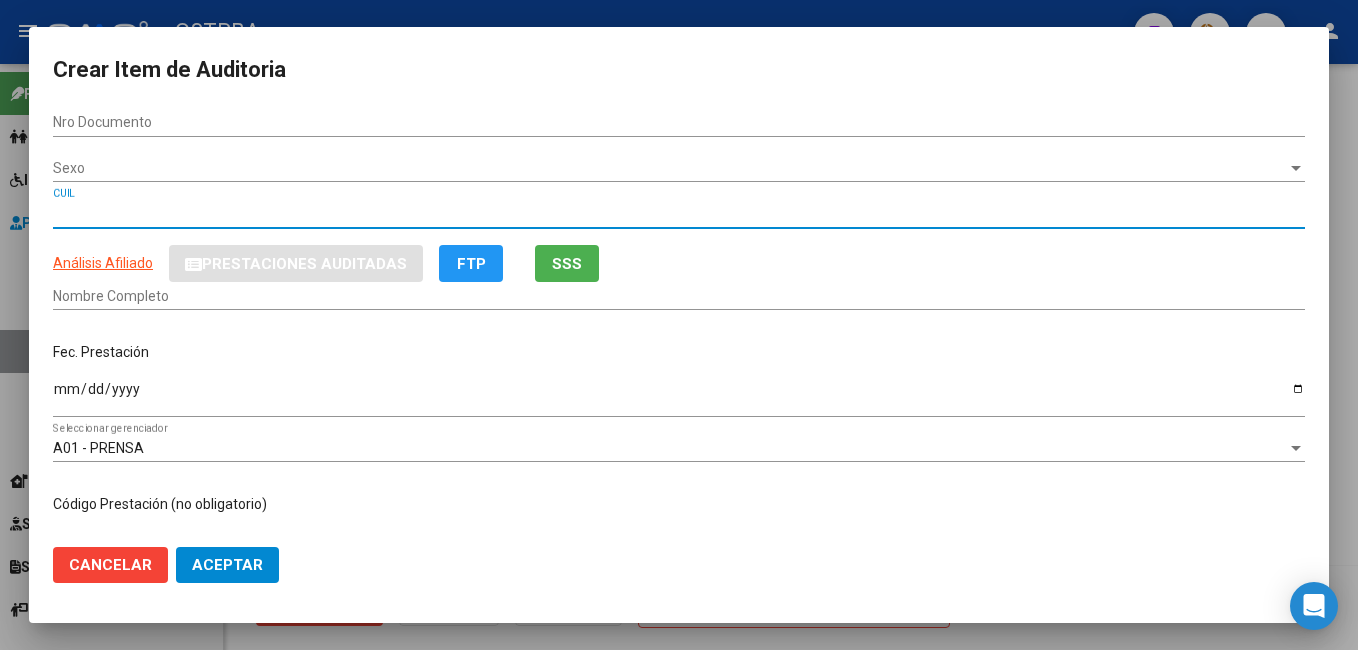 type on "04644881" 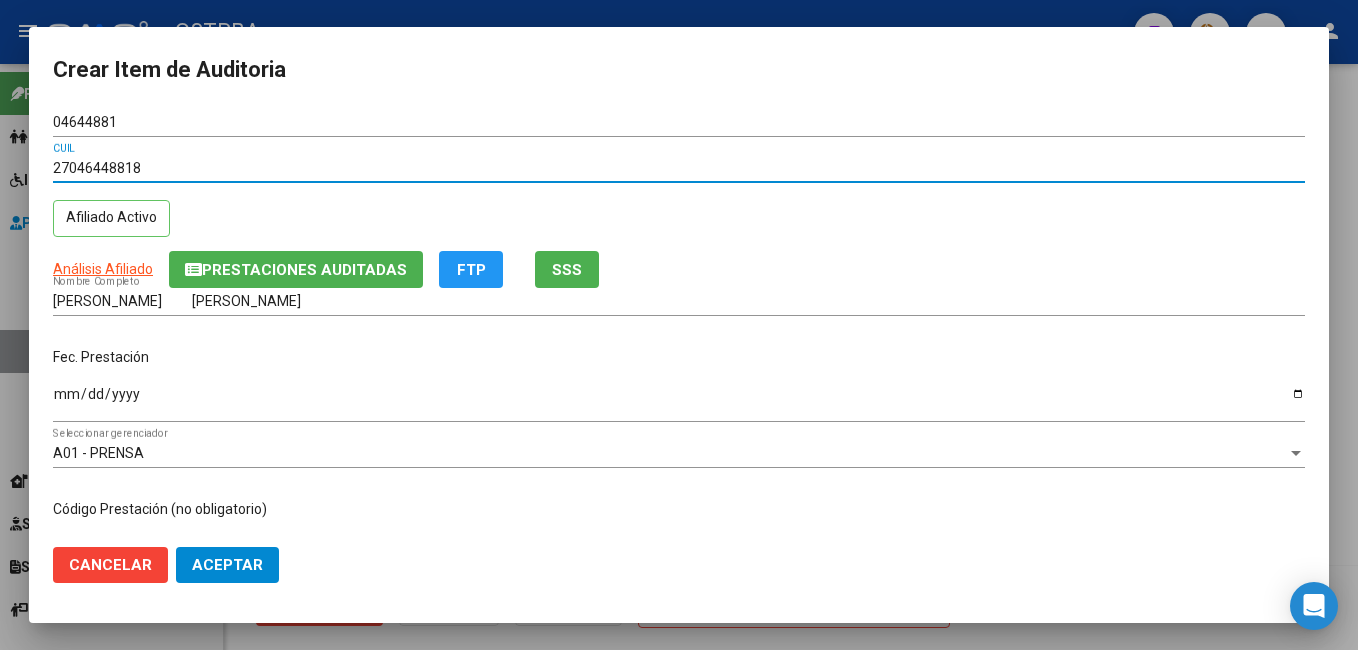 type on "27046448818" 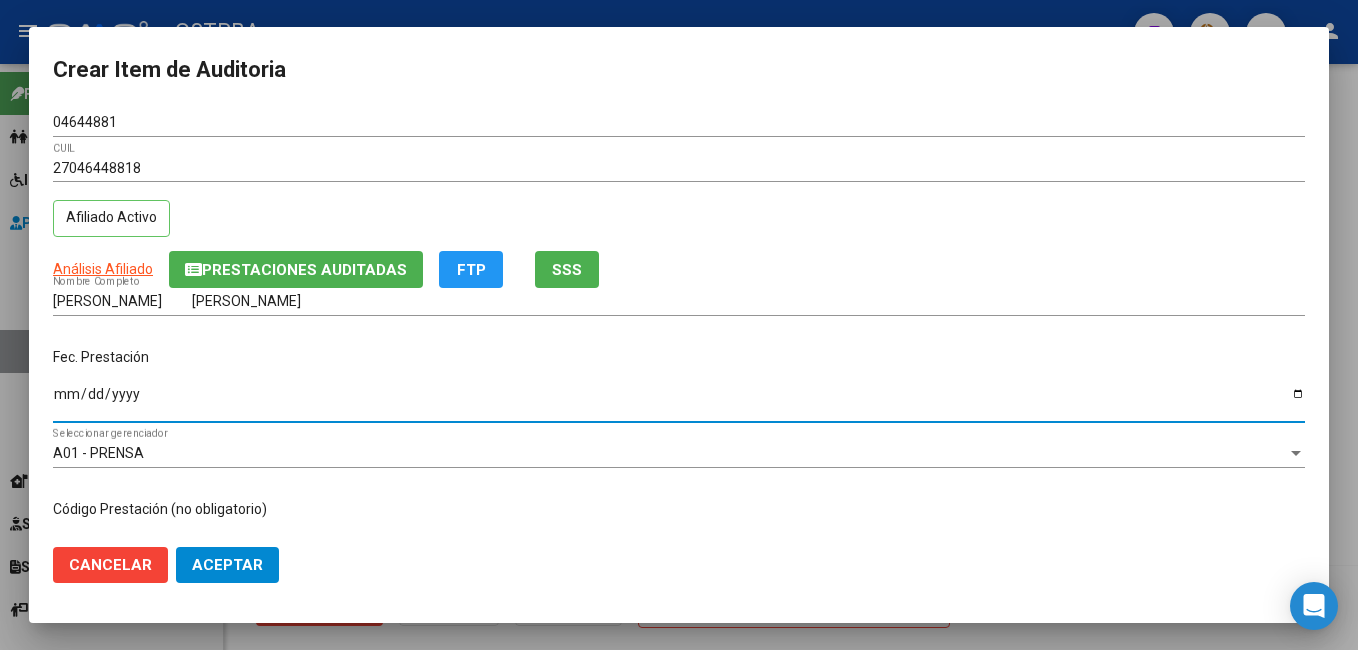 type on "2025-07-04" 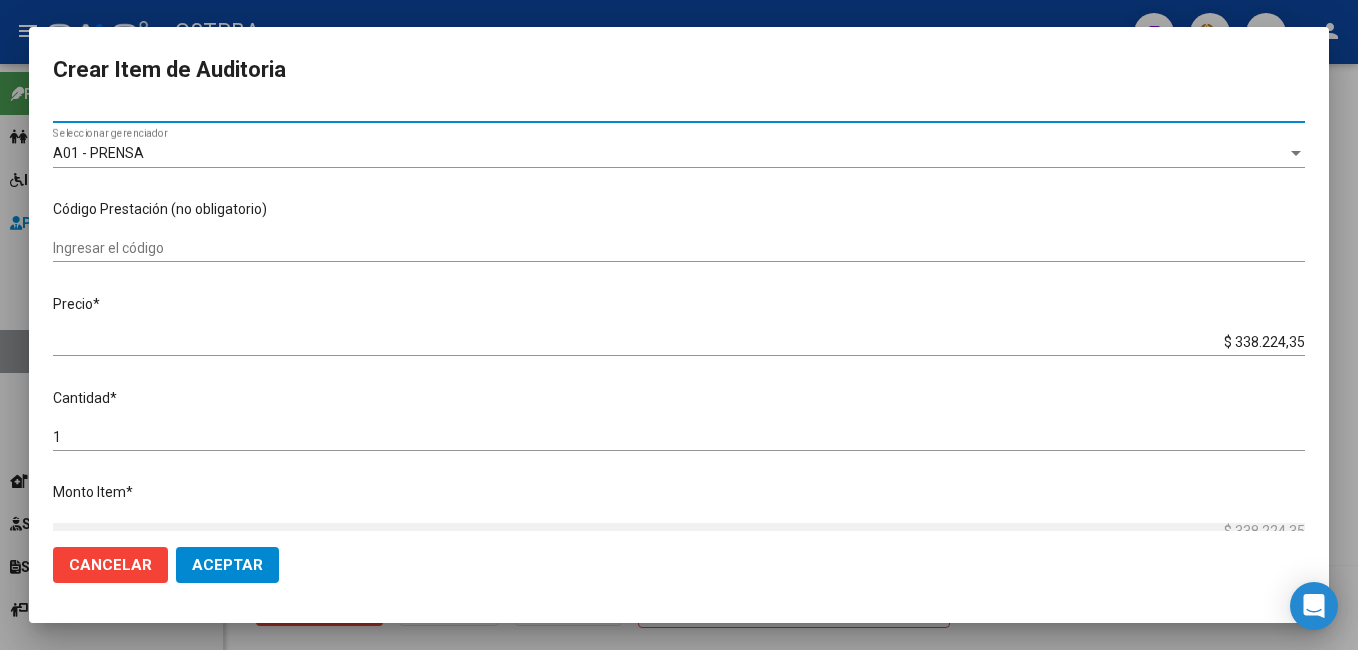 scroll, scrollTop: 400, scrollLeft: 0, axis: vertical 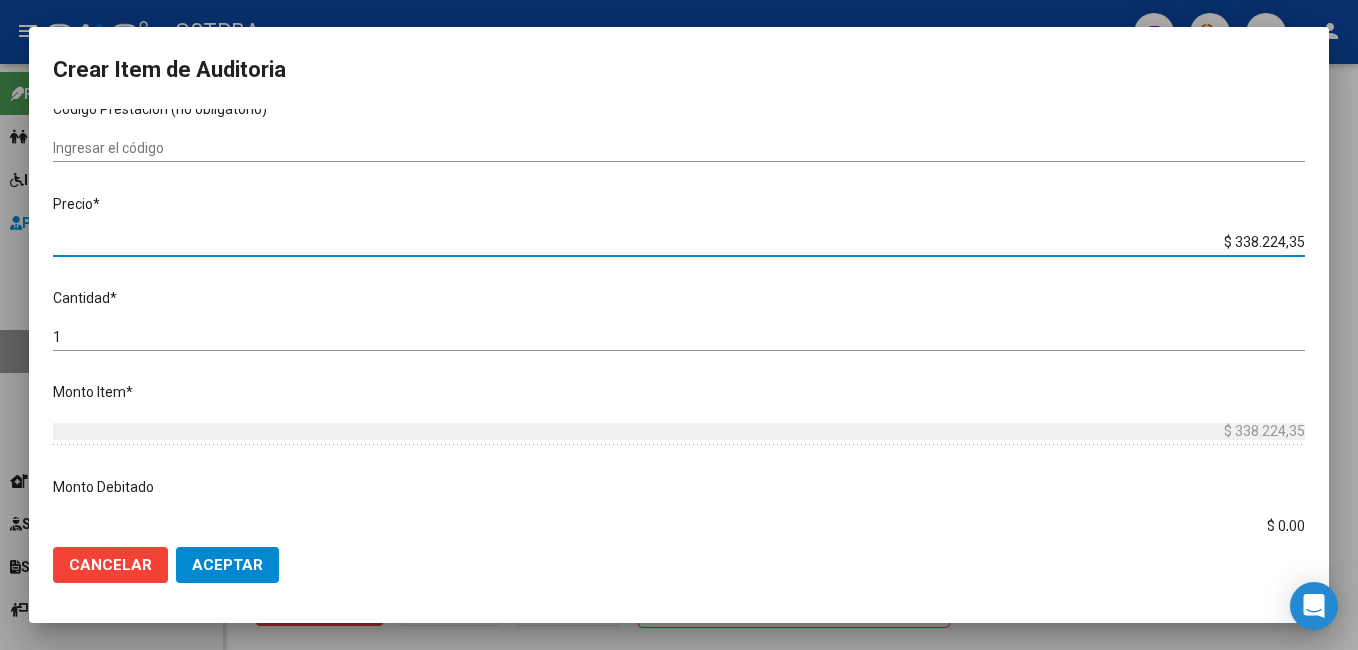 drag, startPoint x: 1289, startPoint y: 236, endPoint x: 1157, endPoint y: 239, distance: 132.03409 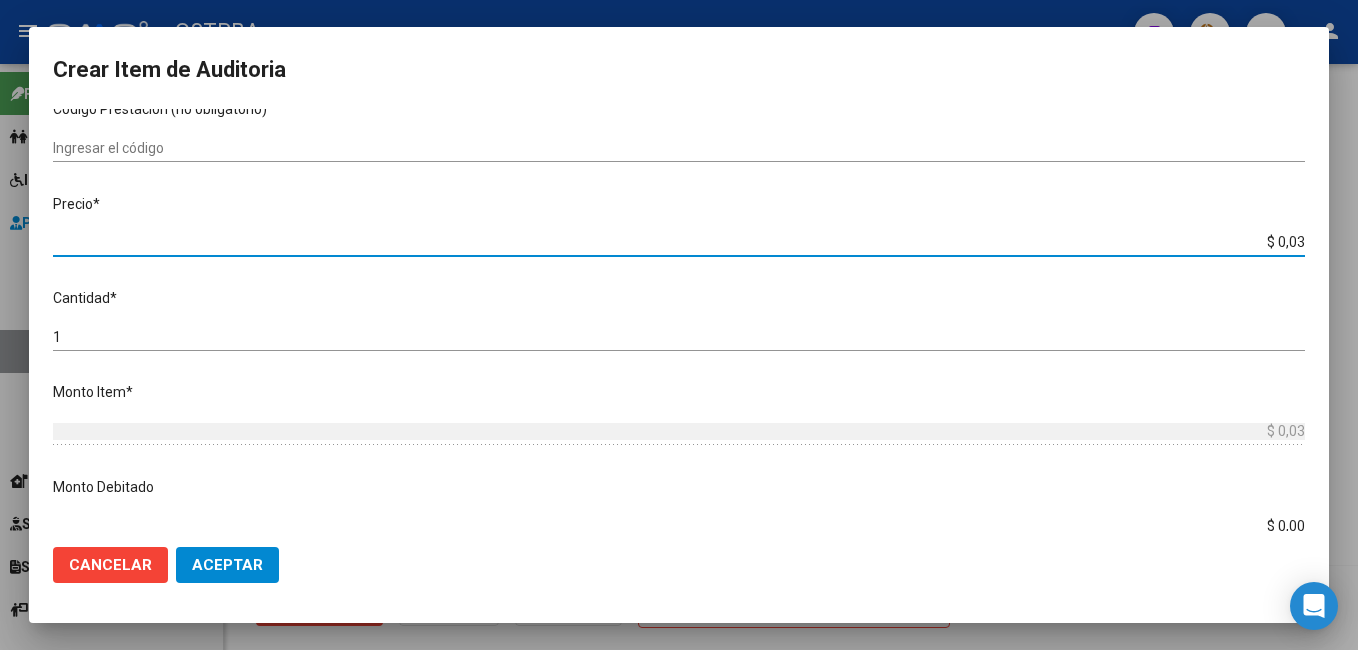 type on "$ 0,31" 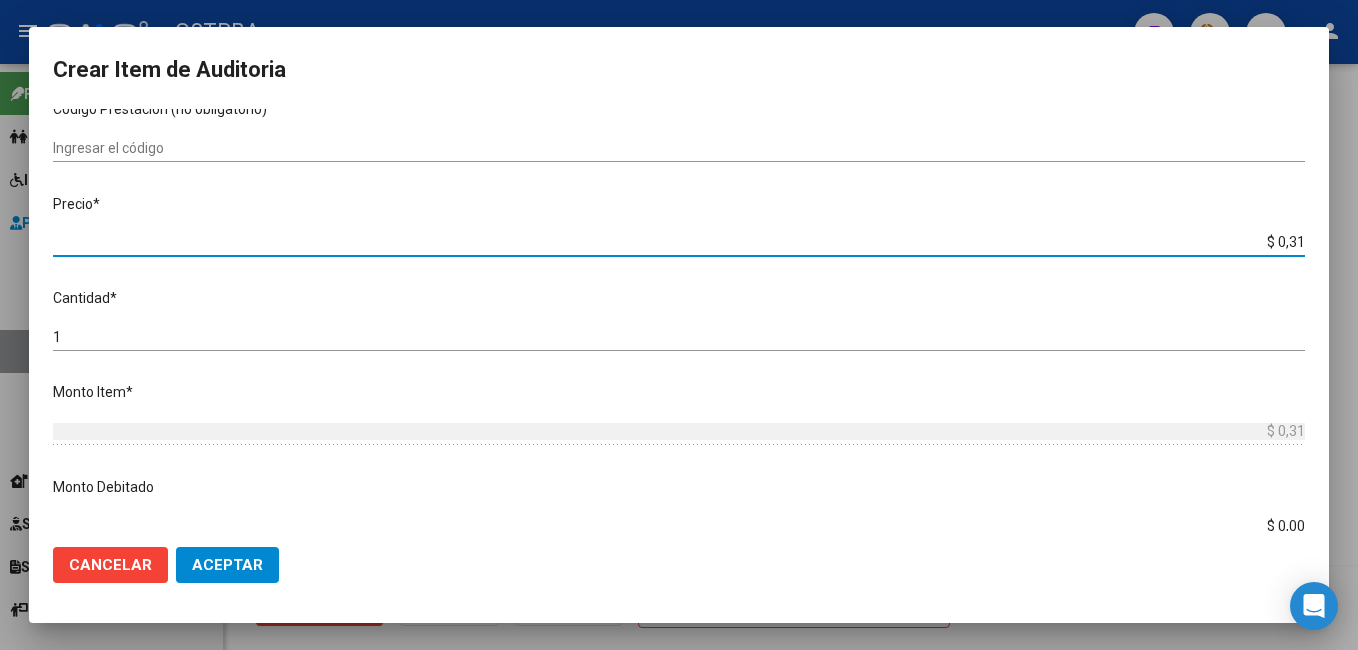 type on "$ 3,10" 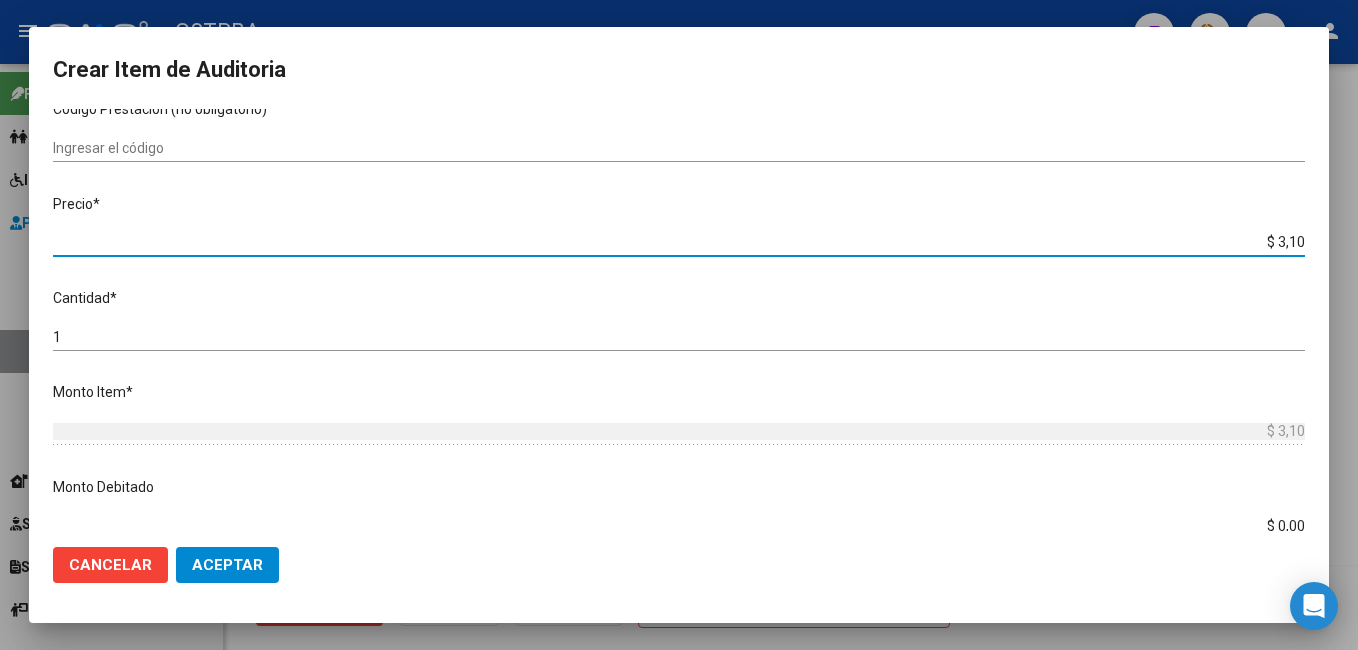 type on "$ 31,03" 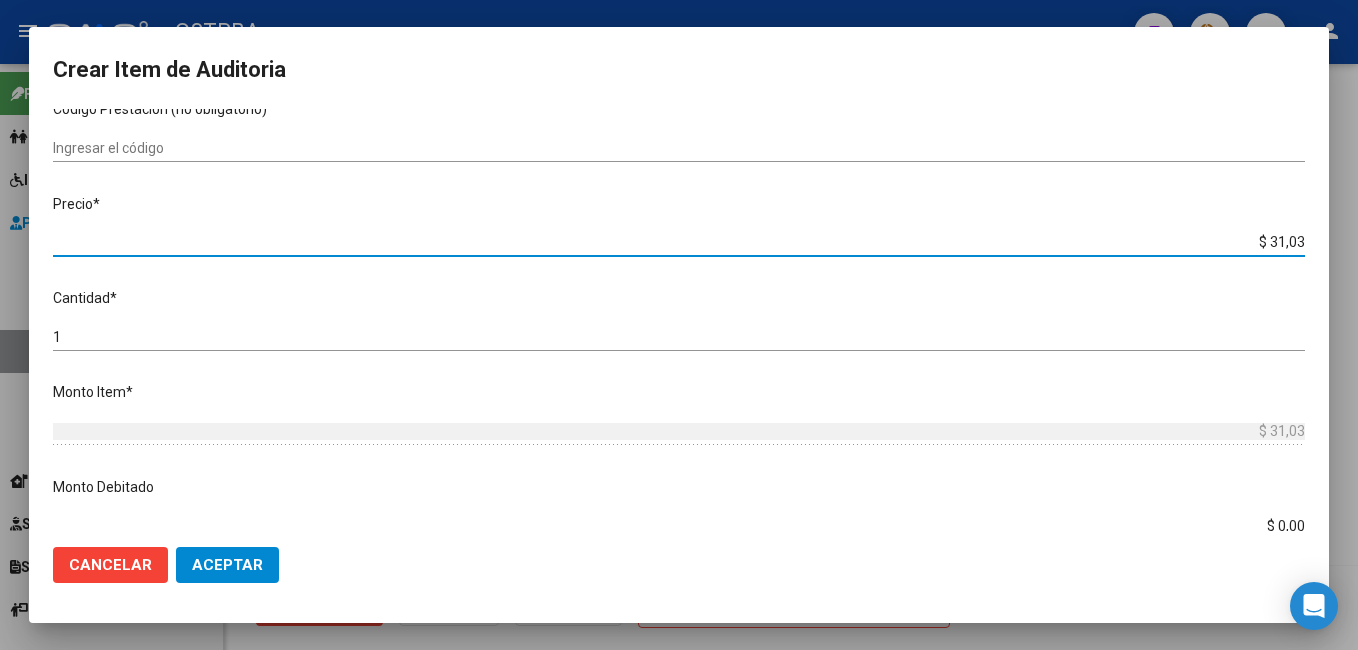 type on "$ 310,30" 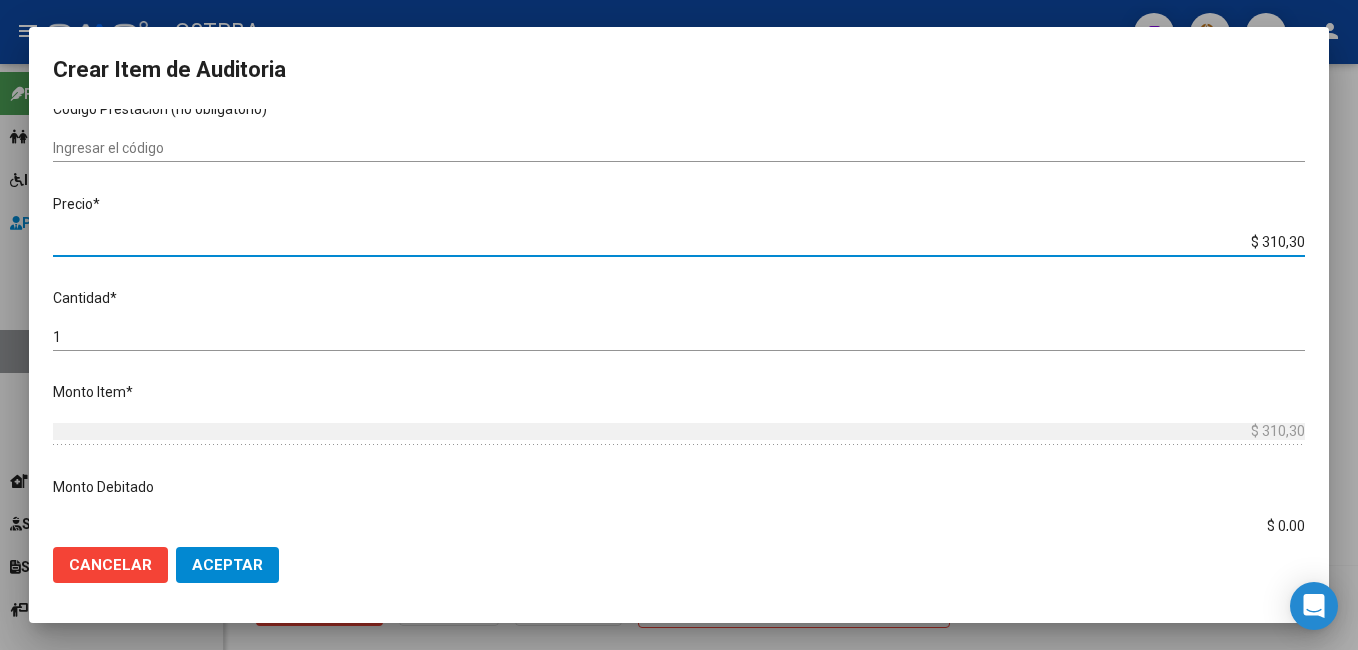 type on "$ 3.103,01" 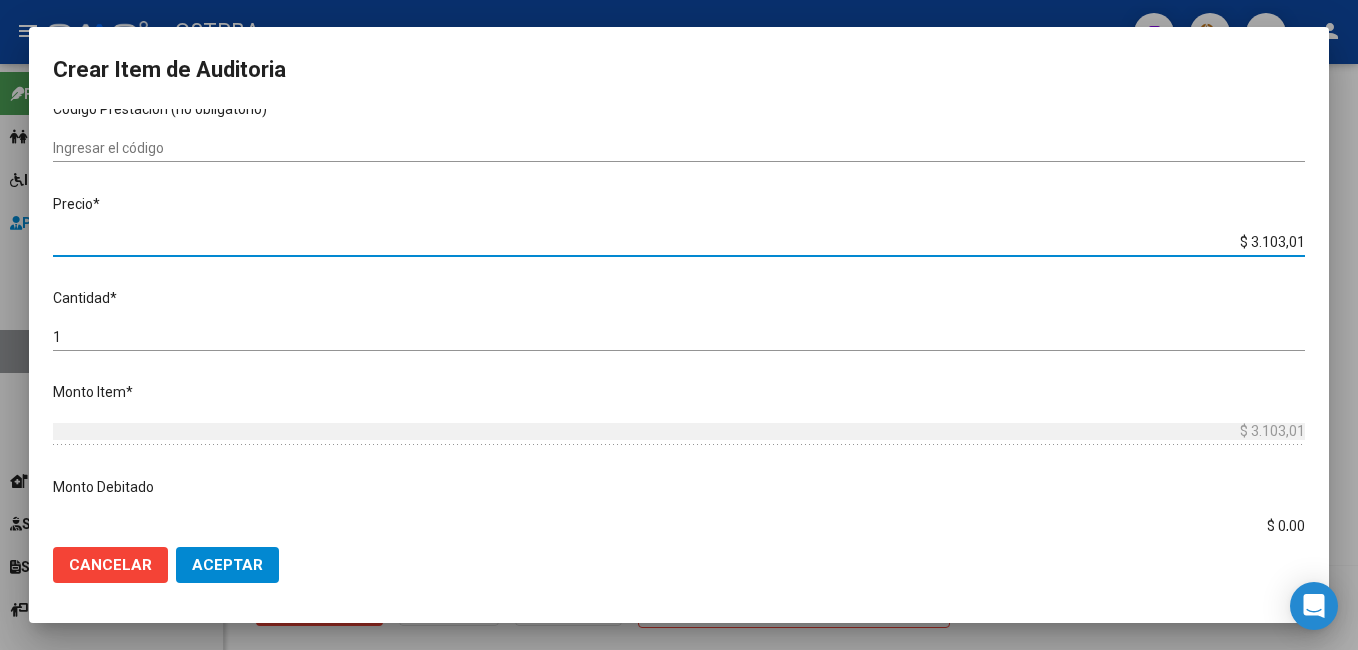 type on "$ 31.030,10" 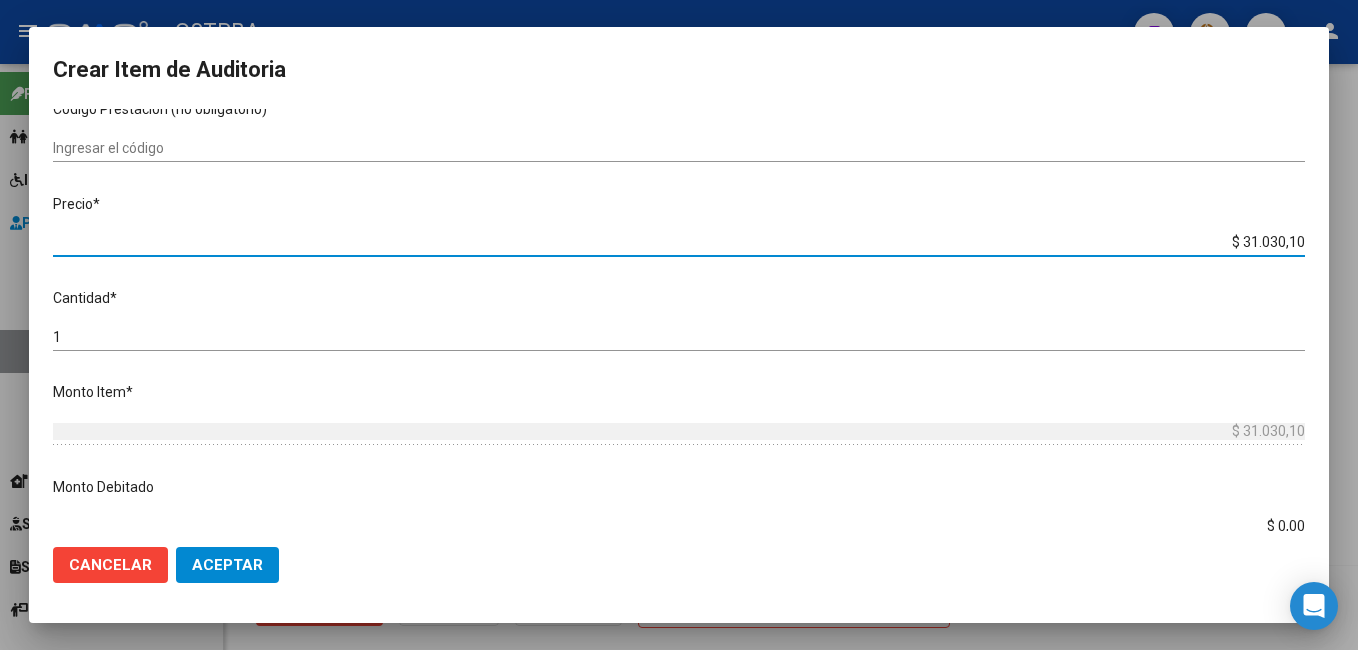 click on "Aceptar" 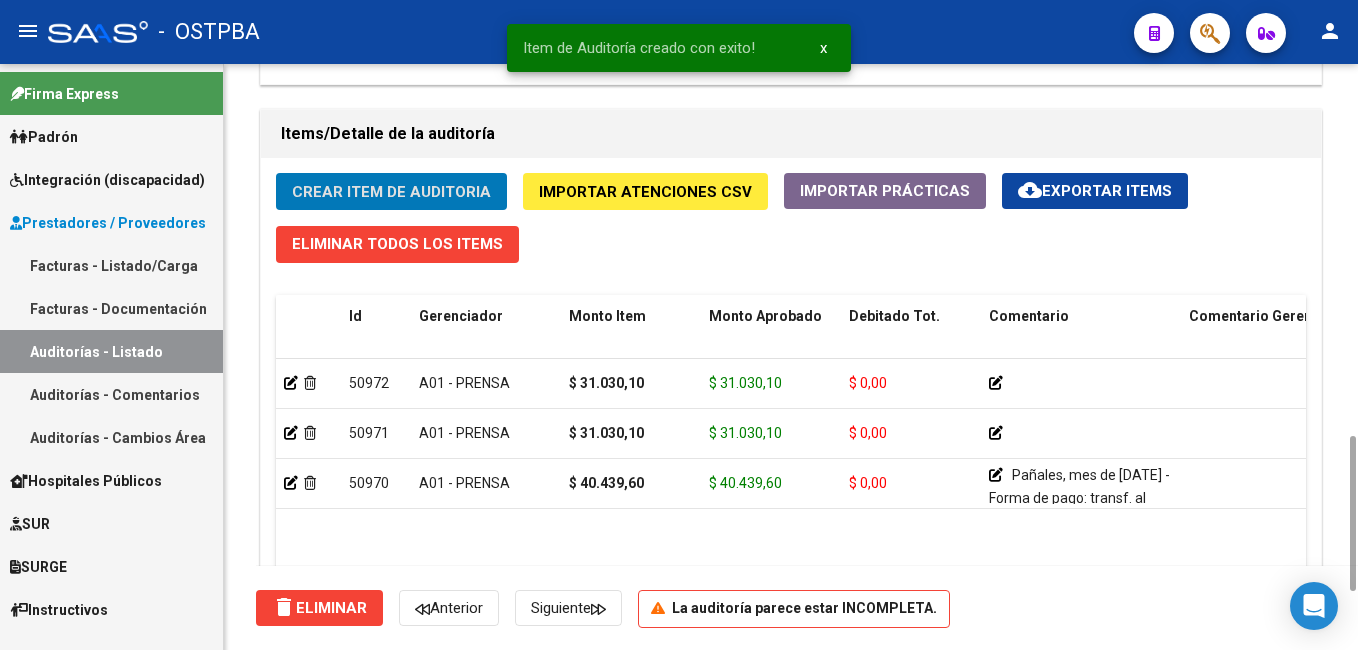 click on "Crear Item de Auditoria" 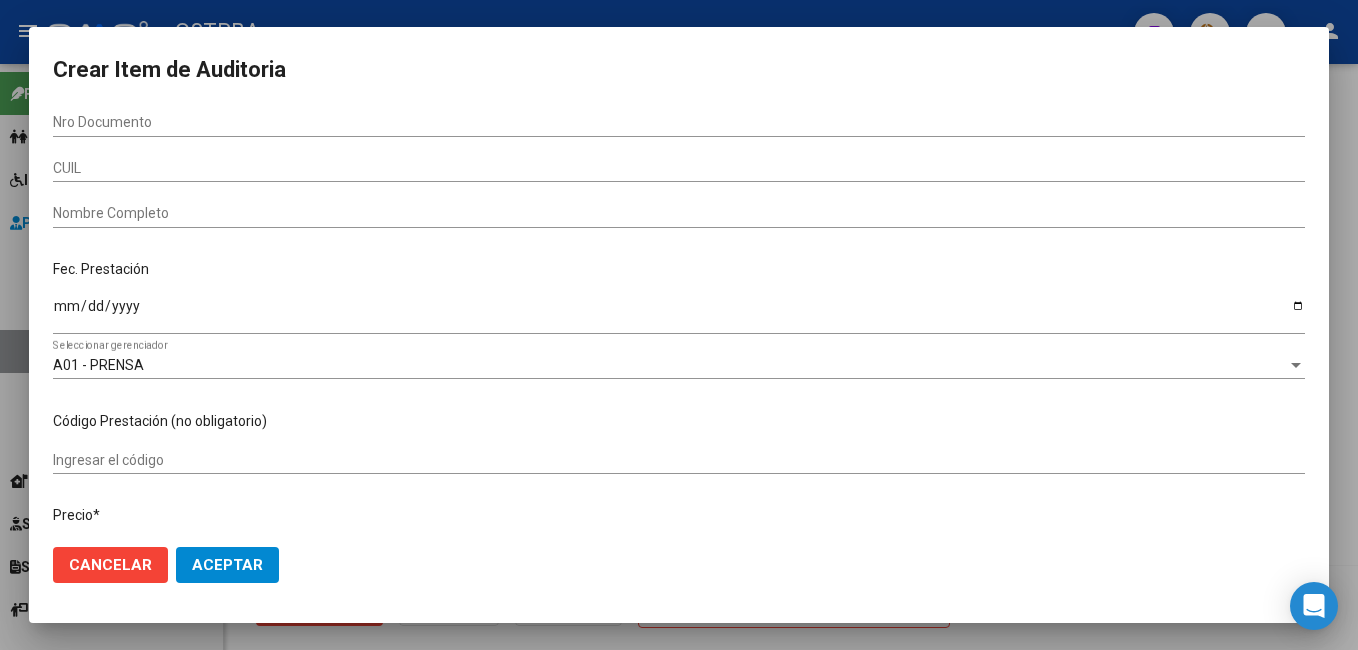 click on "CUIL" at bounding box center (679, 168) 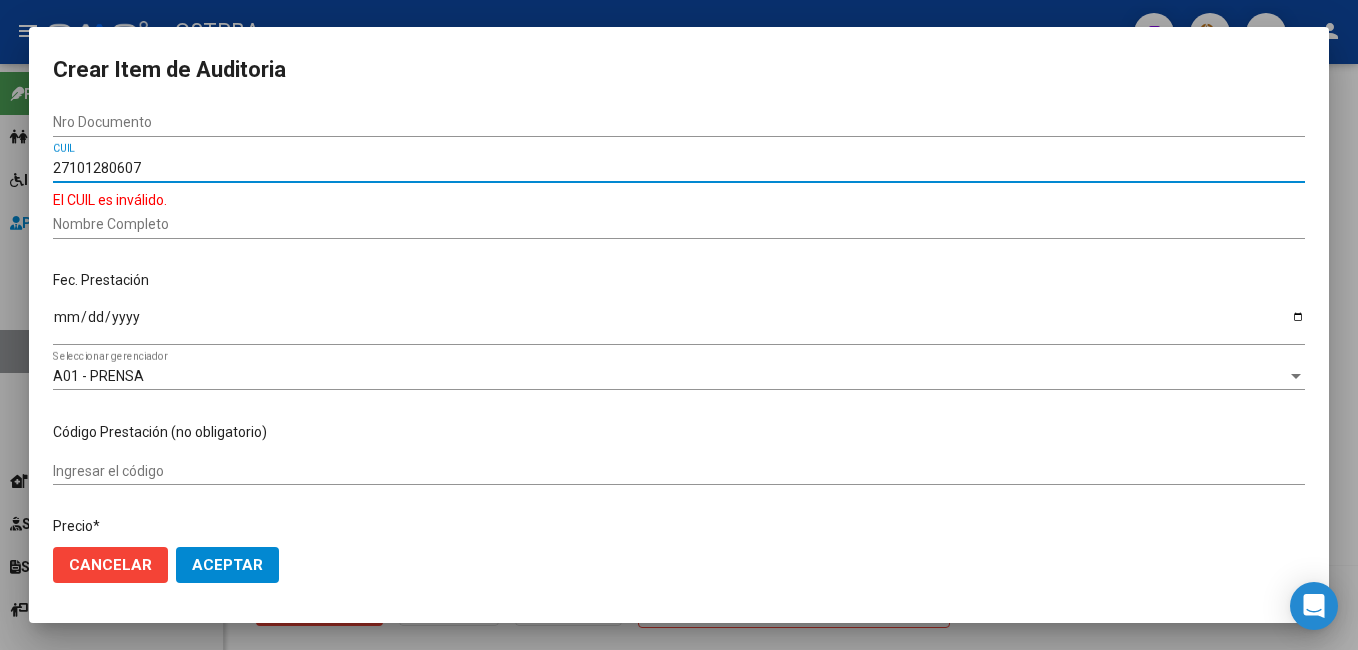 type on "27101280607" 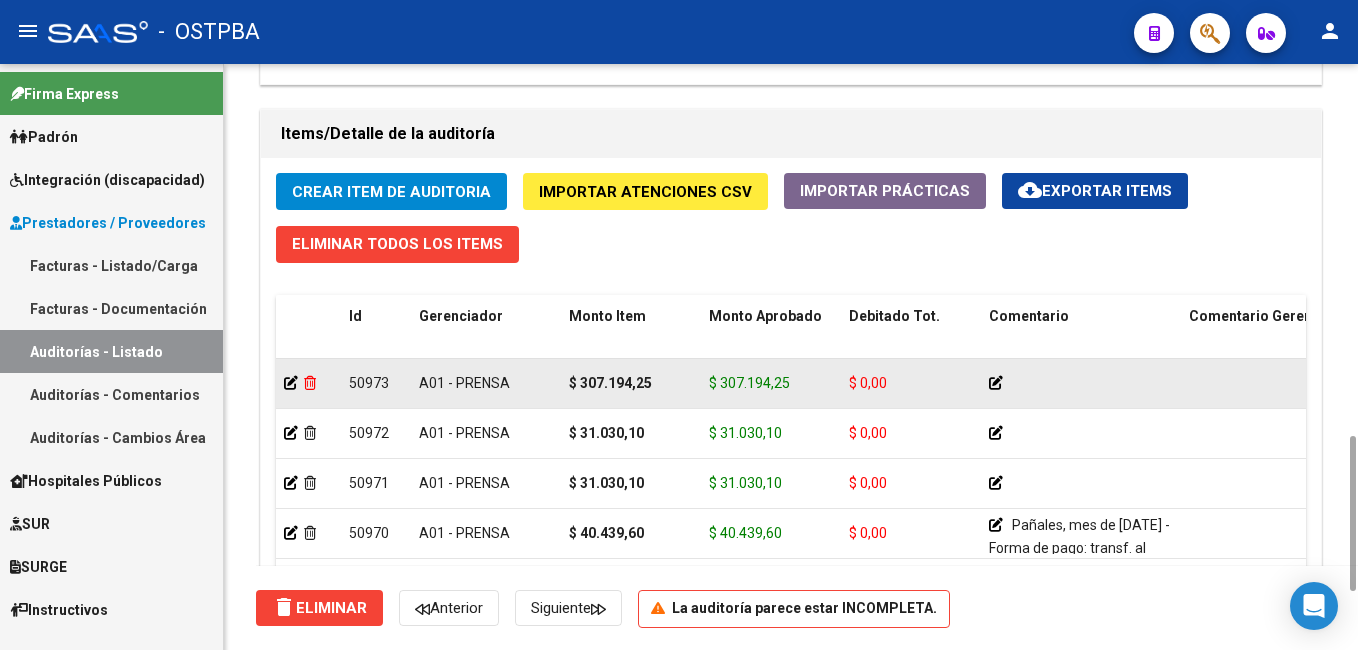 click 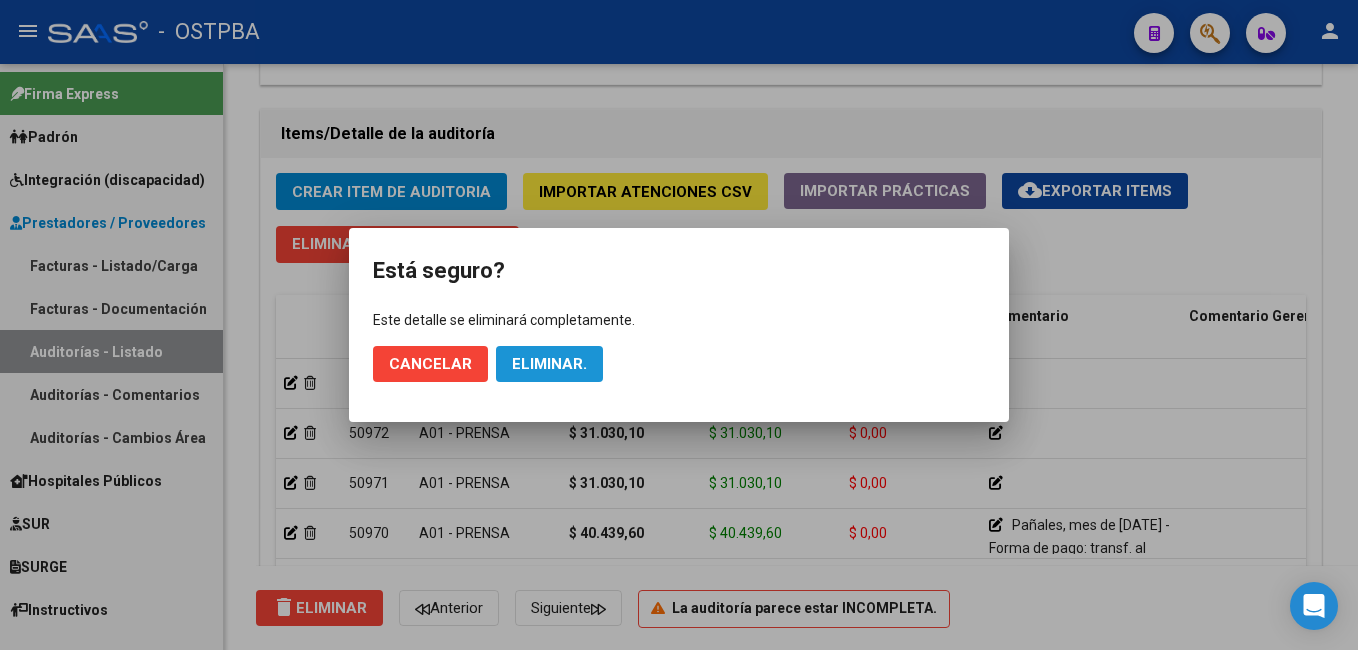 click on "Eliminar." 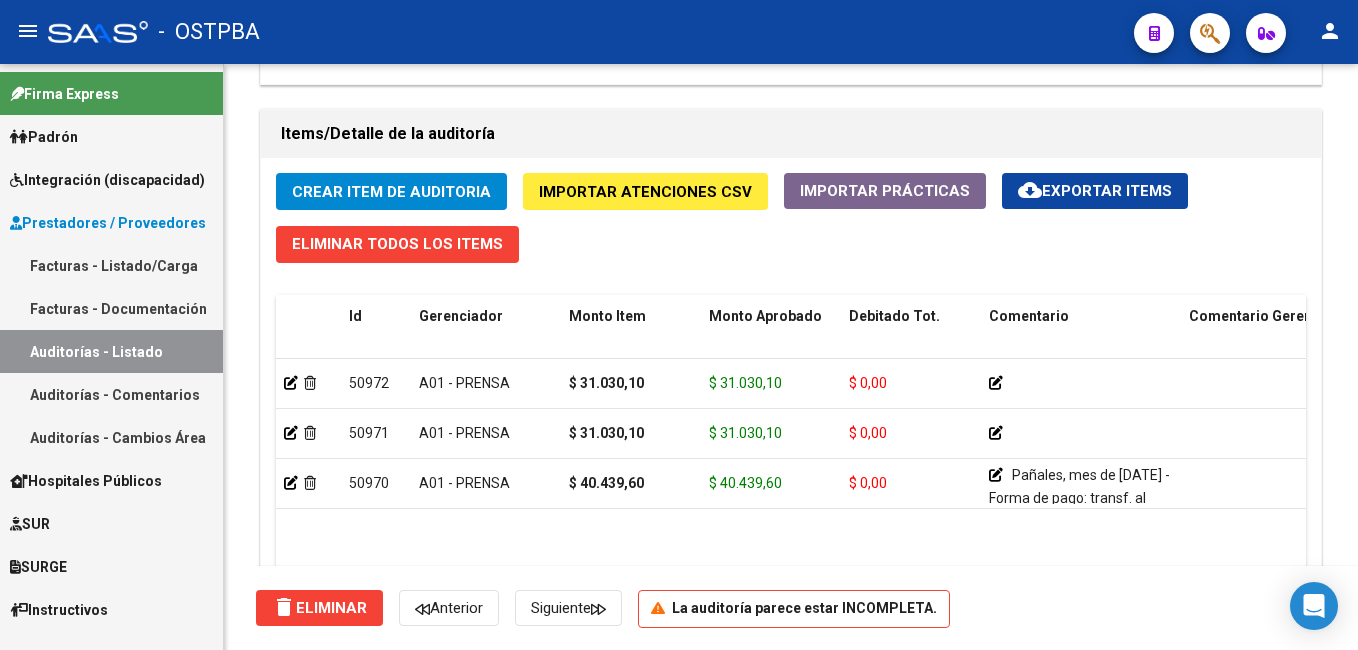 click on "Padrón" at bounding box center (44, 137) 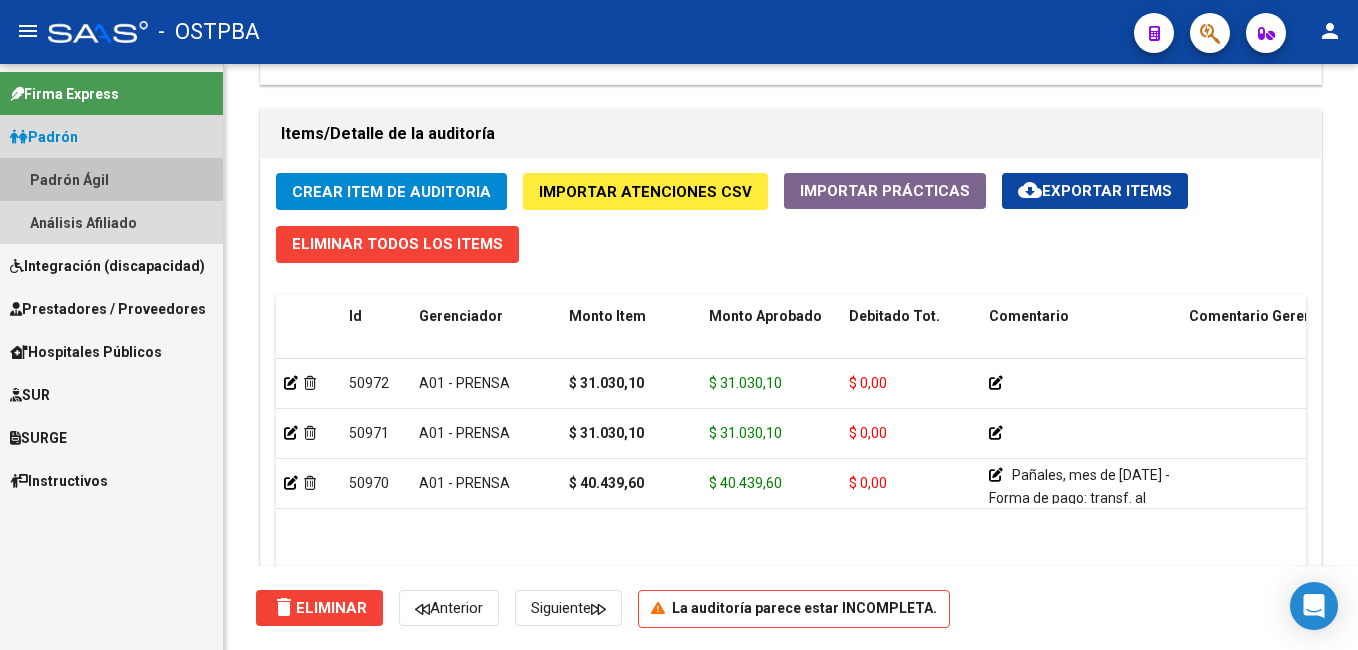 click on "Padrón Ágil" at bounding box center [111, 179] 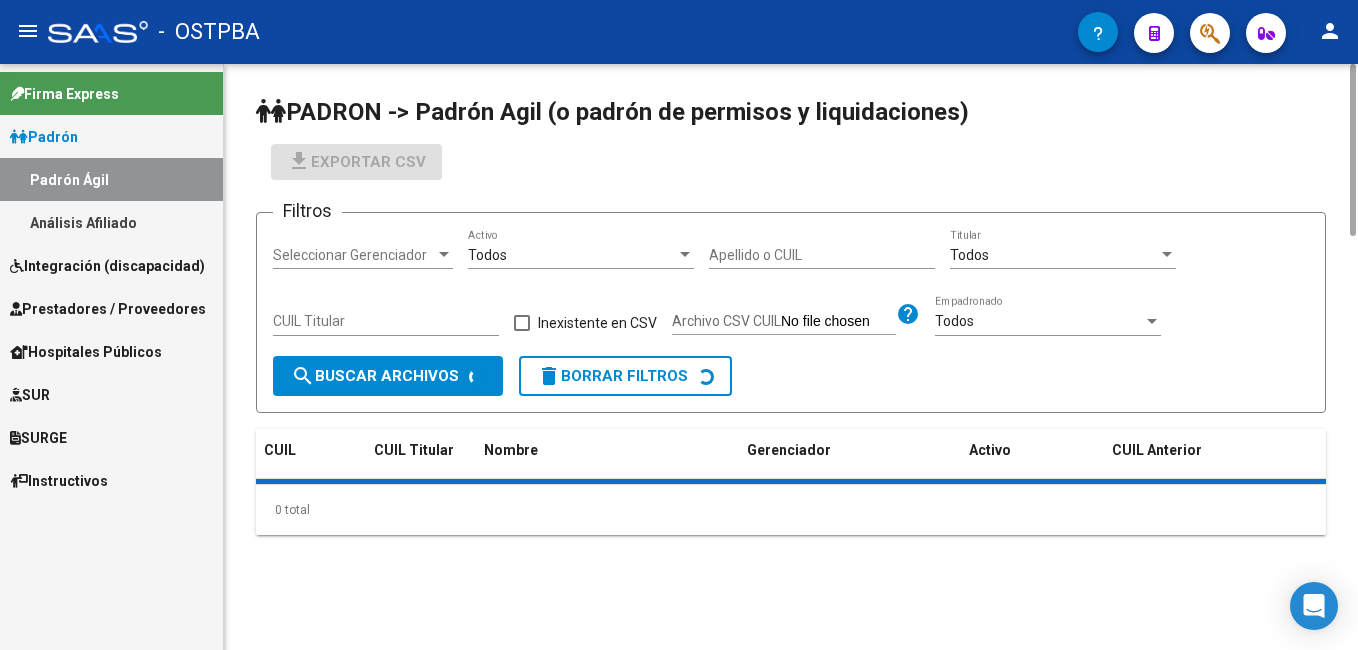 scroll, scrollTop: 0, scrollLeft: 0, axis: both 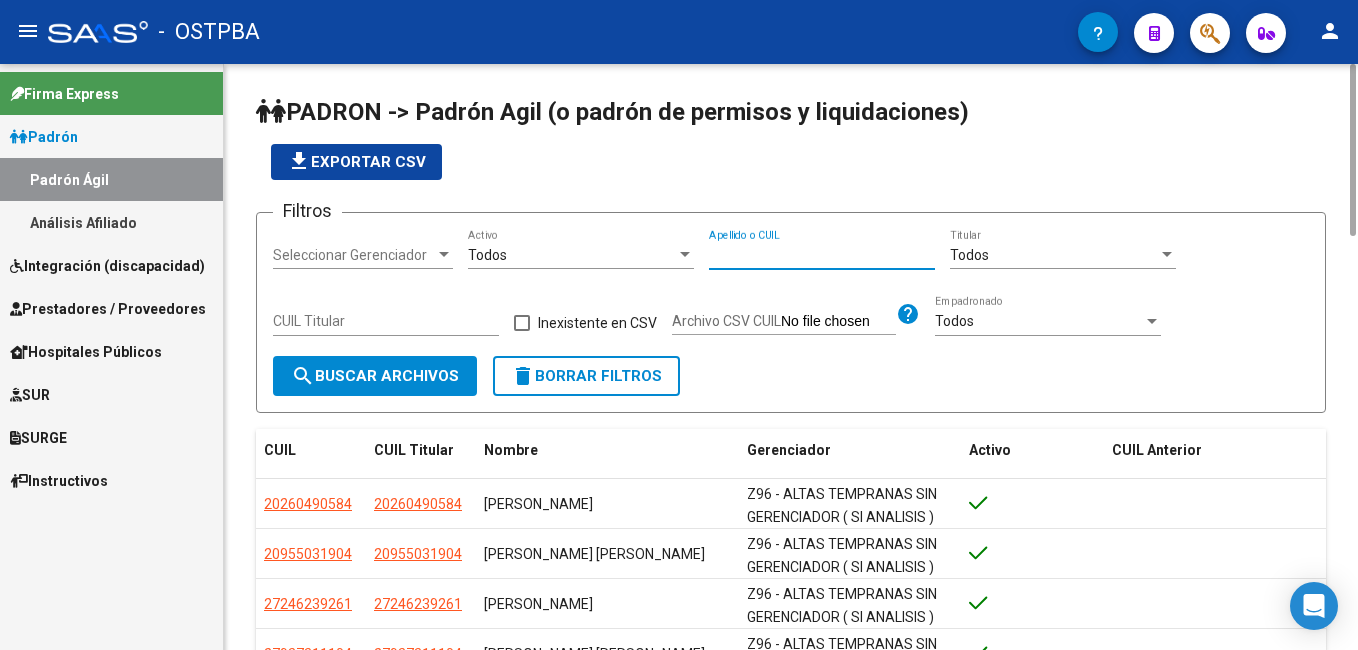 click on "Apellido o CUIL" at bounding box center [822, 255] 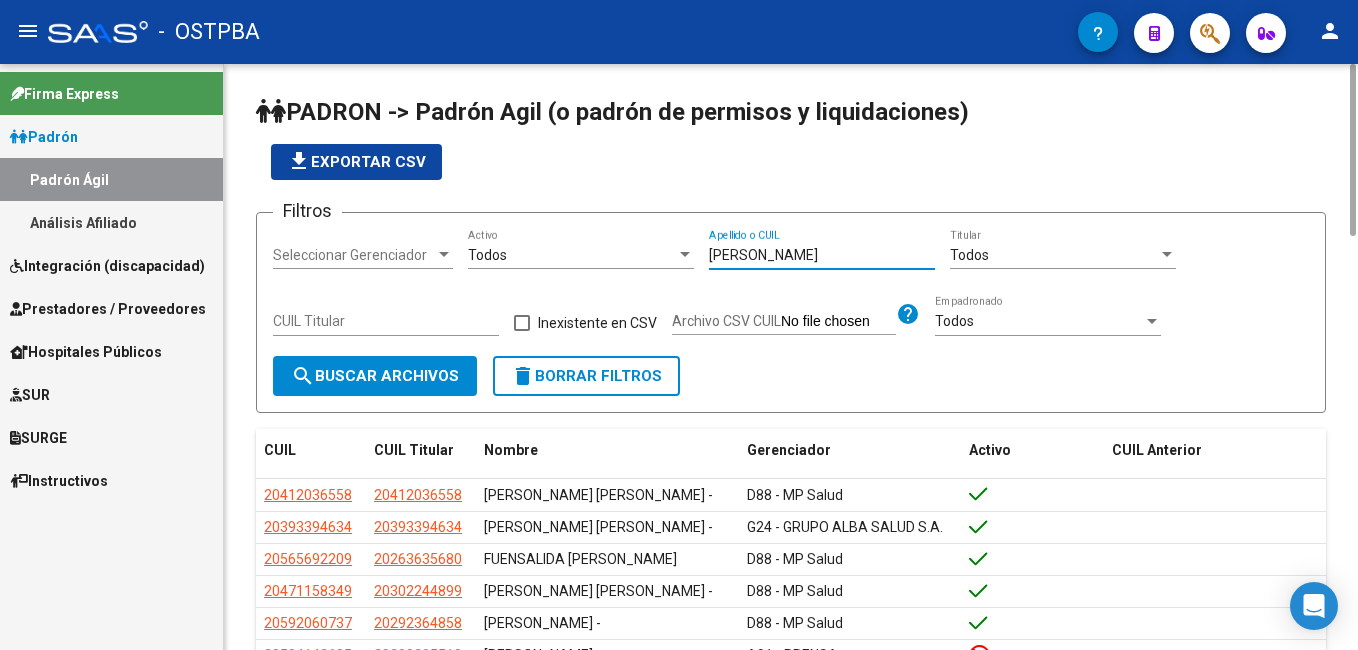 type on "fabrizi" 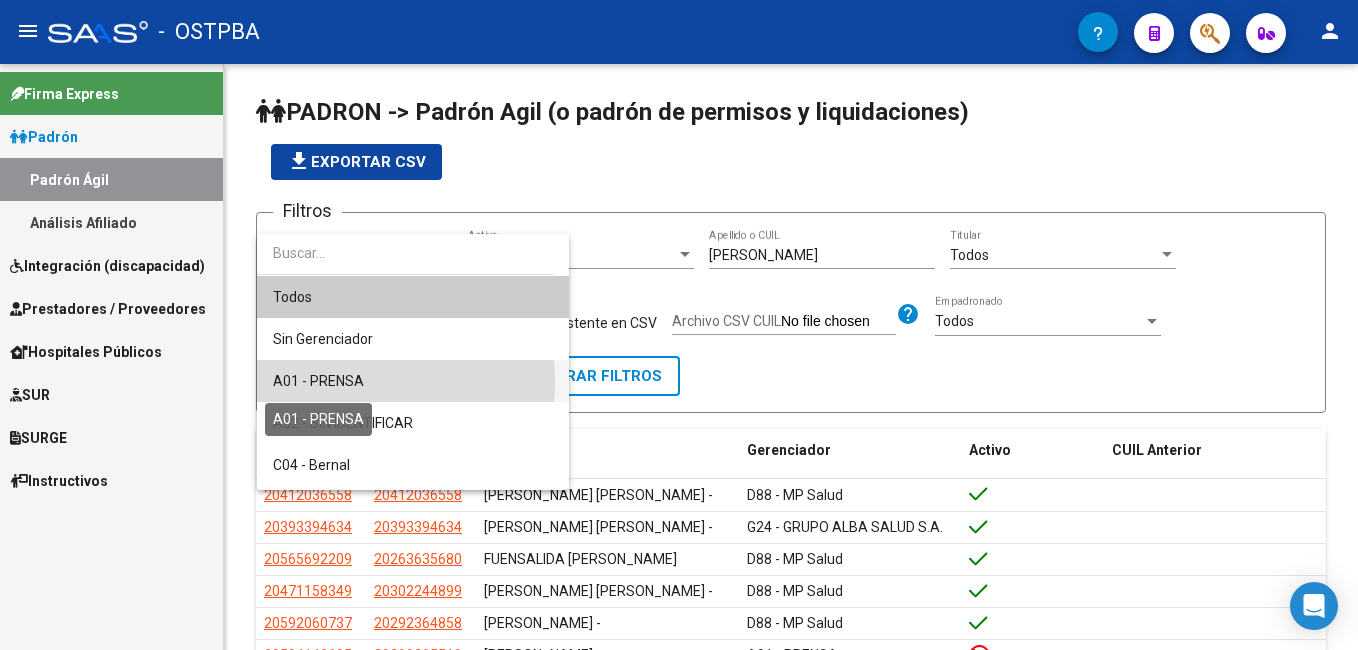 click on "A01 - PRENSA" at bounding box center (318, 381) 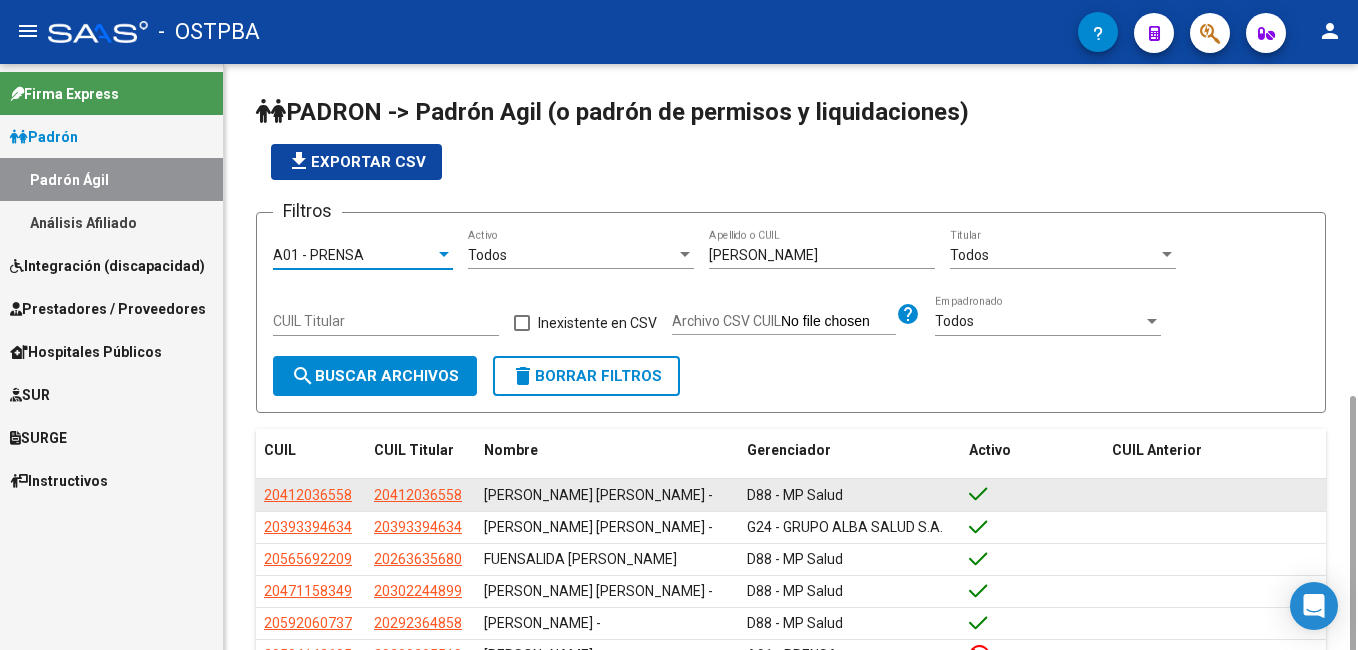 scroll, scrollTop: 301, scrollLeft: 0, axis: vertical 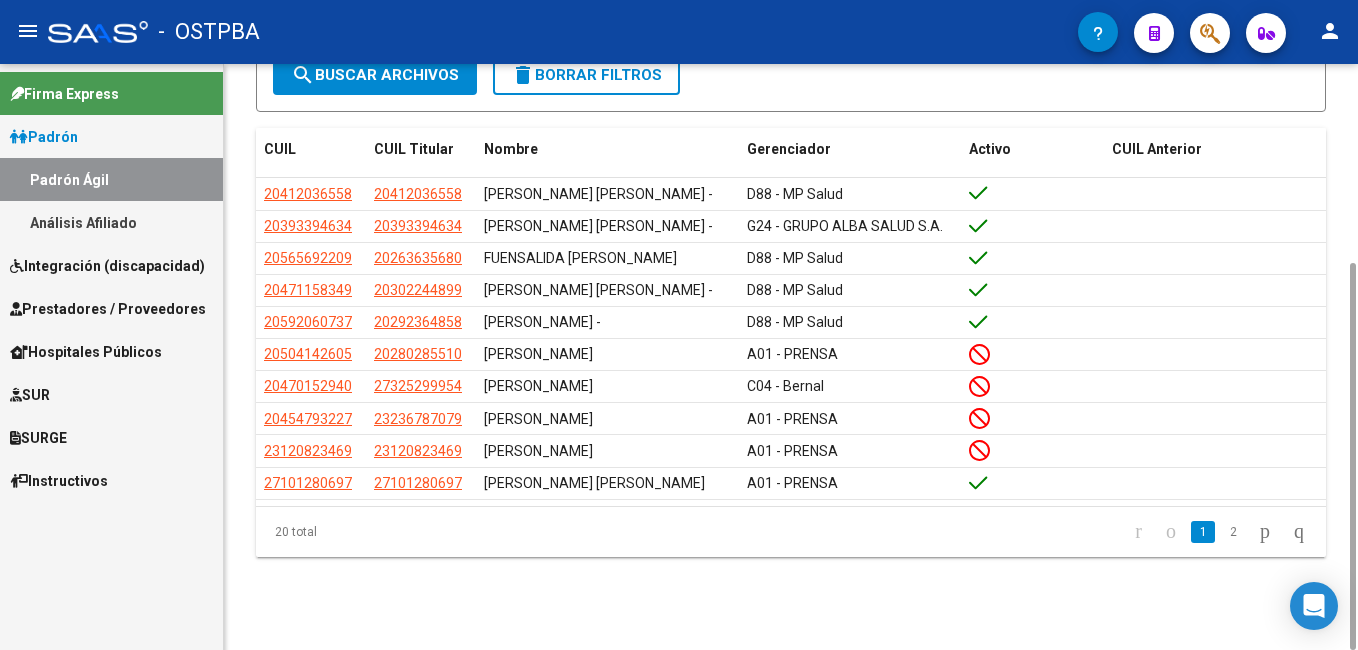 click on "search  Buscar Archivos" 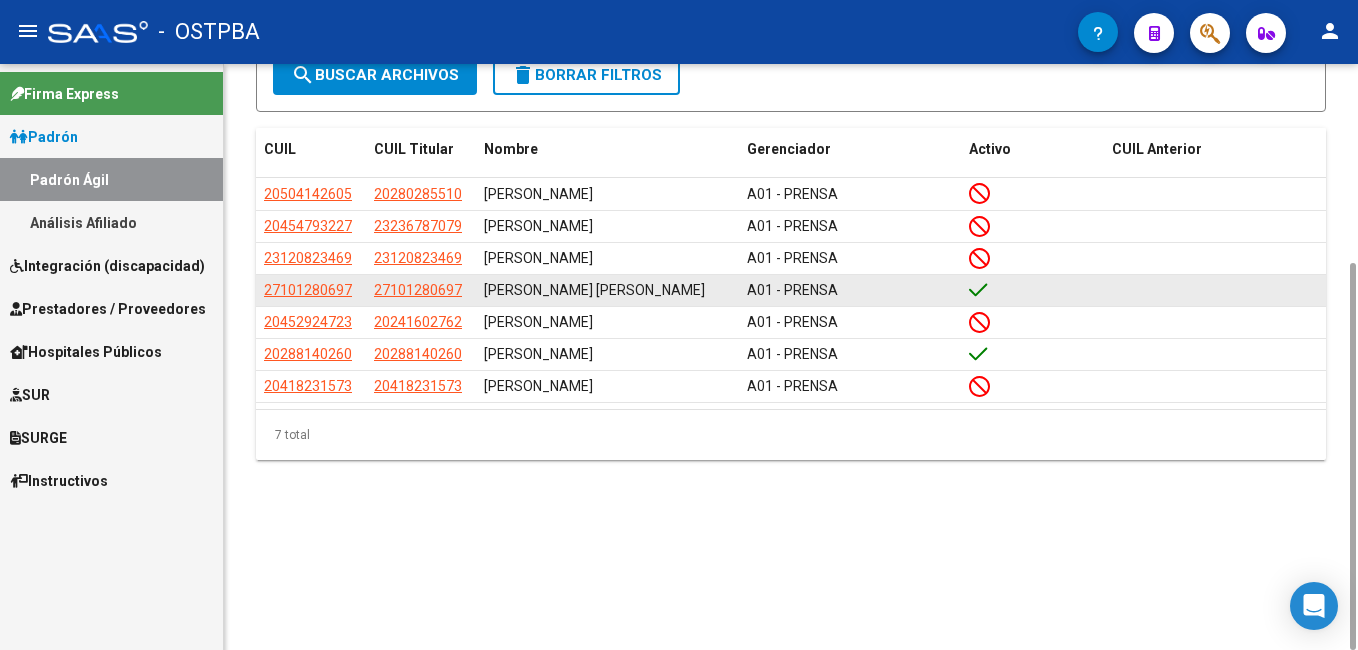 drag, startPoint x: 266, startPoint y: 296, endPoint x: 351, endPoint y: 298, distance: 85.02353 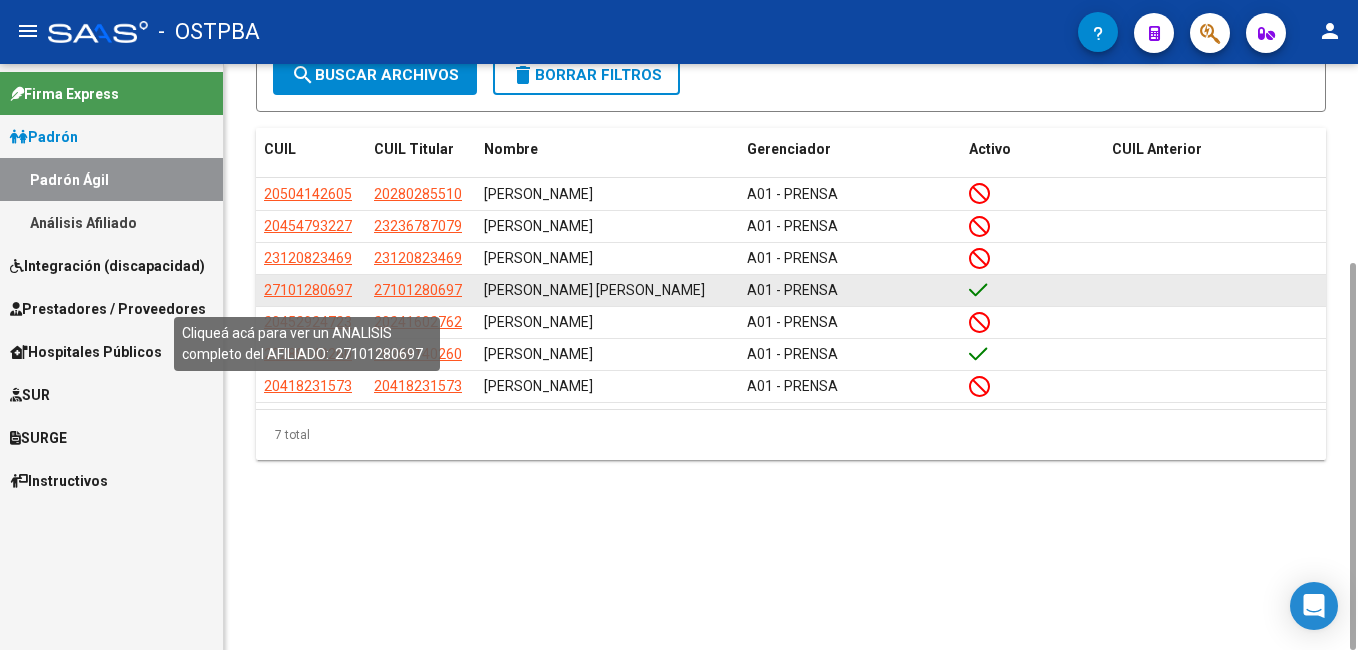drag, startPoint x: 351, startPoint y: 298, endPoint x: 340, endPoint y: 294, distance: 11.7046995 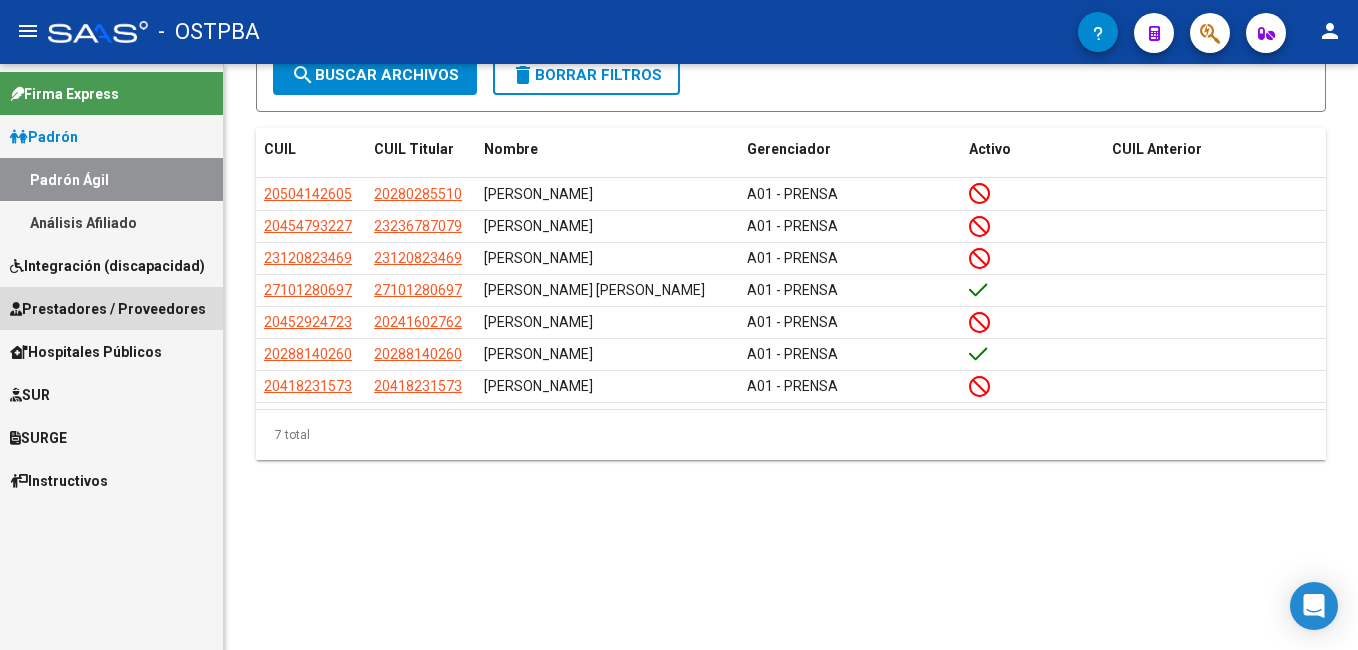 click on "Prestadores / Proveedores" at bounding box center [108, 309] 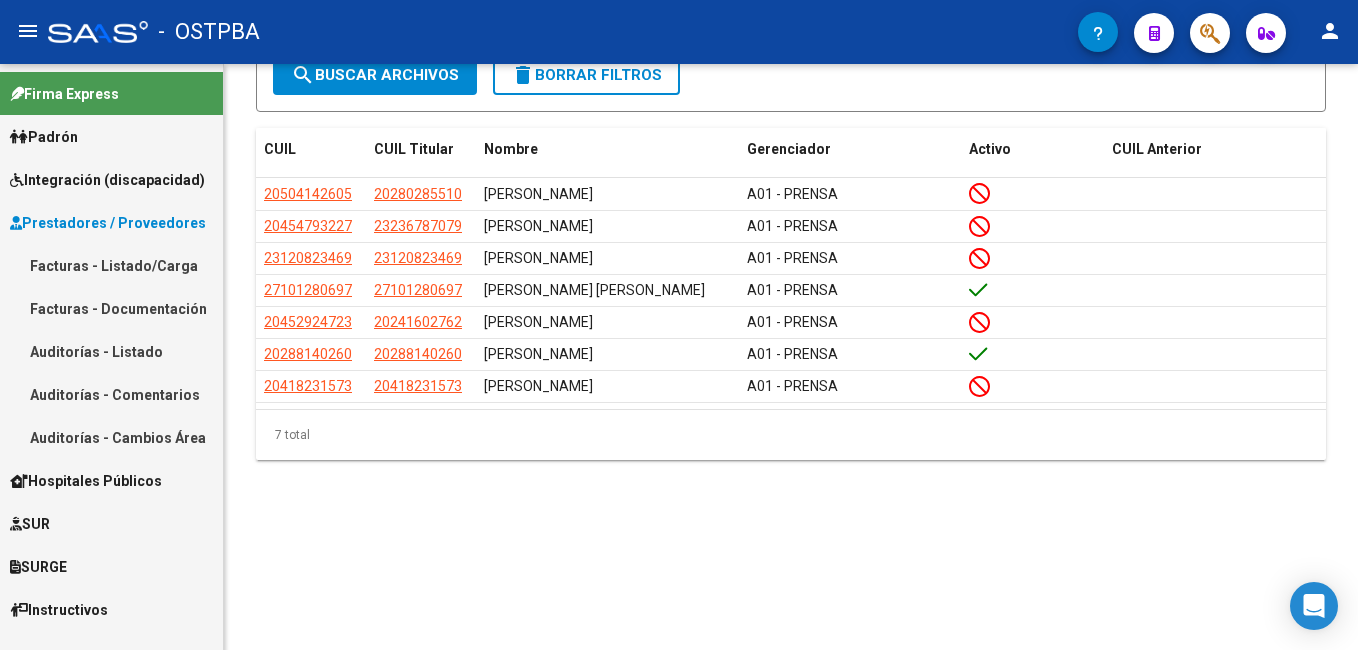 click on "Auditorías - Listado" at bounding box center (111, 351) 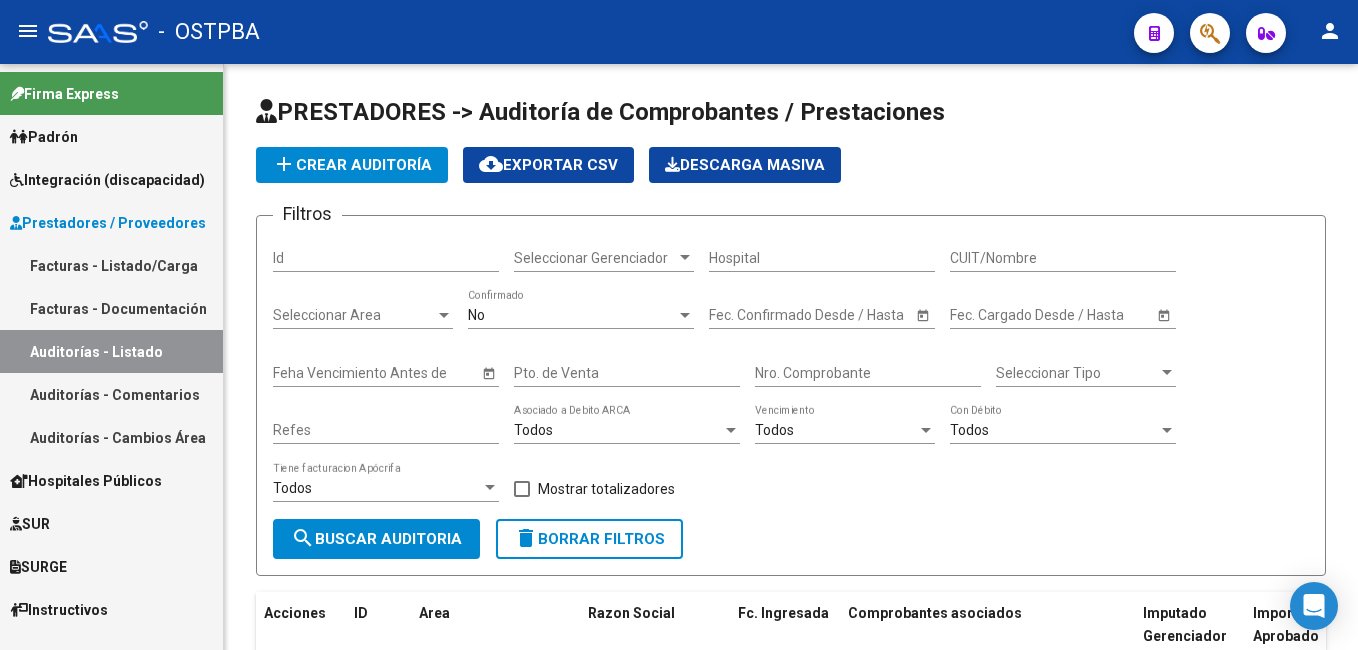 scroll, scrollTop: 400, scrollLeft: 0, axis: vertical 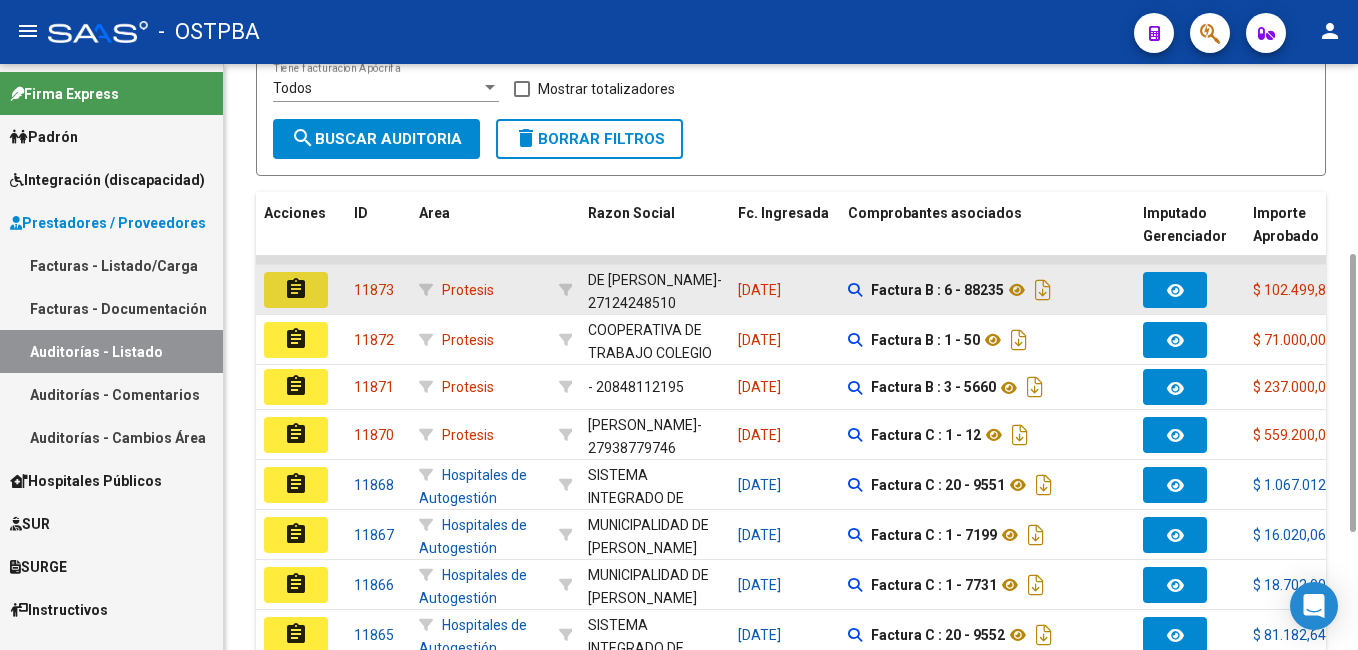 click on "assignment" 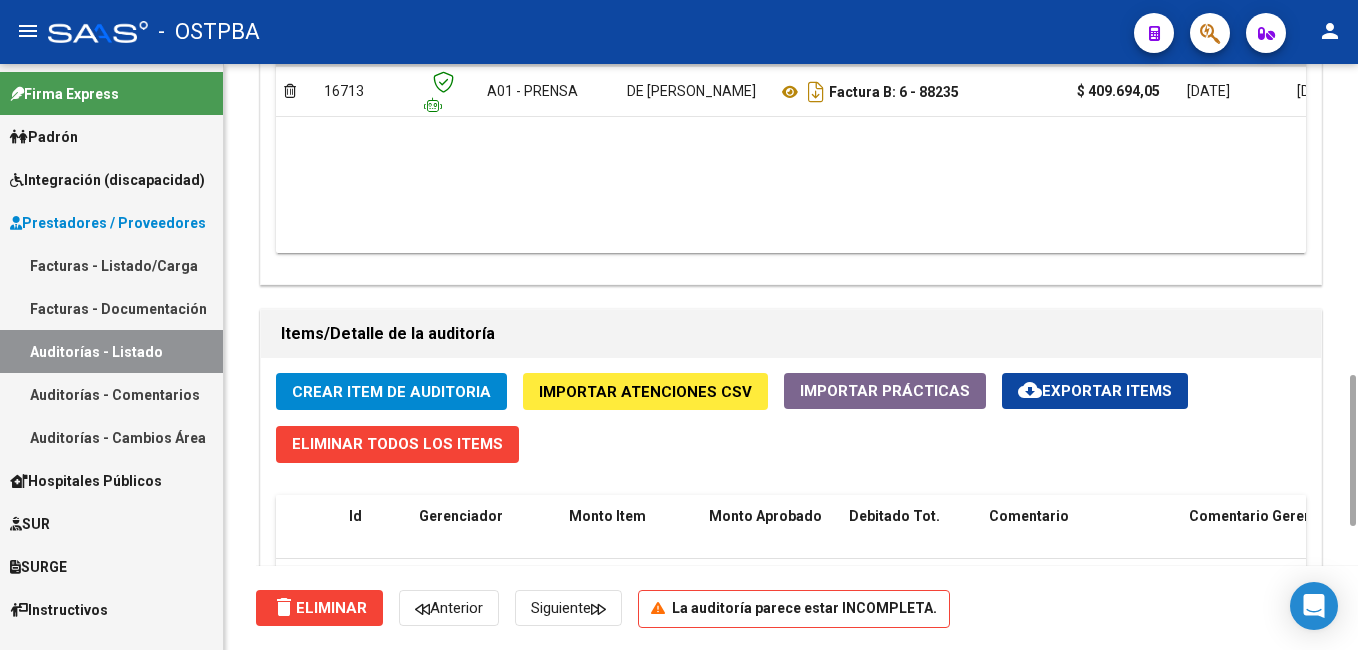 scroll, scrollTop: 1400, scrollLeft: 0, axis: vertical 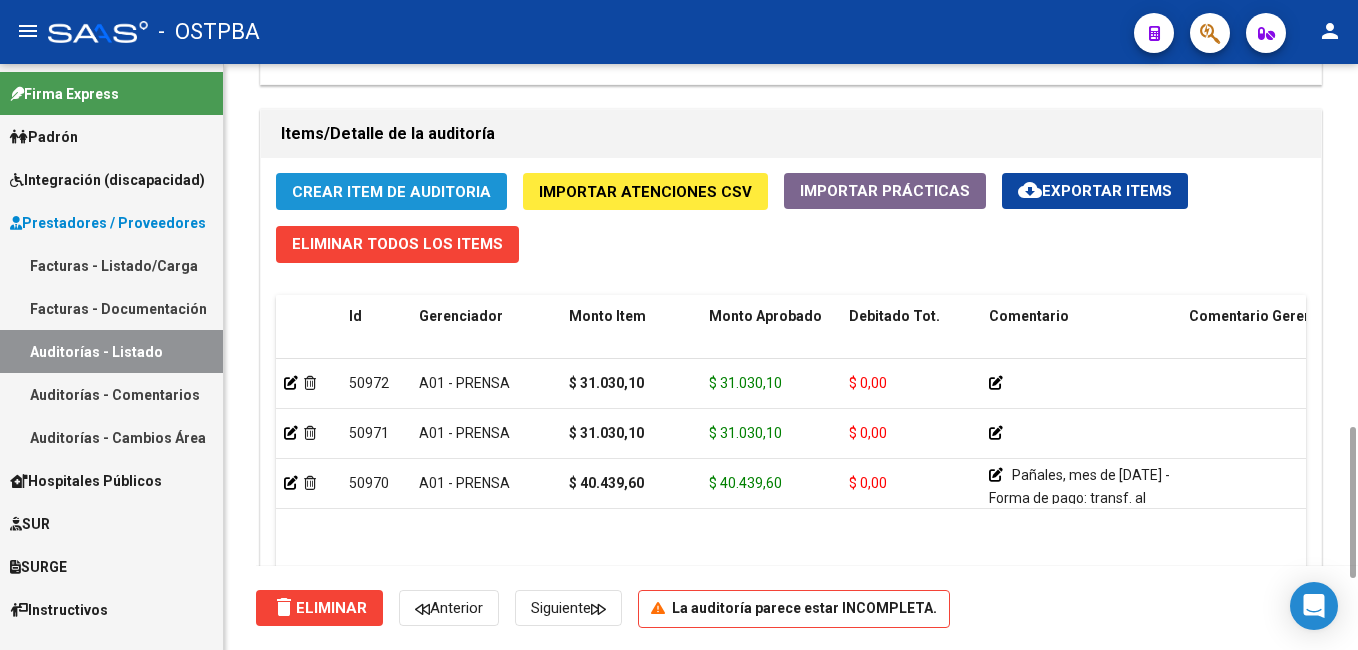 click on "Crear Item de Auditoria" 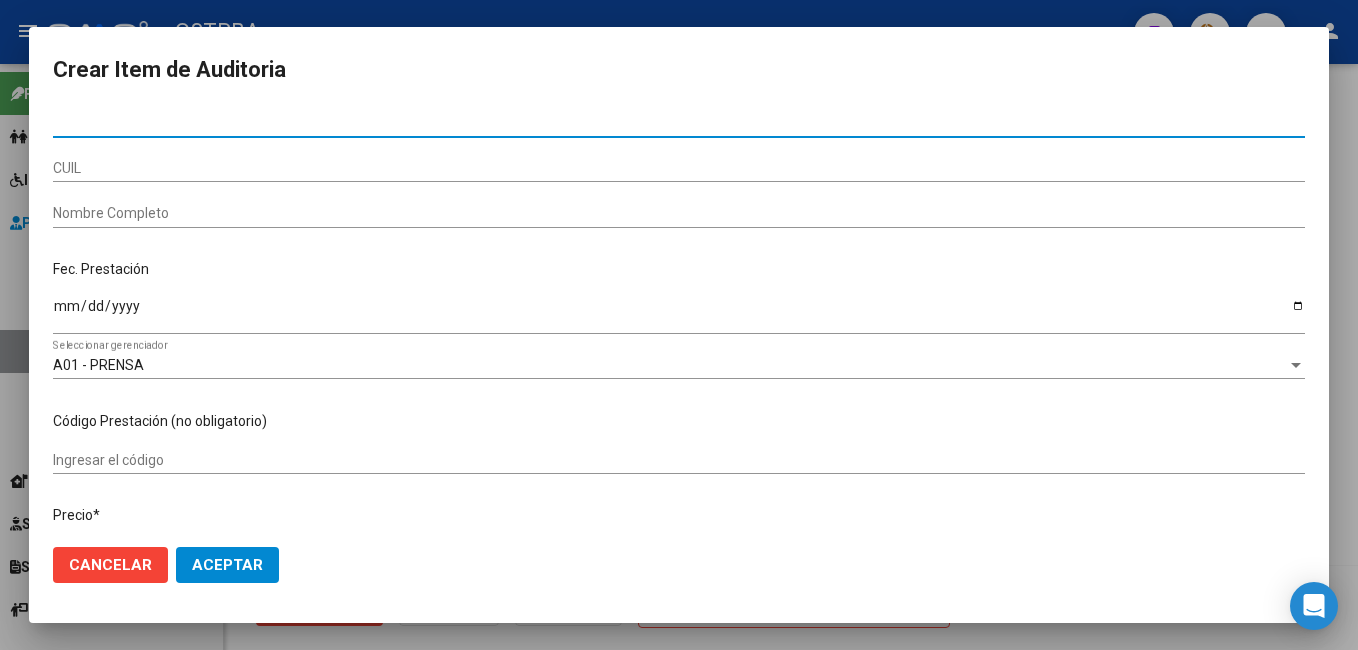 click on "CUIL" at bounding box center (679, 168) 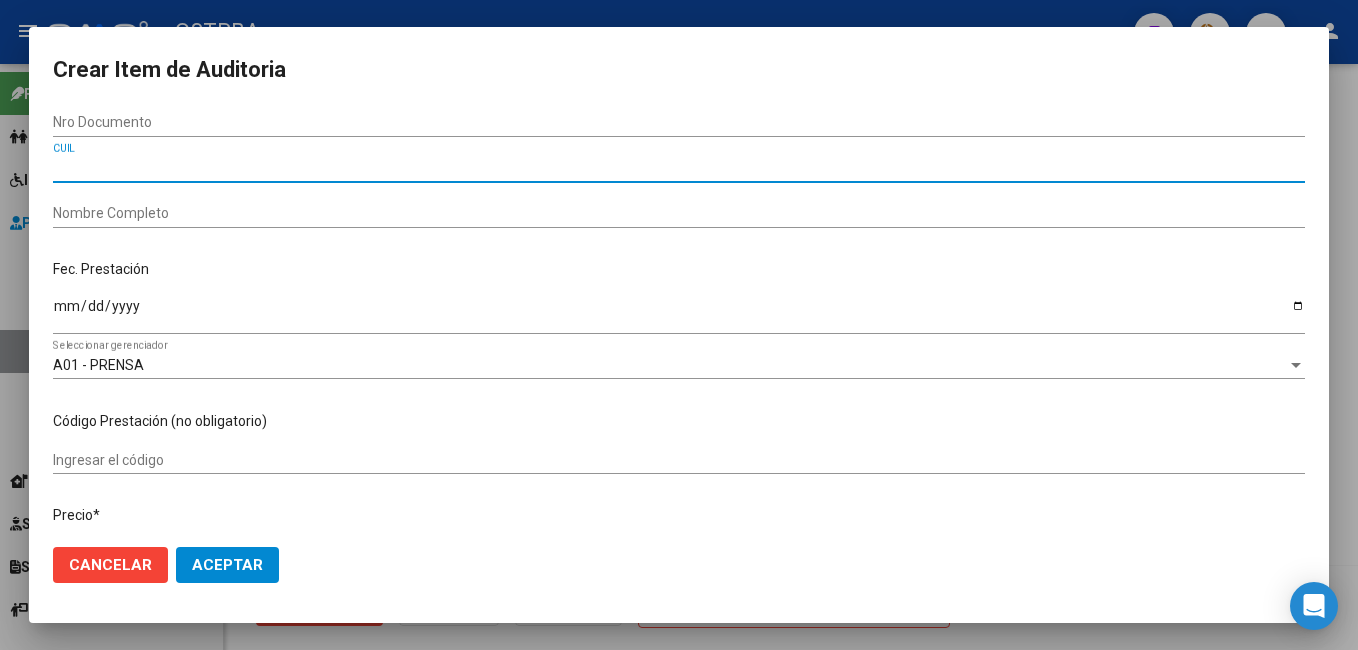 paste on "27101280697" 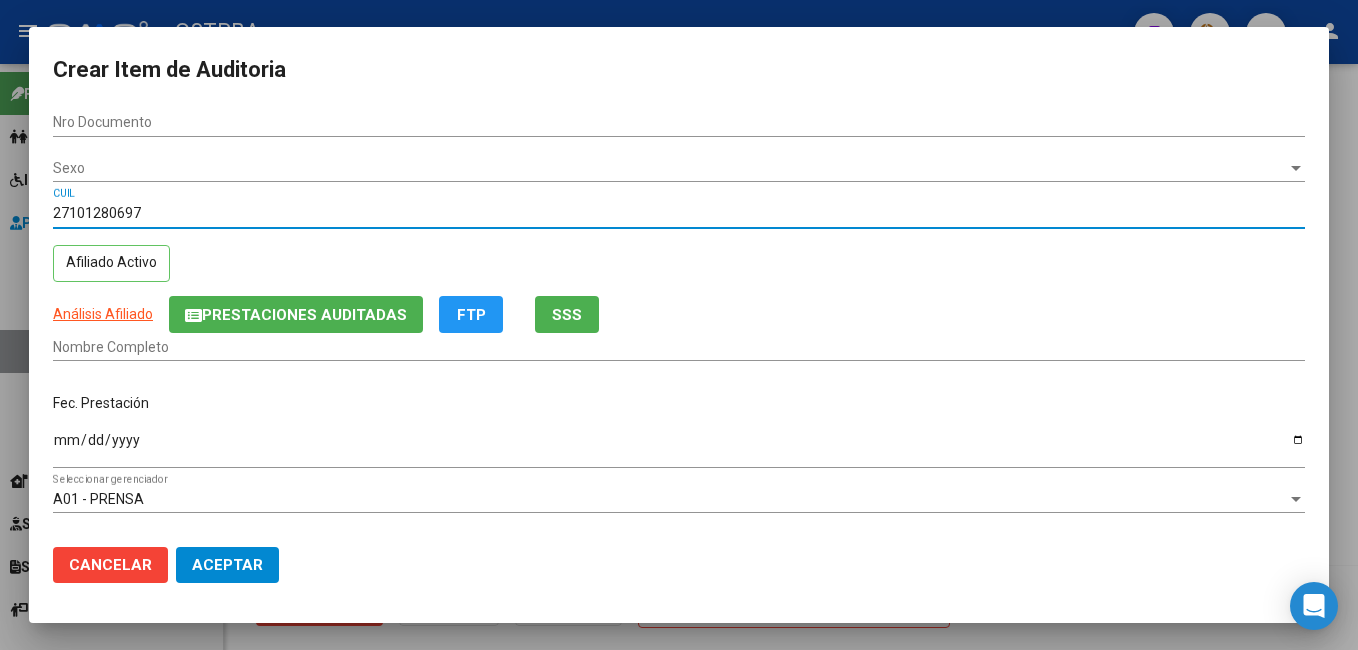 type on "10128069" 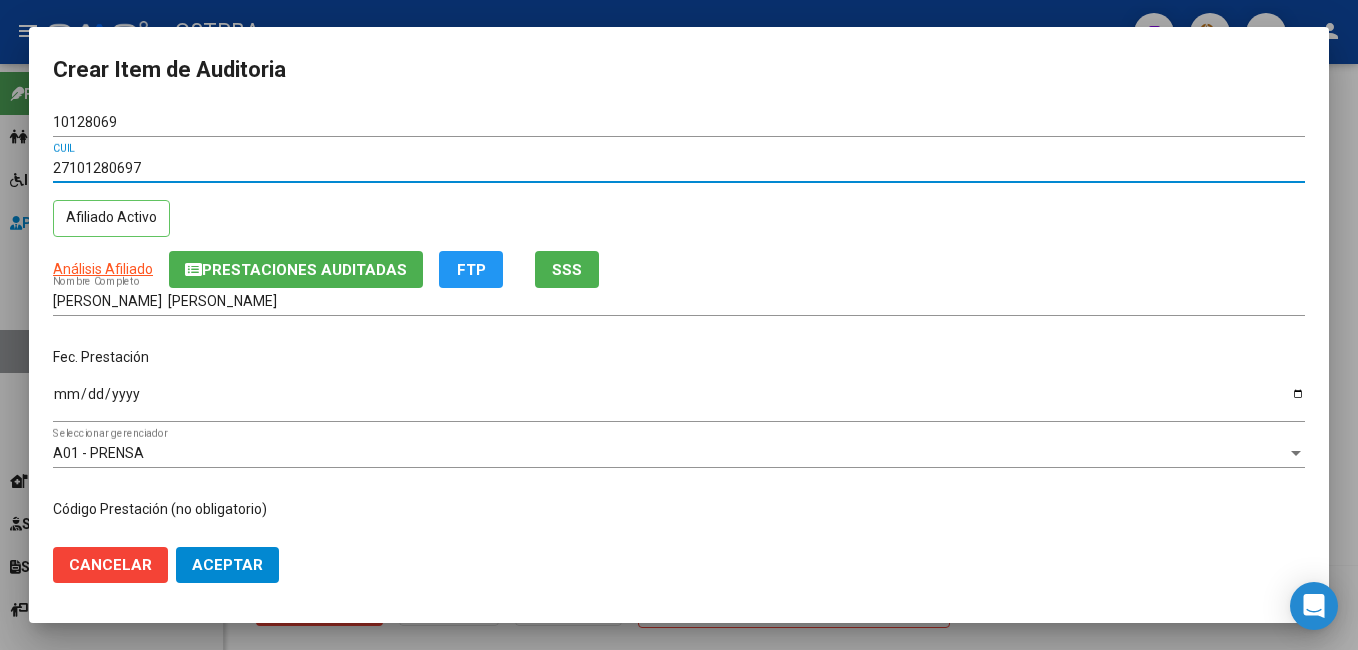 type on "27101280697" 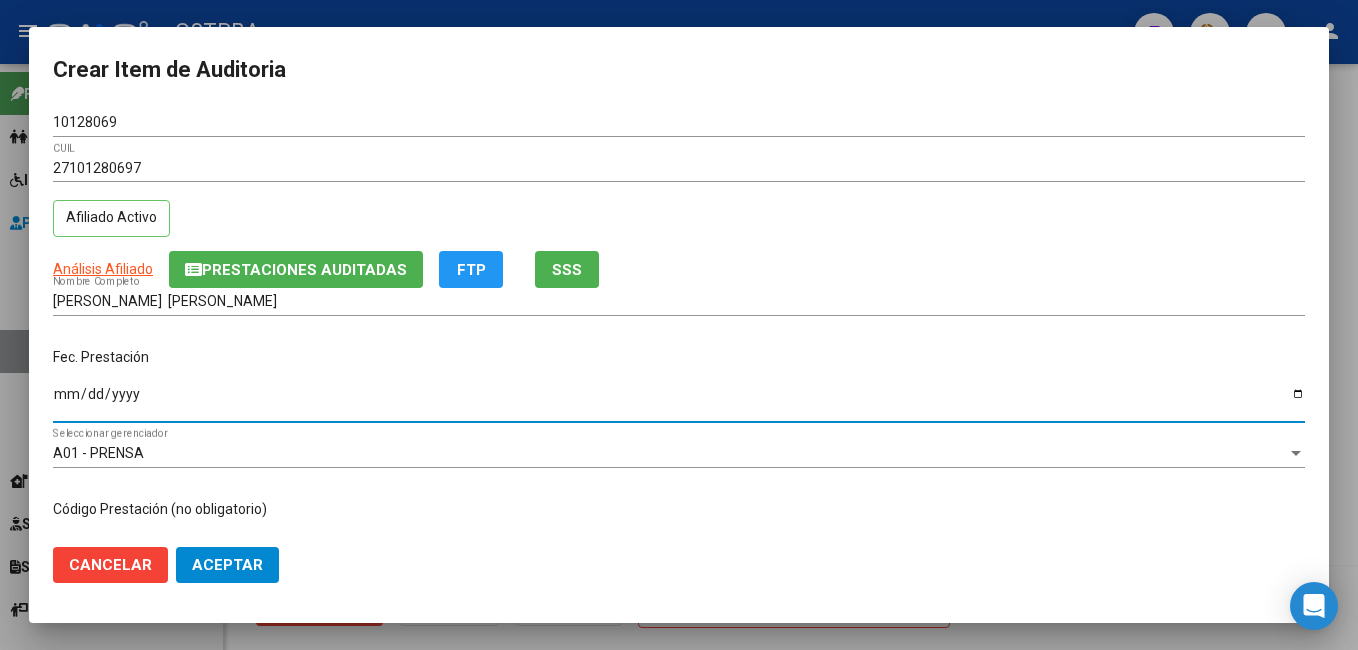 click on "Ingresar la fecha" at bounding box center [679, 401] 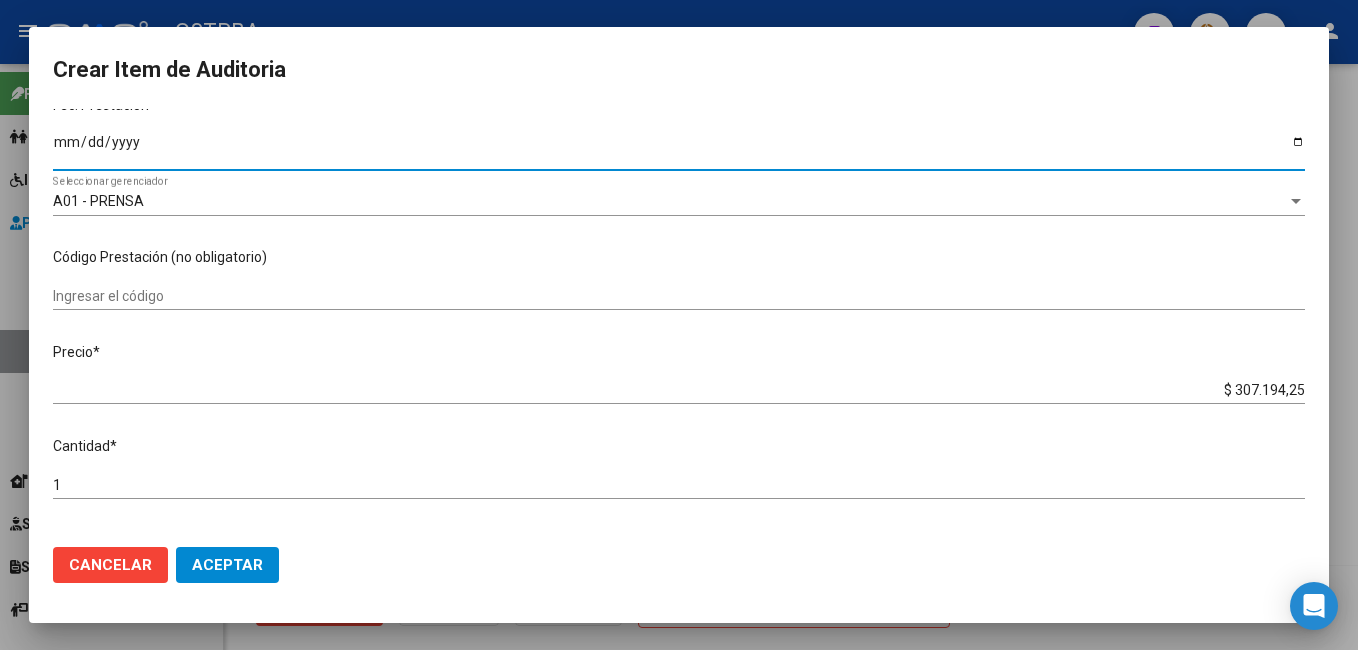 scroll, scrollTop: 300, scrollLeft: 0, axis: vertical 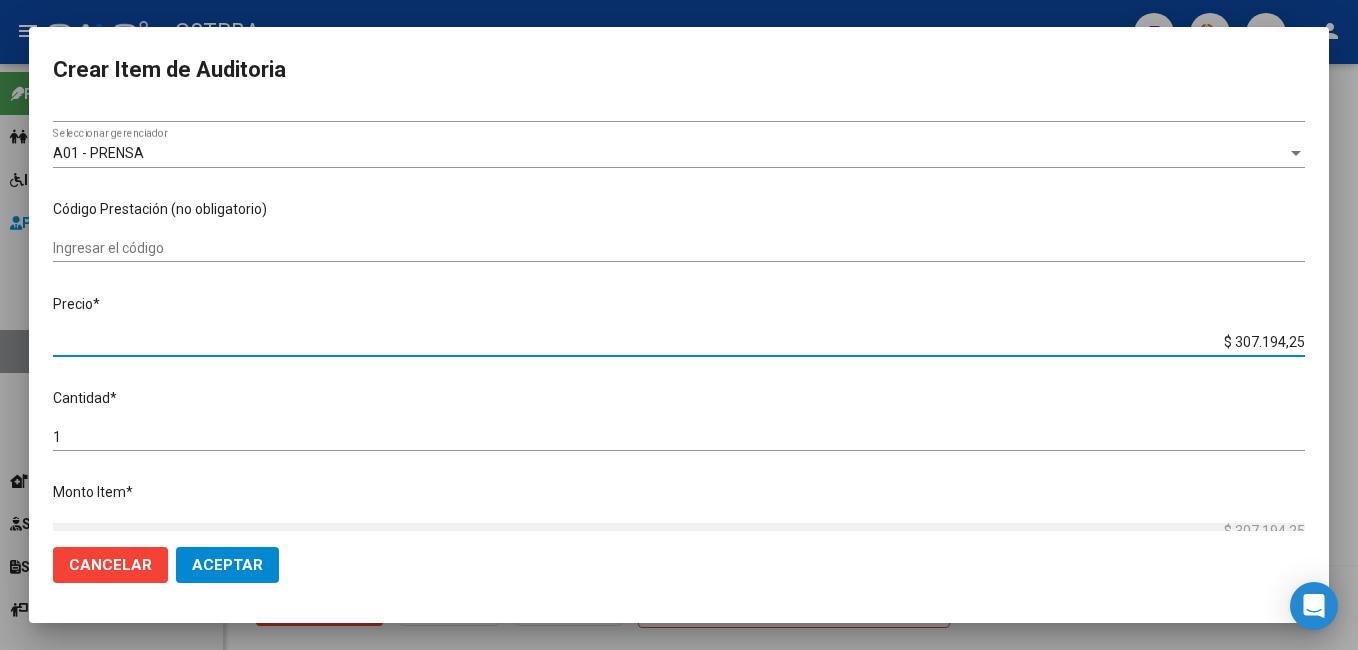 drag, startPoint x: 1288, startPoint y: 340, endPoint x: 1136, endPoint y: 321, distance: 153.18289 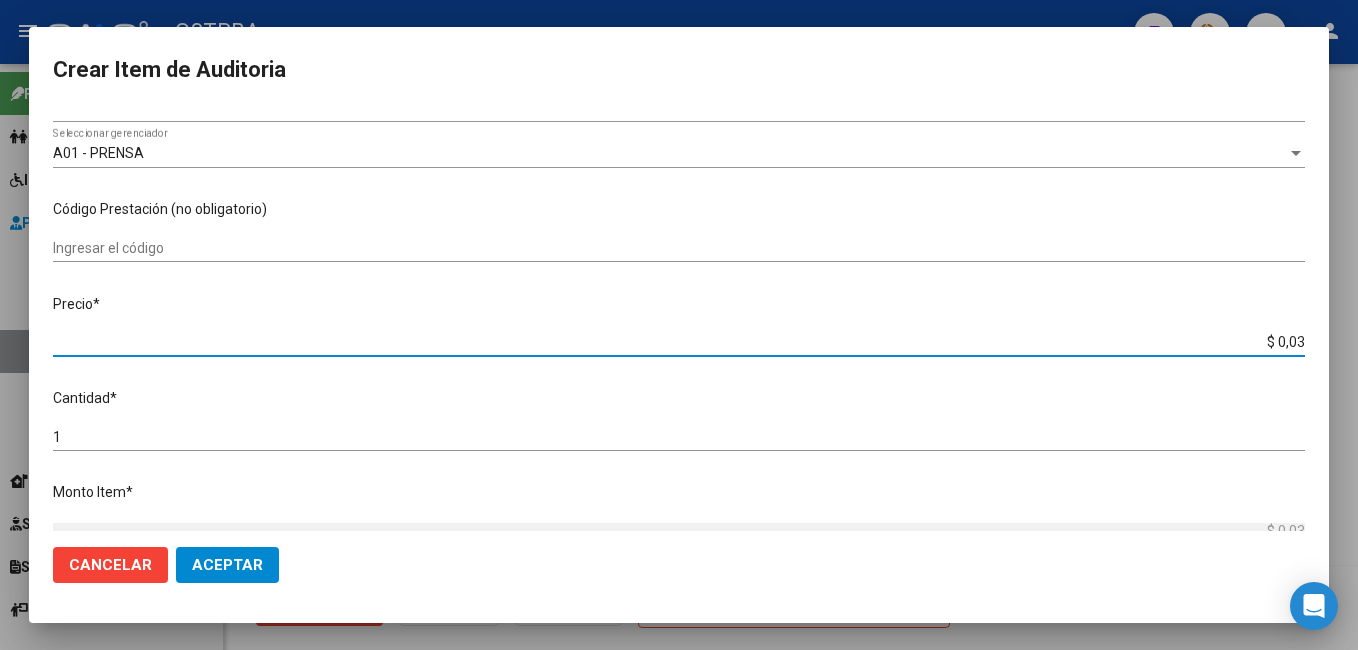 type on "$ 0,31" 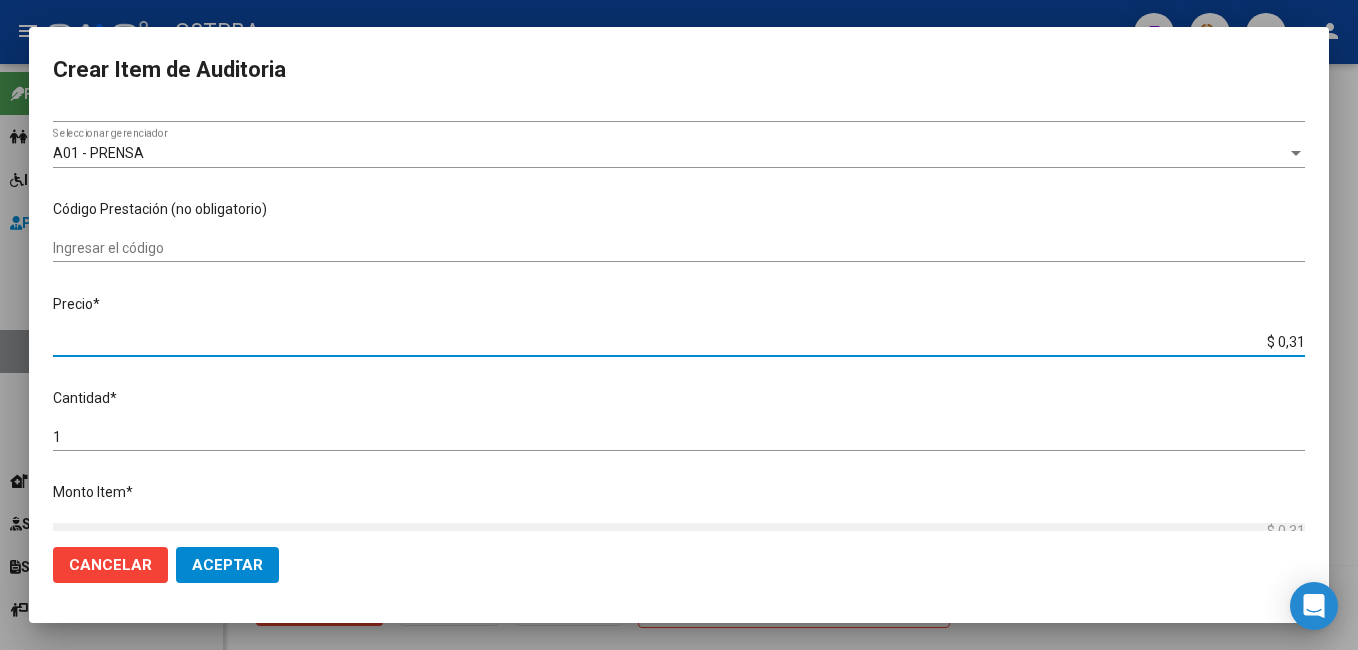 type on "$ 3,10" 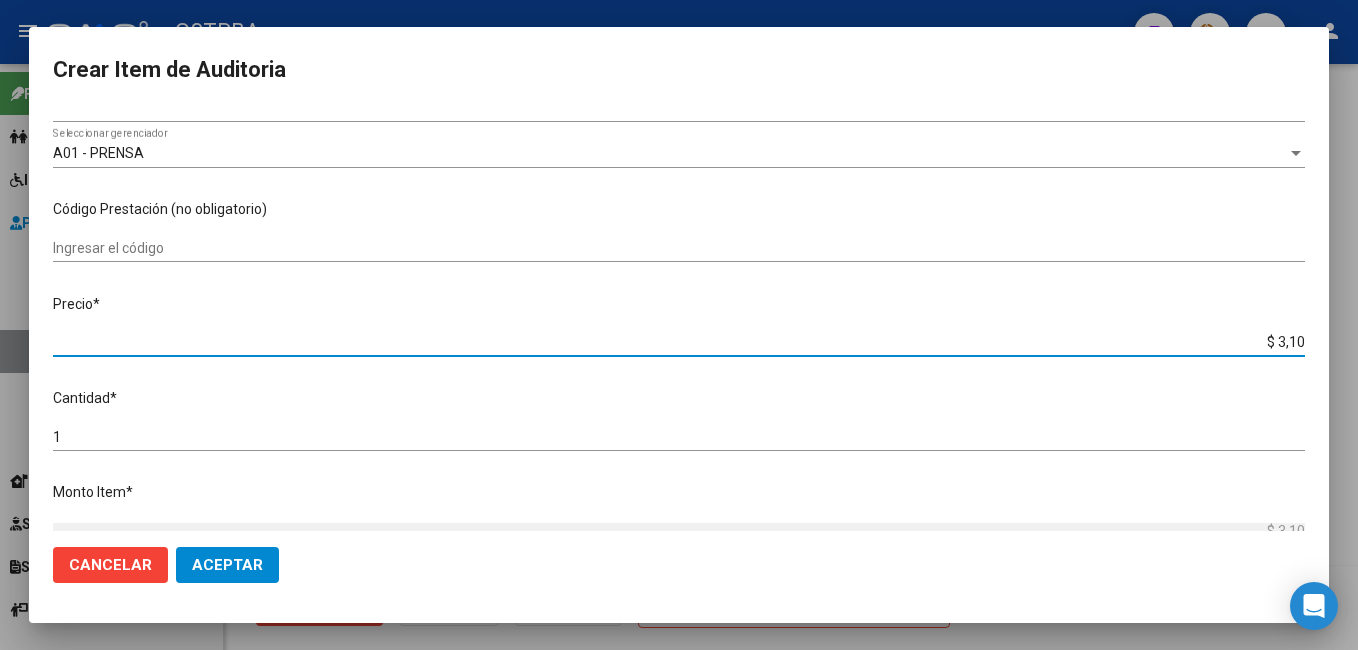 type on "$ 31,03" 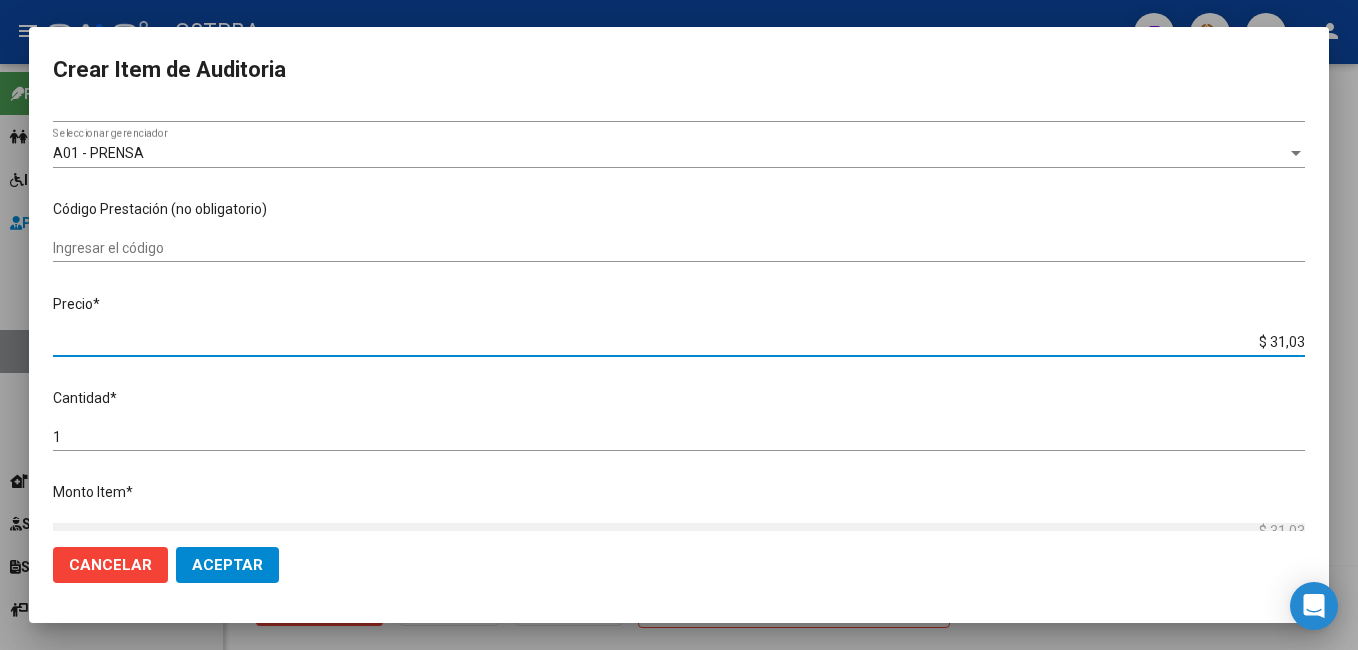 type on "$ 310,30" 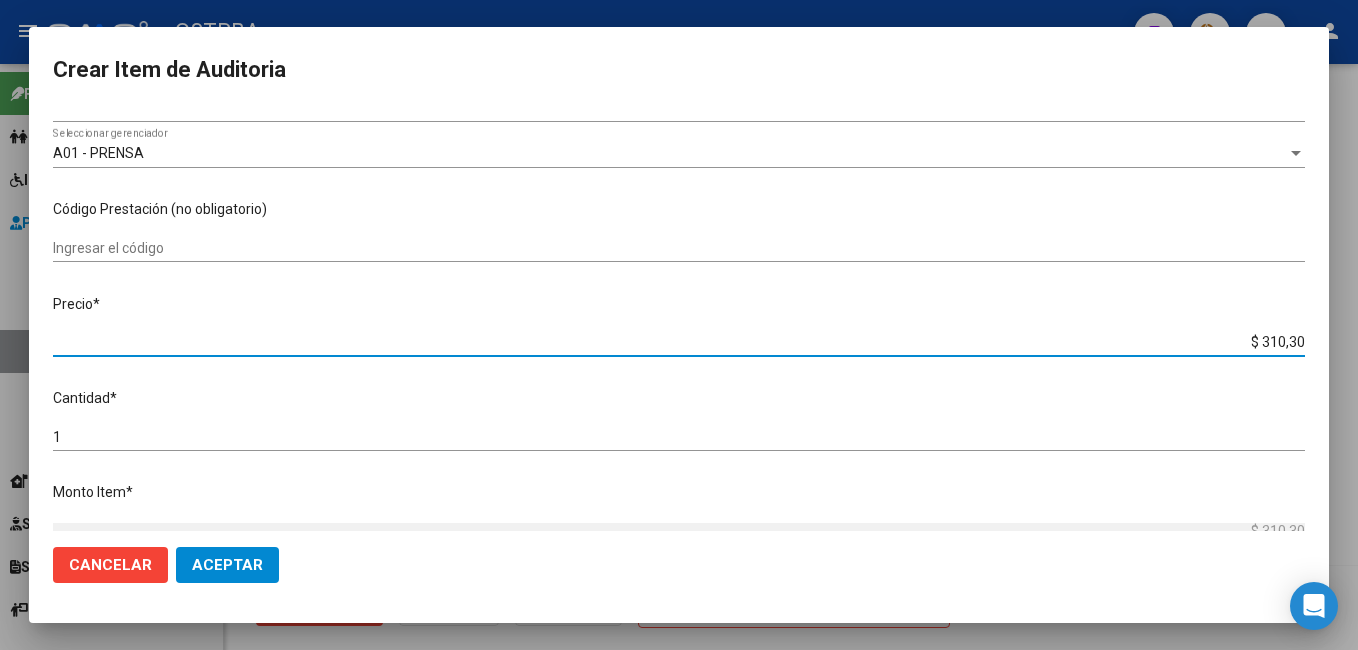type on "$ 3.103,01" 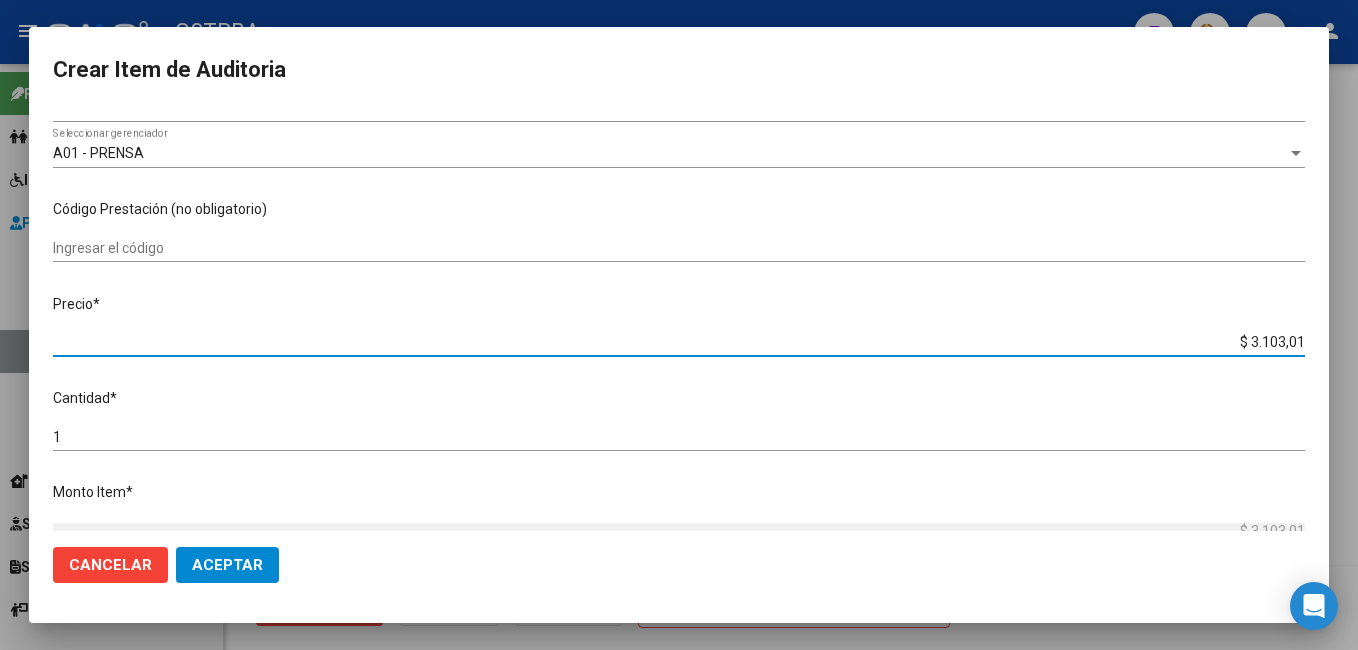 type on "$ 31.030,10" 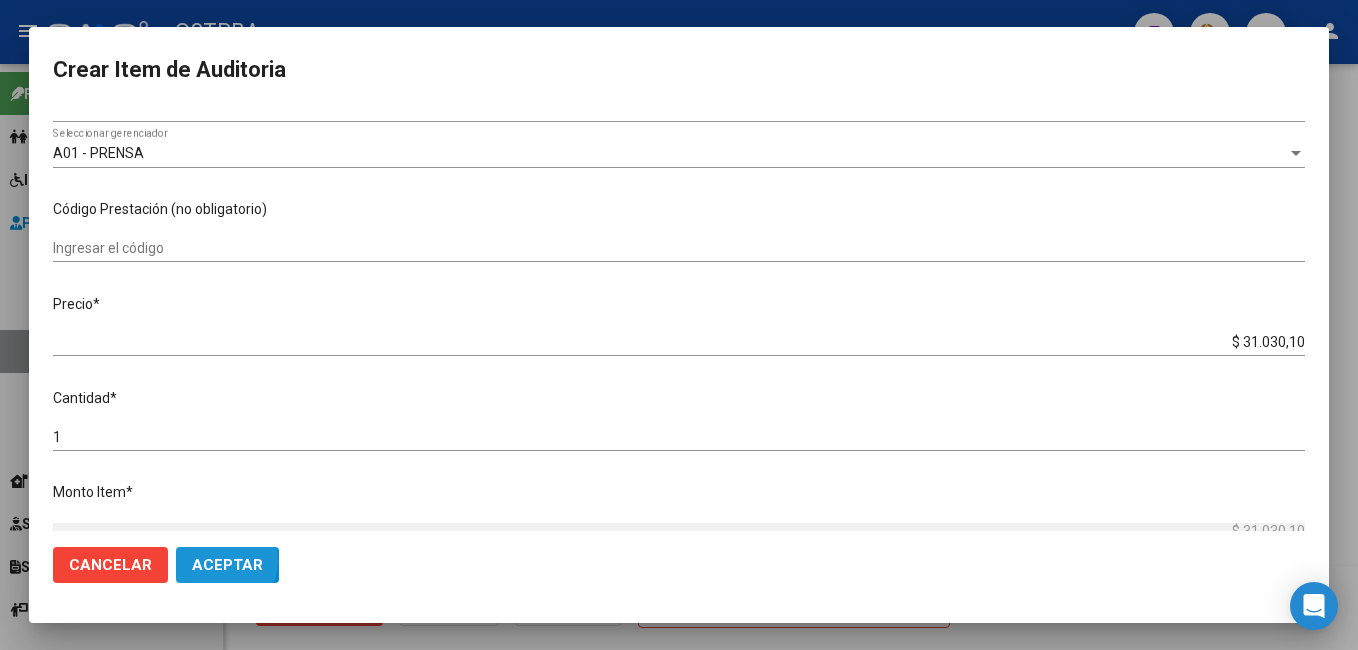 click on "Aceptar" 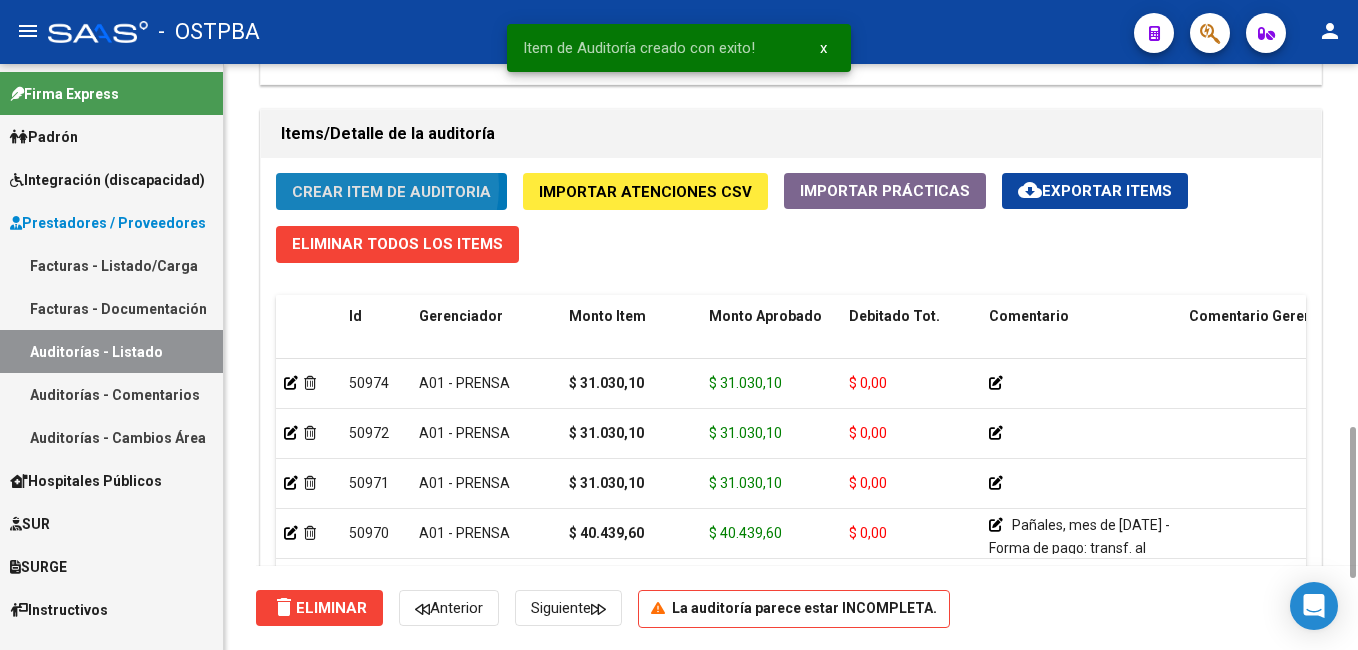 click on "Crear Item de Auditoria" 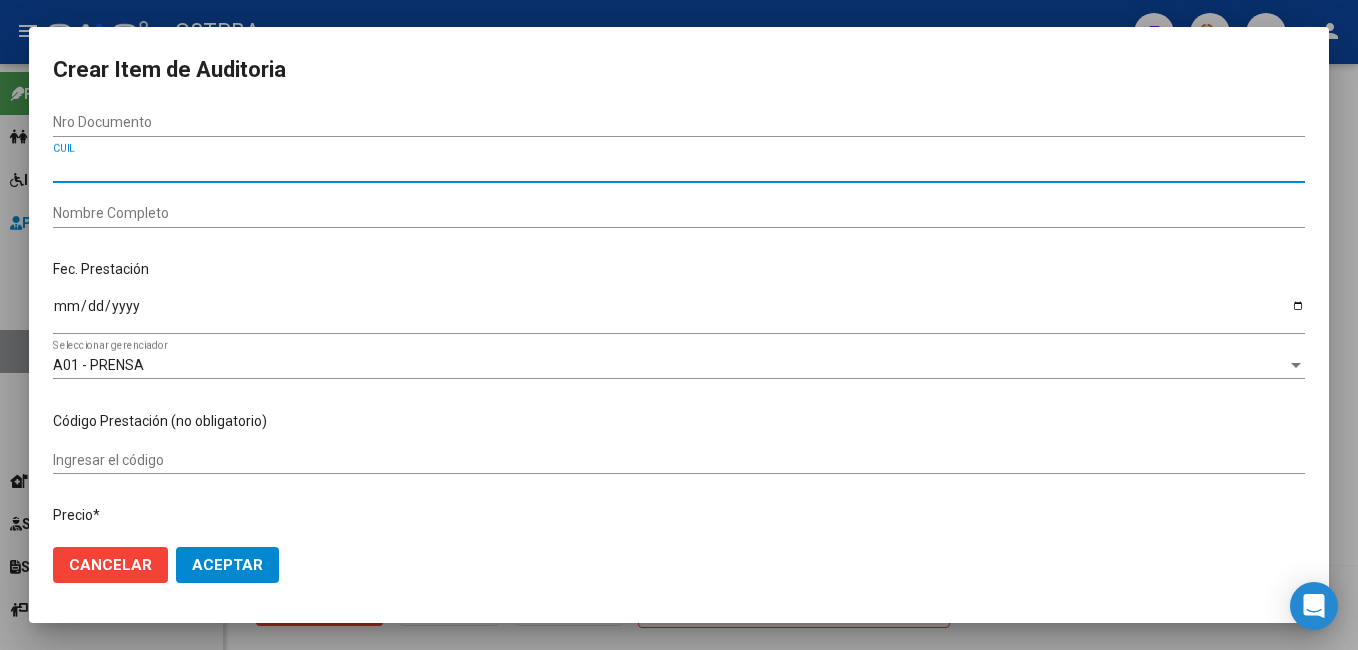 click on "CUIL" at bounding box center (679, 168) 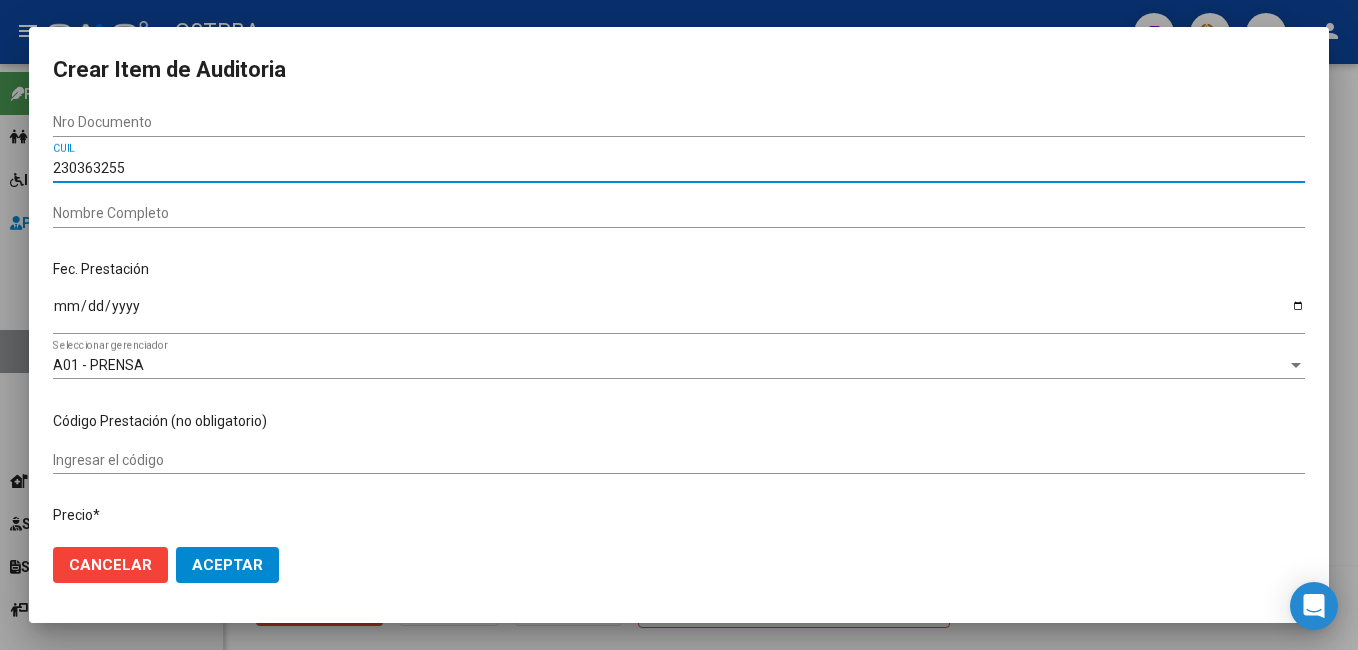 type on "2303632553" 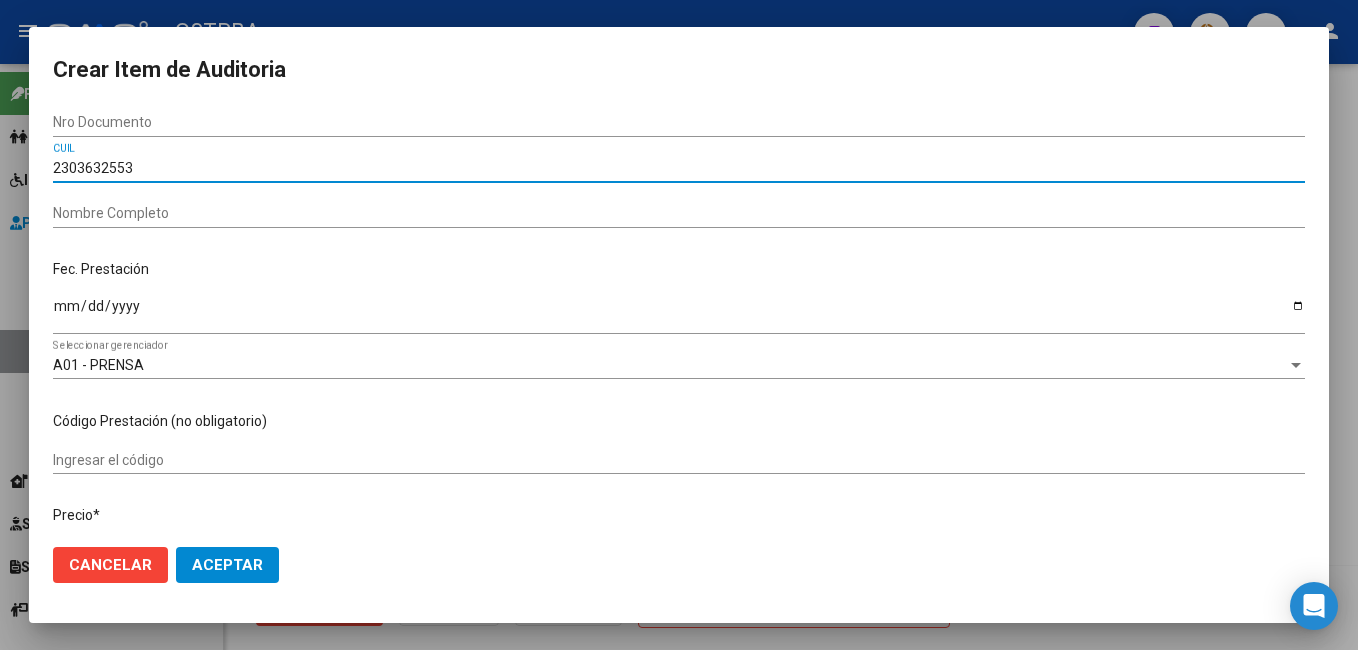 type 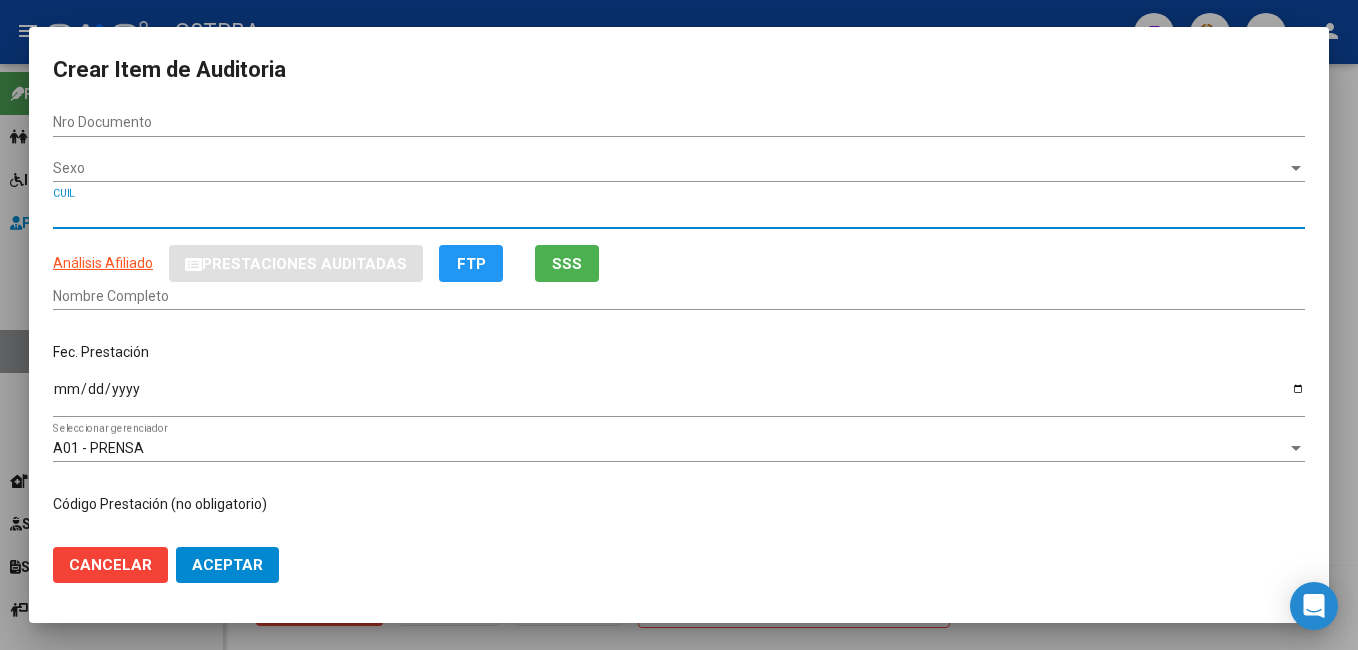 type on "03632553" 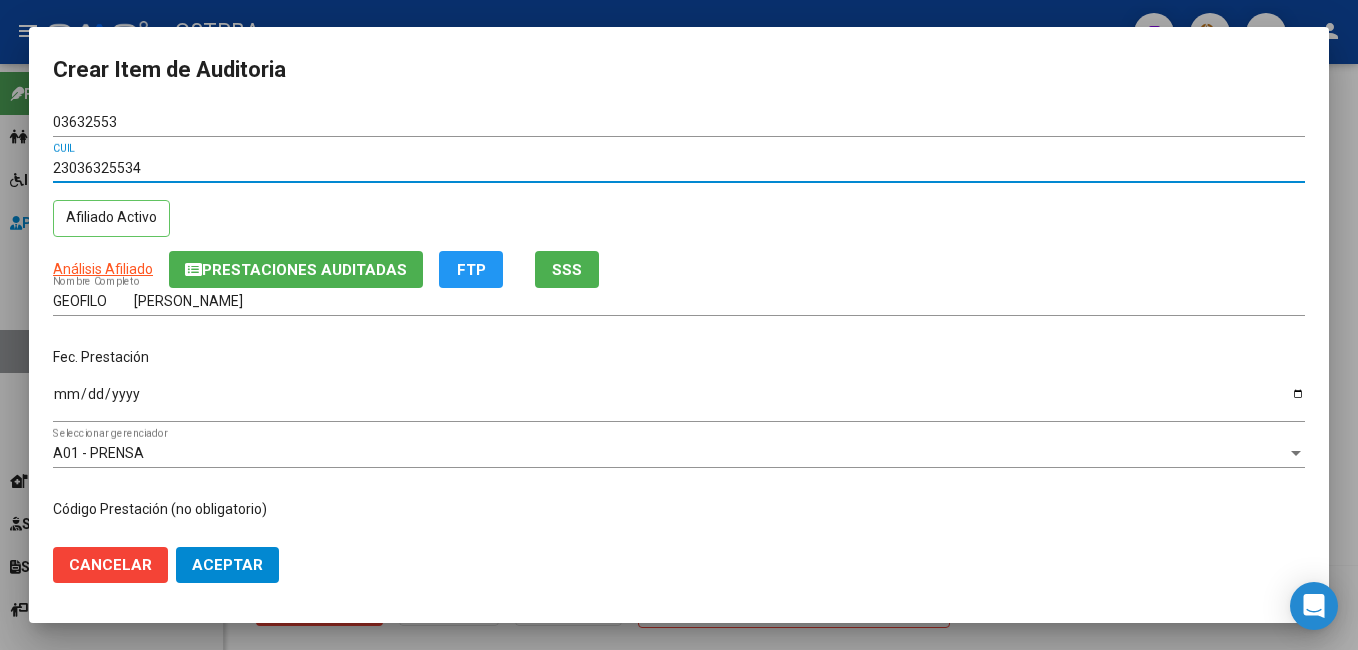 type on "23036325534" 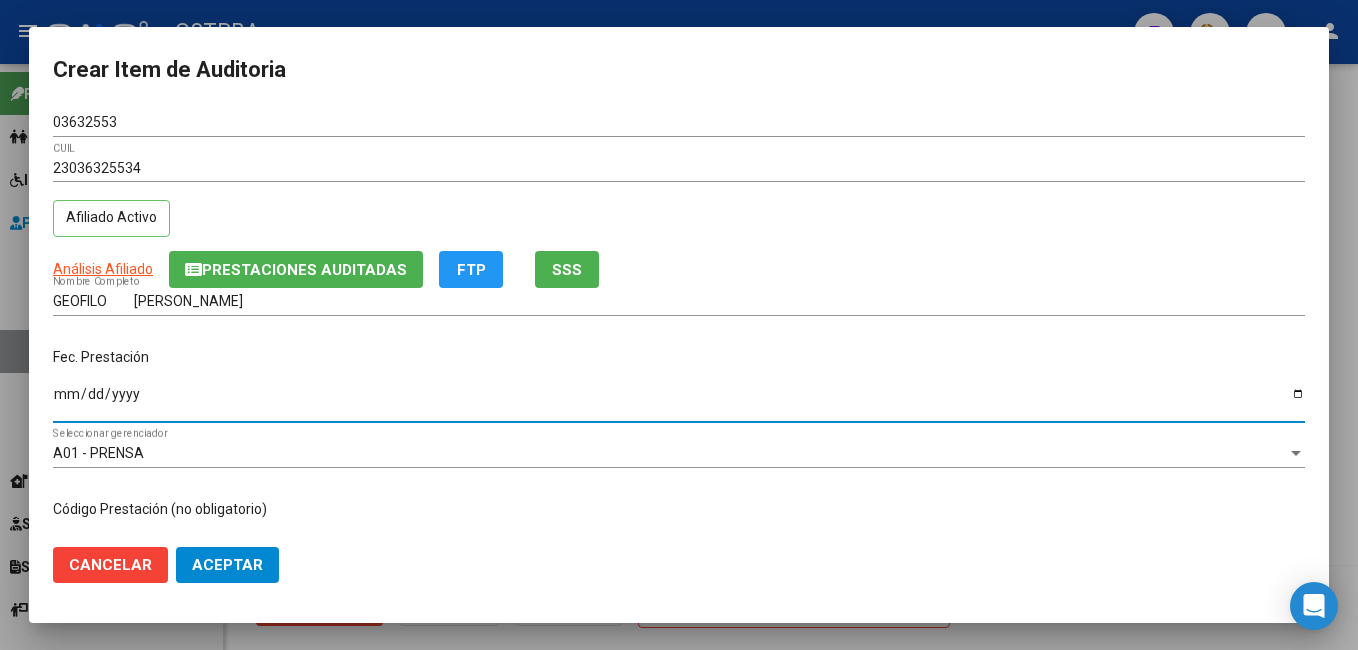click on "Ingresar la fecha" at bounding box center [679, 401] 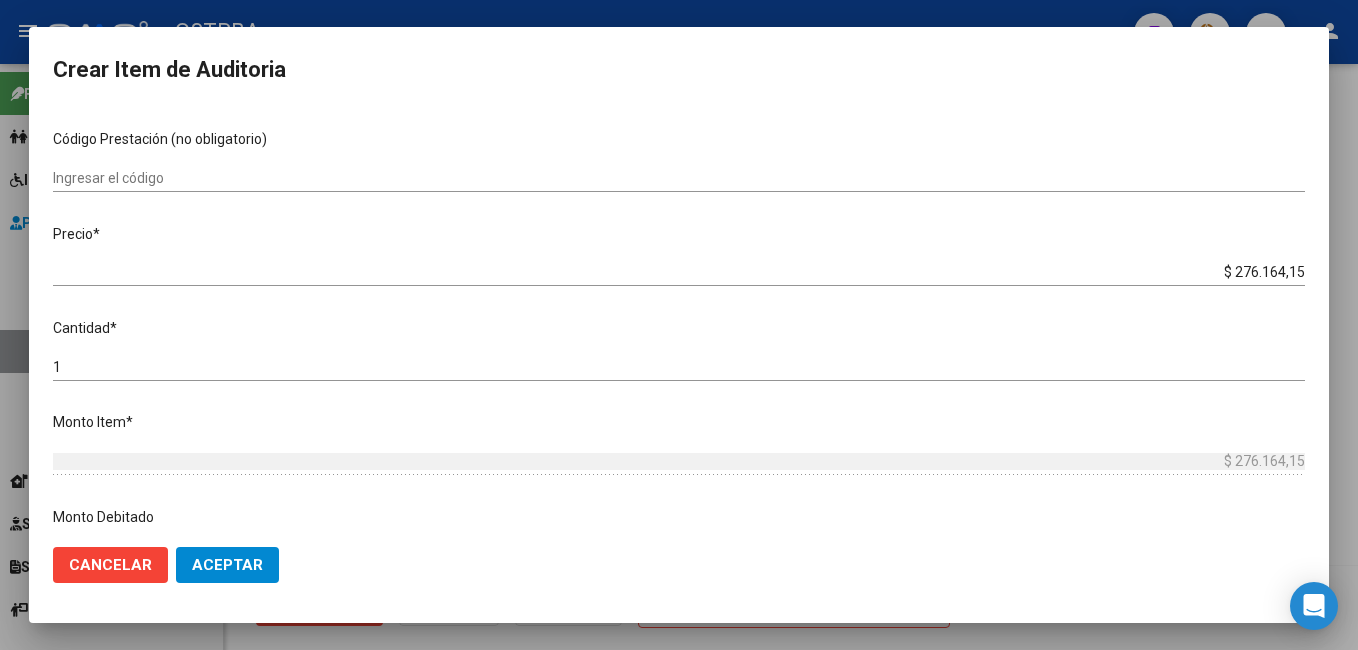 scroll, scrollTop: 400, scrollLeft: 0, axis: vertical 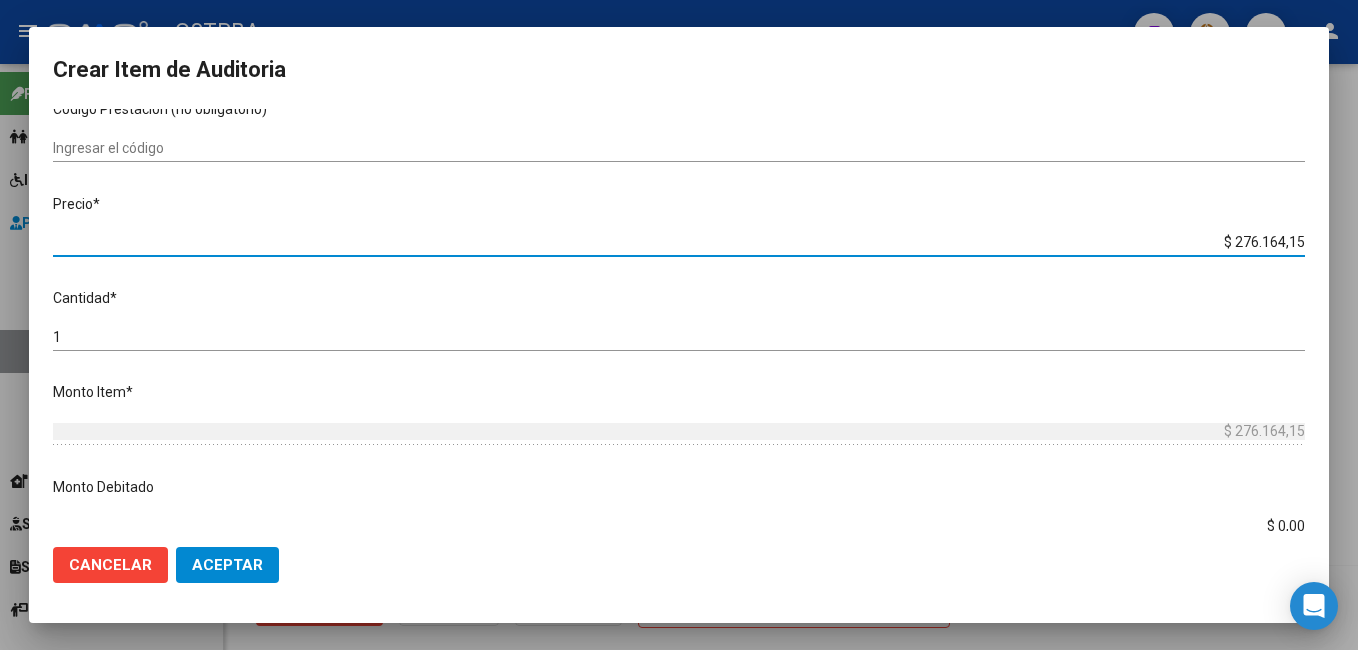 drag, startPoint x: 1289, startPoint y: 241, endPoint x: 1125, endPoint y: 242, distance: 164.00305 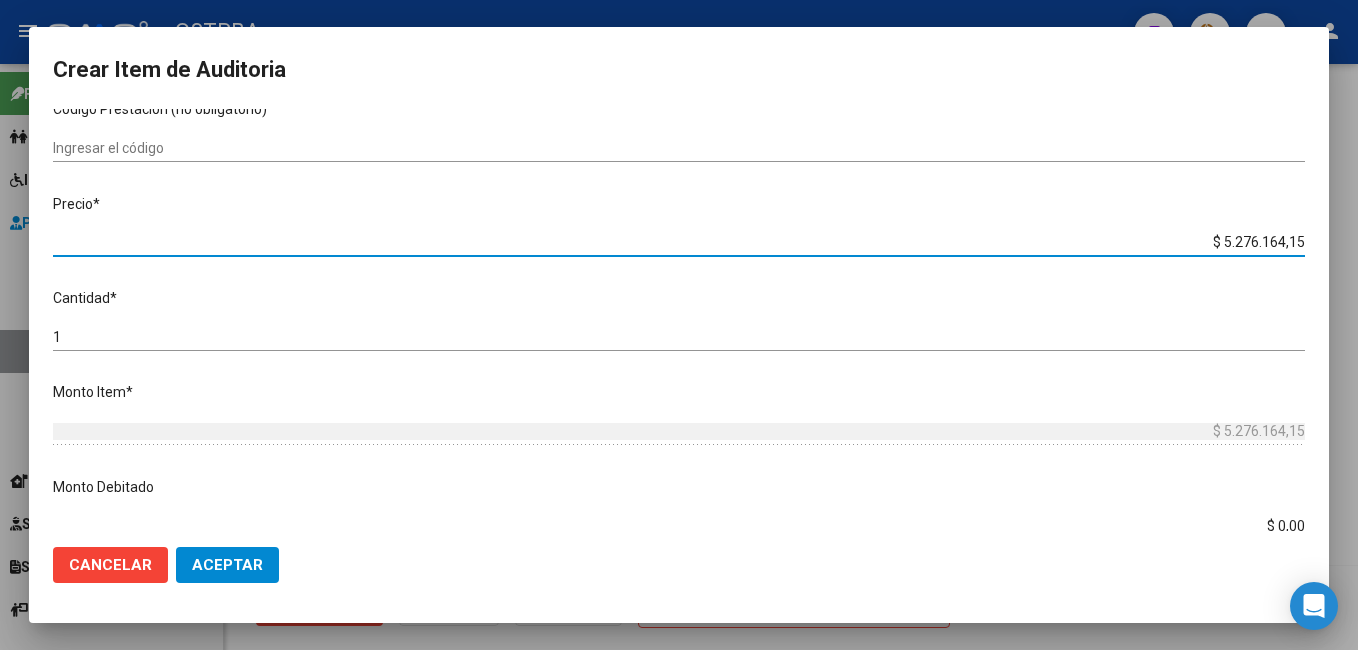 type on "$ 52.276.164,15" 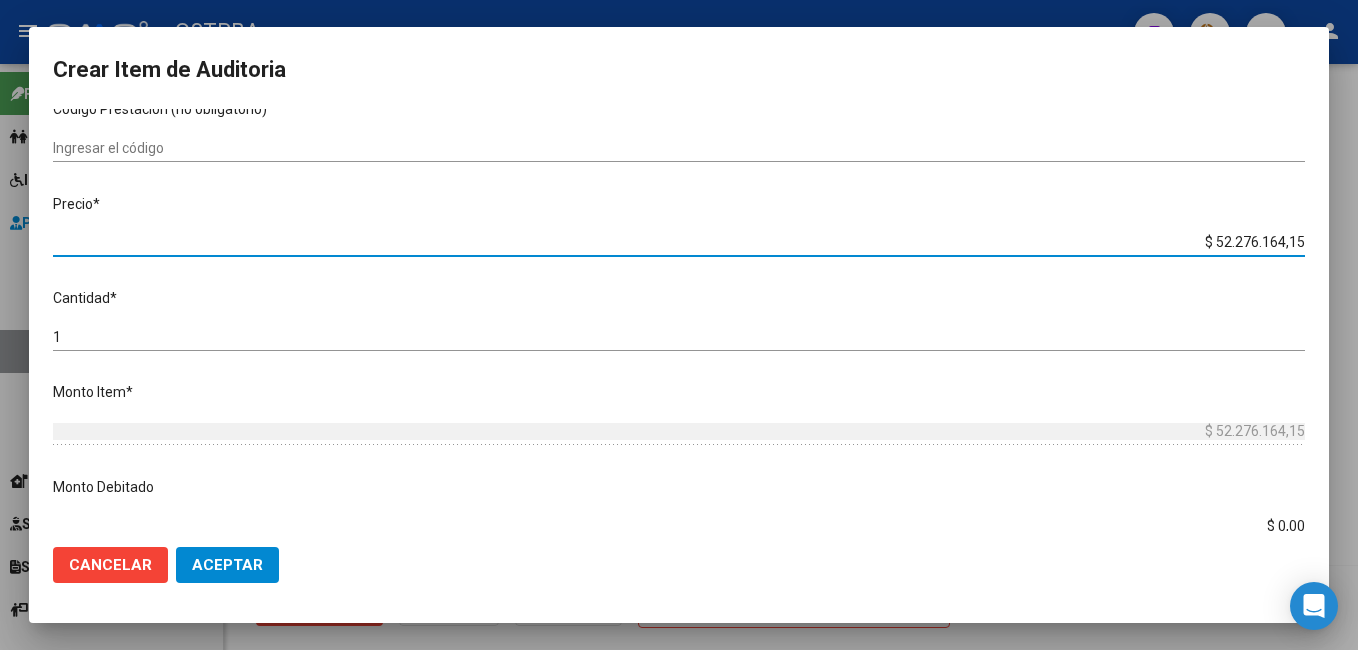 type on "$ 520.276.164,15" 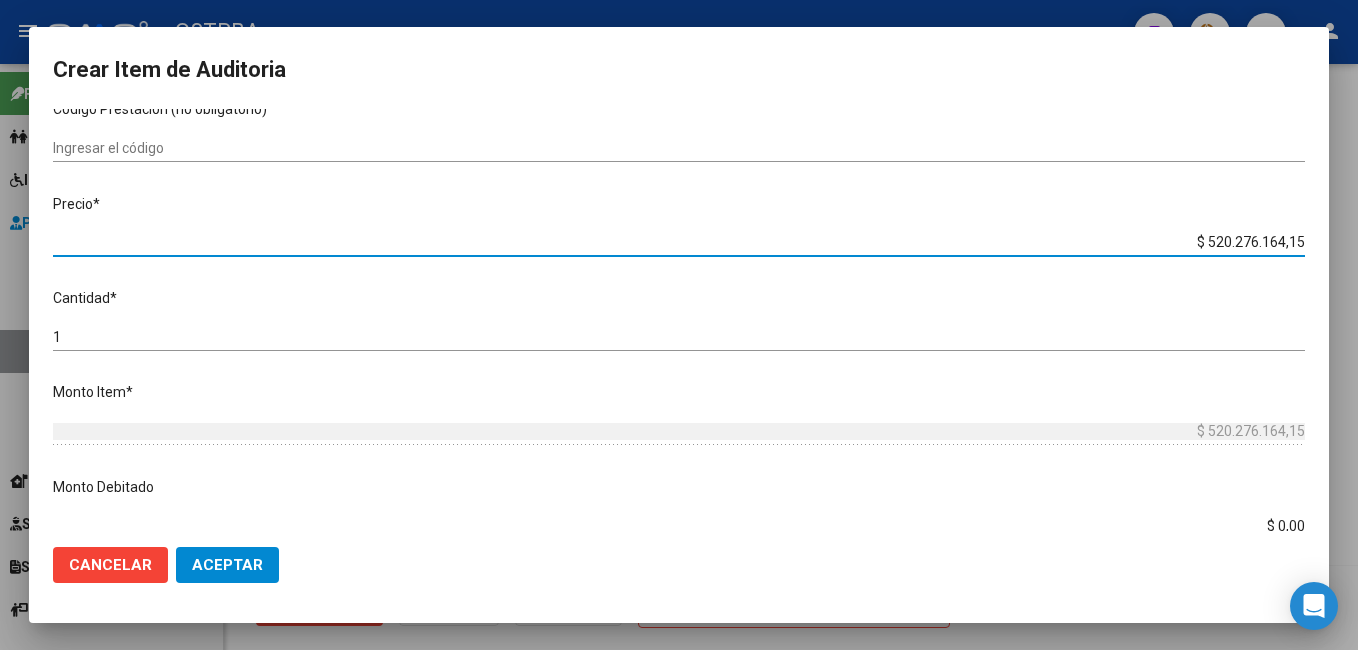 type on "$ 5.200.276.164,15" 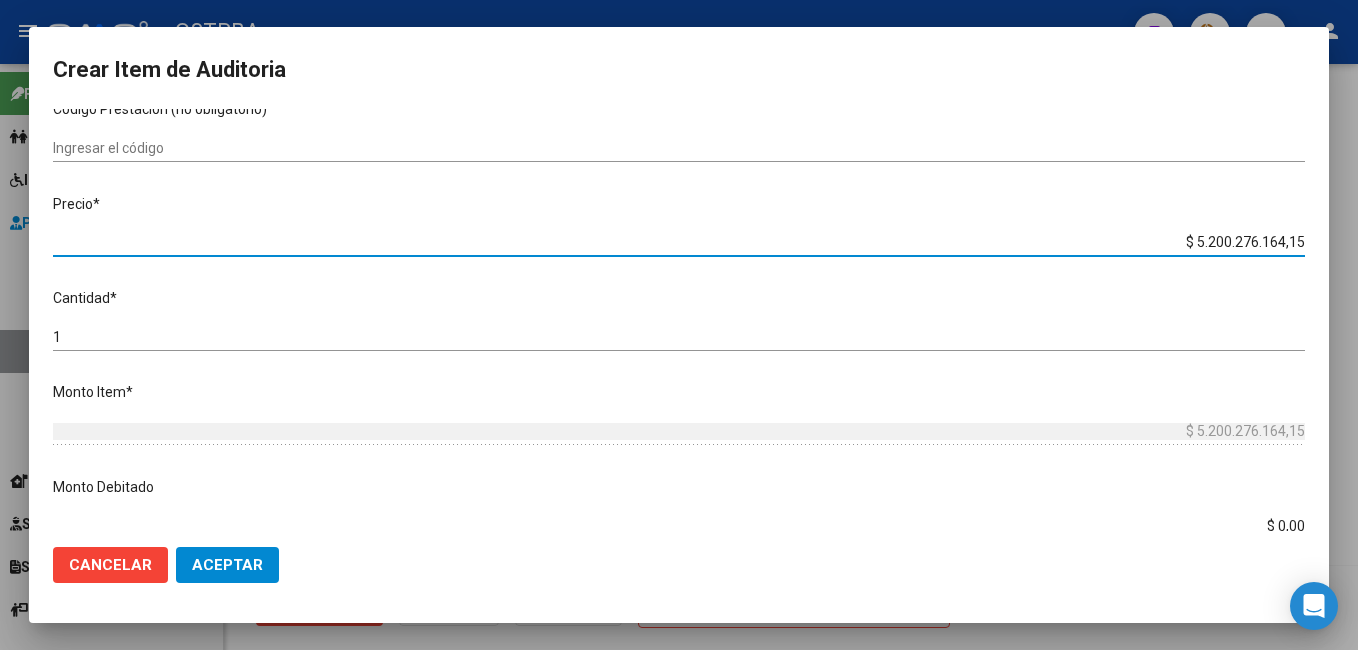 type on "$ 52.004.276.164,15" 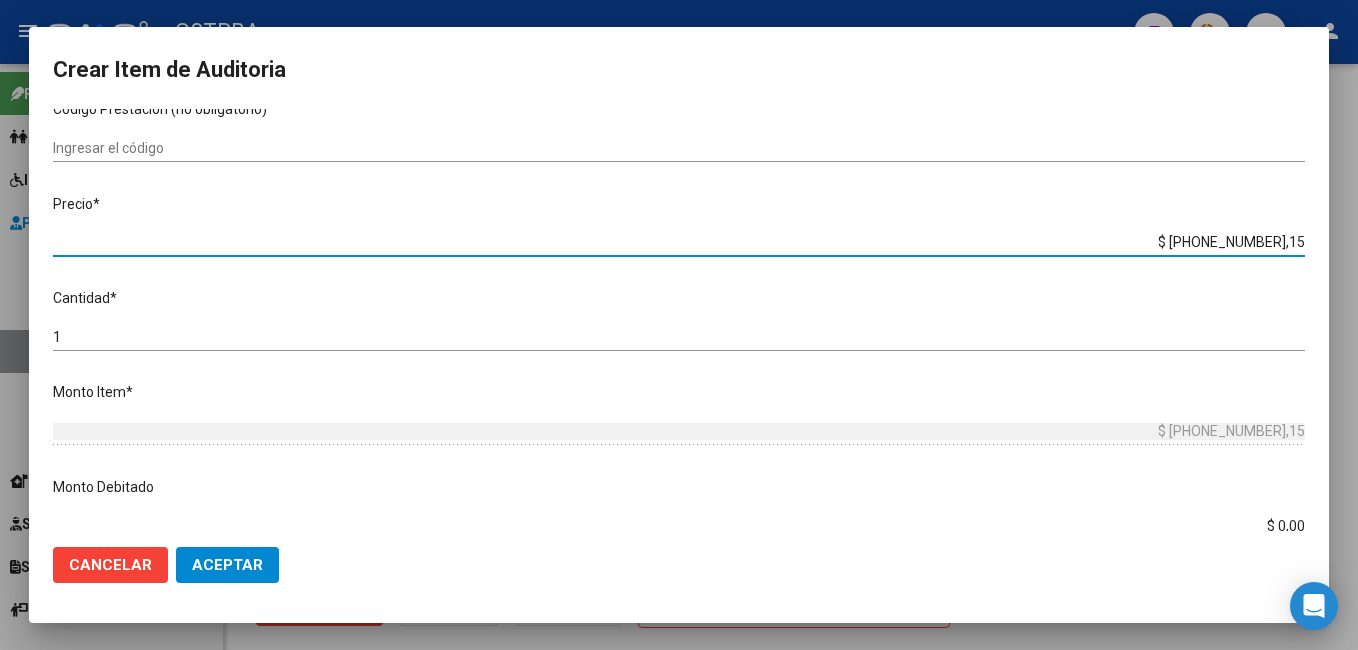 type on "$ 520.047.276.164,15" 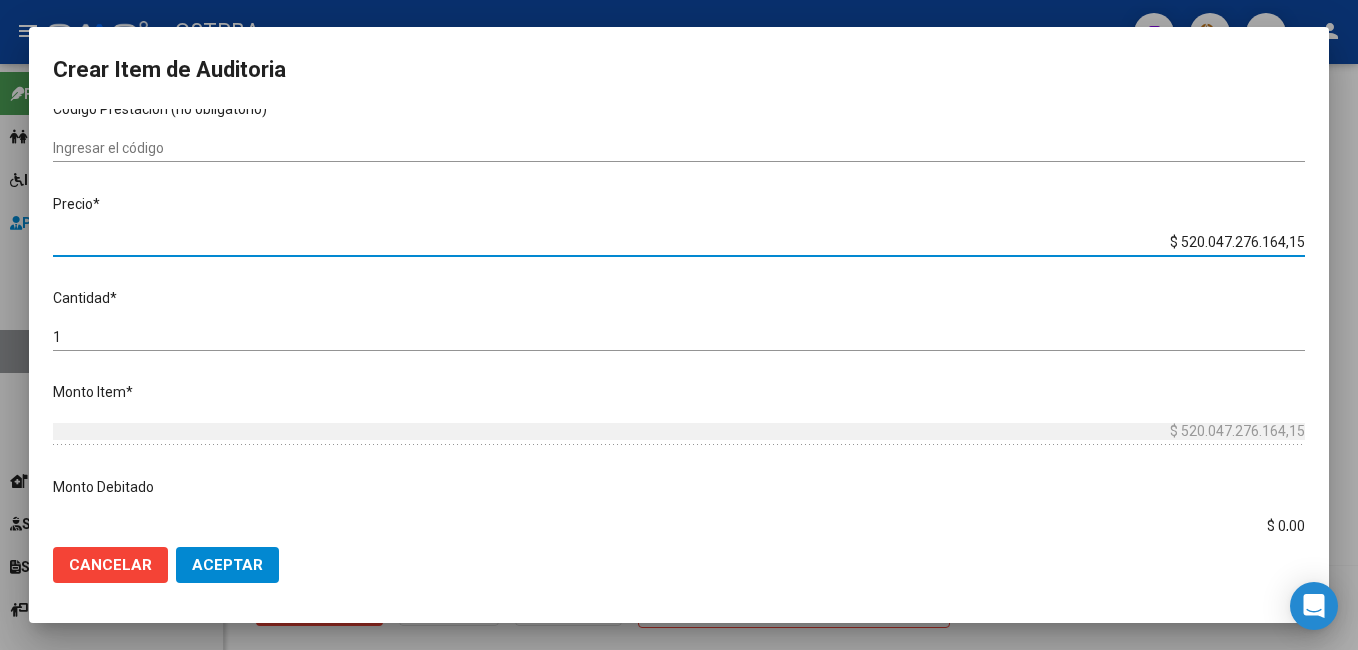 drag, startPoint x: 1289, startPoint y: 236, endPoint x: 1116, endPoint y: 235, distance: 173.00288 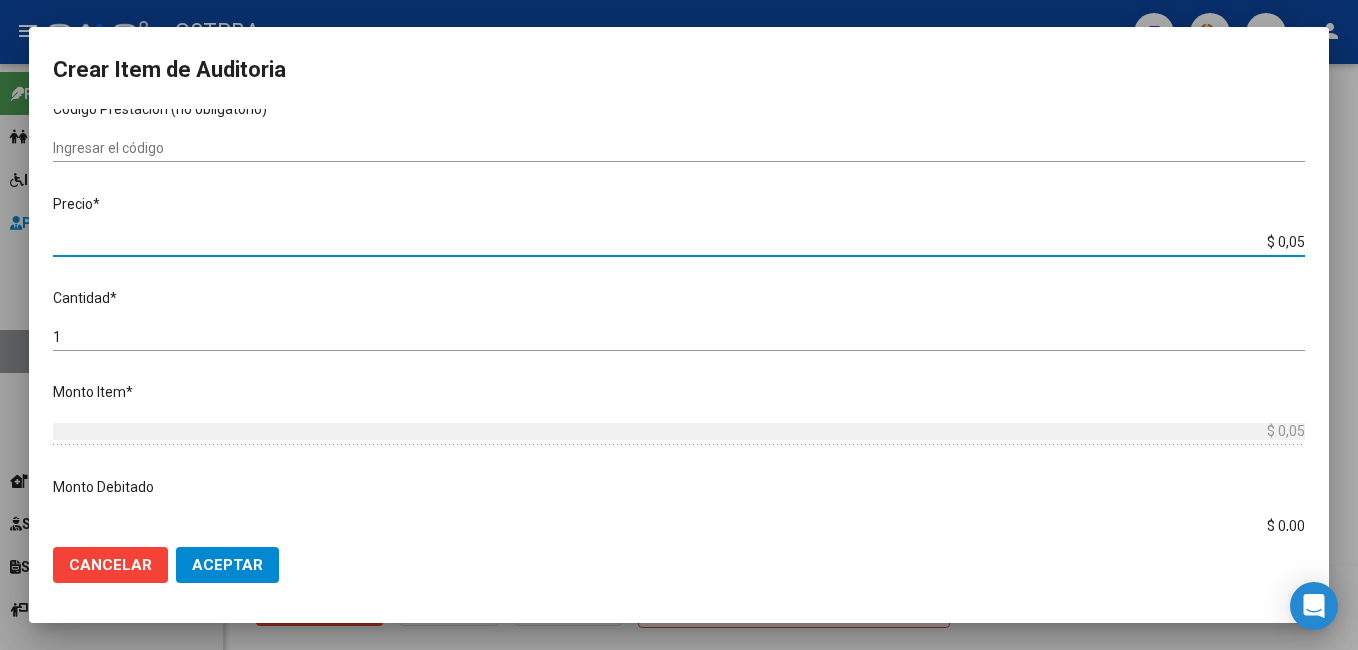 type on "$ 0,52" 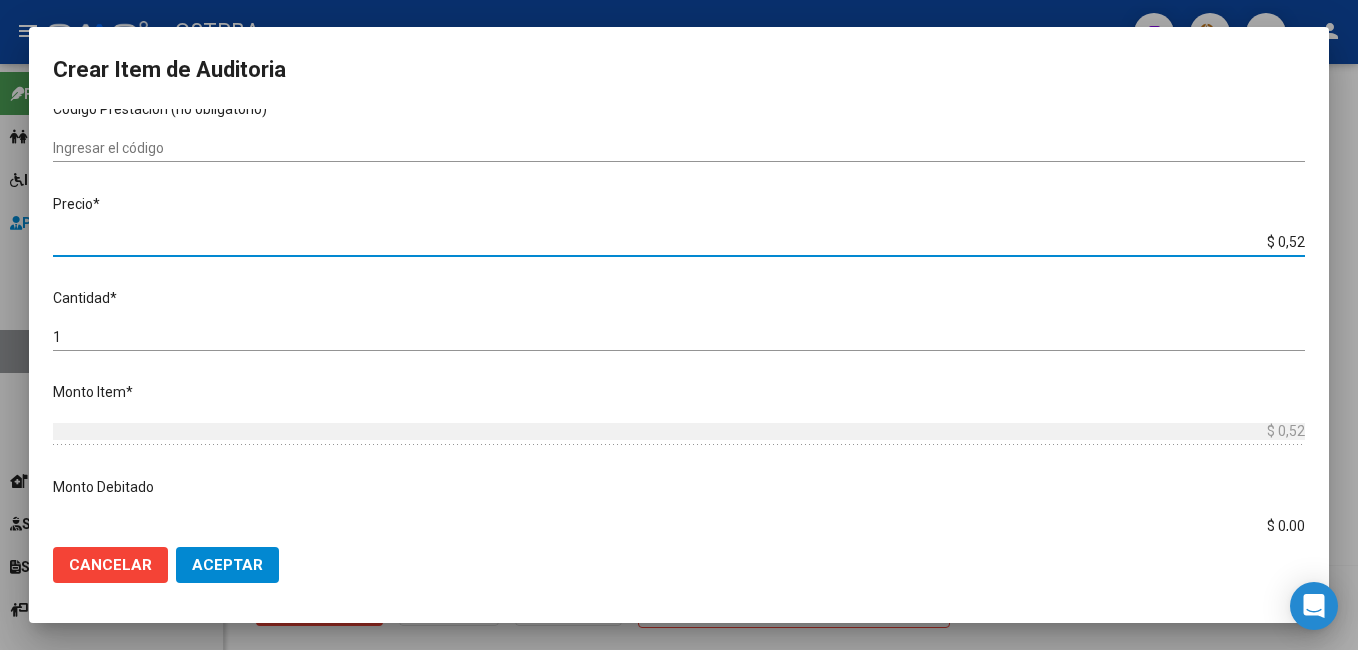 type on "$ 5,20" 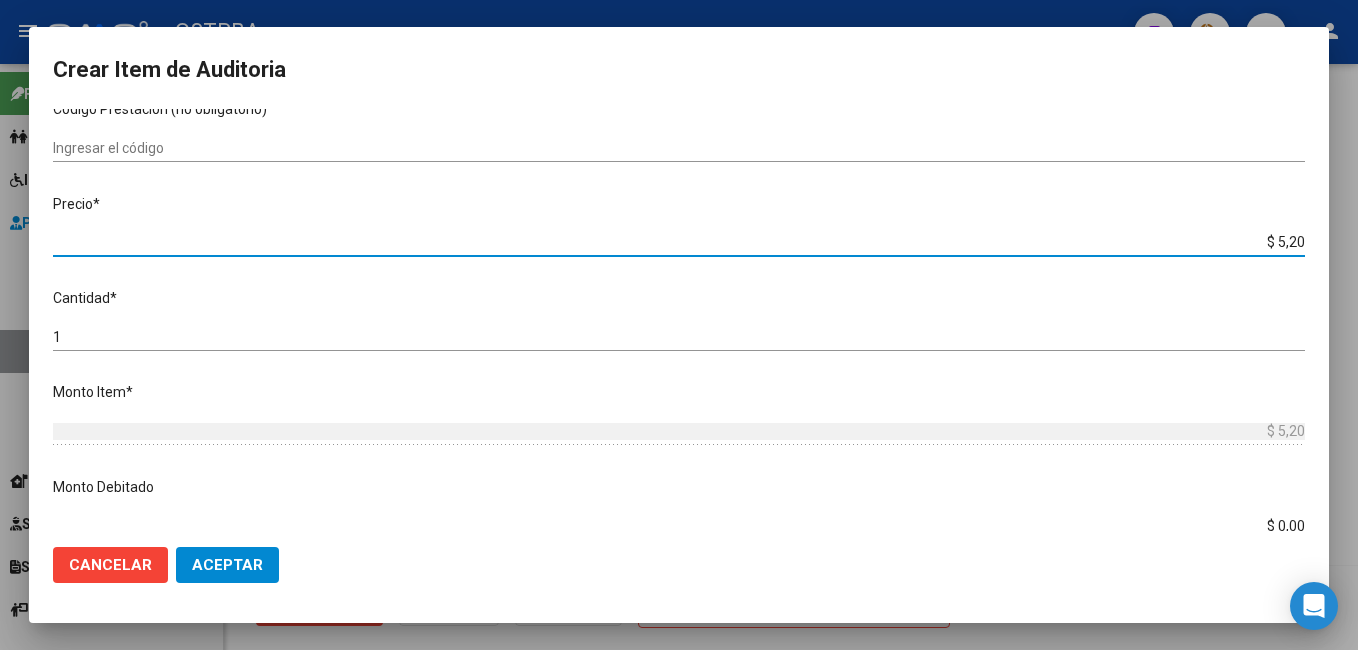 type on "$ 52,00" 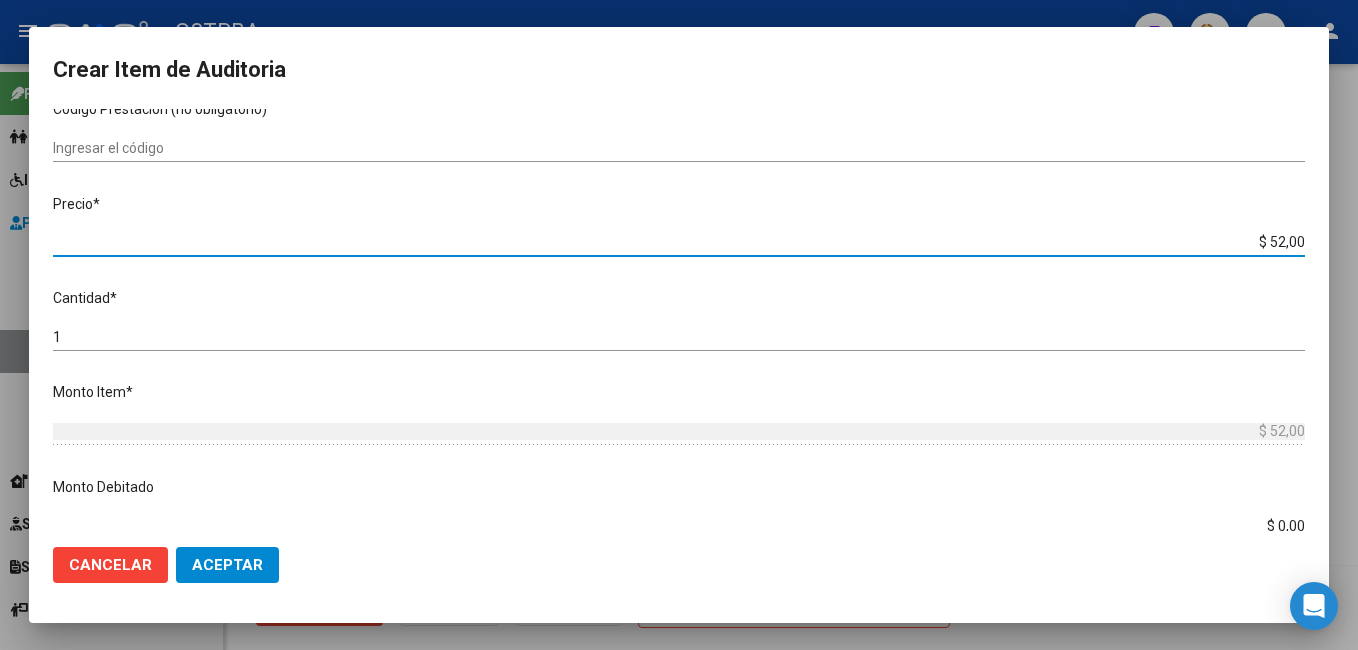 type on "$ 520,04" 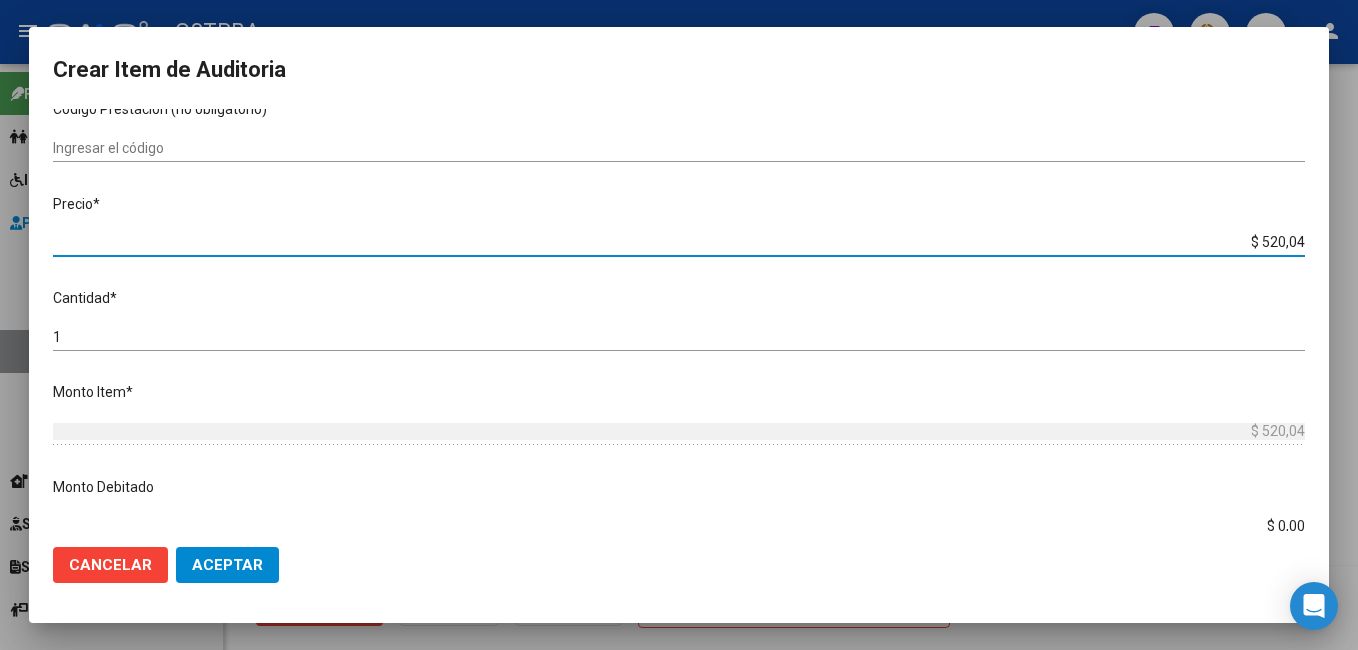 type on "$ 5.200,48" 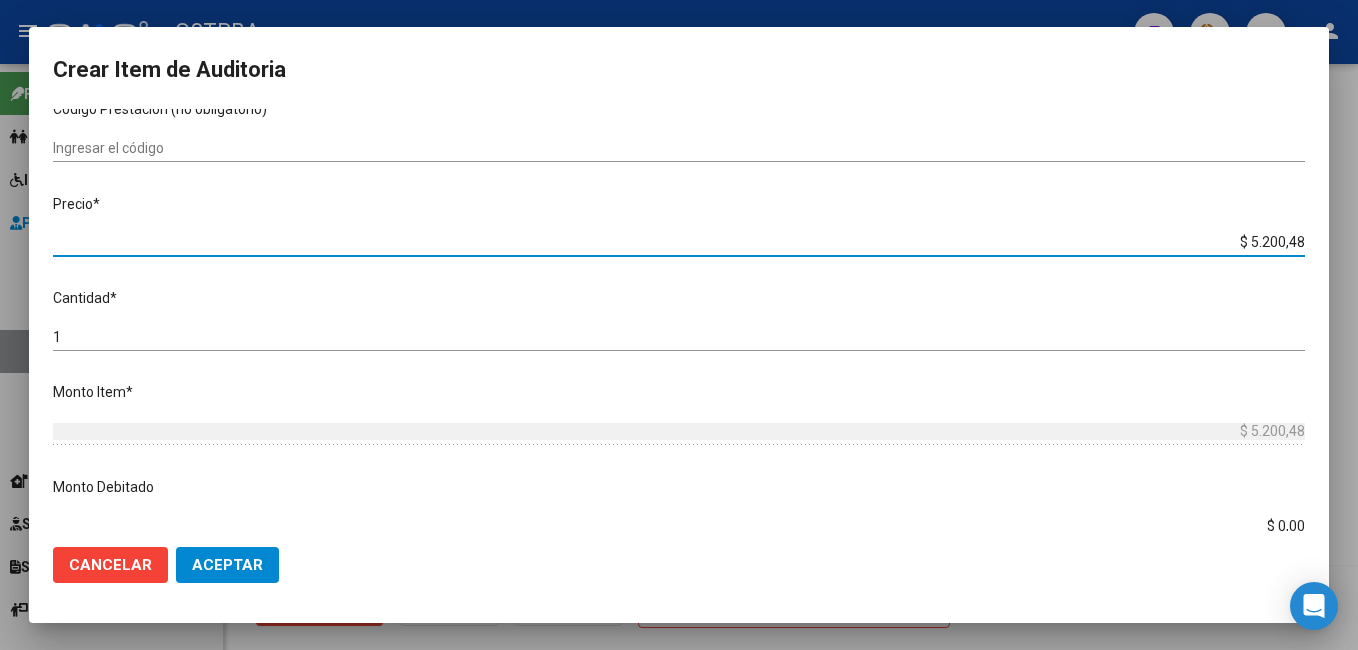 type on "$ 520,04" 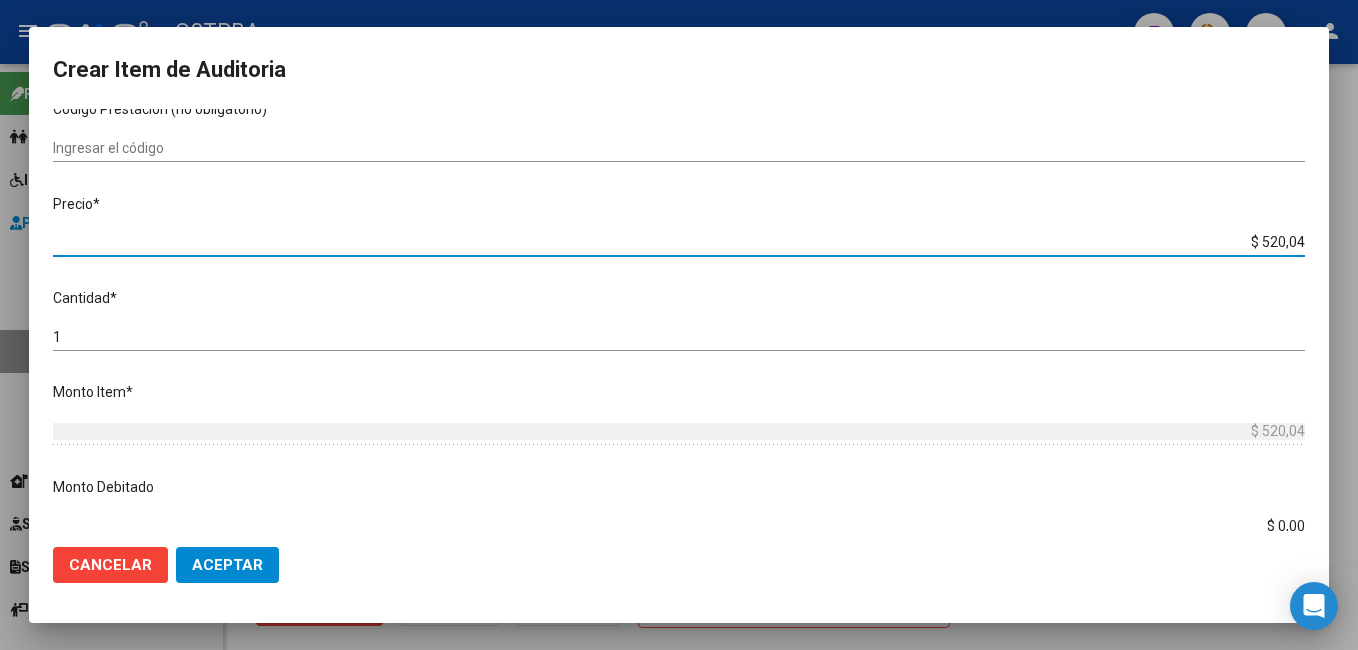type on "$ 5.200,47" 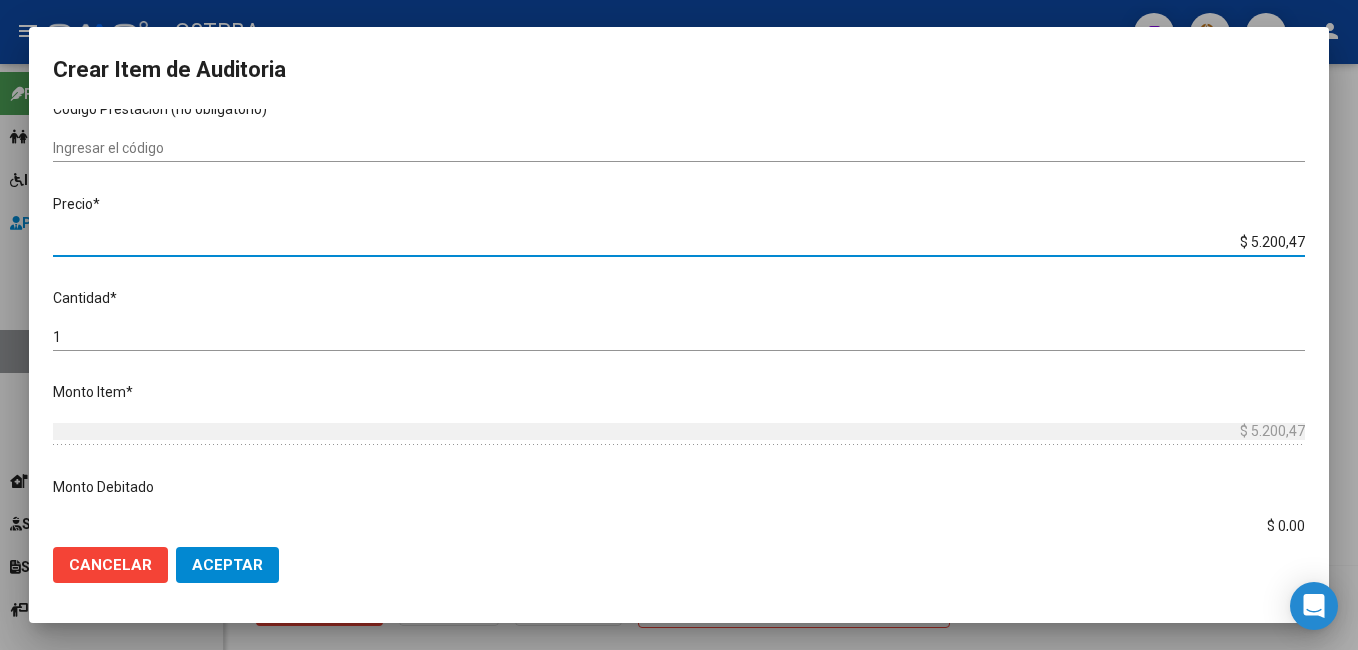 type on "$ 52.004,70" 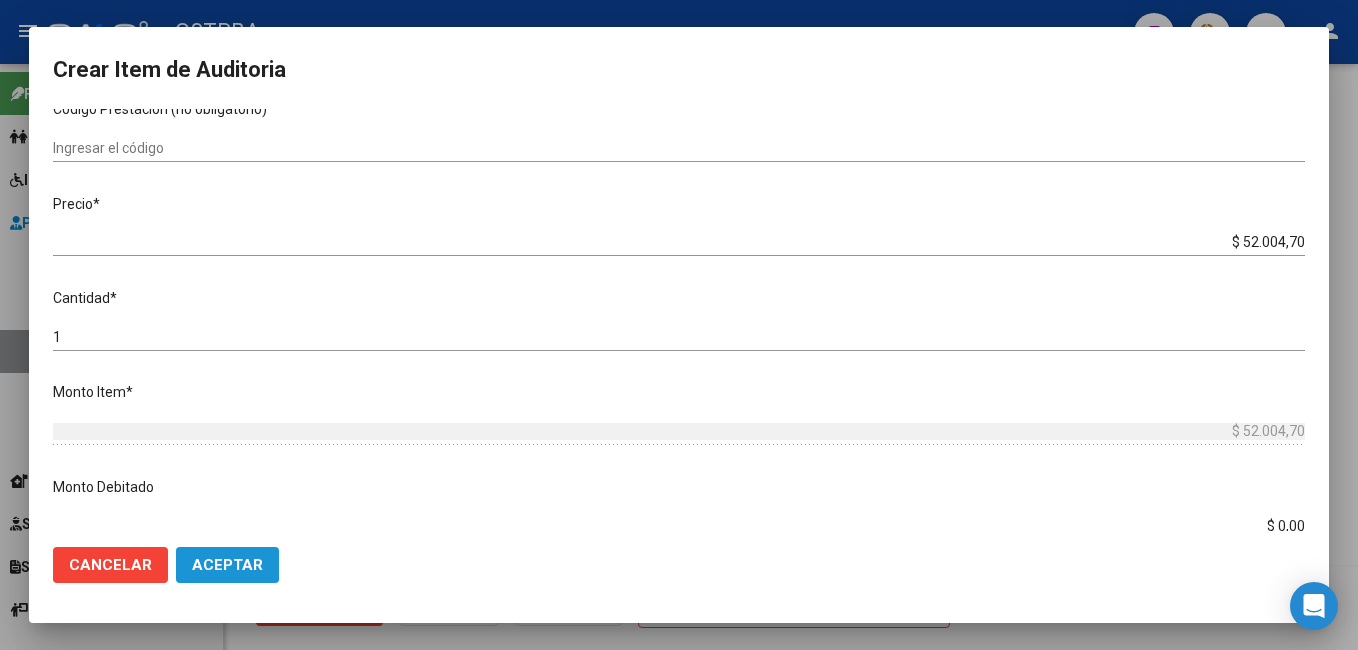 click on "Aceptar" 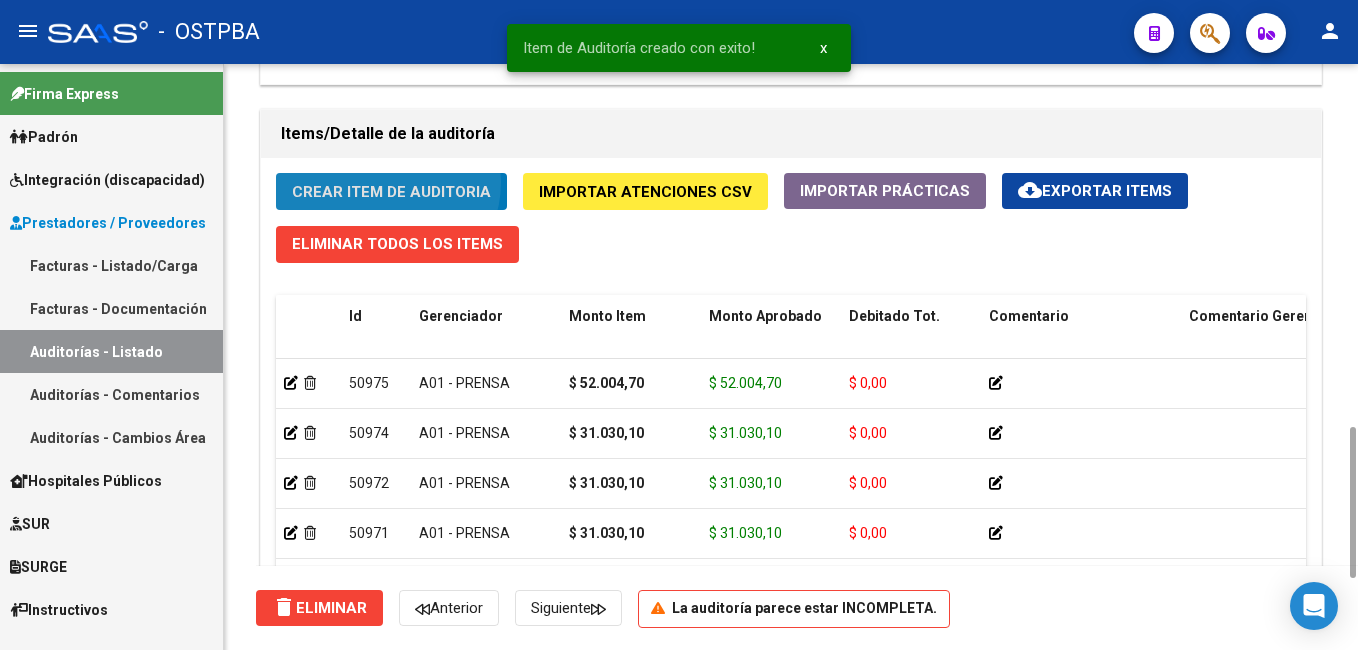 click on "Crear Item de Auditoria" 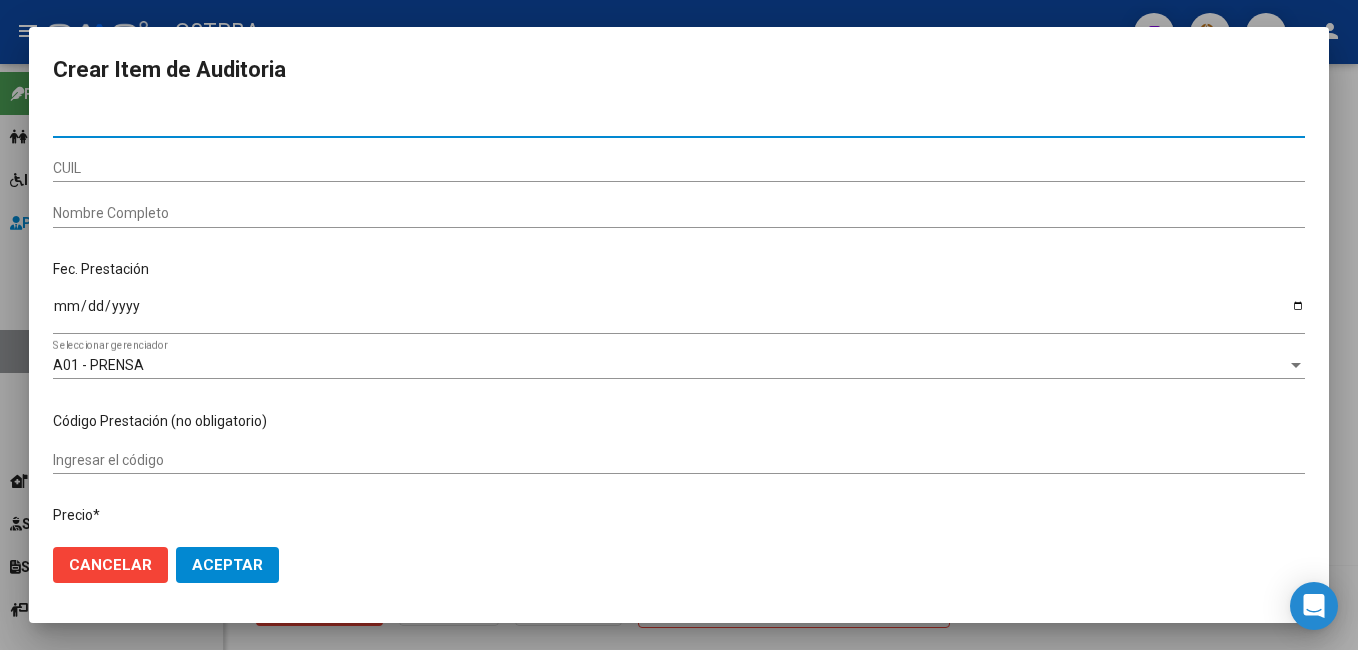 click on "CUIL" at bounding box center [679, 168] 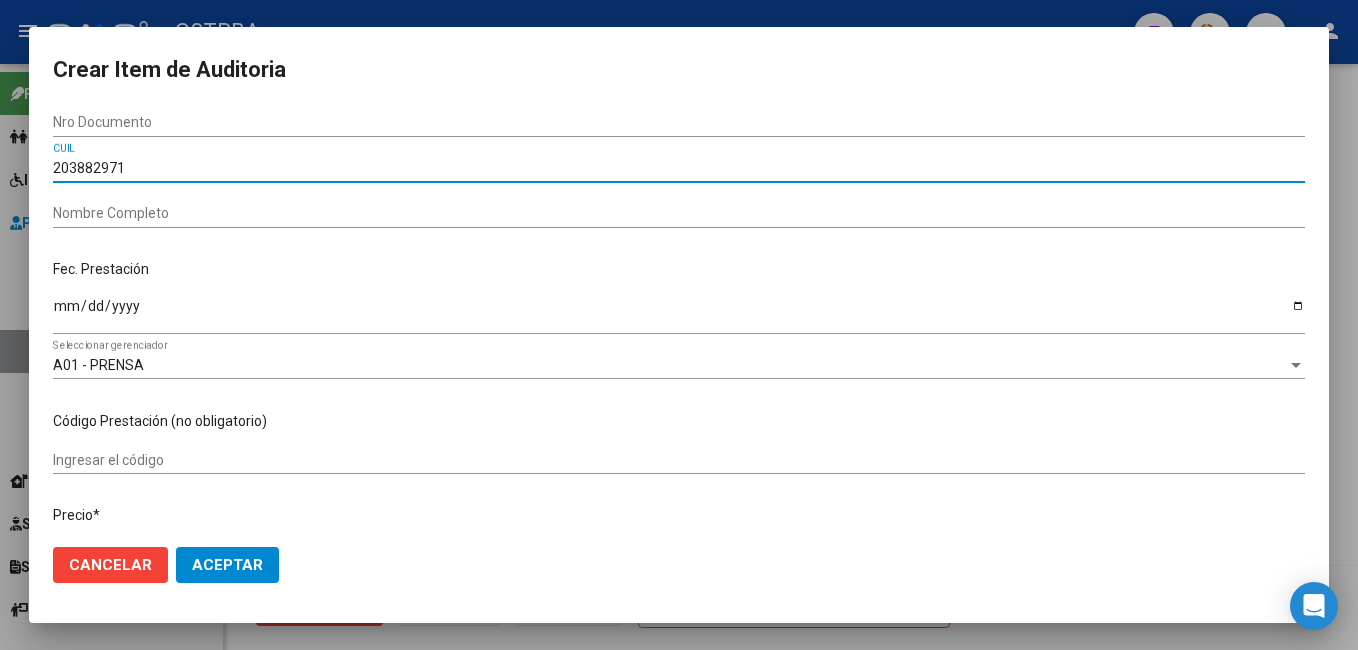 type on "2038829714" 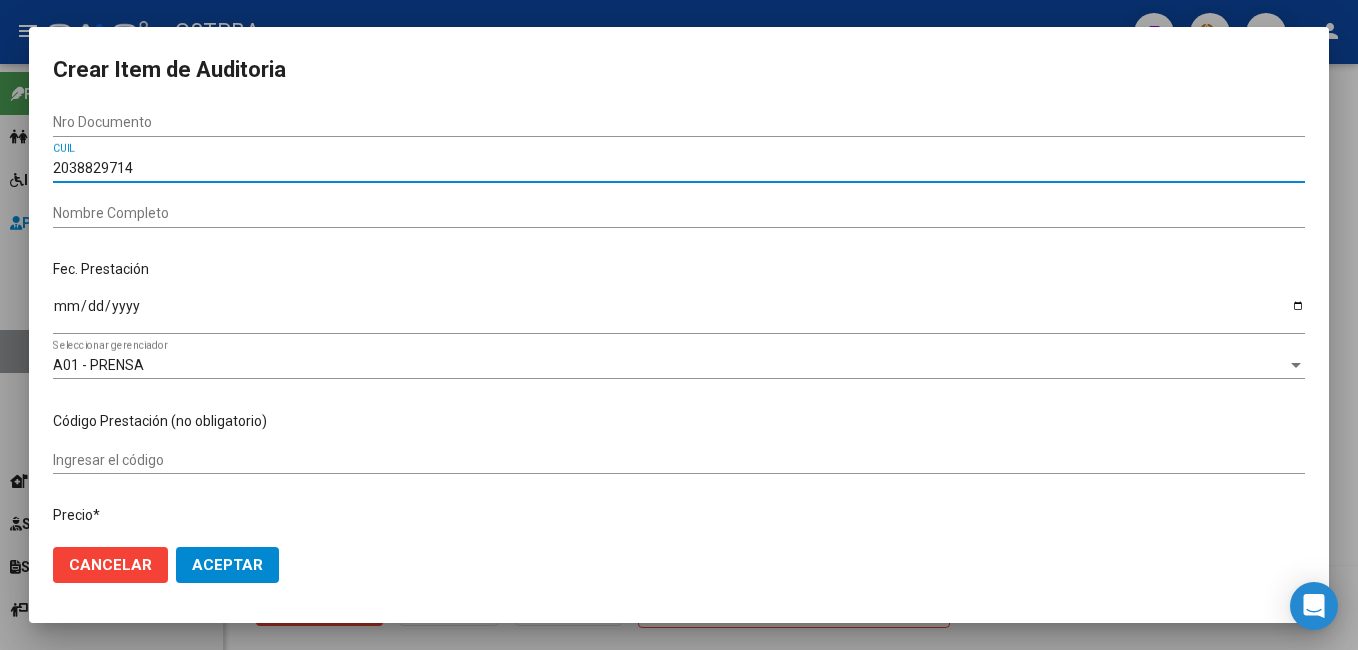 type 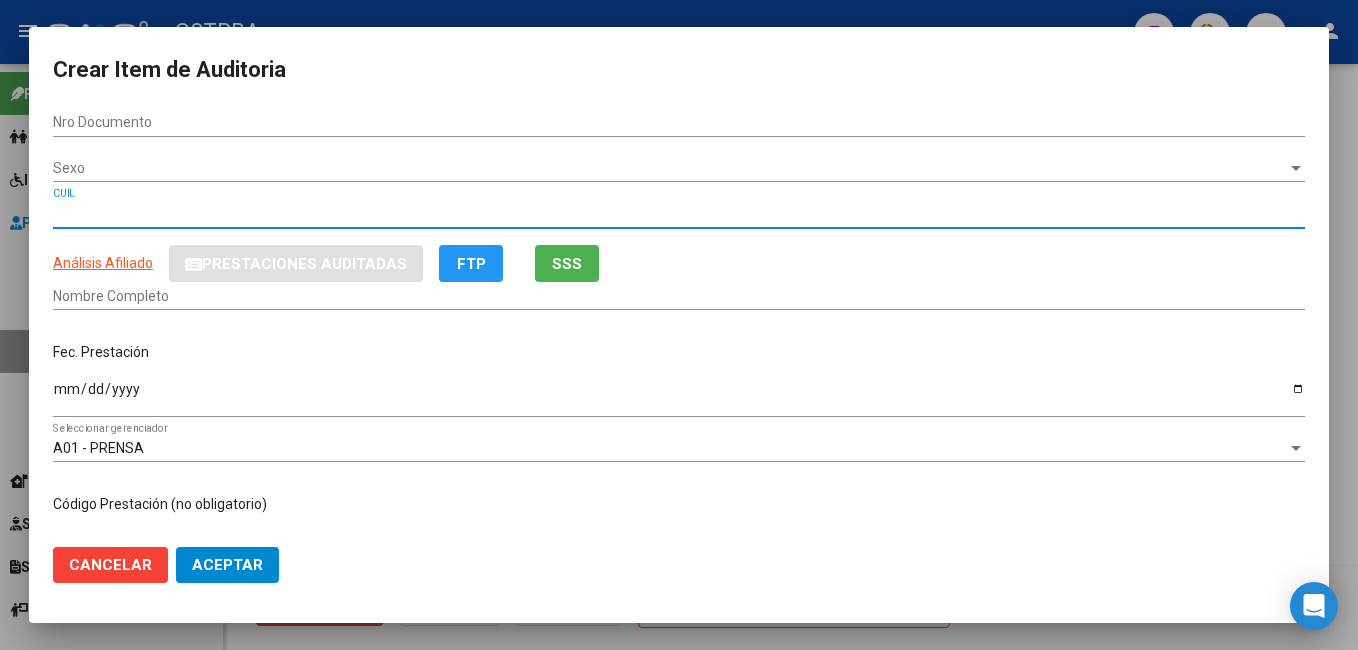 type on "38829714" 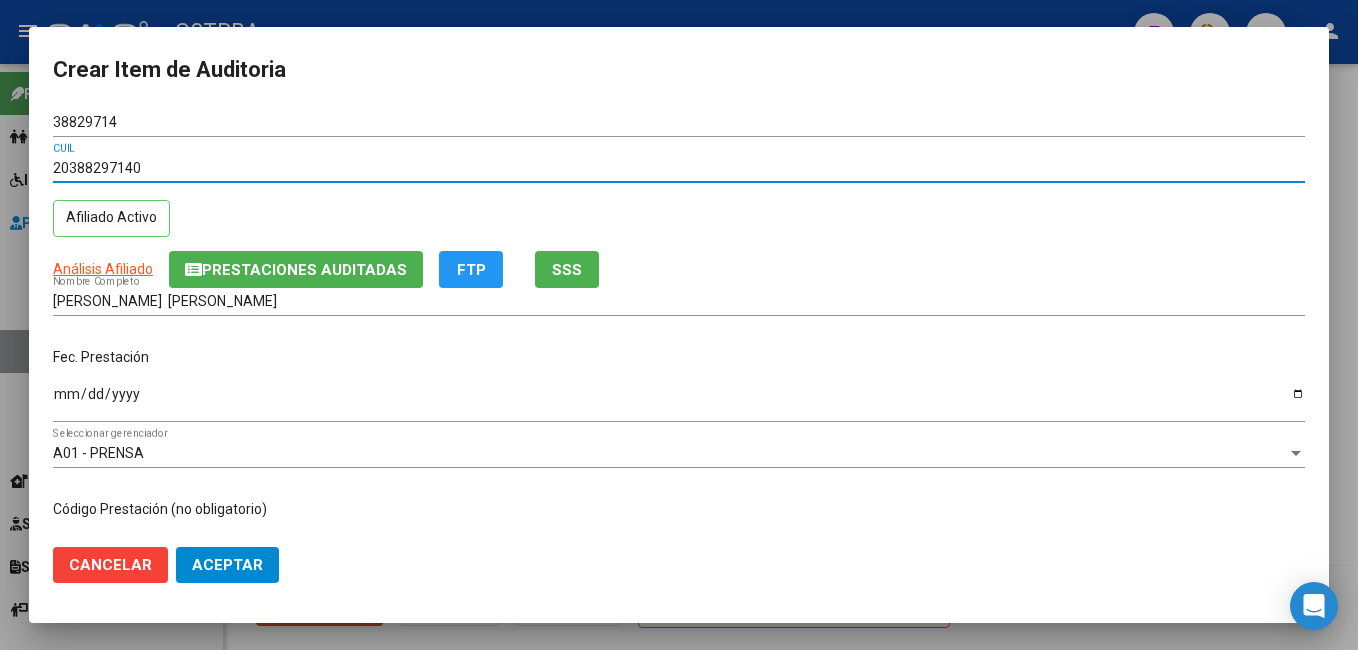 type on "20388297140" 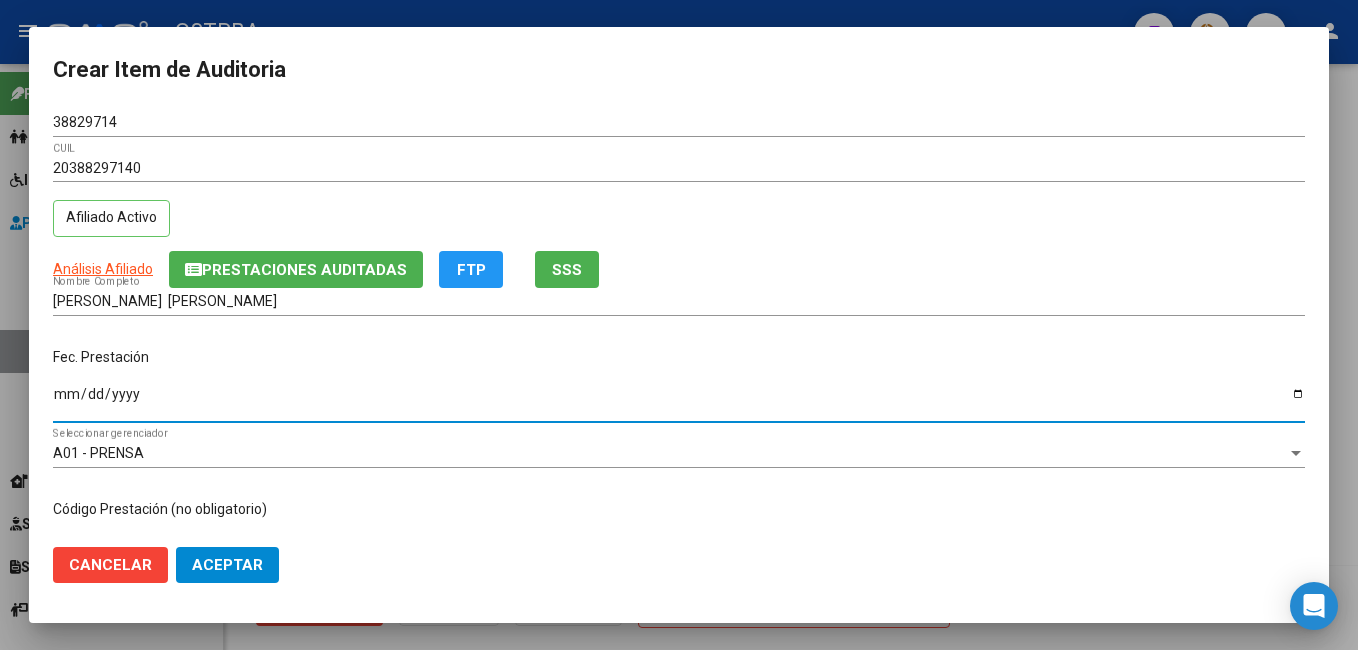 click on "Ingresar la fecha" at bounding box center [679, 401] 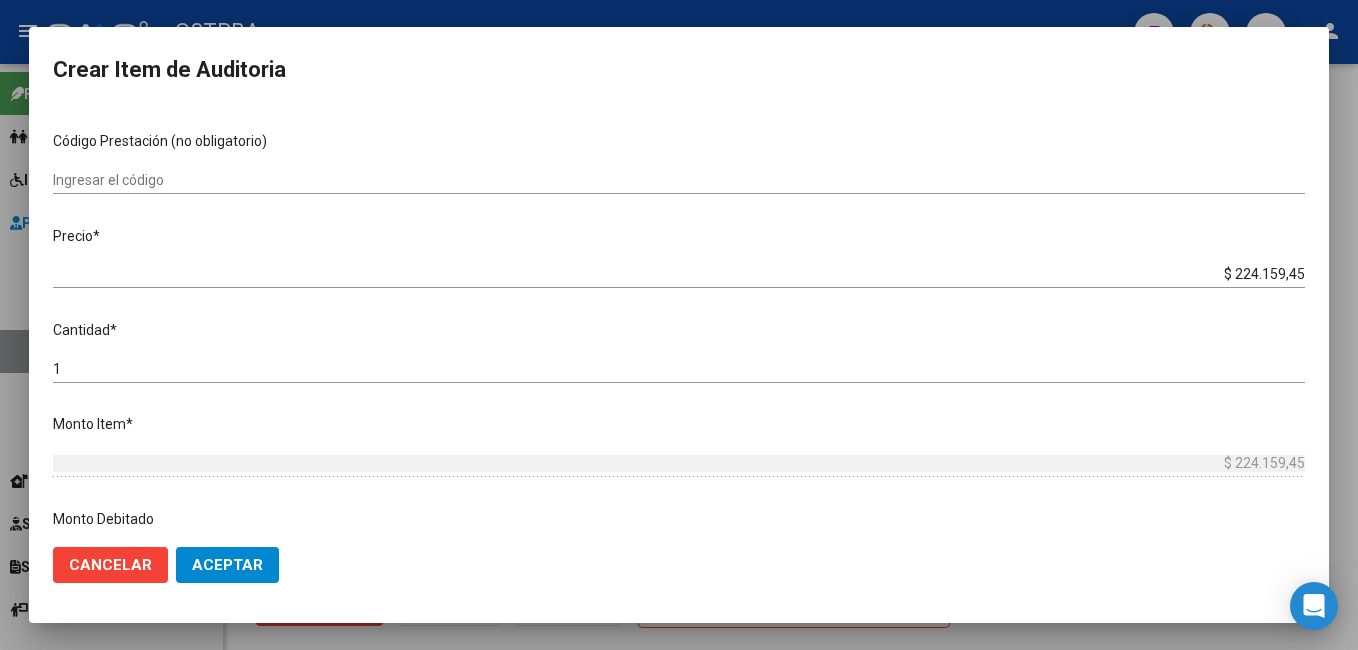 scroll, scrollTop: 400, scrollLeft: 0, axis: vertical 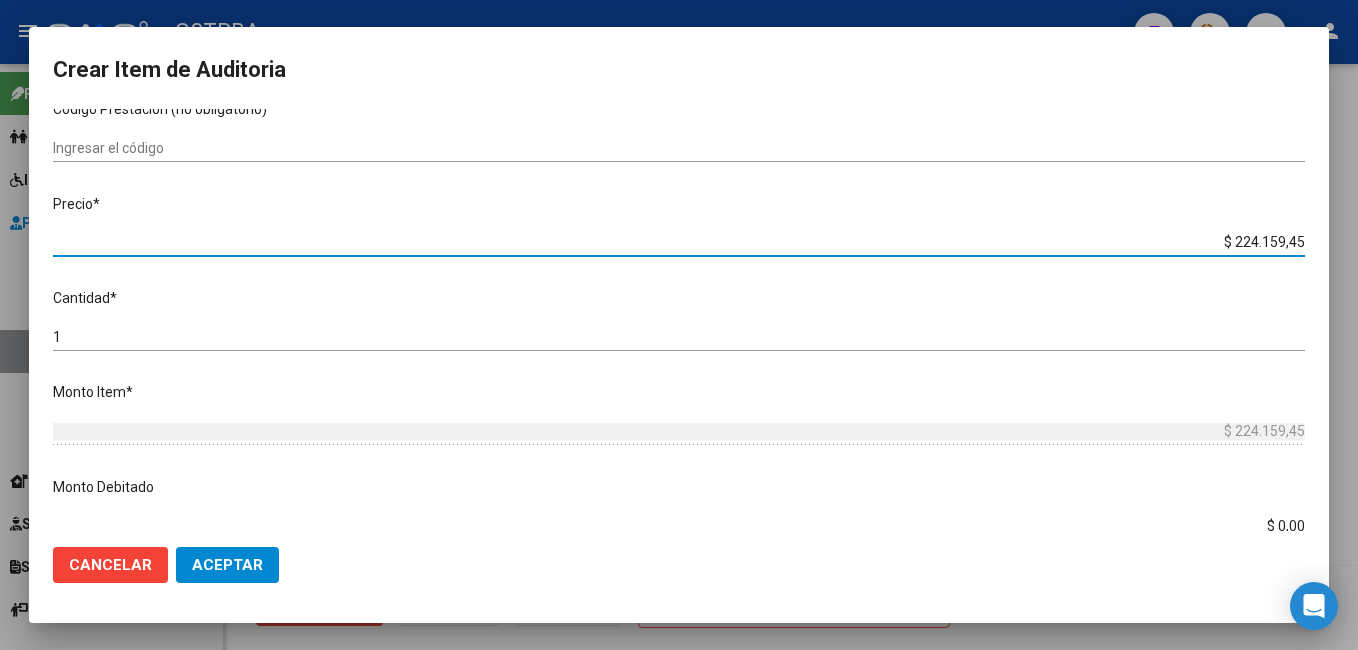 drag, startPoint x: 1287, startPoint y: 240, endPoint x: 1156, endPoint y: 236, distance: 131.06105 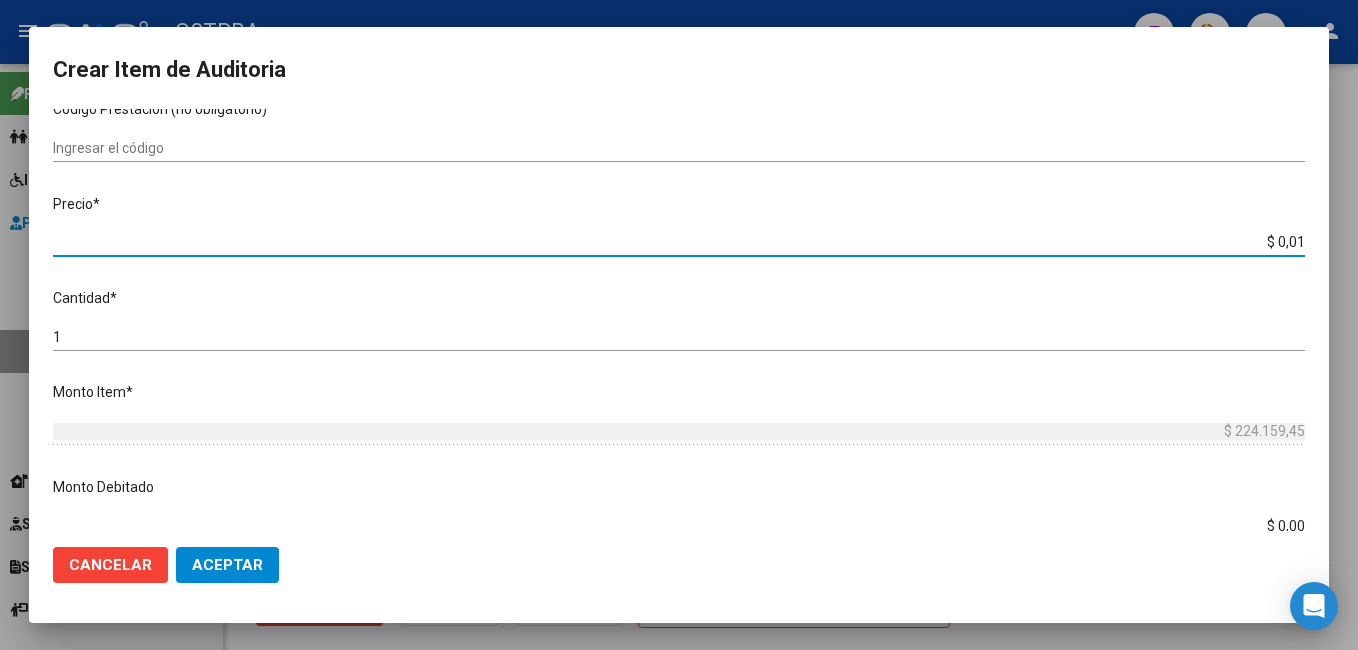 type on "$ 0,01" 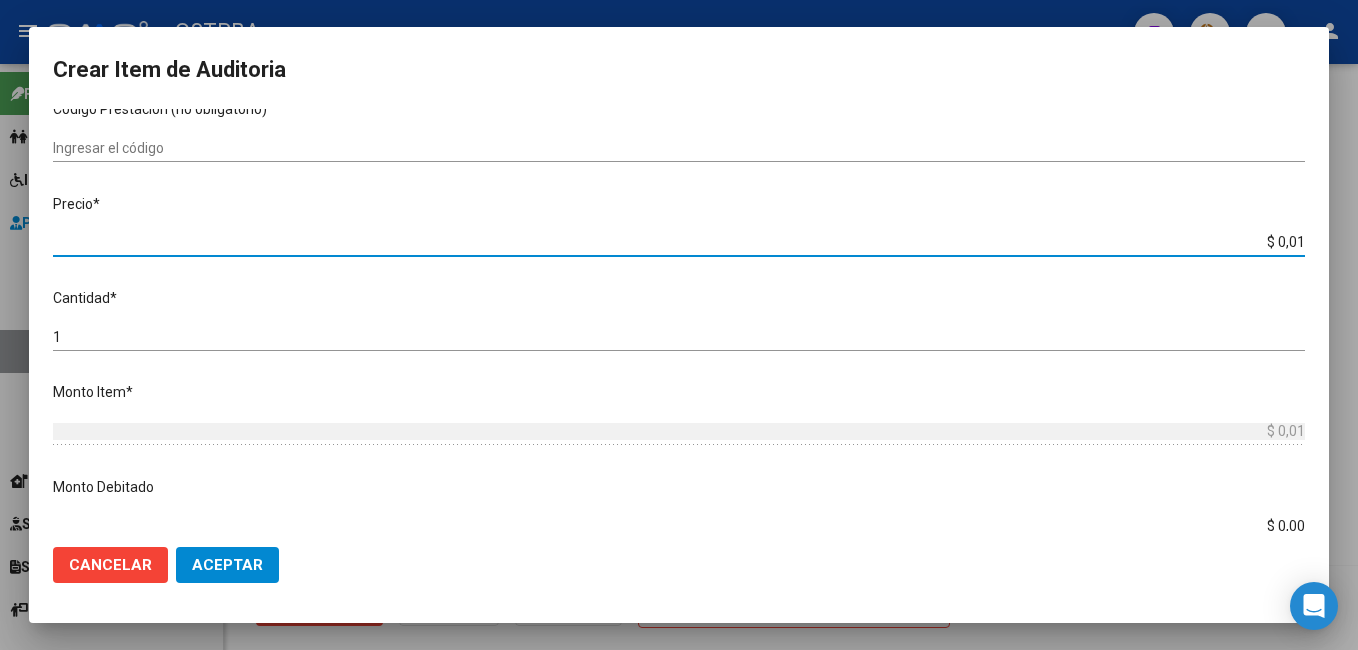 type on "$ 0,15" 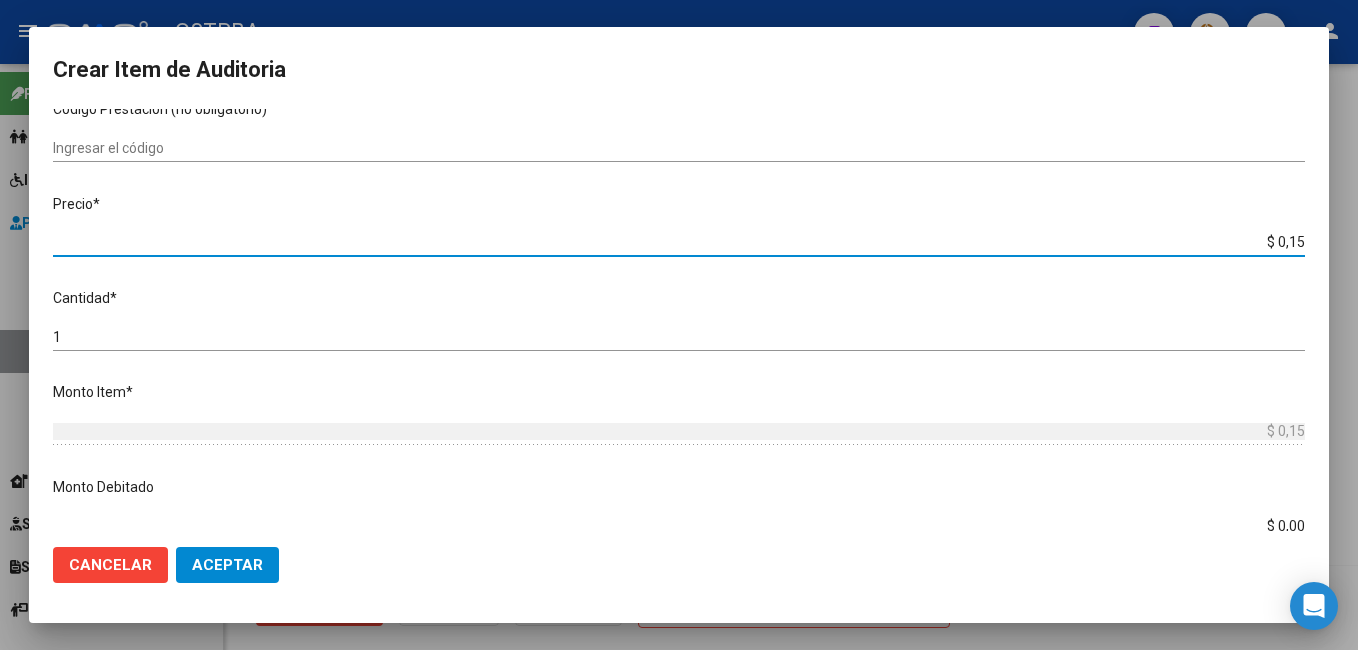 type on "$ 1,55" 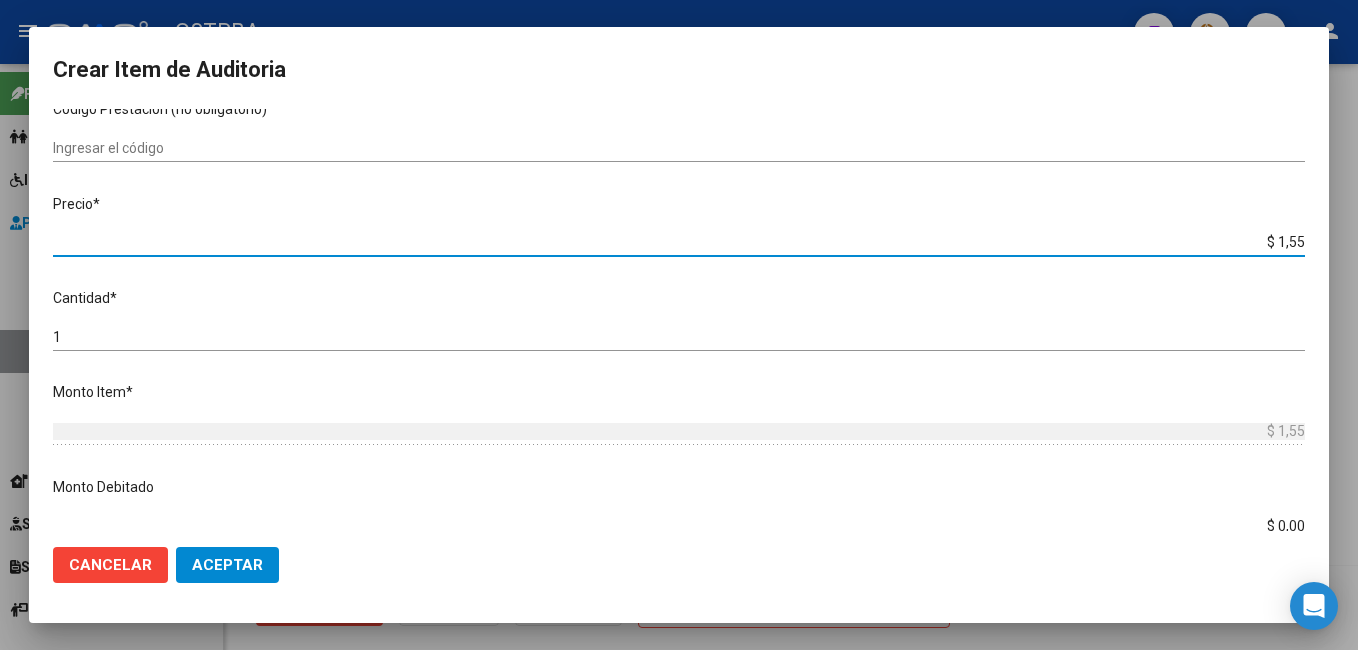 type on "$ 15,50" 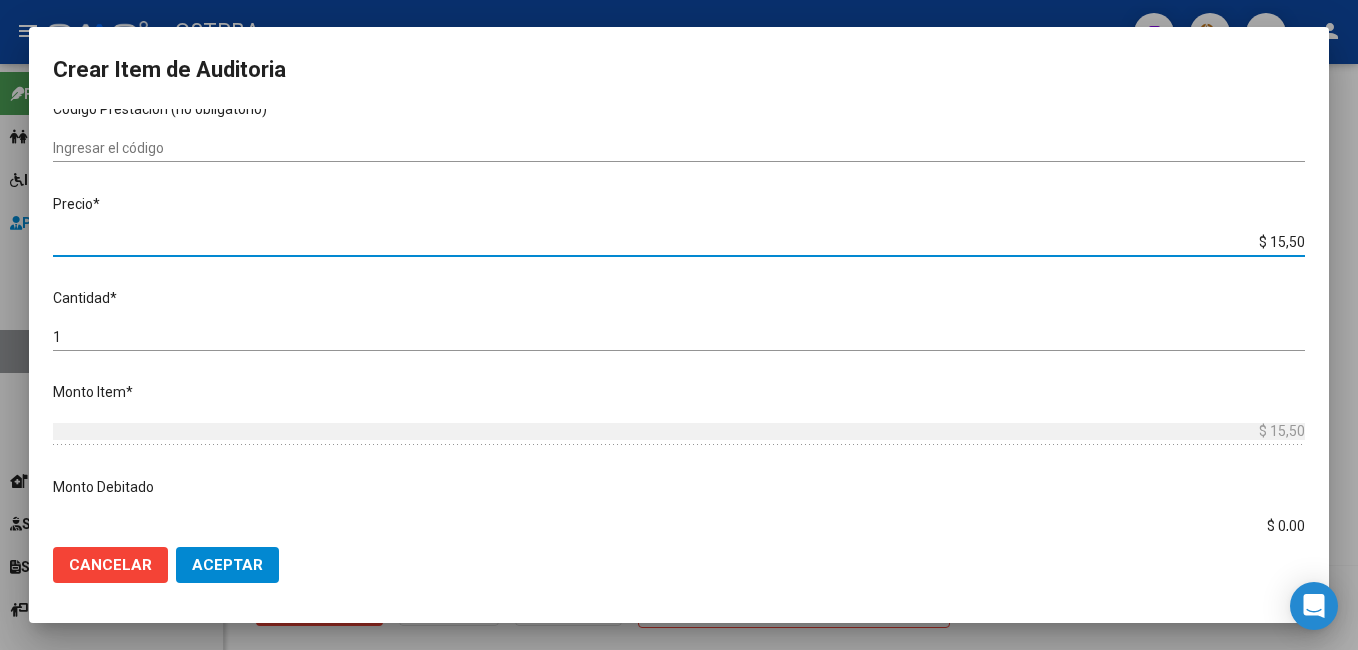 type on "$ 155,01" 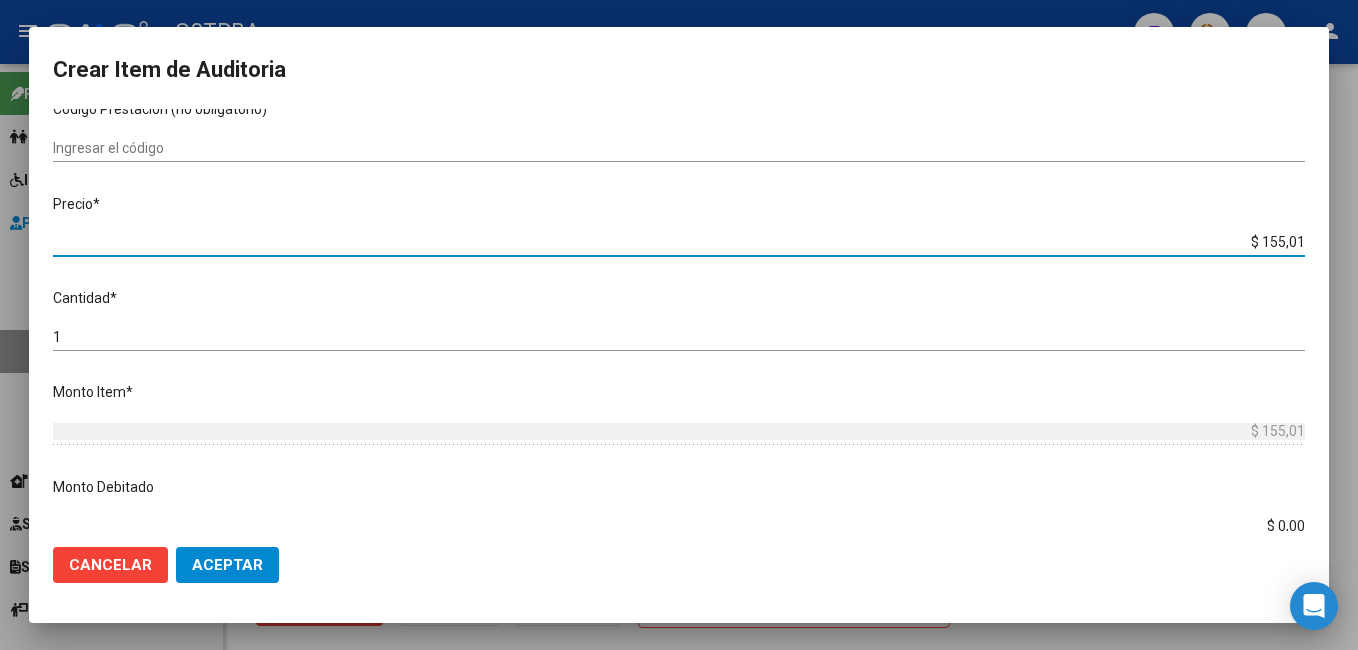 type on "$ 1.550,12" 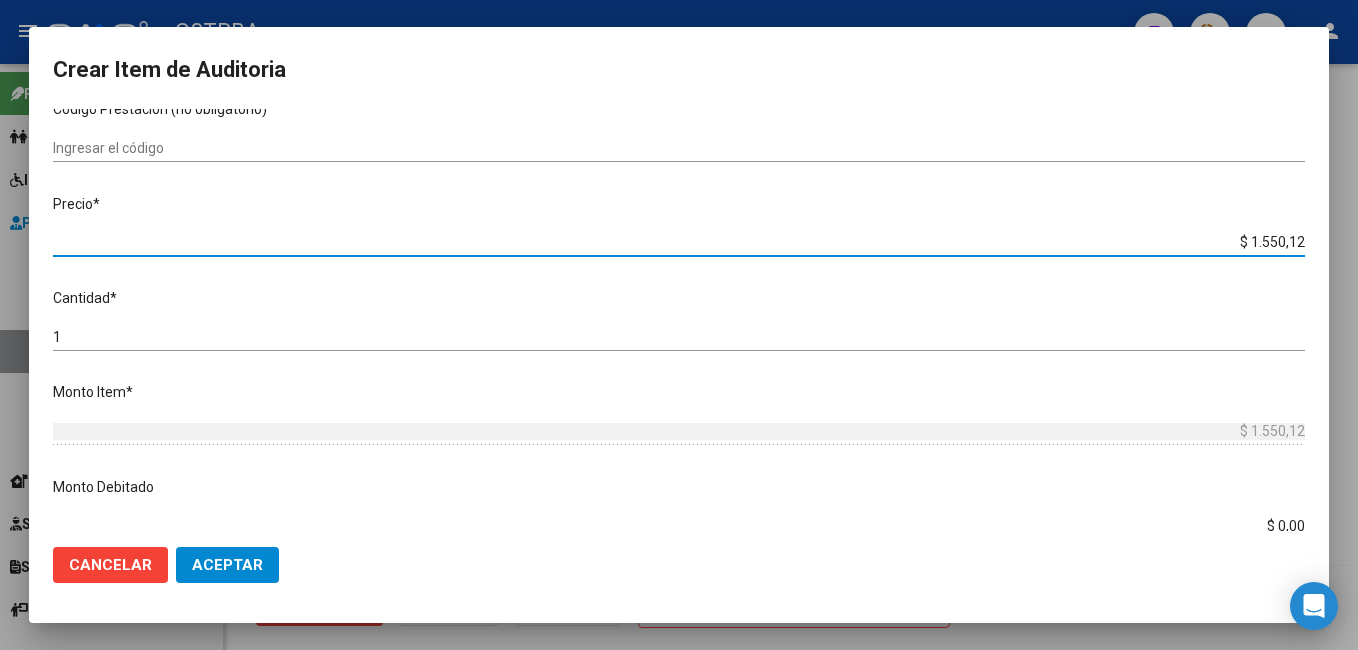 type on "$ 15.501,28" 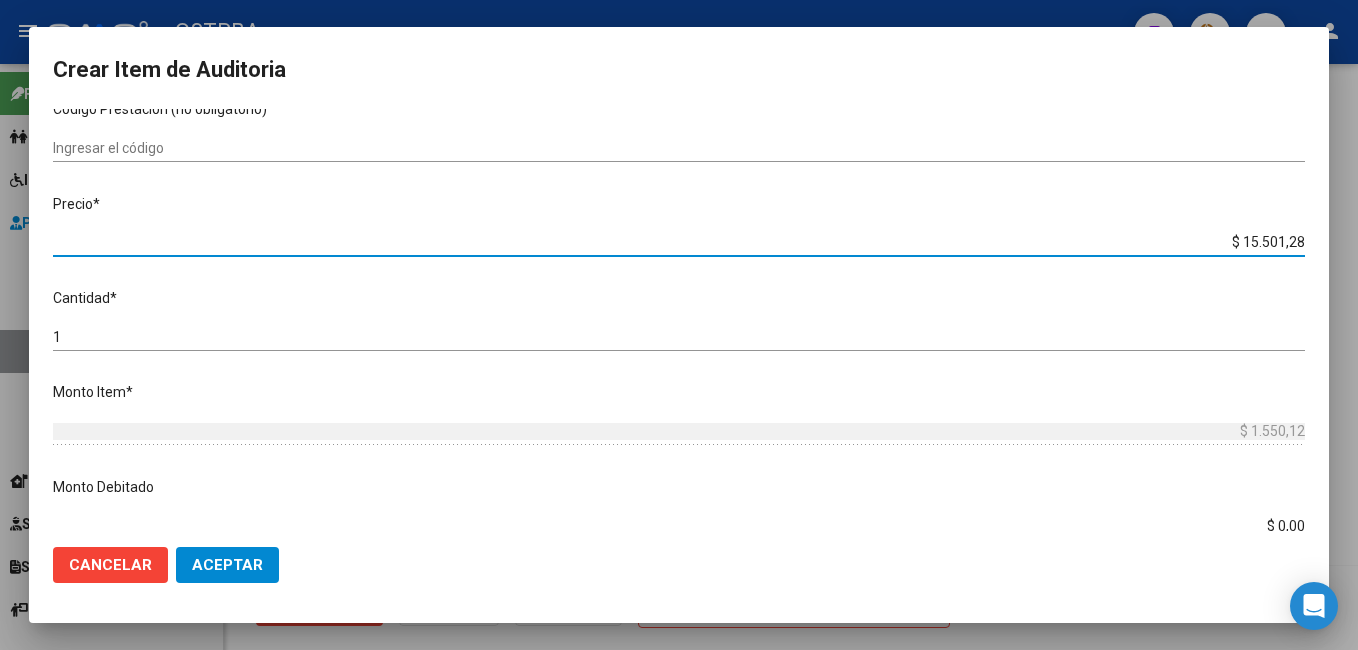 type on "$ 15.501,28" 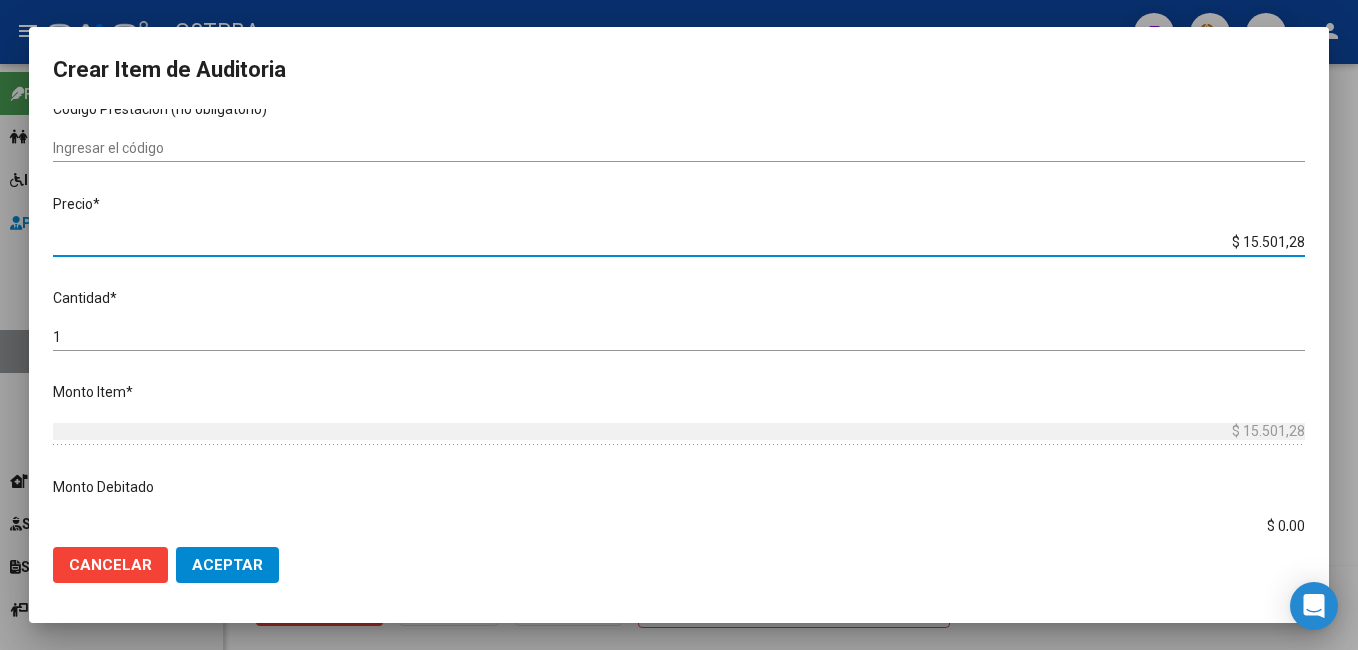 type on "$ 155.012,80" 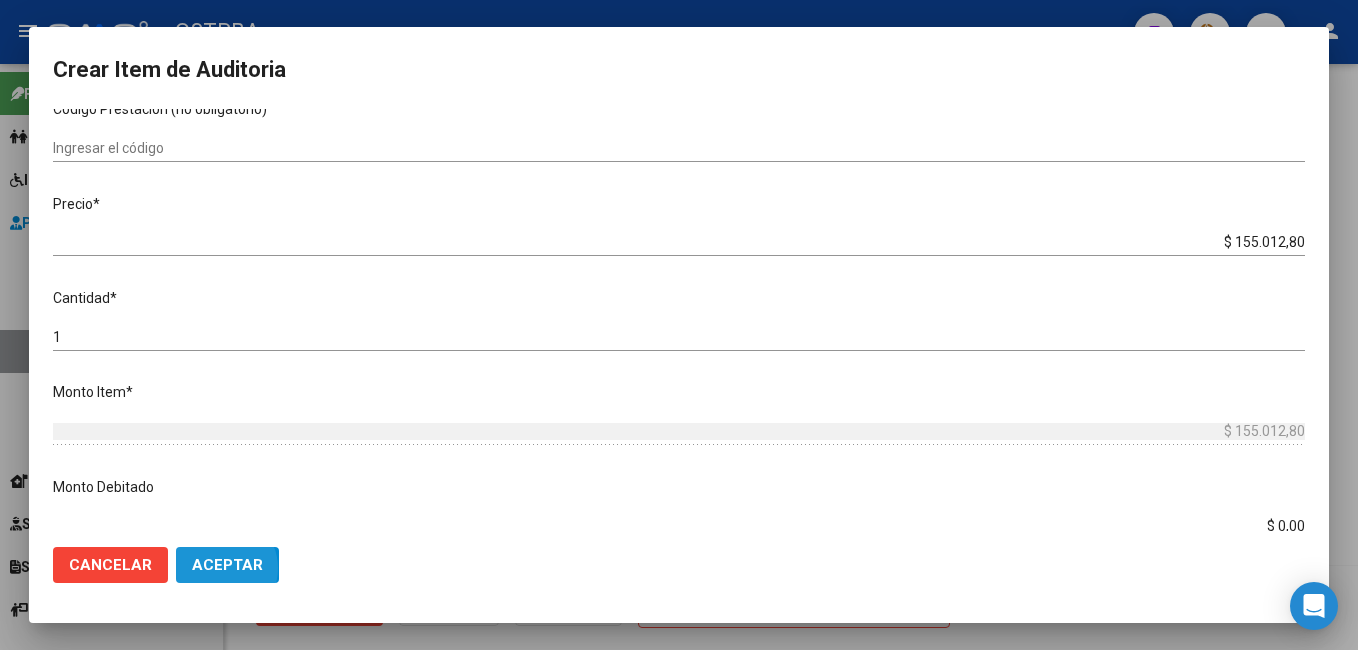 click on "Aceptar" 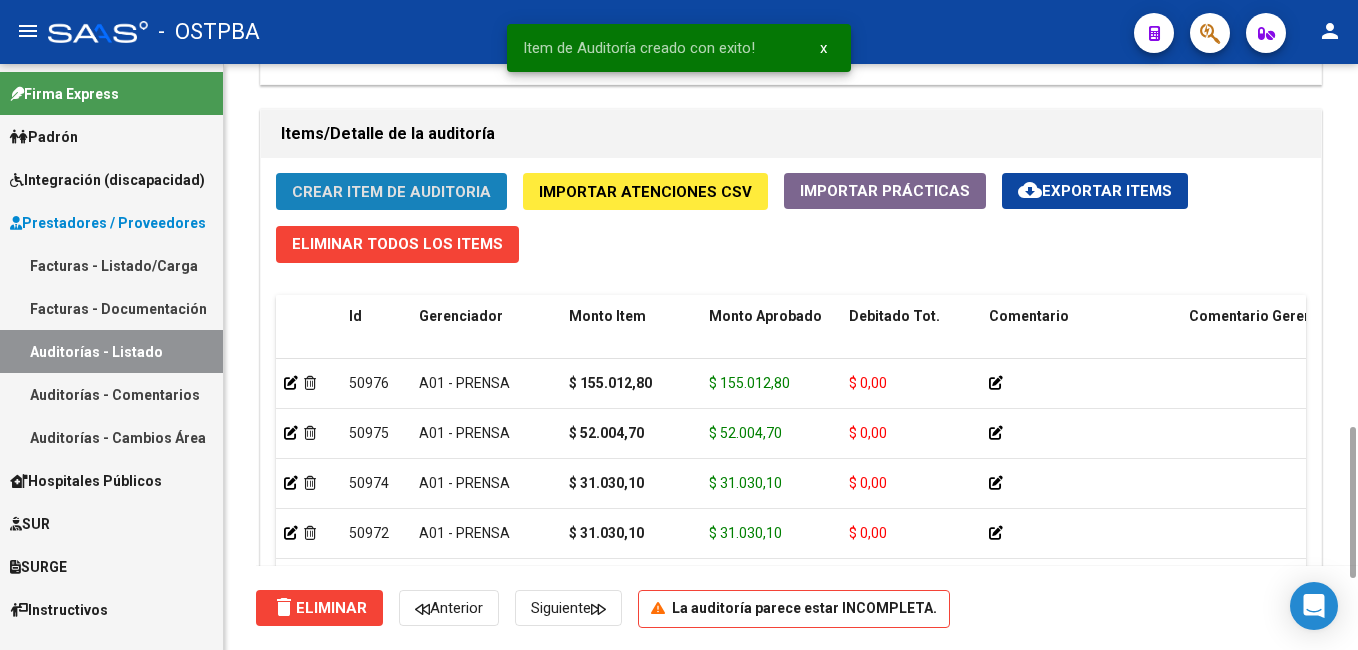 click on "Crear Item de Auditoria" 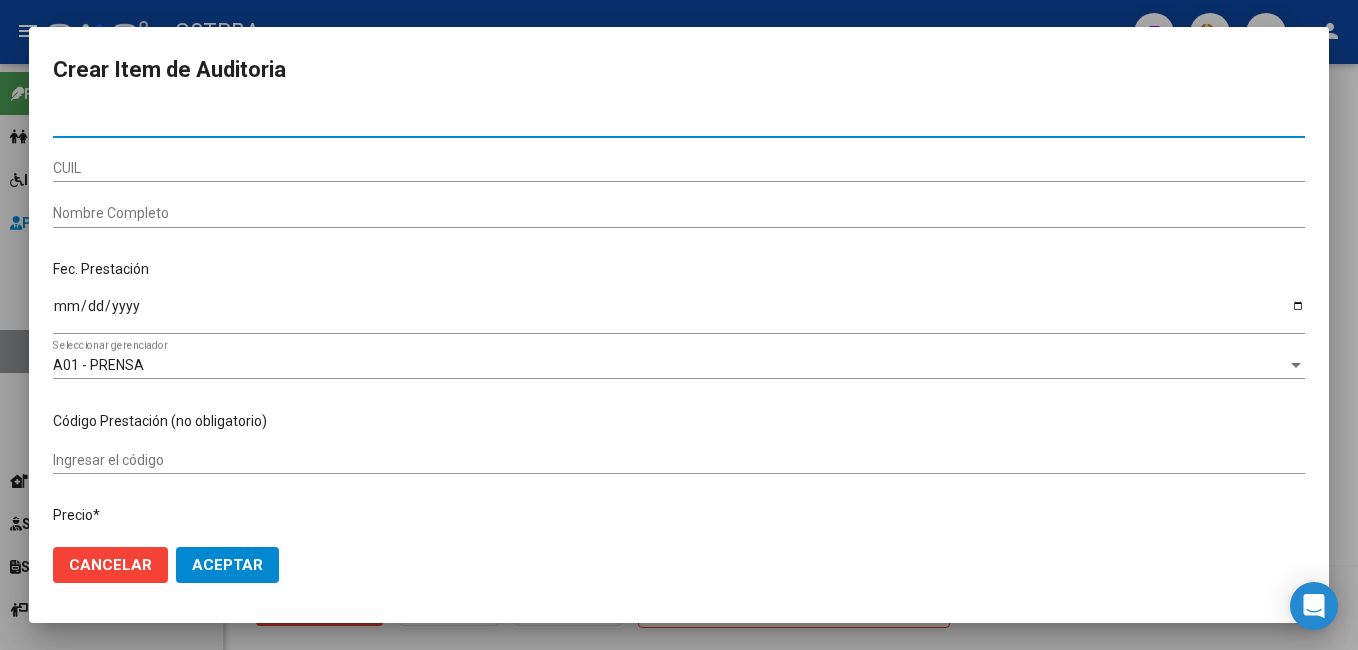 click on "CUIL" at bounding box center [679, 168] 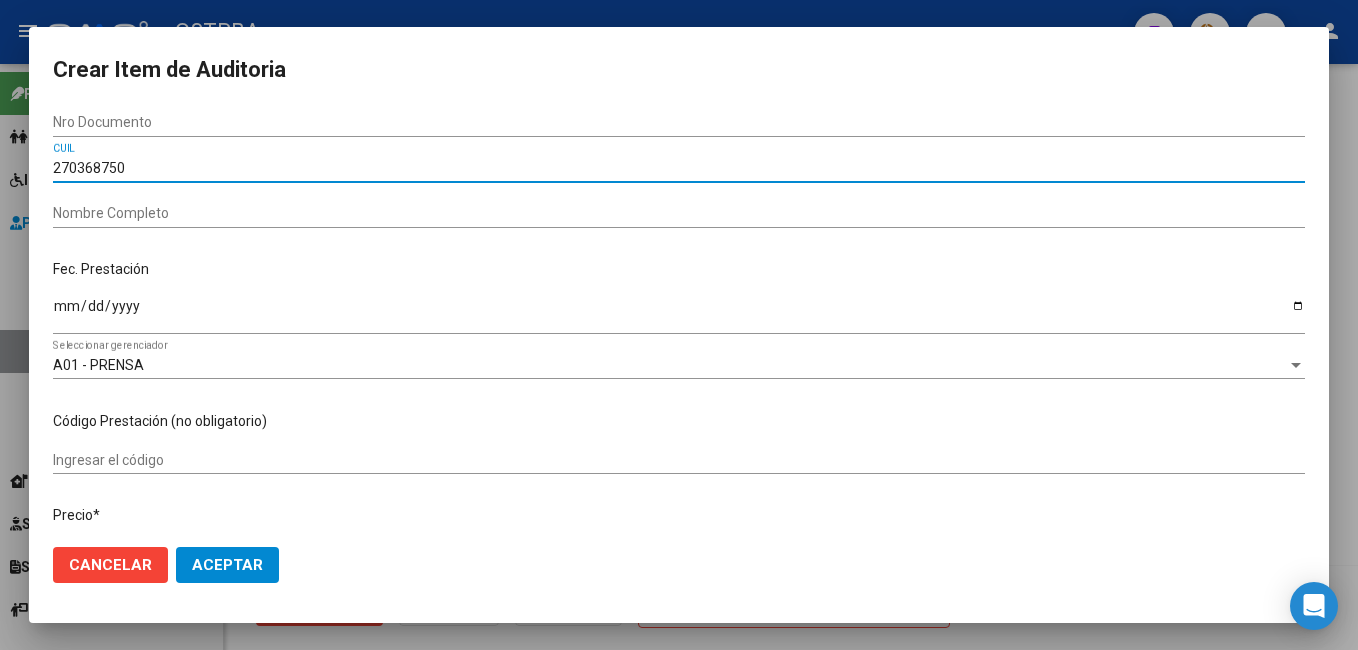 type on "2703687506" 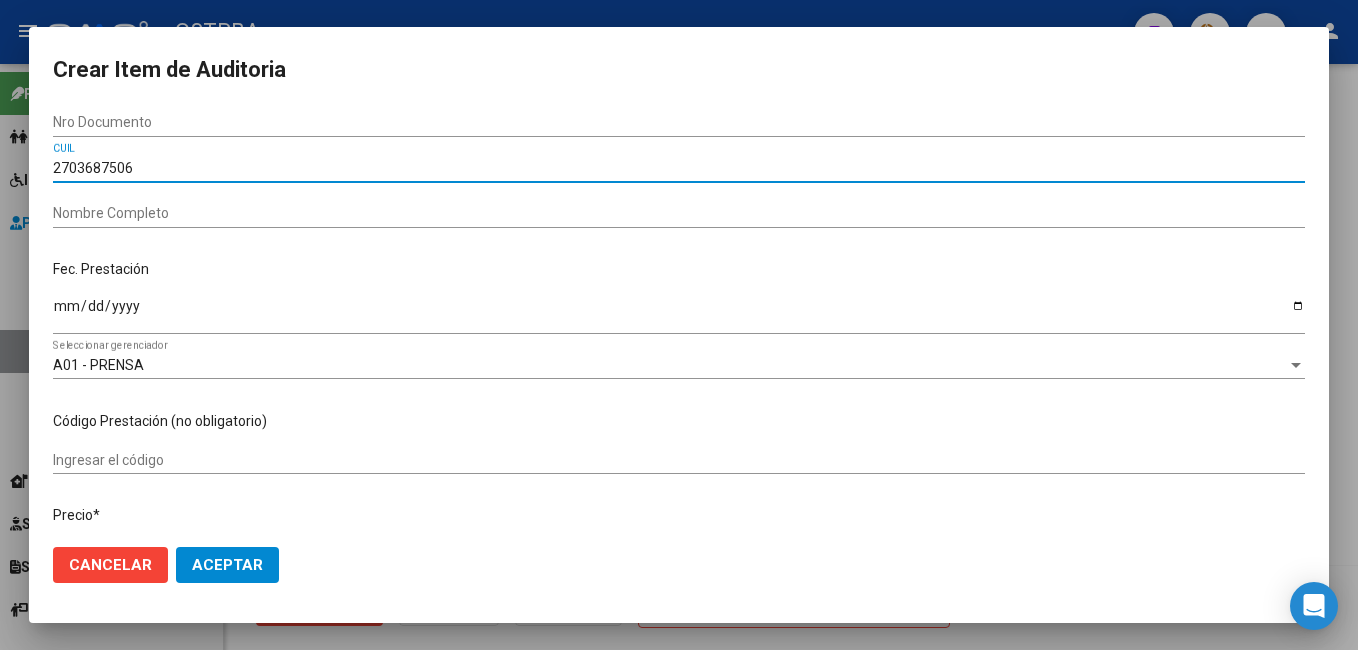 type 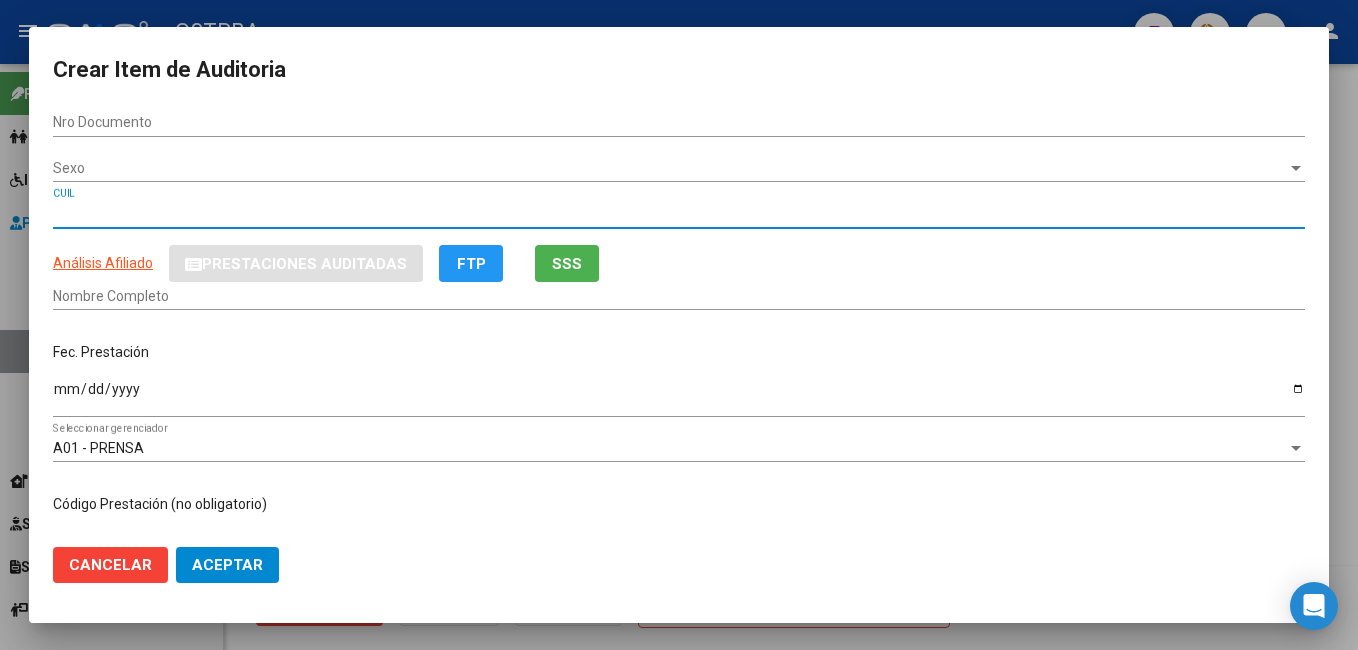 type on "03687506" 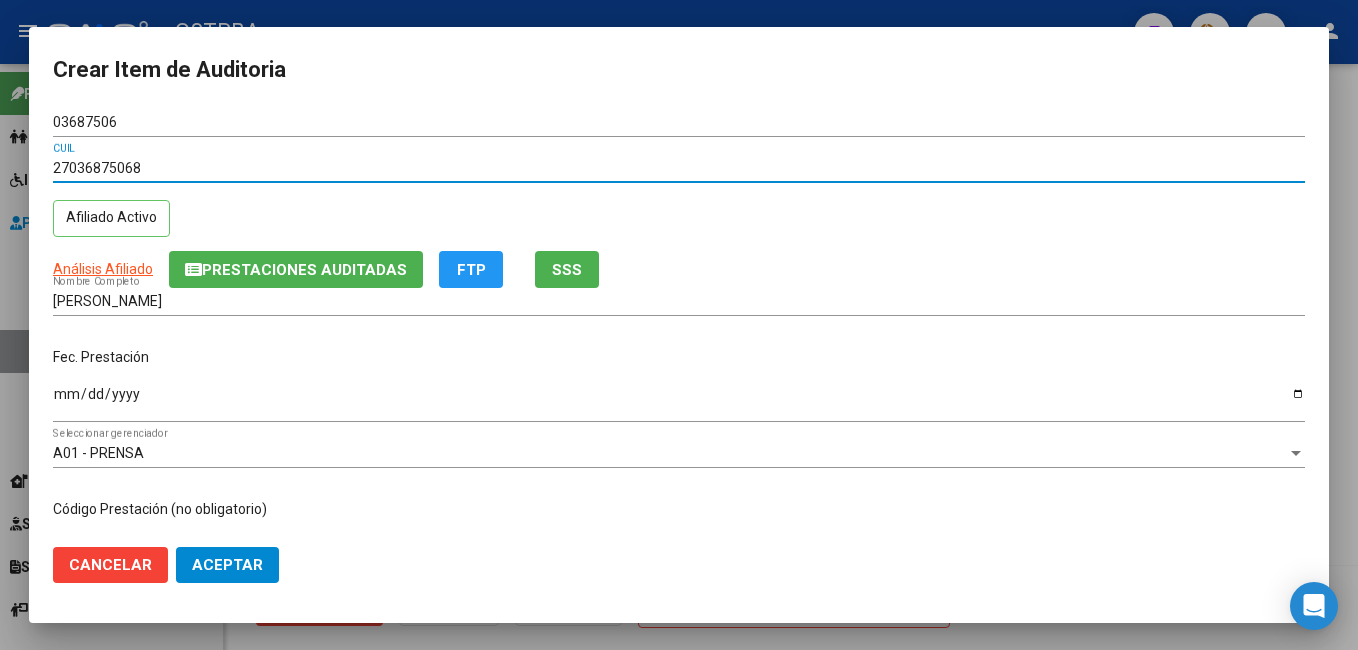 type on "27036875068" 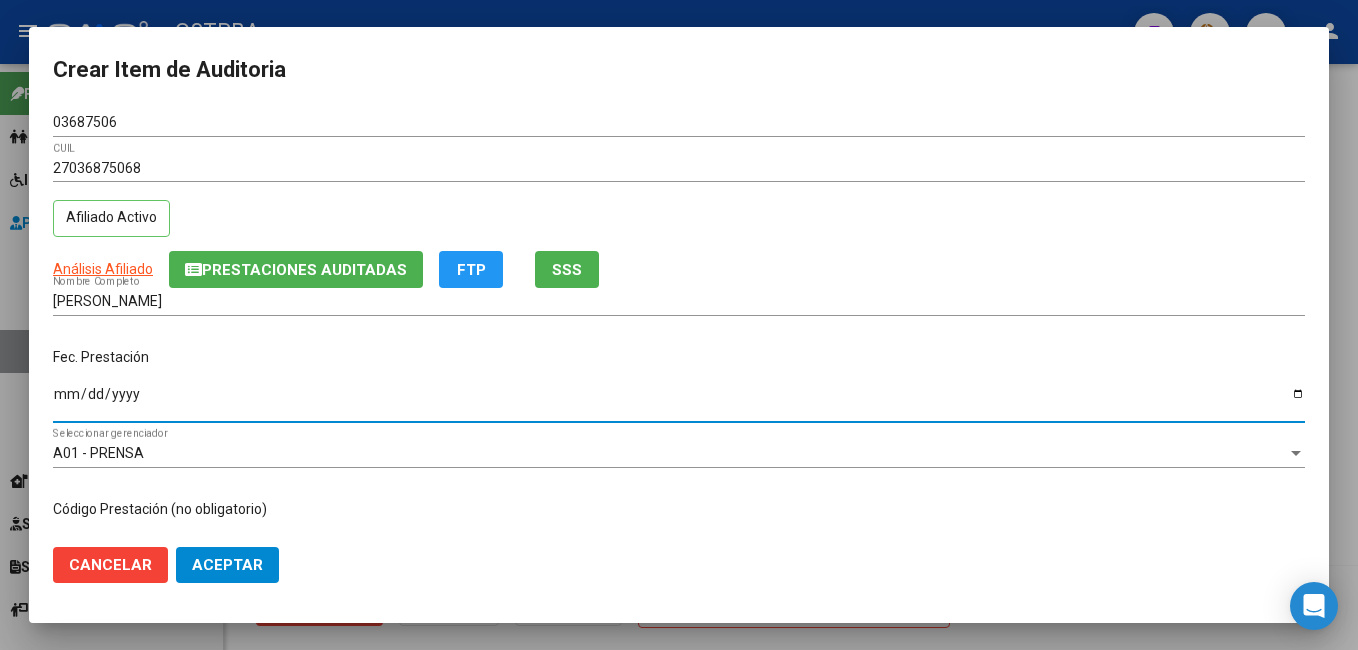 click on "Ingresar la fecha" at bounding box center [679, 401] 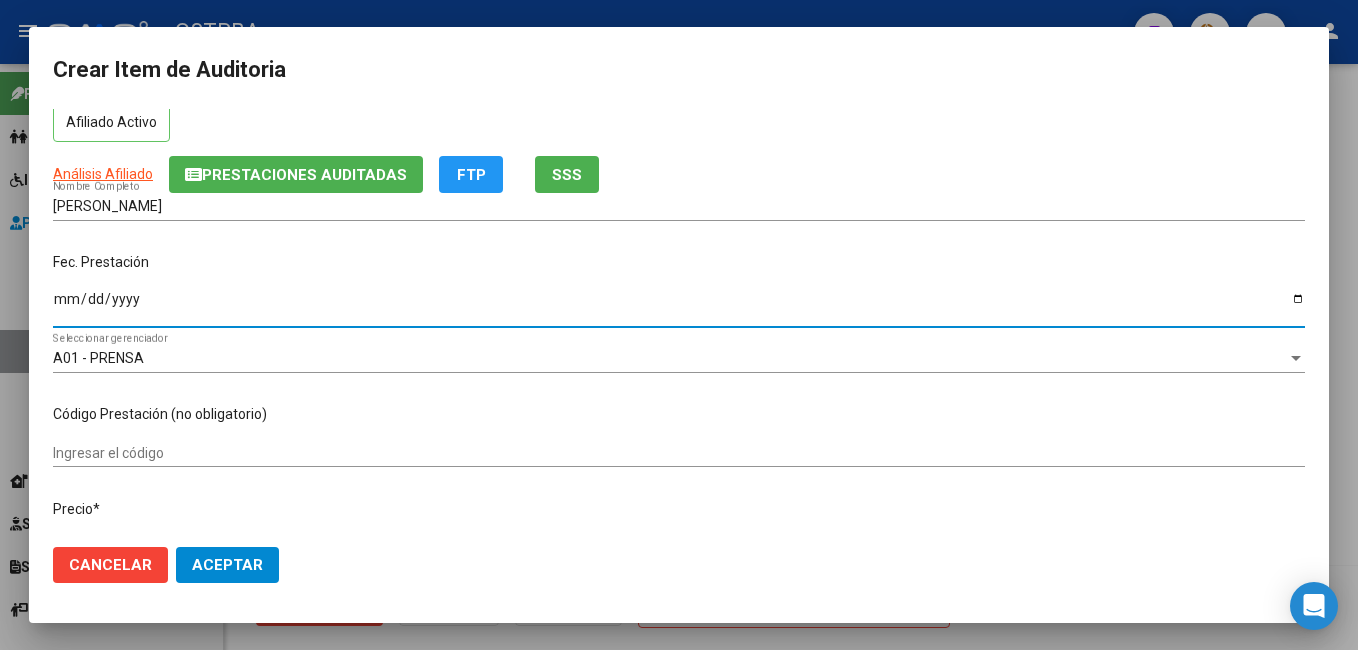 scroll, scrollTop: 200, scrollLeft: 0, axis: vertical 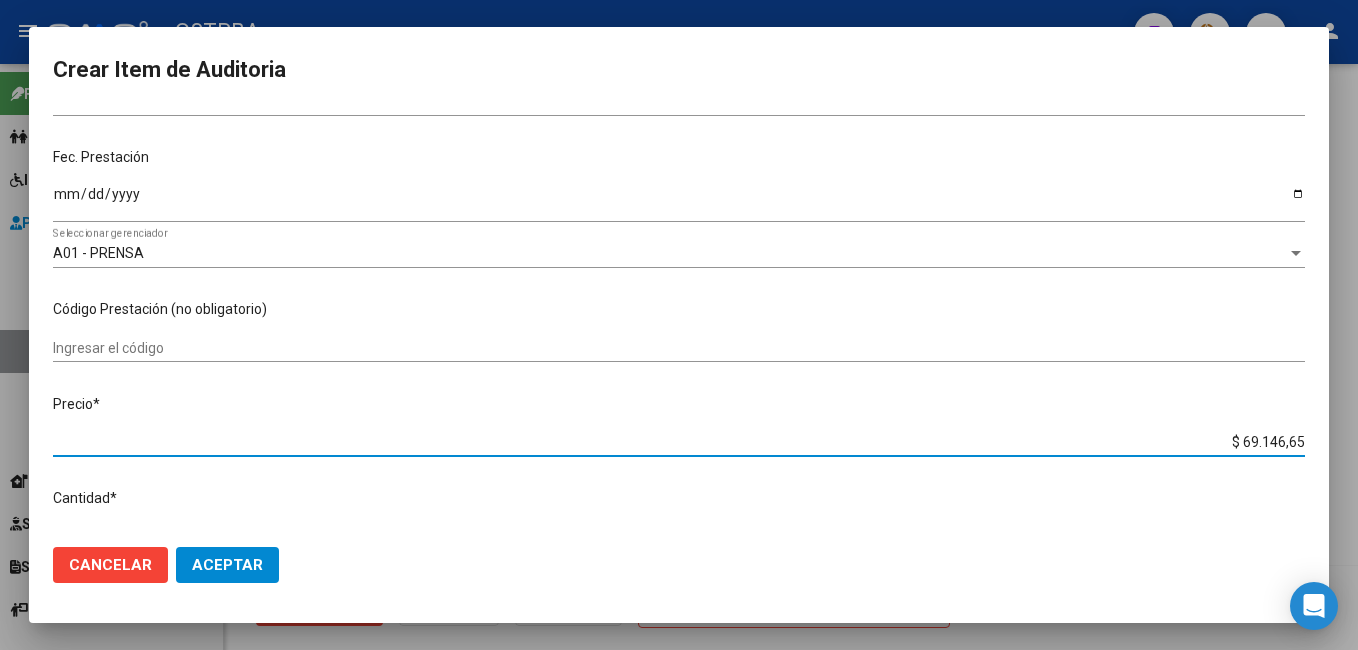 drag, startPoint x: 1288, startPoint y: 438, endPoint x: 1199, endPoint y: 431, distance: 89.27486 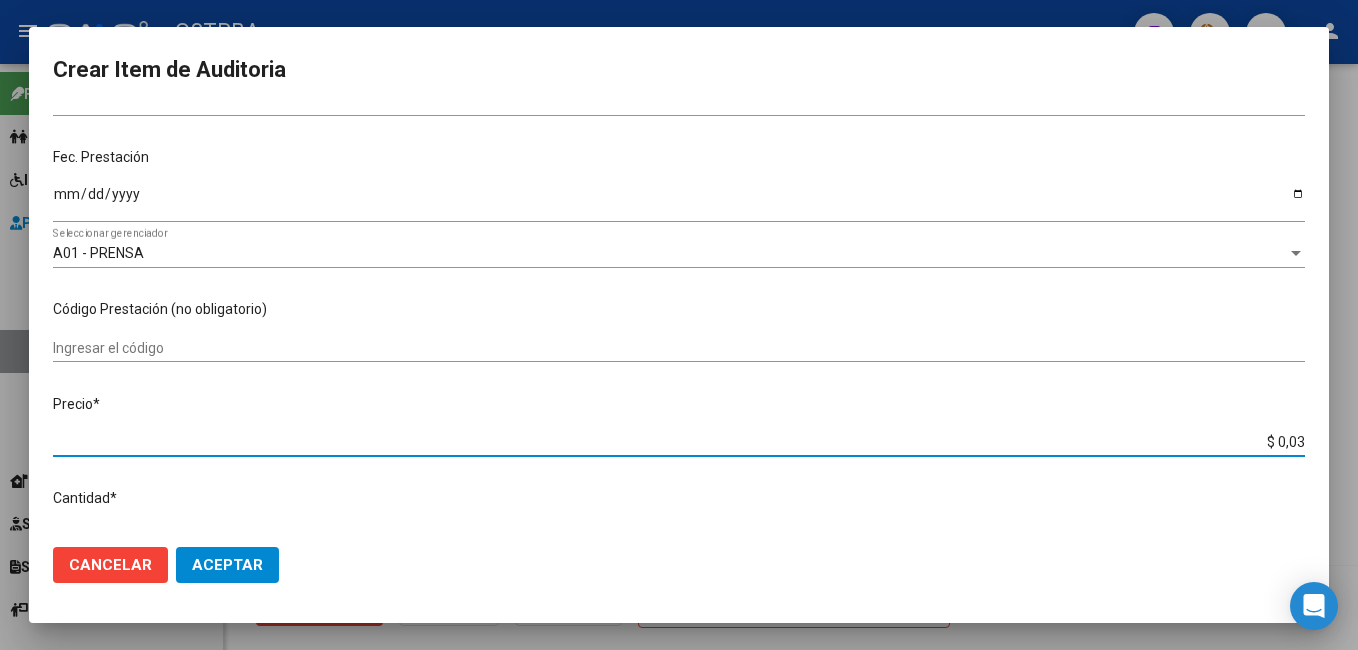 type on "$ 0,38" 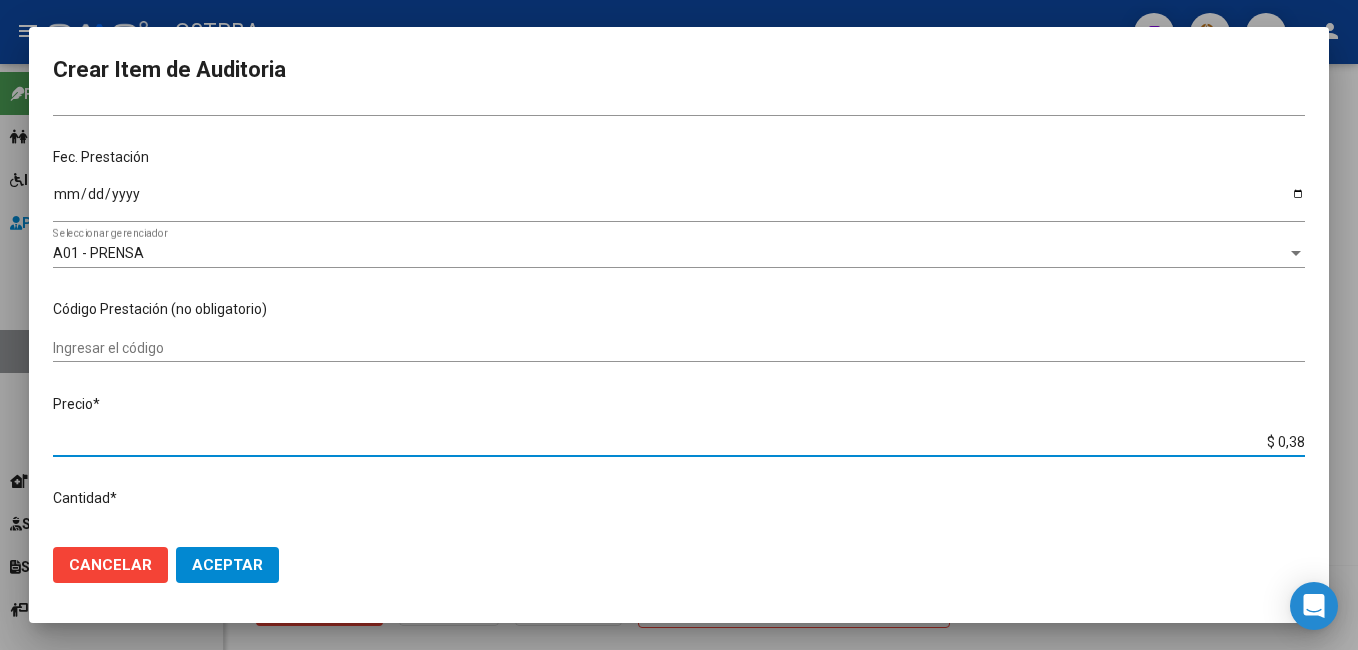 type on "$ 3,81" 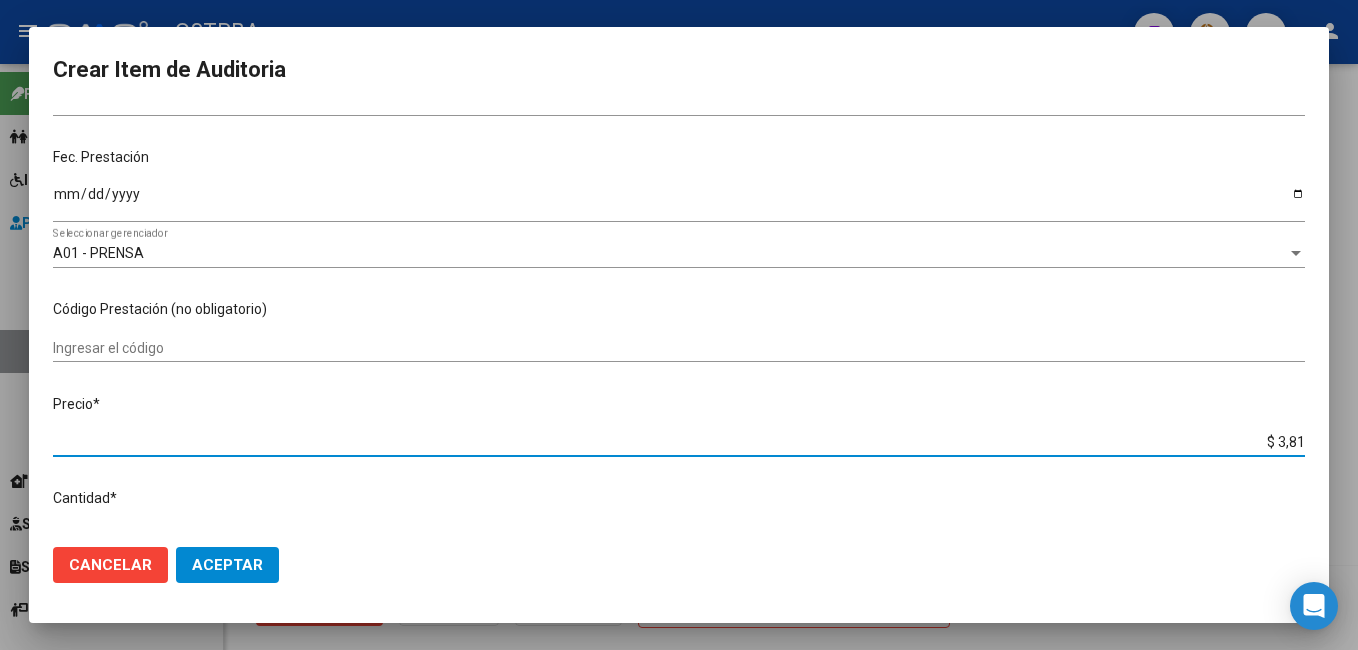 type on "$ 38,11" 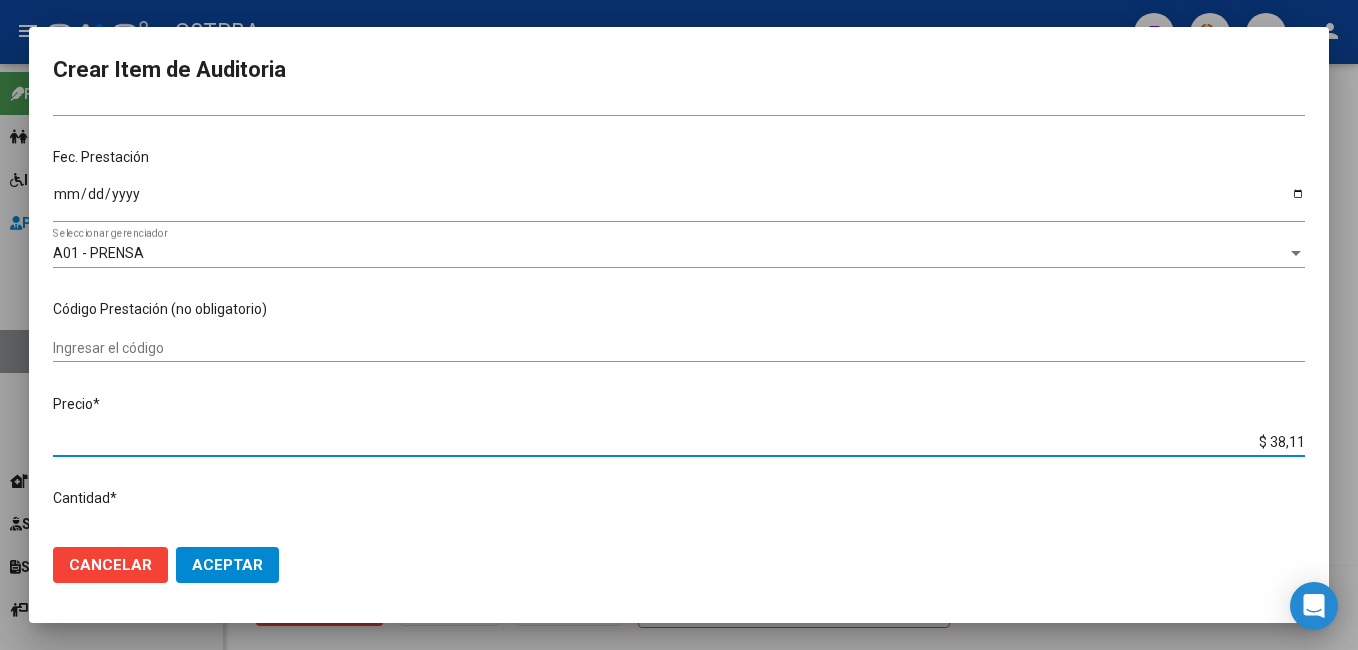 type on "$ 381,16" 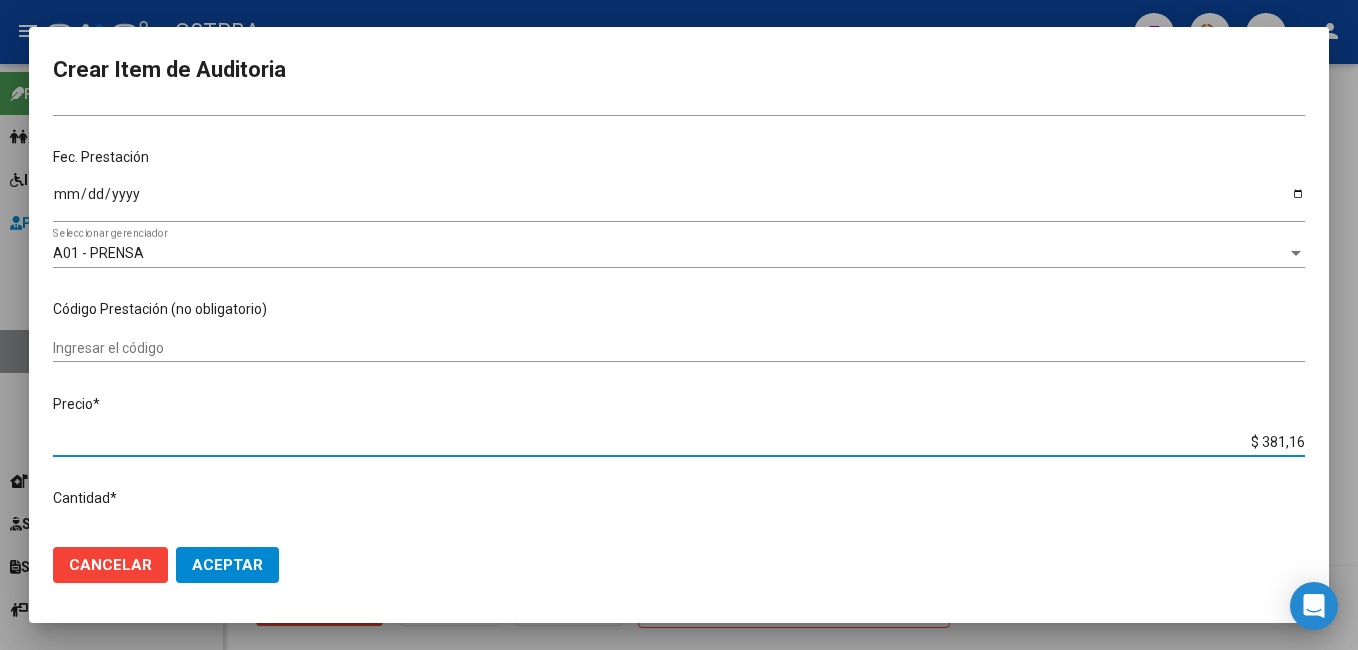 type on "$ 3.811,65" 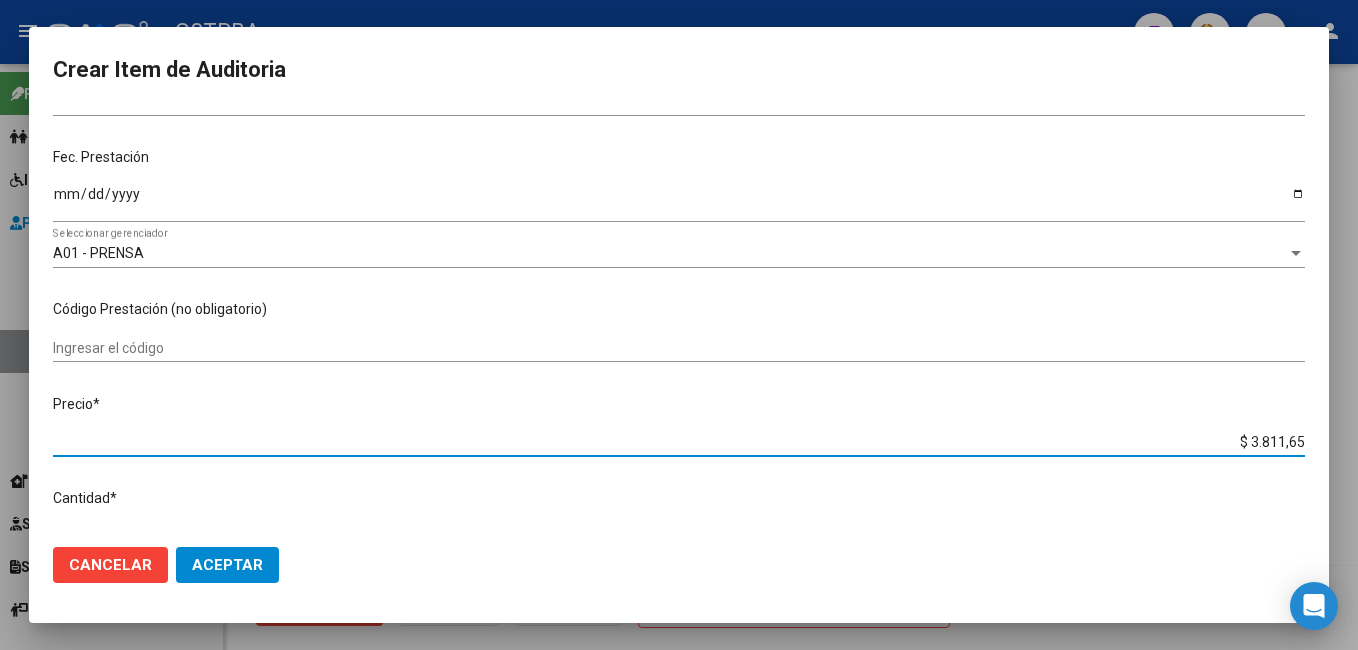 type on "$ 38.116,55" 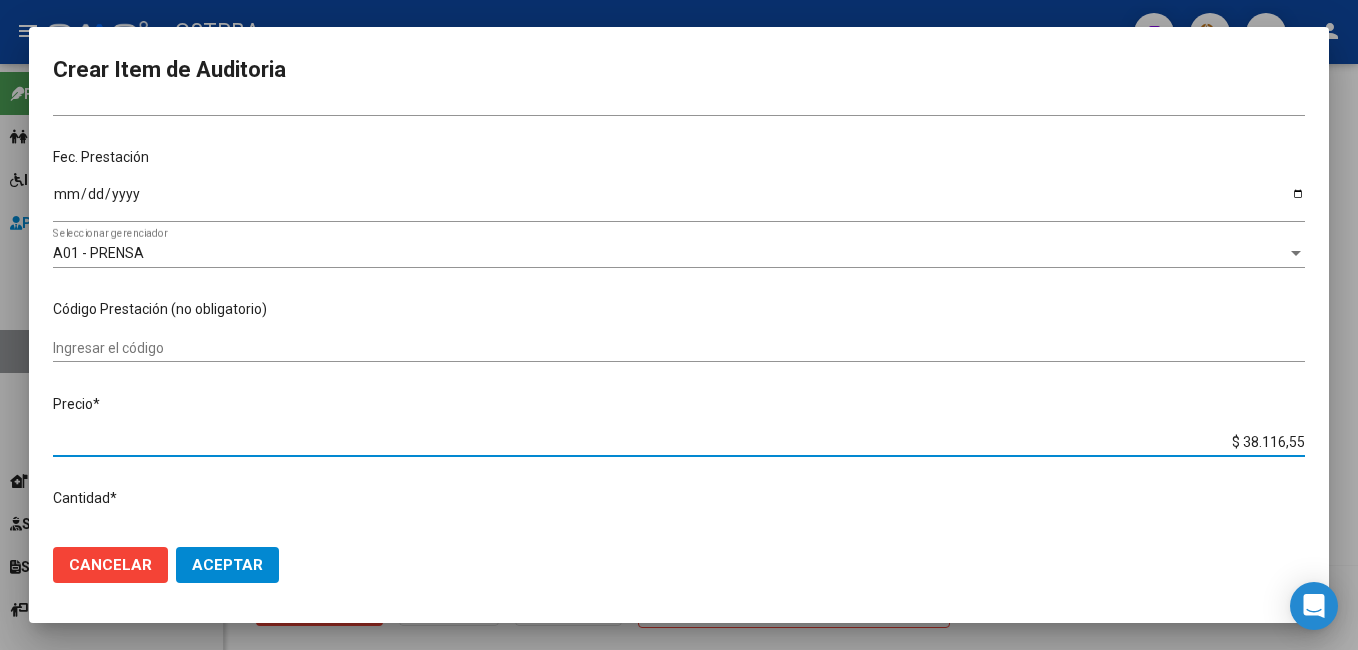click on "Aceptar" 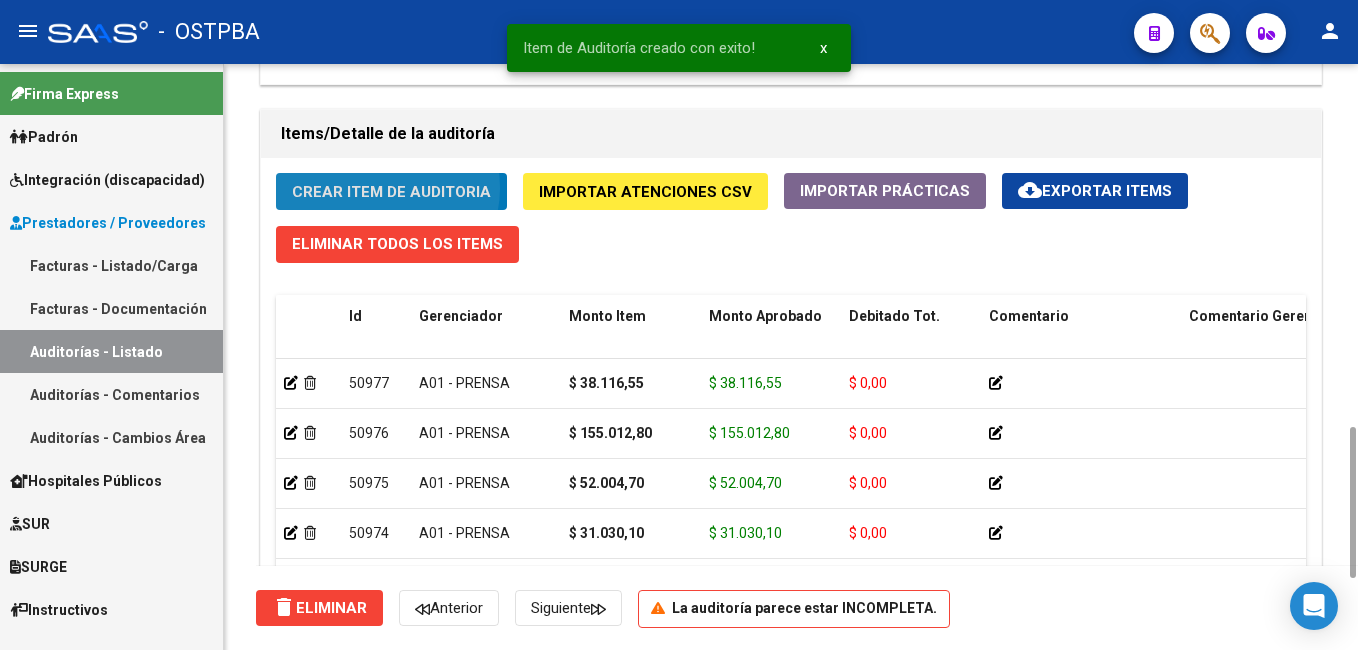 click on "Crear Item de Auditoria" 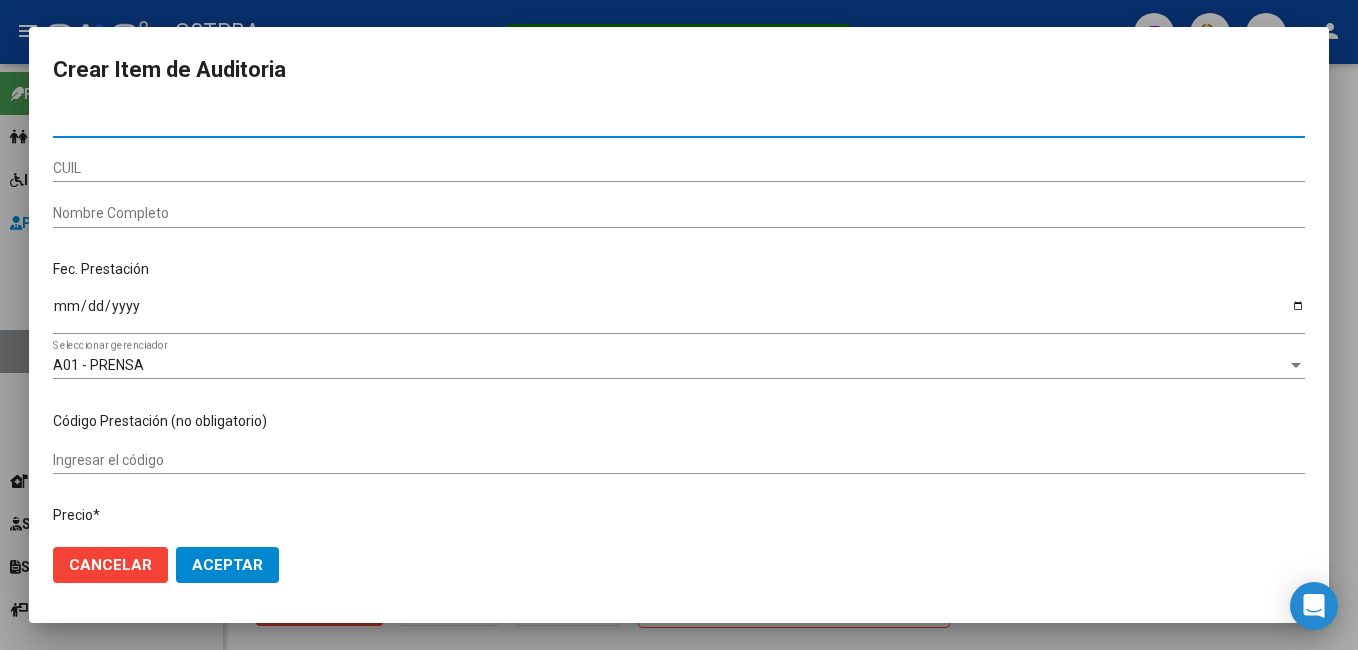 click on "CUIL" at bounding box center [679, 168] 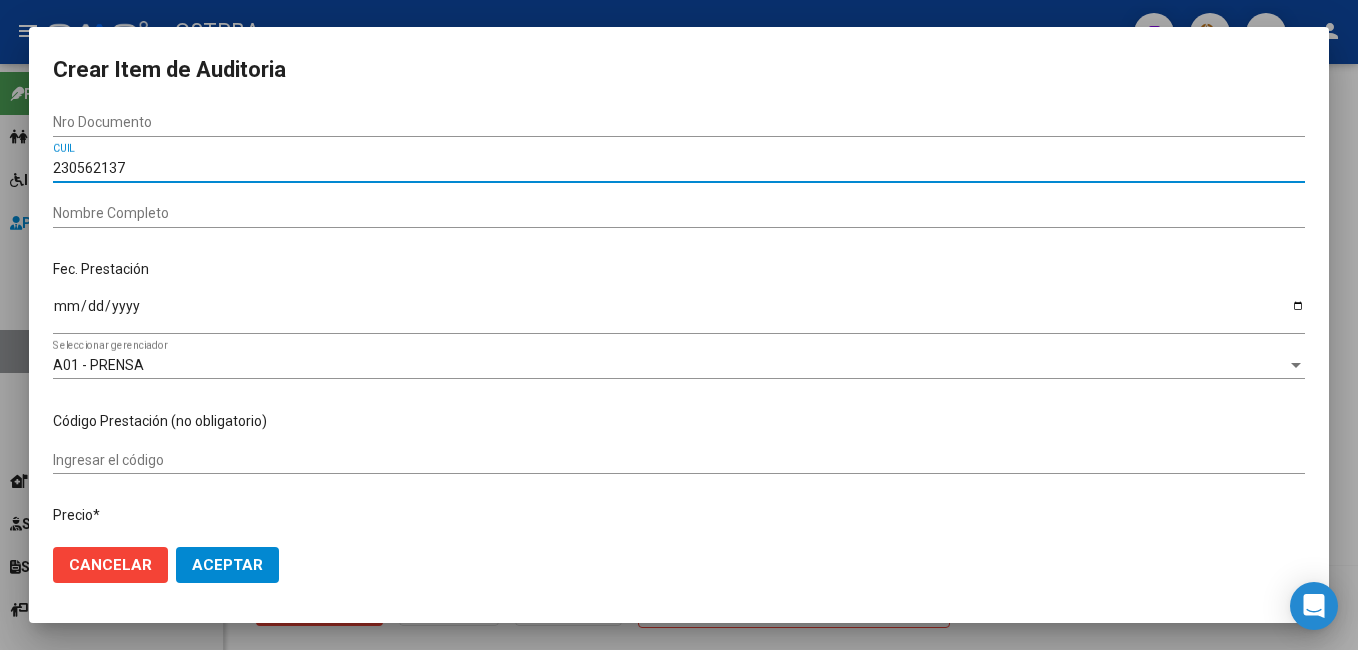 type on "2305621375" 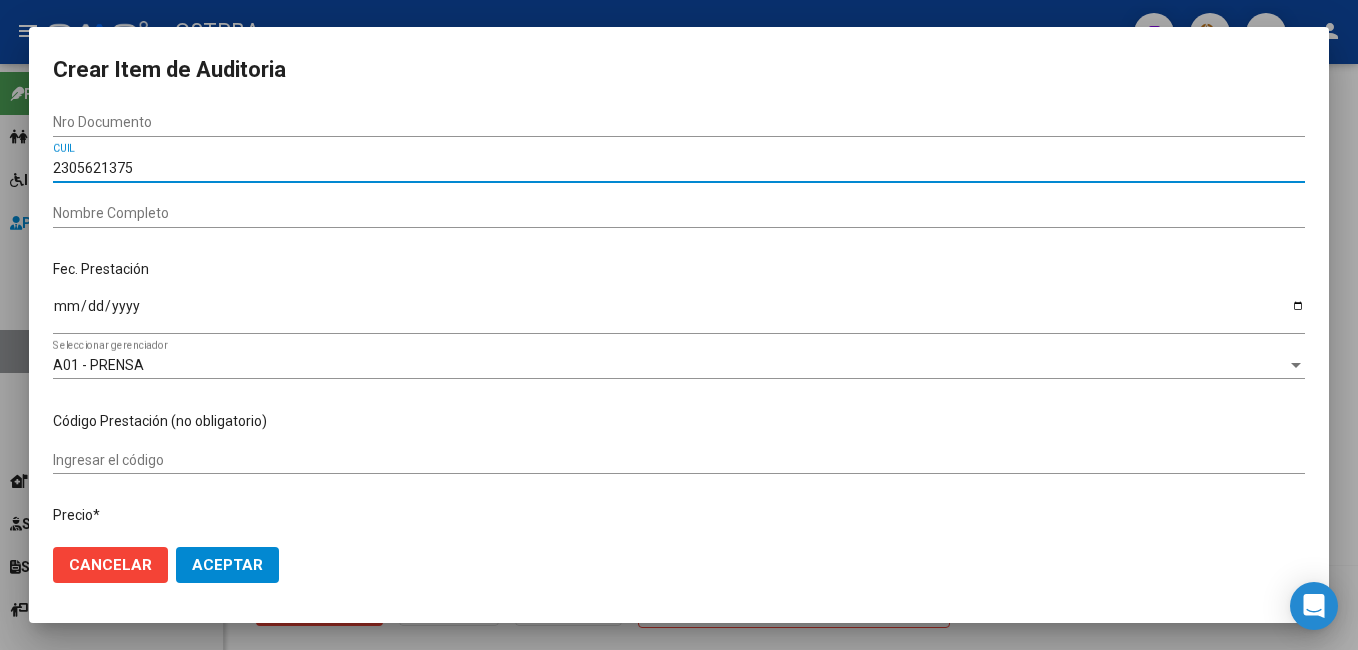 type 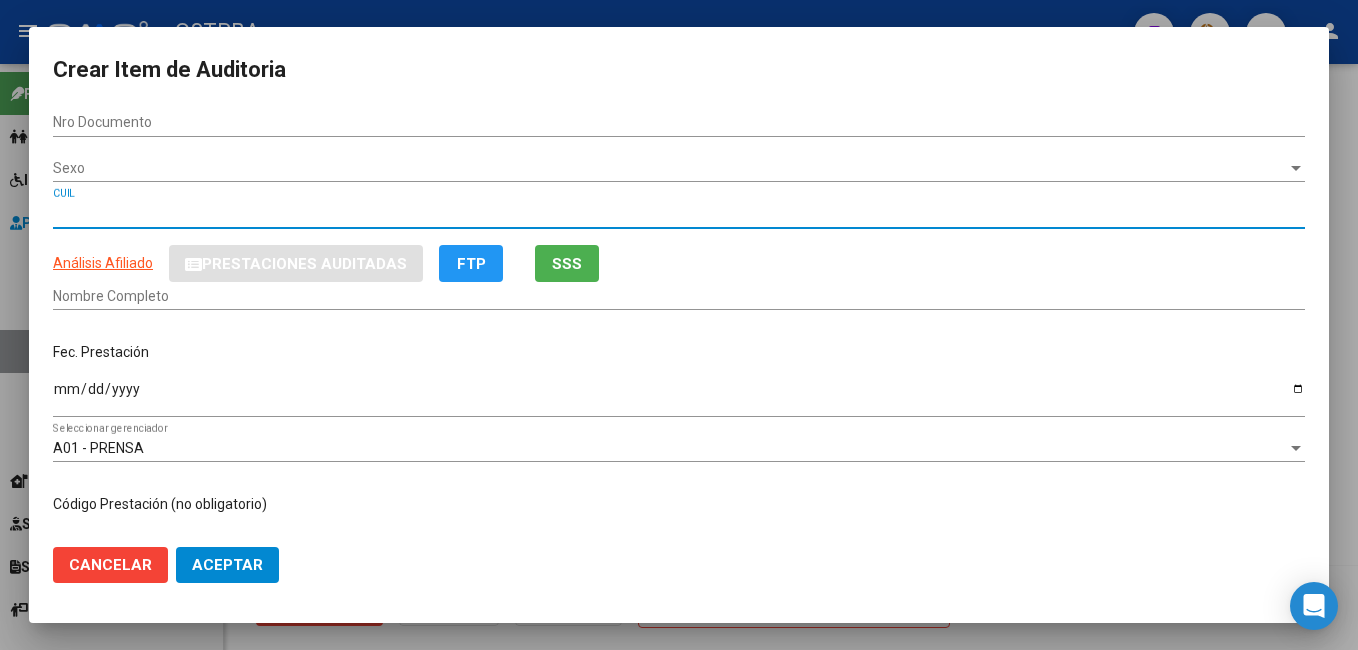 type 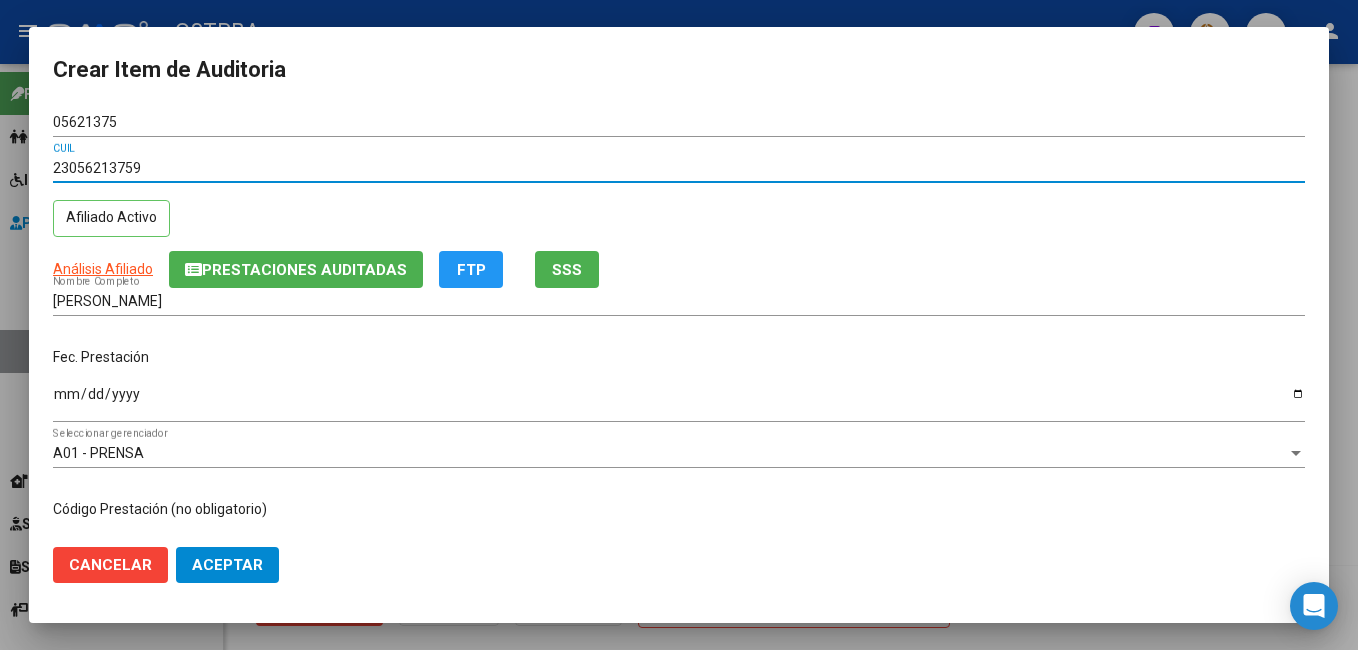 click on "Ingresar la fecha" at bounding box center (679, 401) 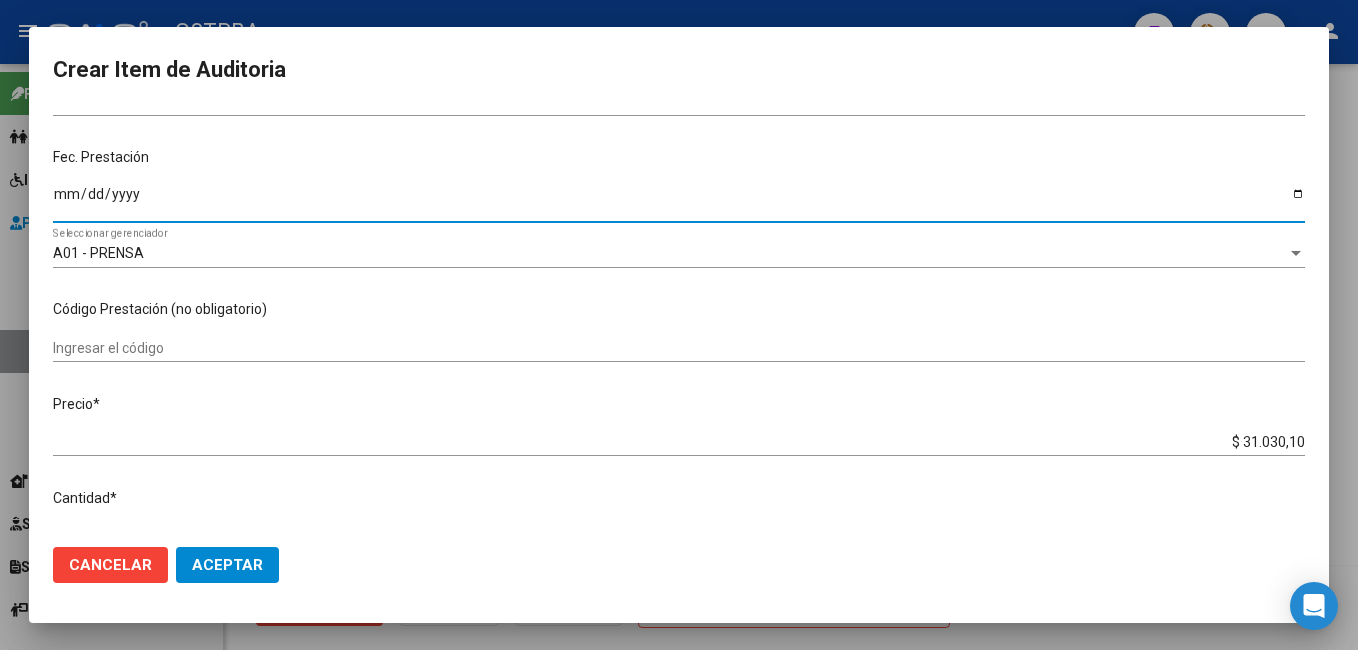 scroll, scrollTop: 300, scrollLeft: 0, axis: vertical 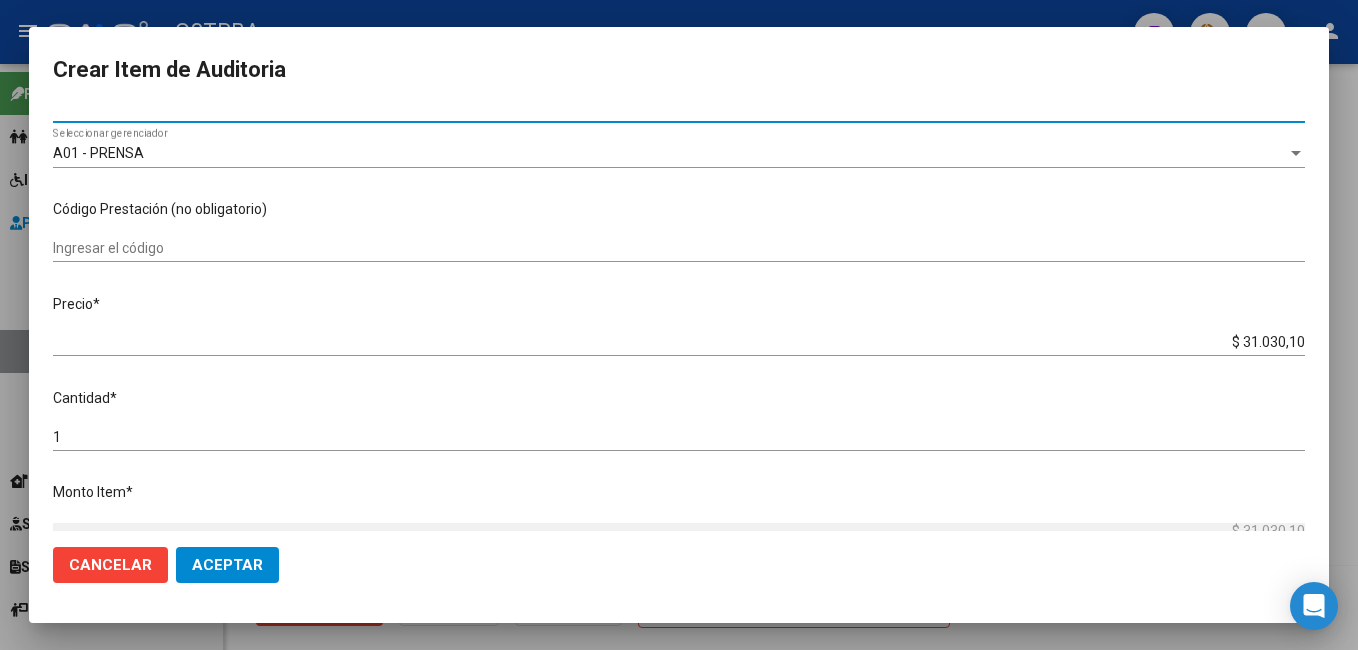 click on "Aceptar" 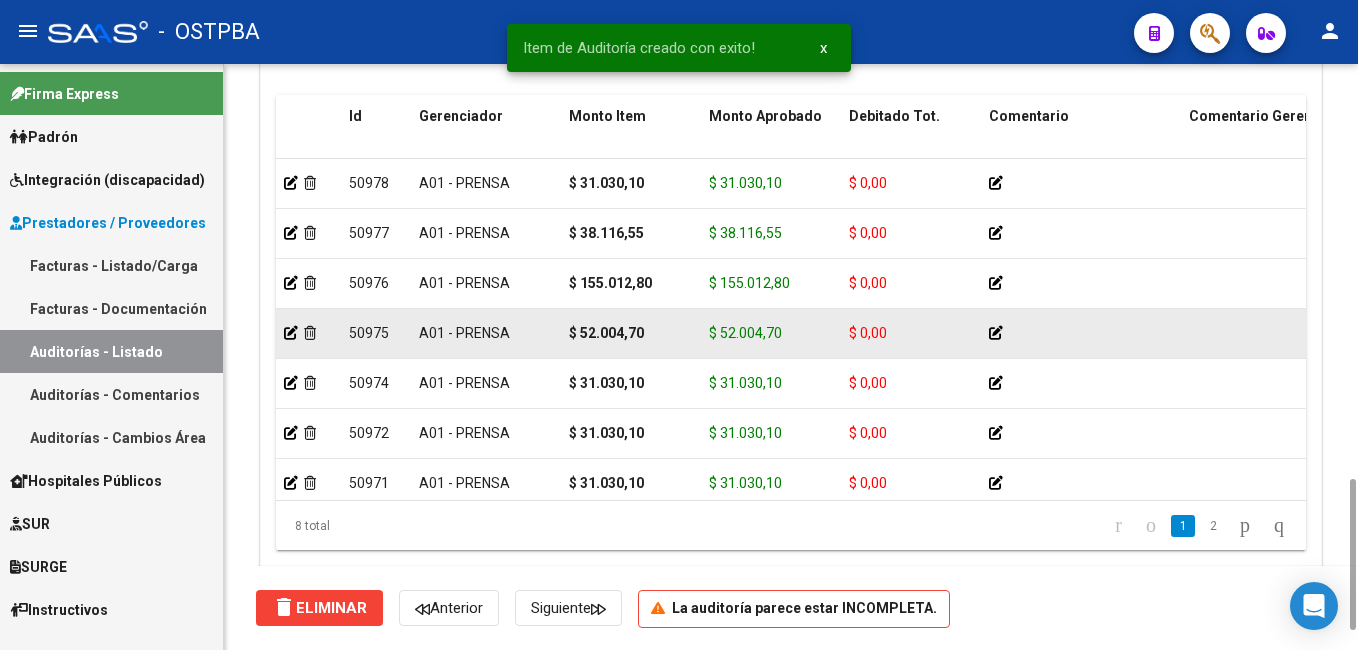 scroll, scrollTop: 1674, scrollLeft: 0, axis: vertical 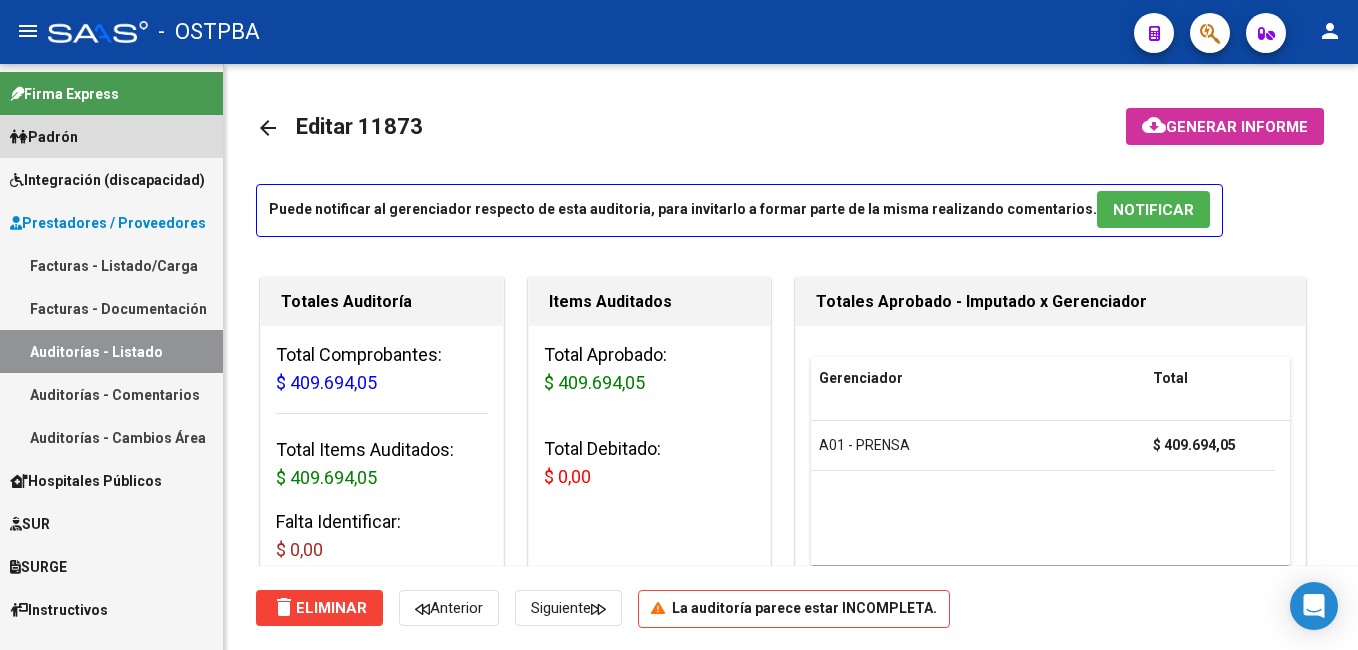click on "Padrón" at bounding box center (44, 137) 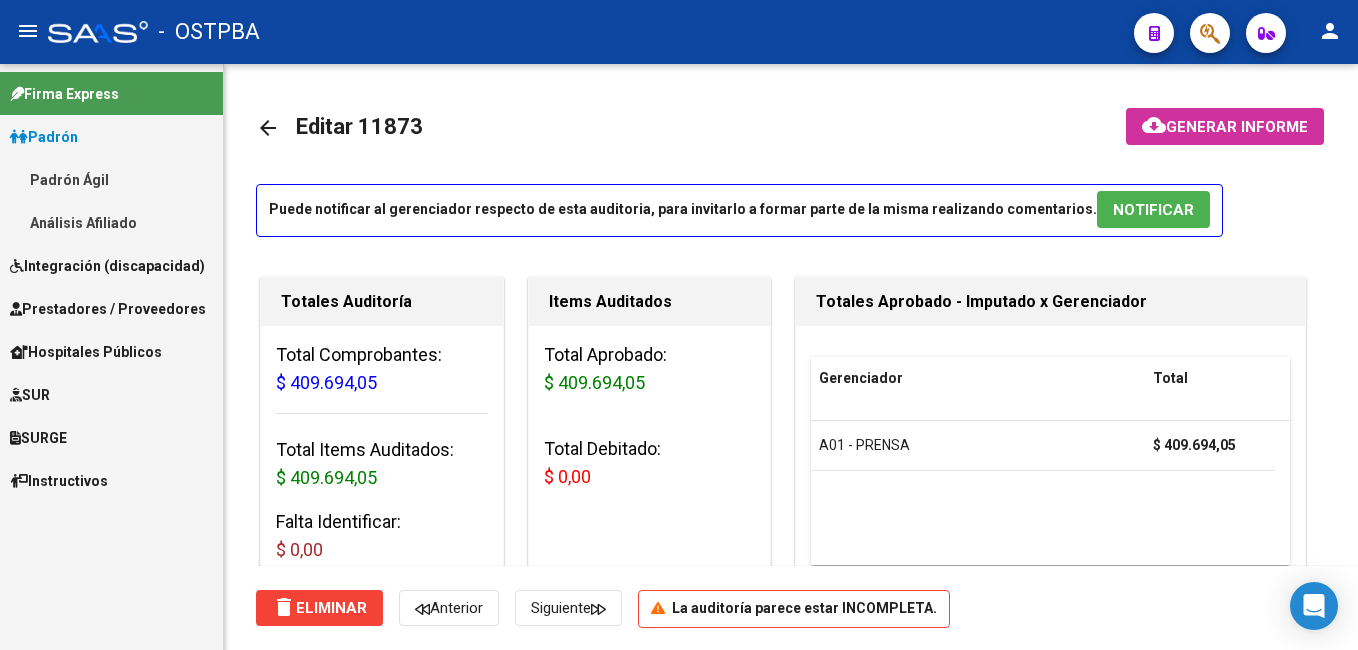 click on "Prestadores / Proveedores" at bounding box center (108, 309) 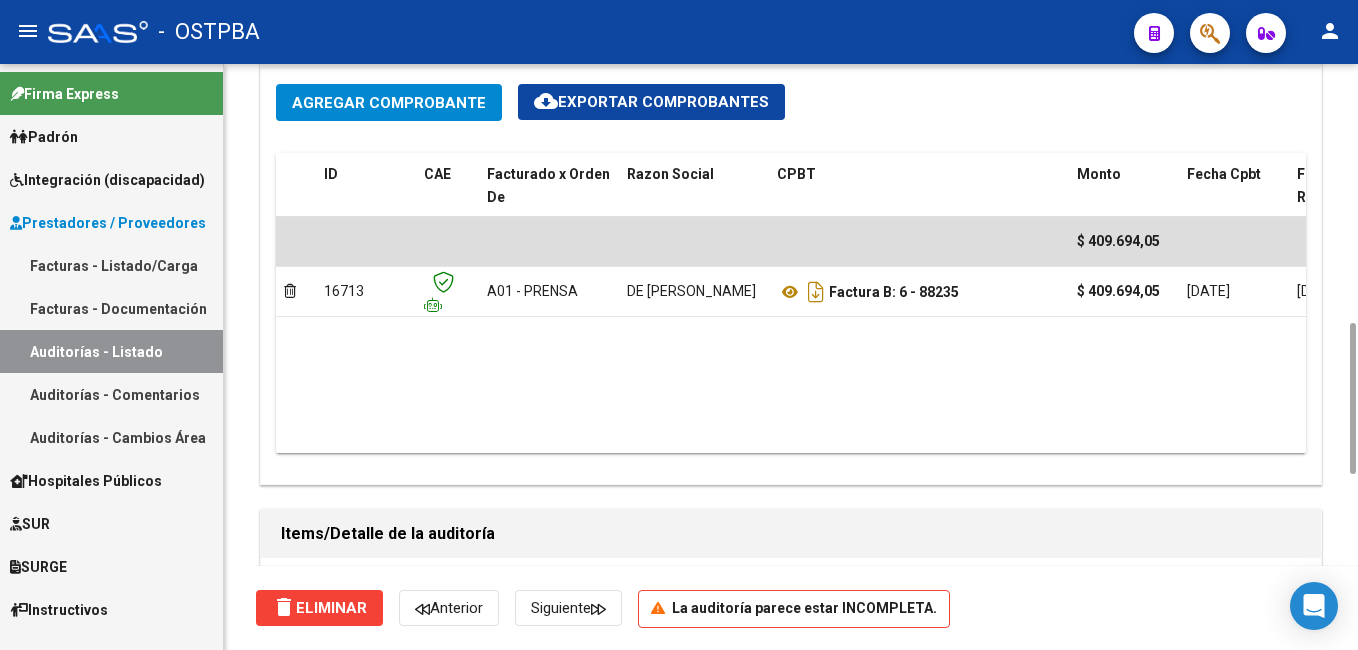 scroll, scrollTop: 1400, scrollLeft: 0, axis: vertical 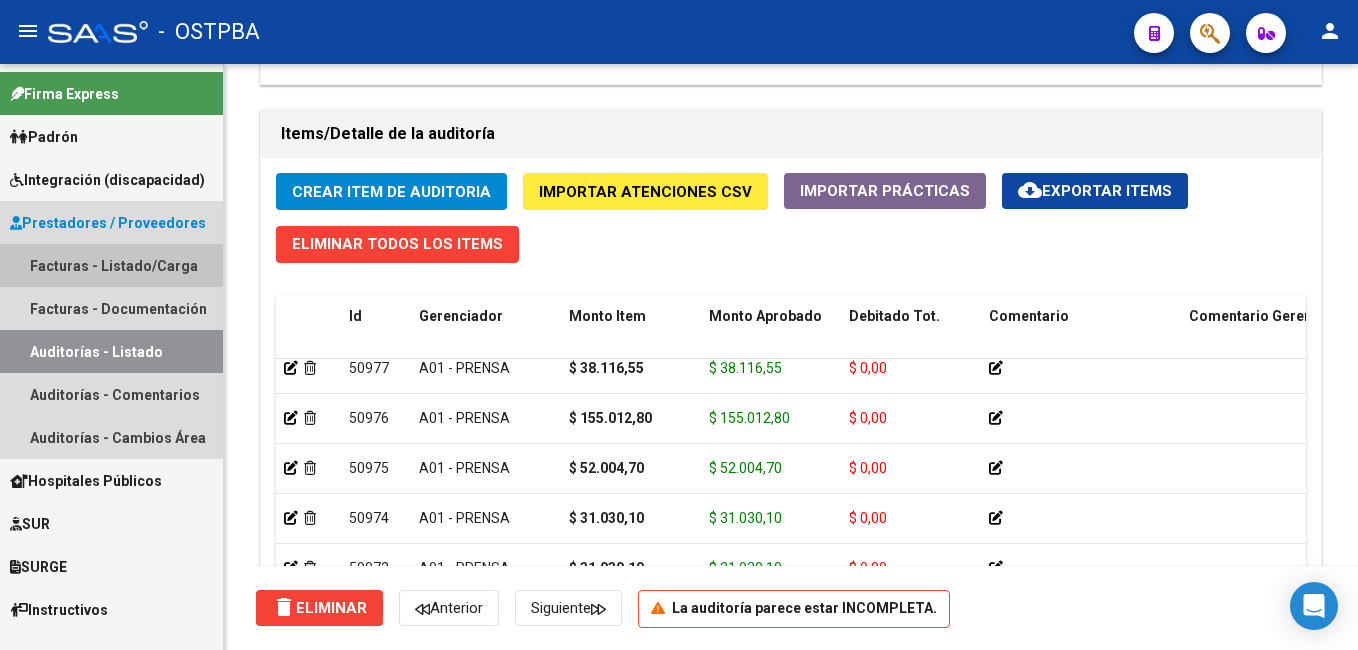 click on "Facturas - Listado/Carga" at bounding box center (111, 265) 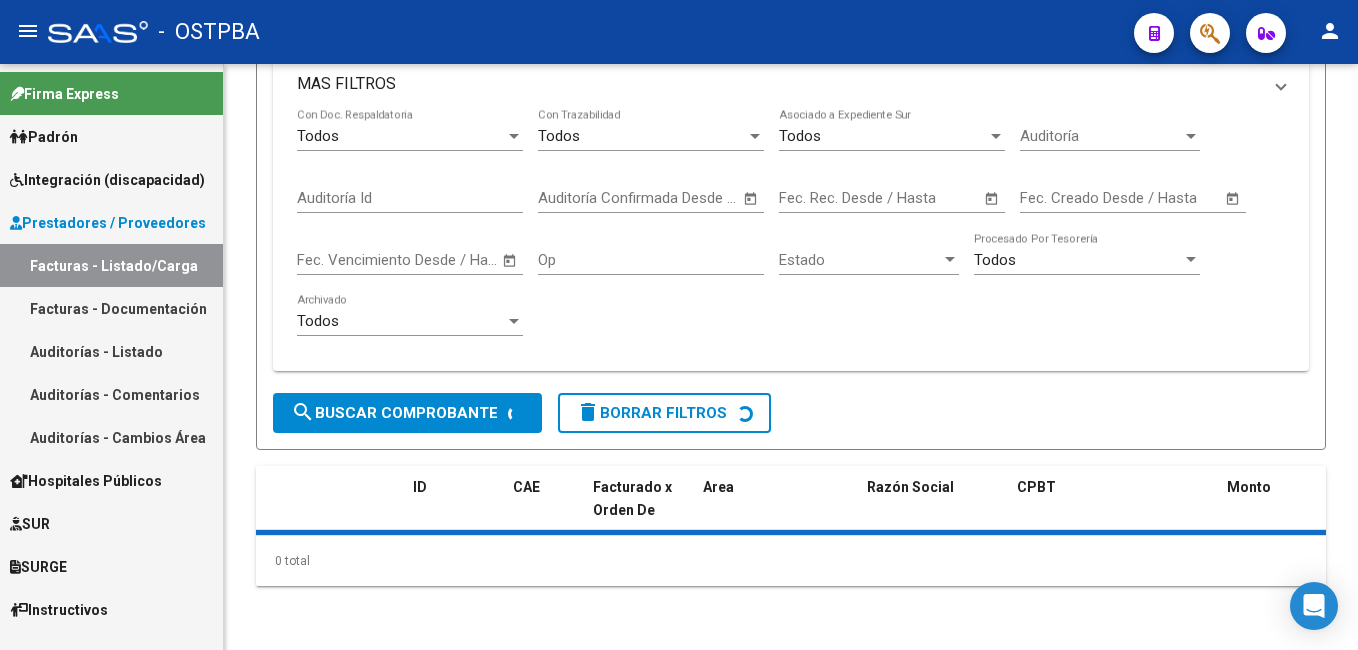 scroll, scrollTop: 0, scrollLeft: 0, axis: both 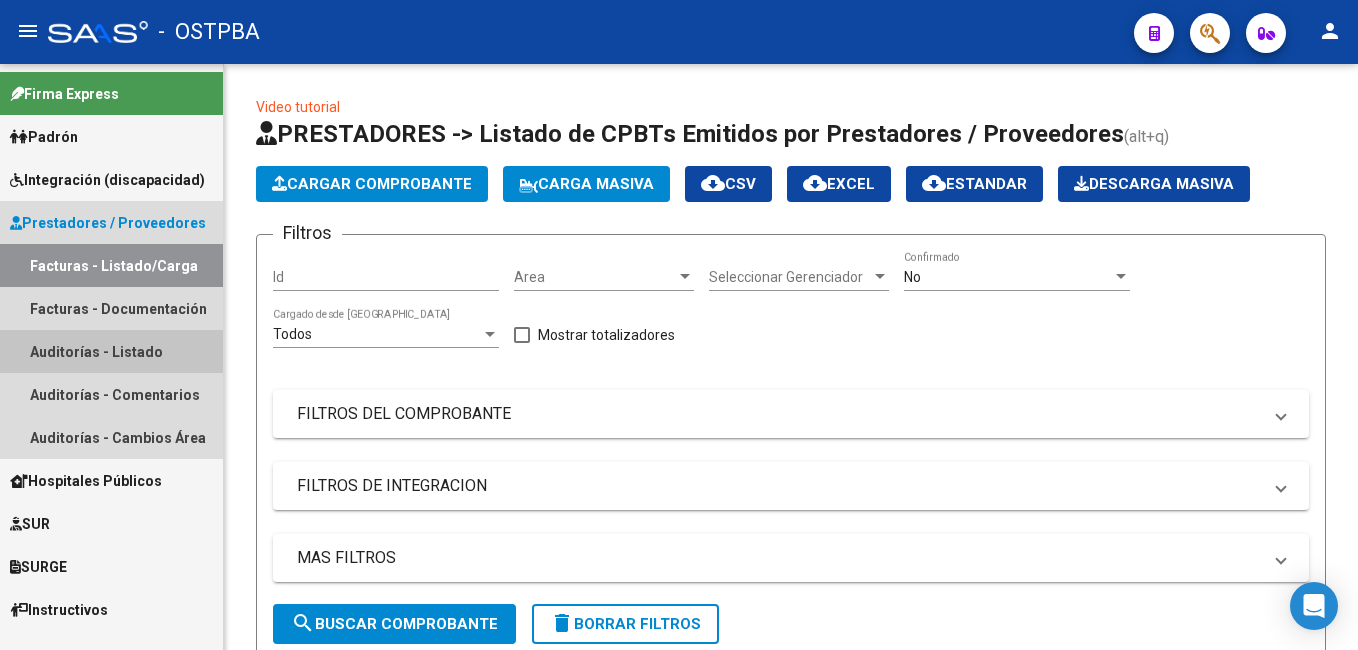 click on "Auditorías - Listado" at bounding box center [111, 351] 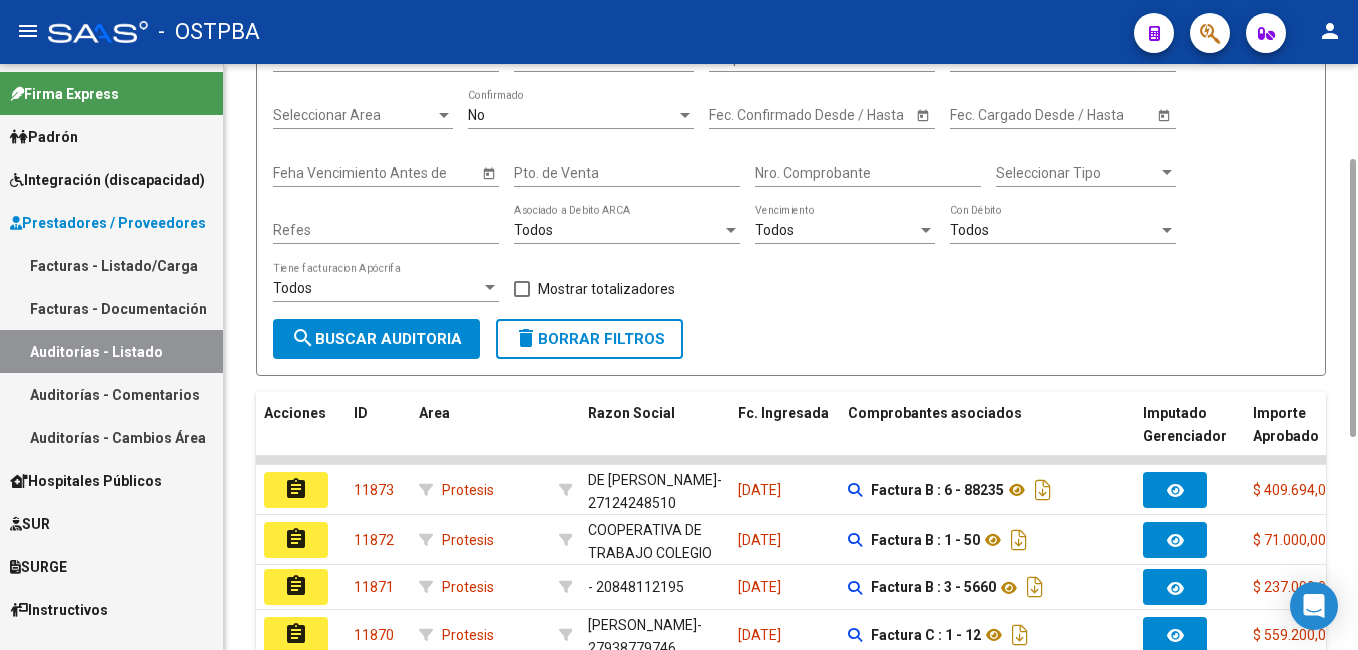 scroll, scrollTop: 0, scrollLeft: 0, axis: both 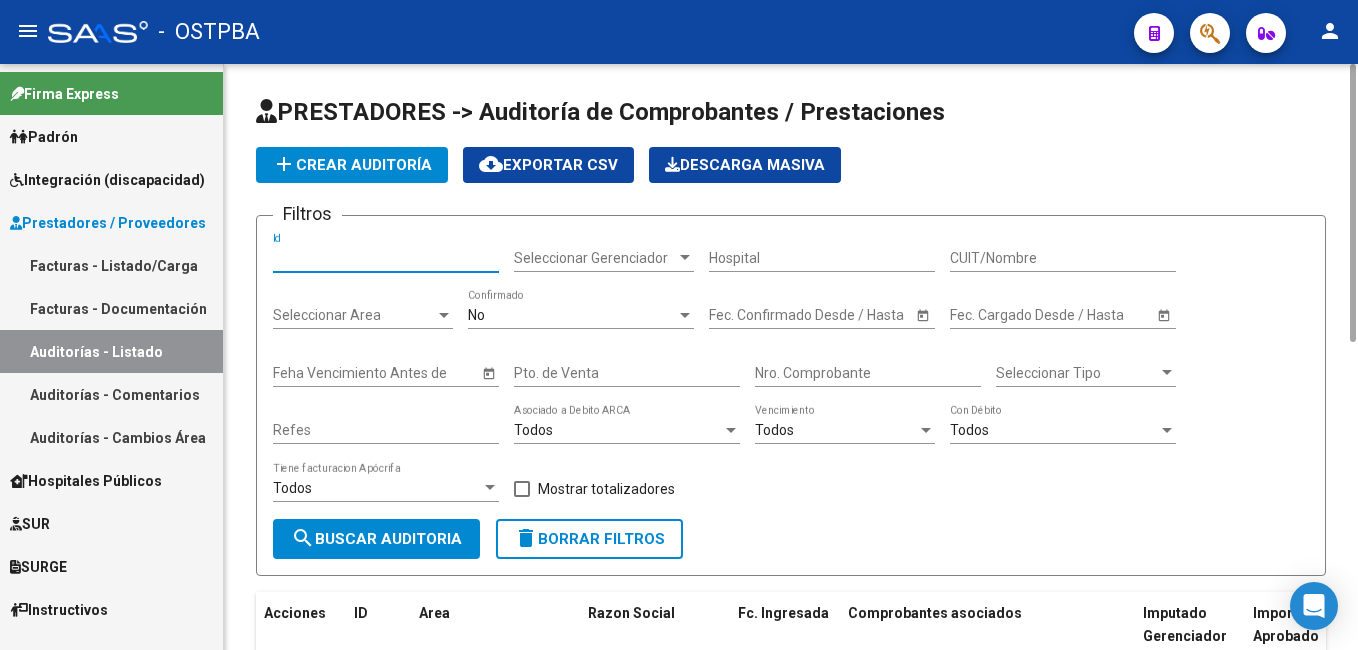 click on "Id" at bounding box center (386, 258) 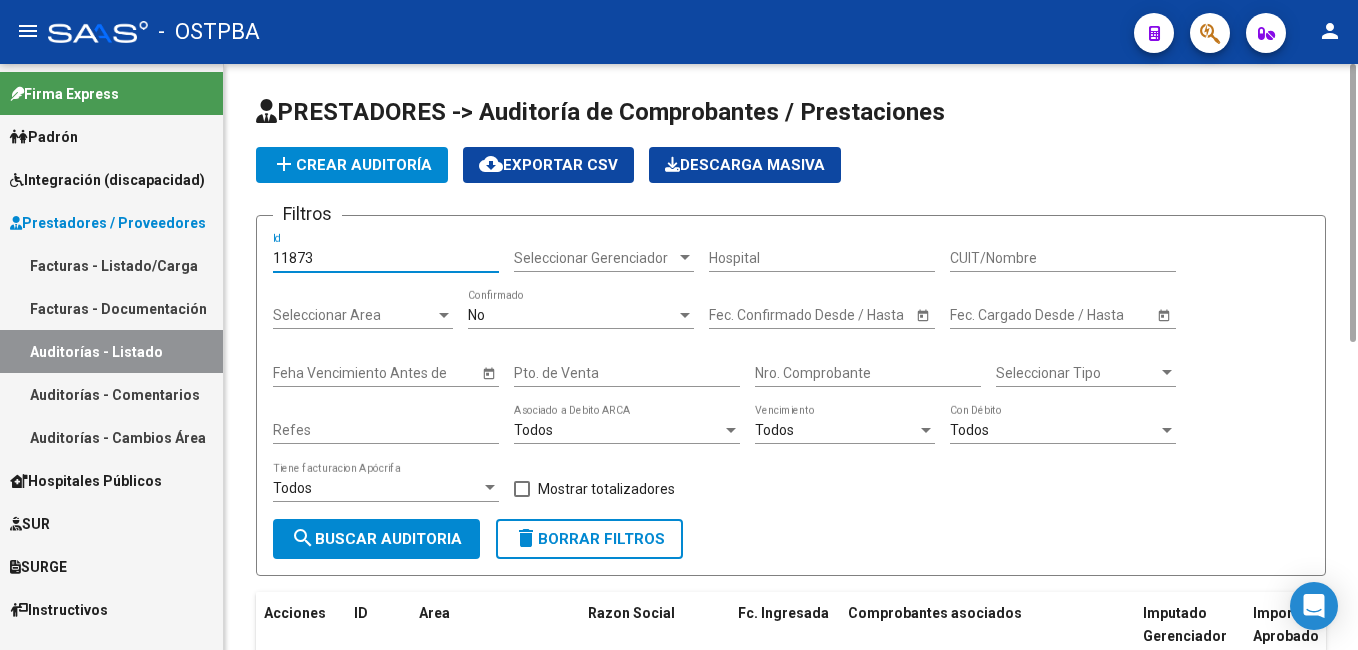 scroll, scrollTop: 202, scrollLeft: 0, axis: vertical 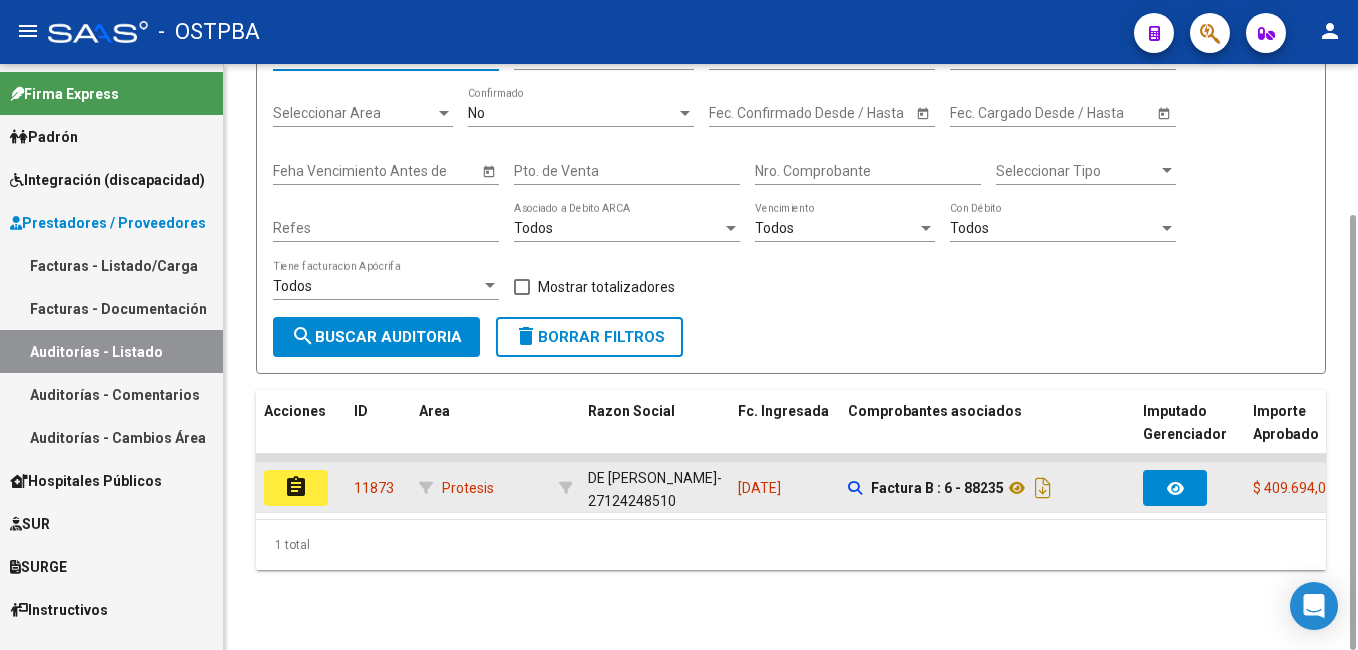 click on "assignment" 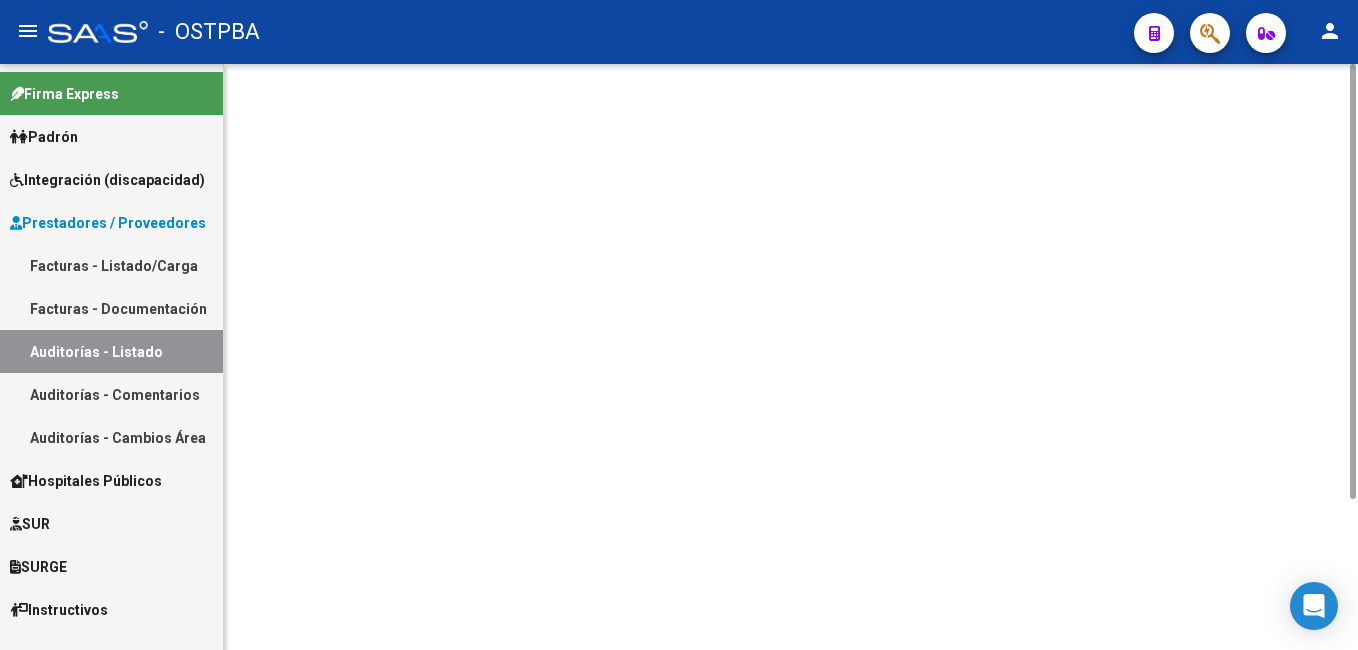 scroll, scrollTop: 0, scrollLeft: 0, axis: both 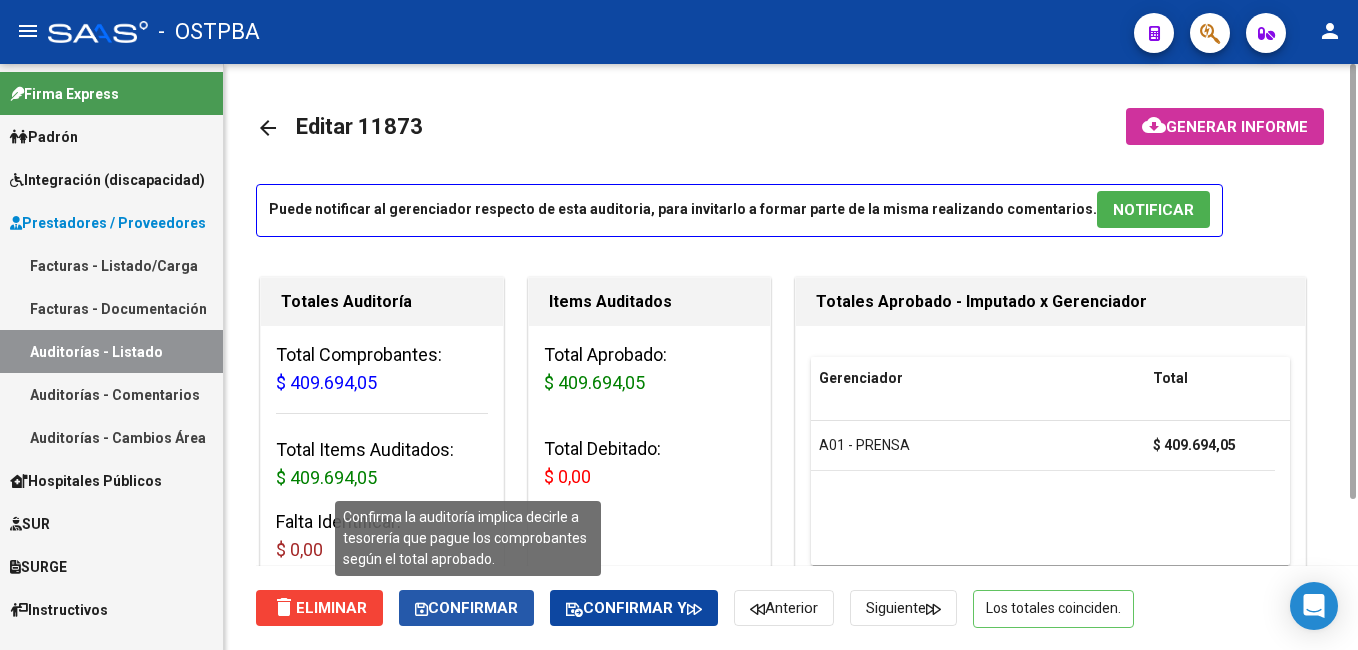 click on "Confirmar" 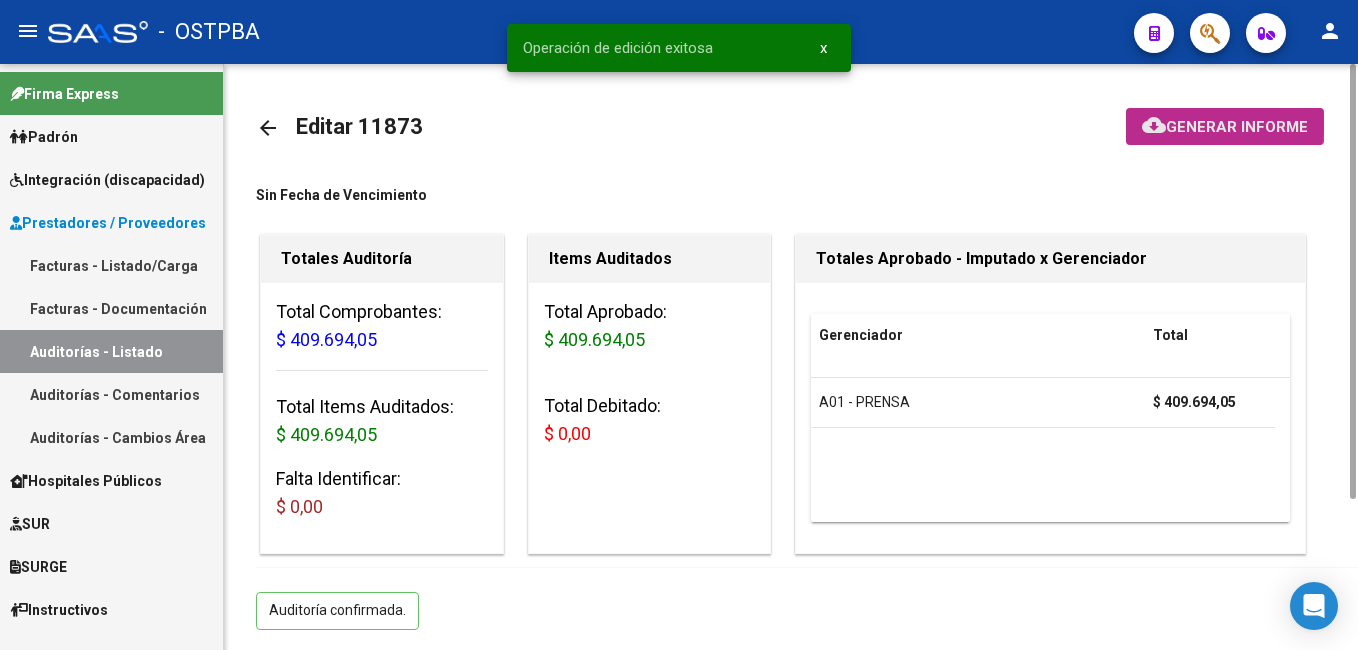 click on "Generar informe" 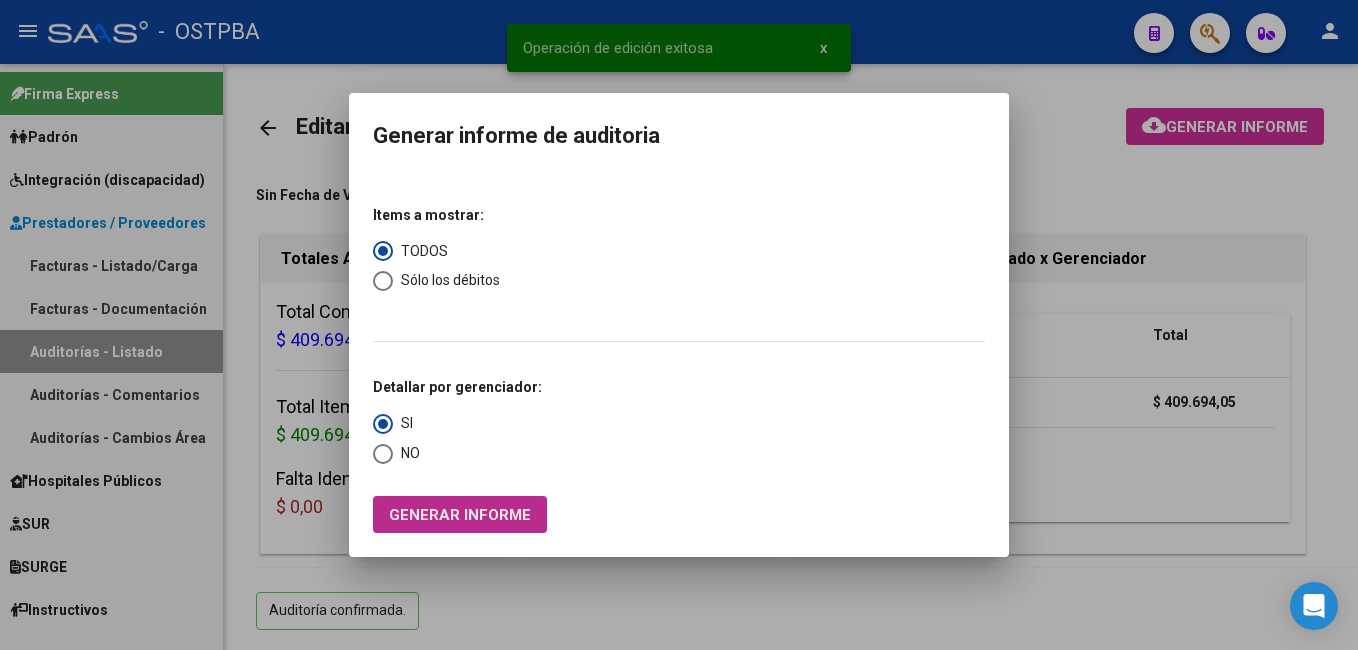 click on "Generar informe" at bounding box center [460, 515] 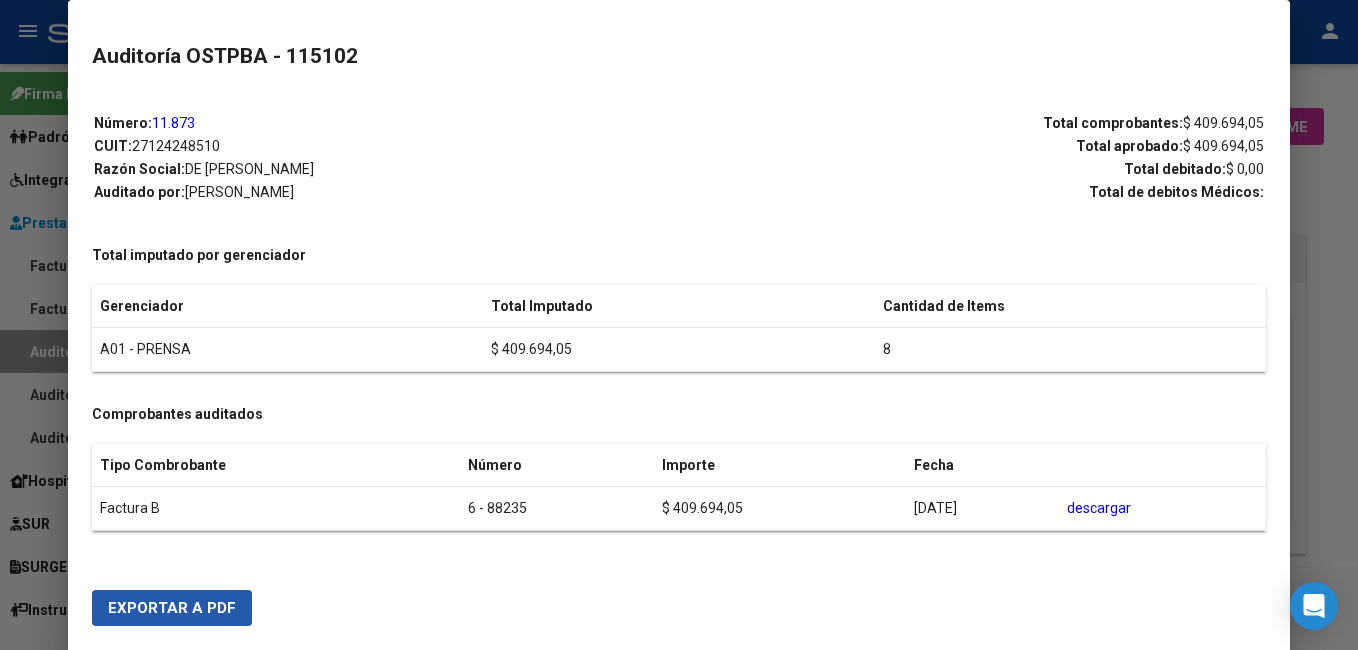 click on "Exportar a PDF" at bounding box center (172, 608) 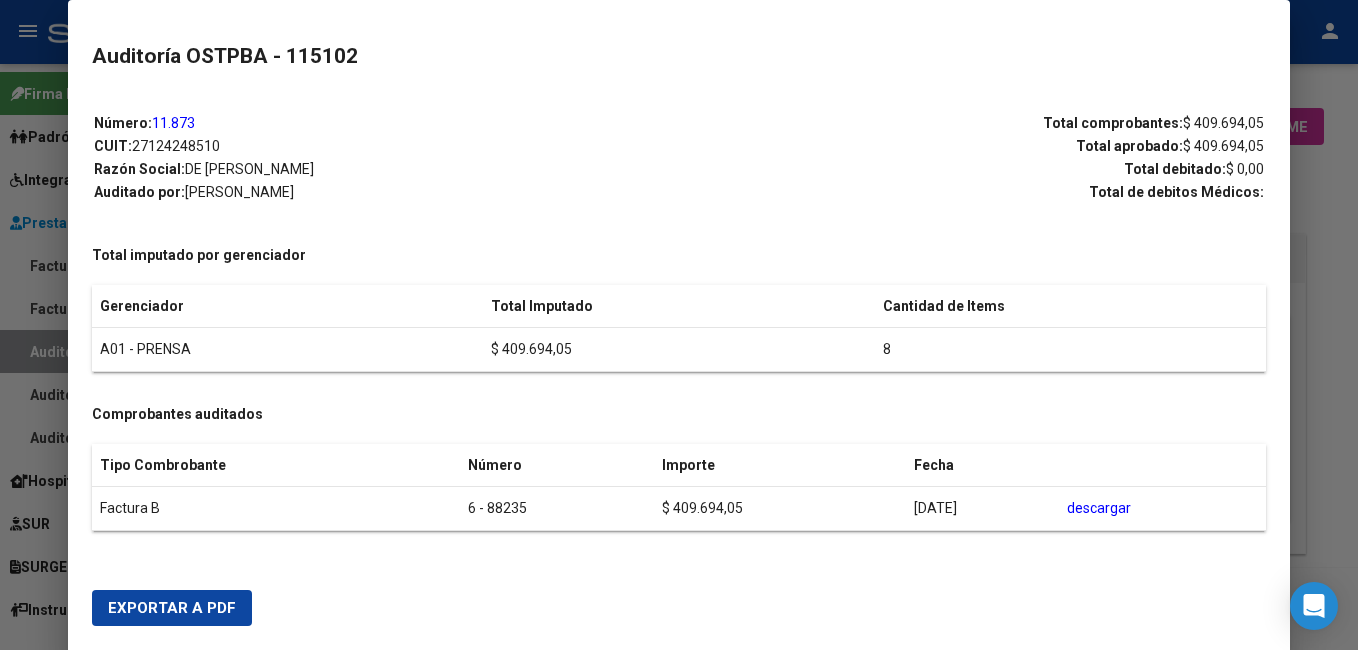 click at bounding box center (679, 325) 